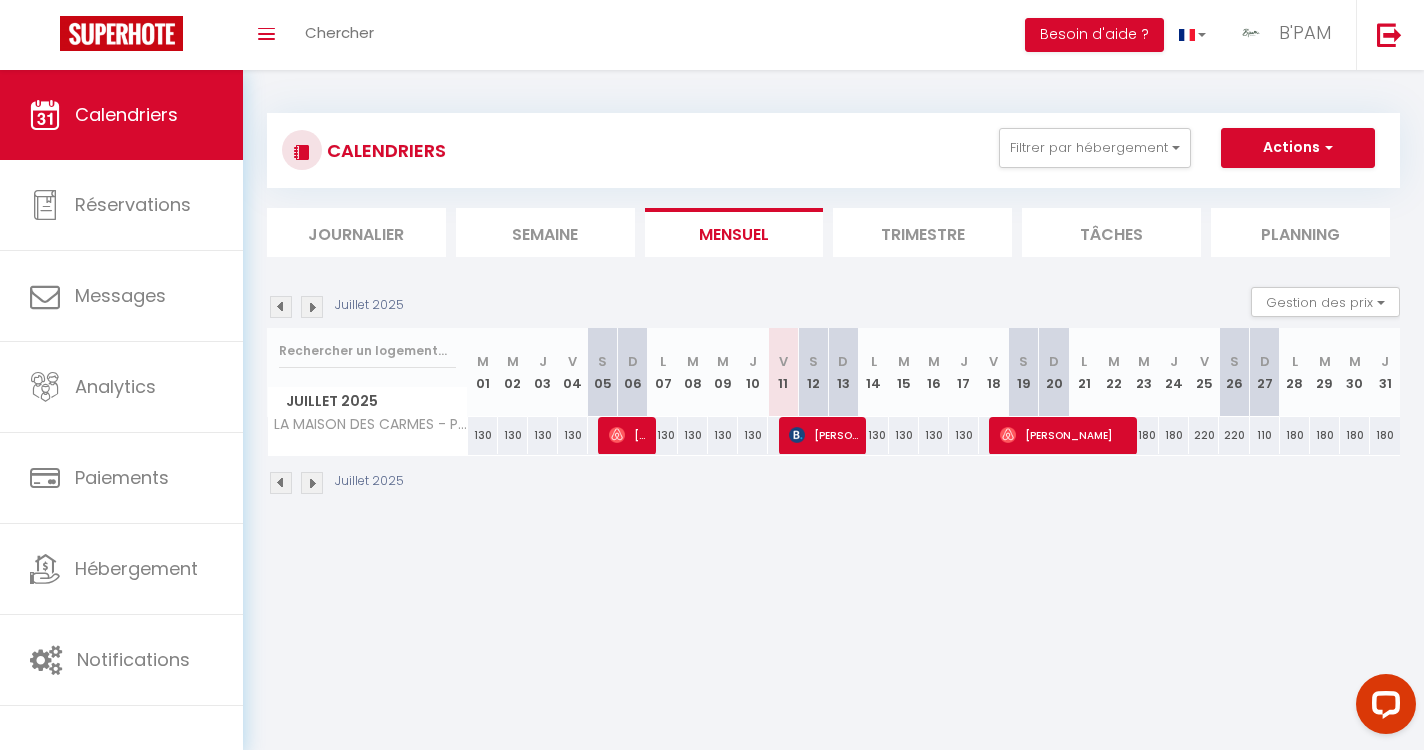 scroll, scrollTop: 0, scrollLeft: 0, axis: both 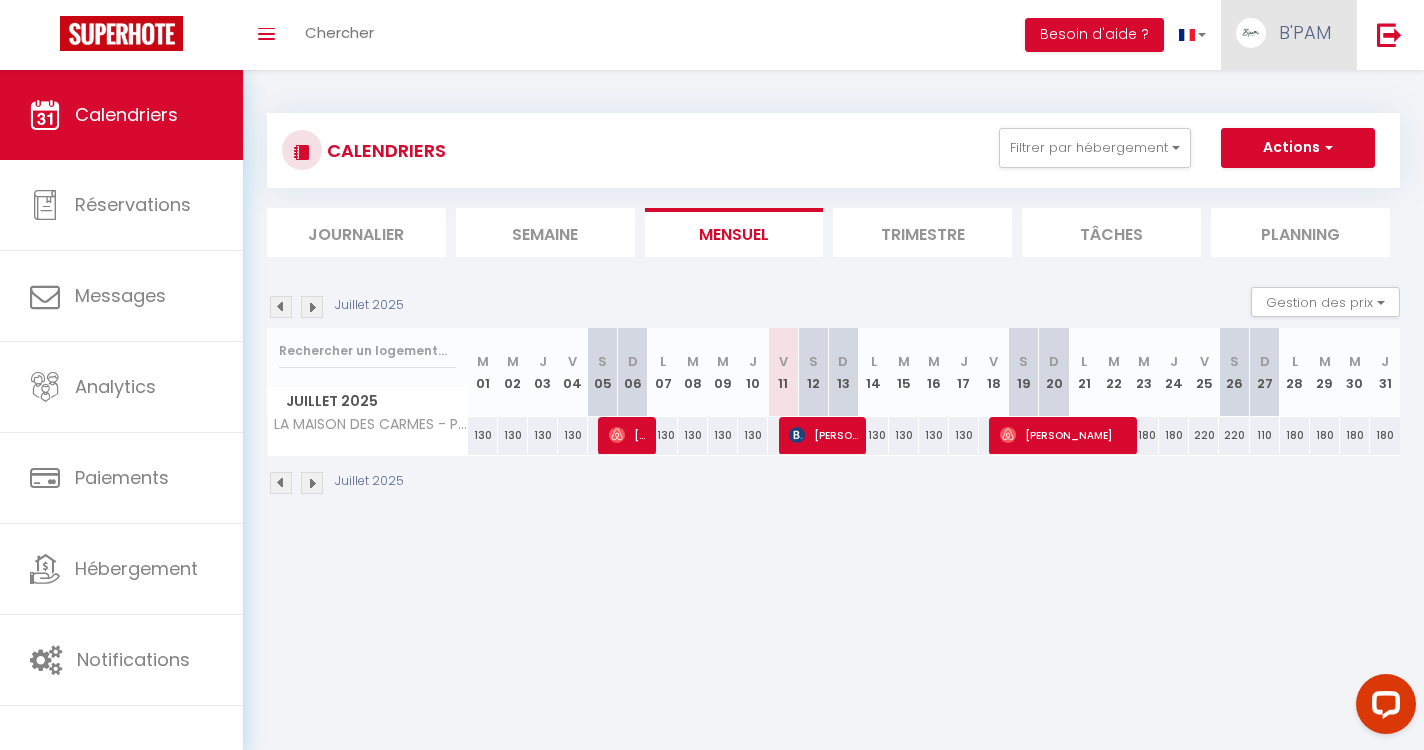 click on "B'PAM" at bounding box center (1305, 32) 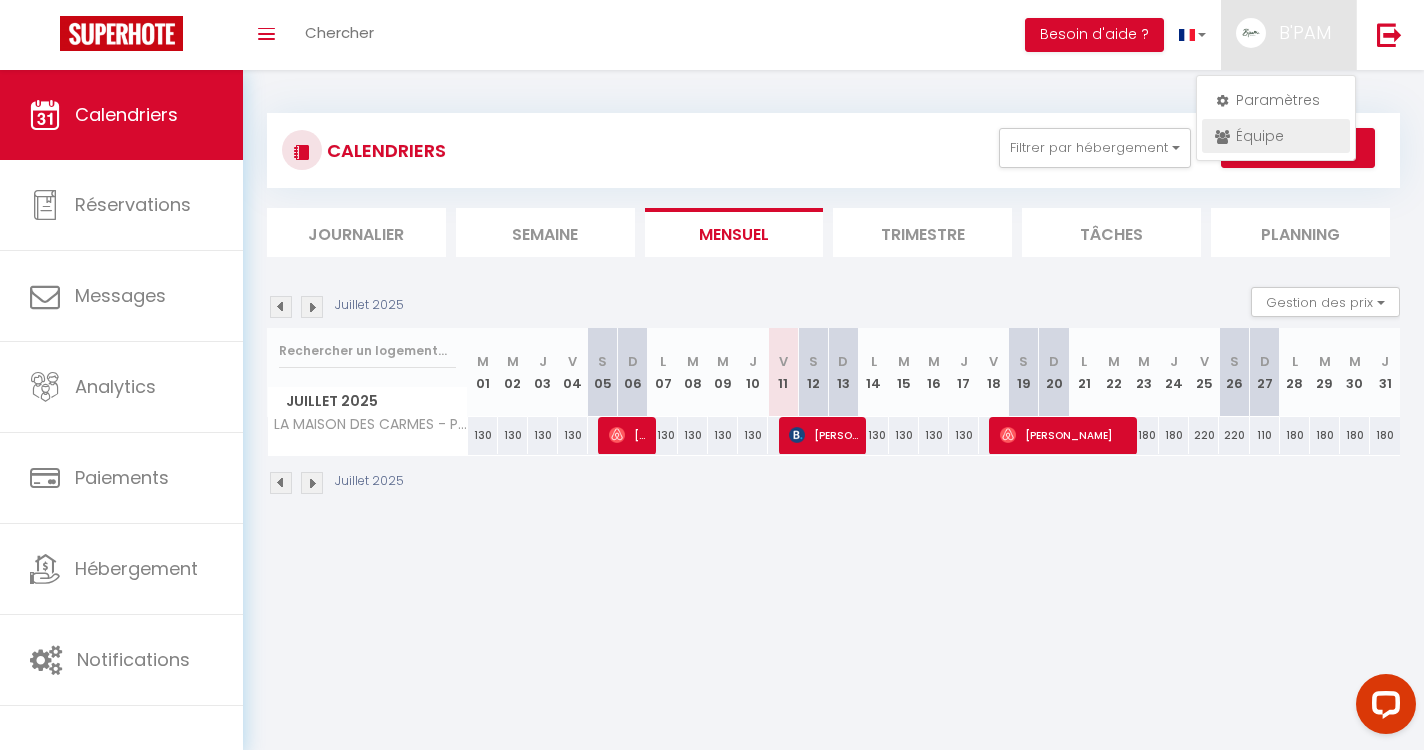 click on "Équipe" at bounding box center [1276, 136] 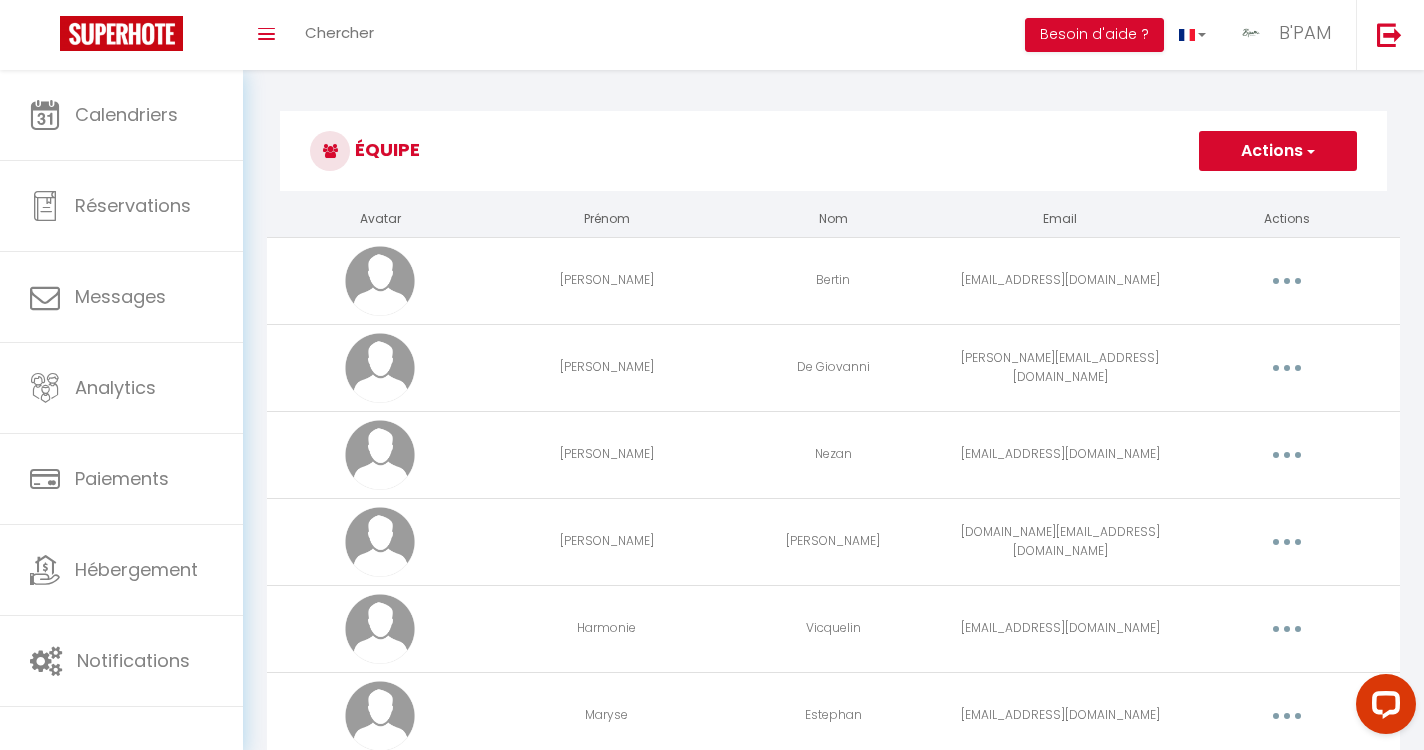 click on "Actions" at bounding box center (1278, 151) 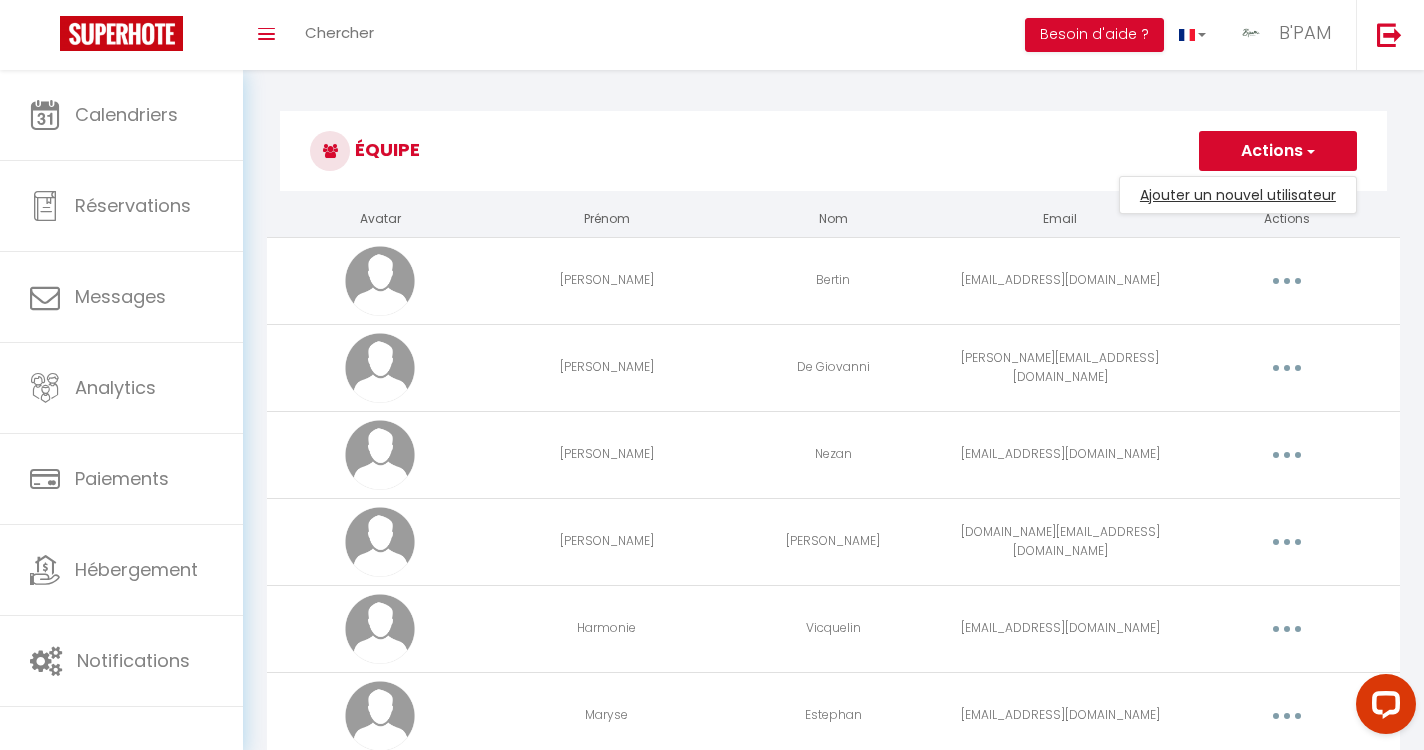 click on "Ajouter un nouvel utilisateur" at bounding box center (1238, 195) 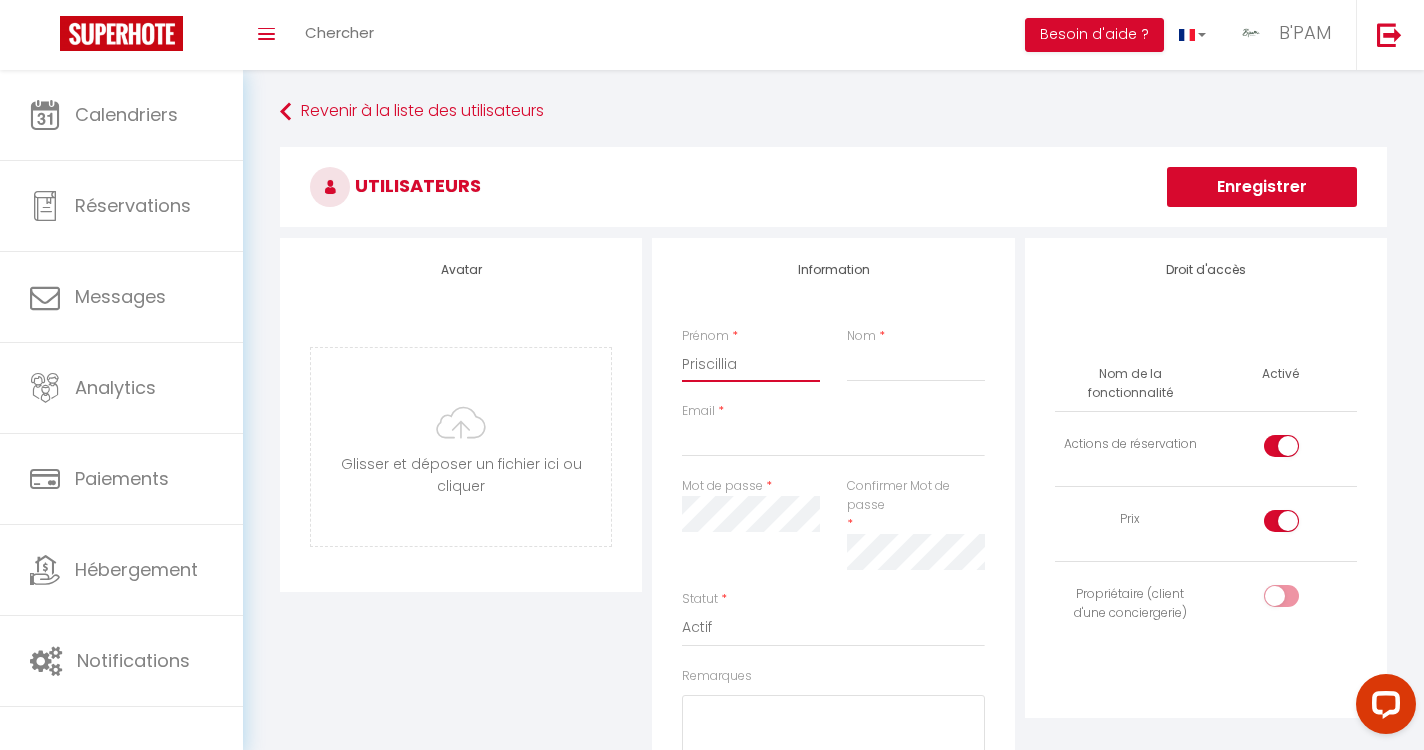 type on "Priscillia" 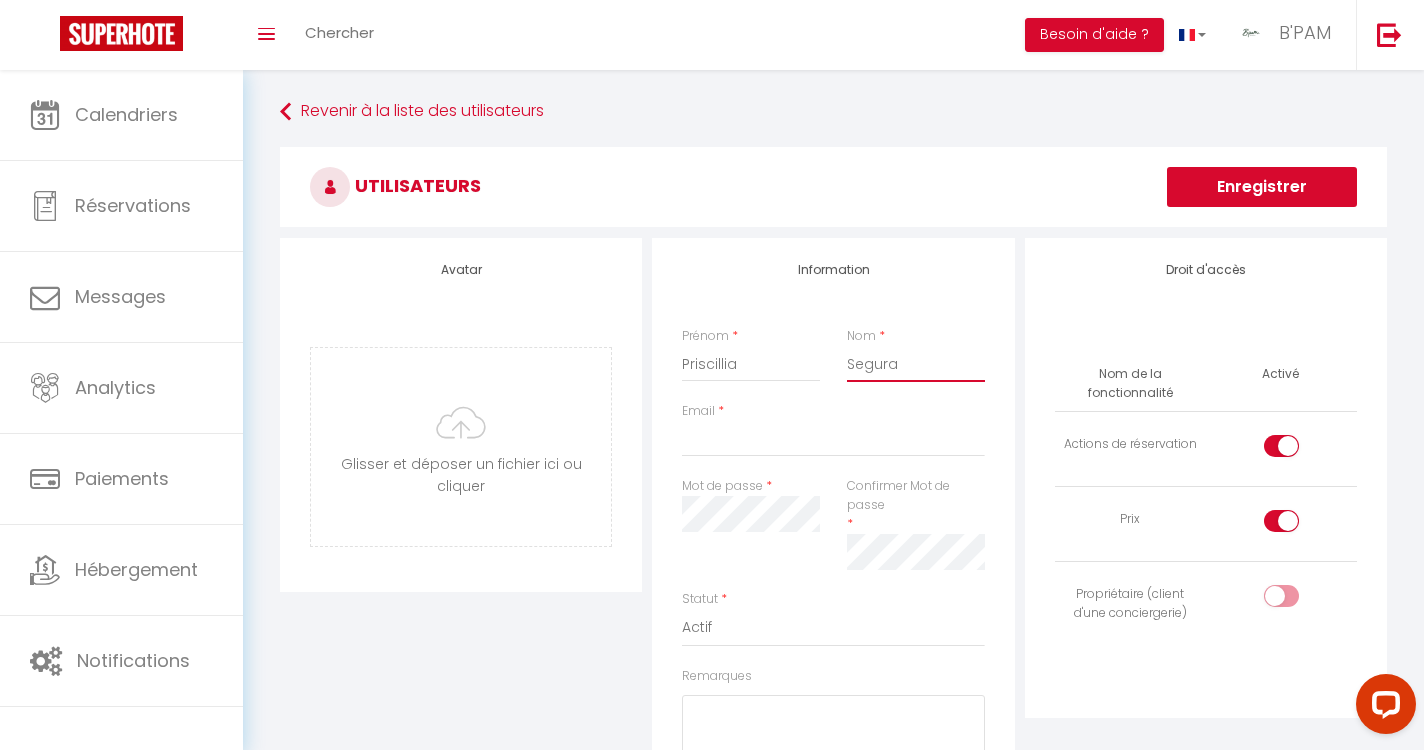 type on "Segura" 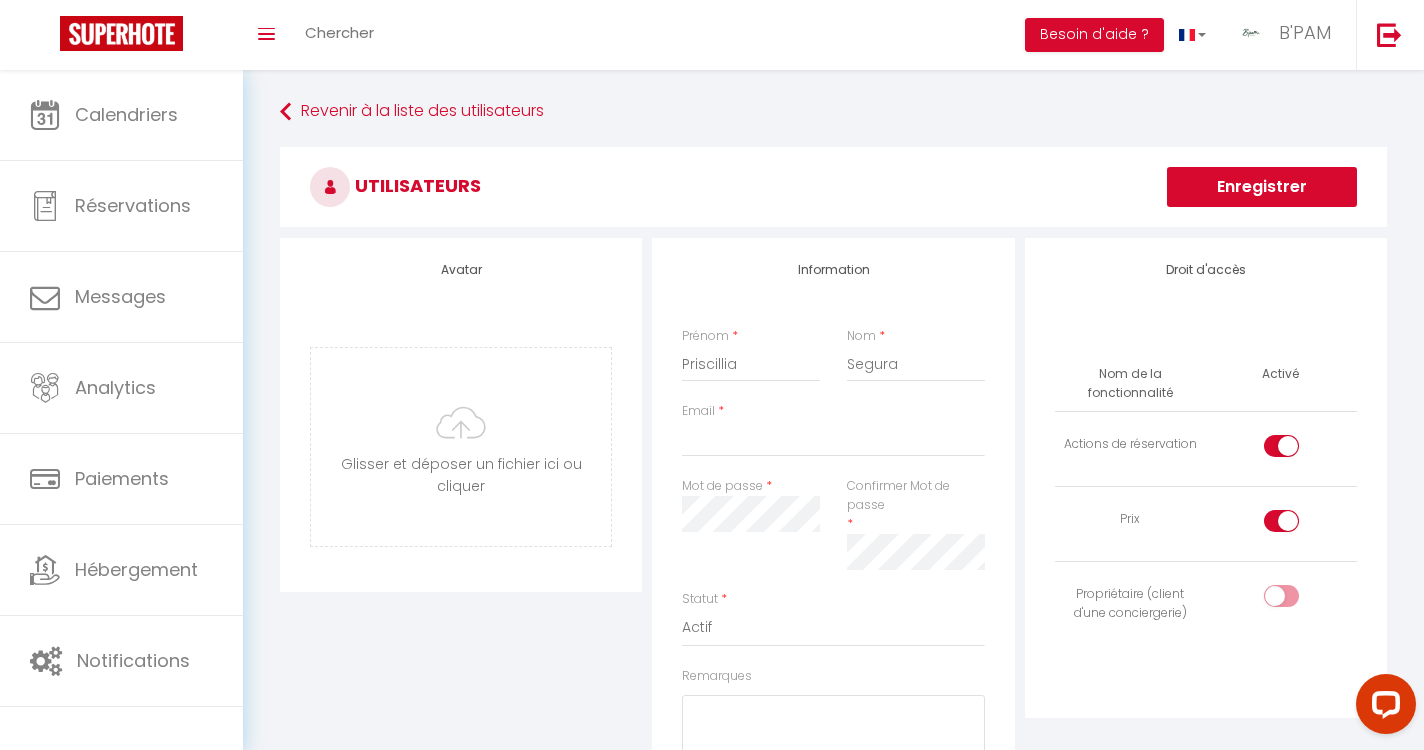 click on "Email   *" at bounding box center [833, 429] 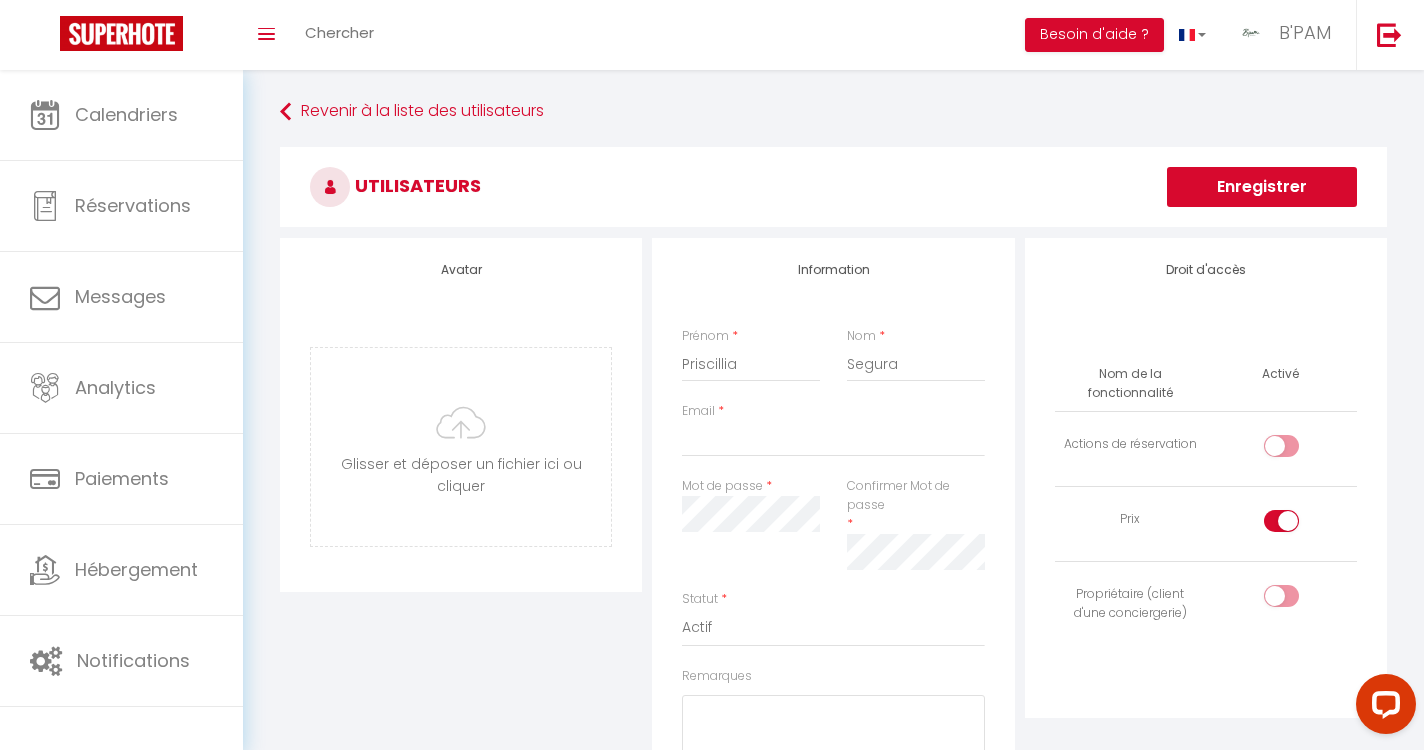 click at bounding box center (1281, 523) 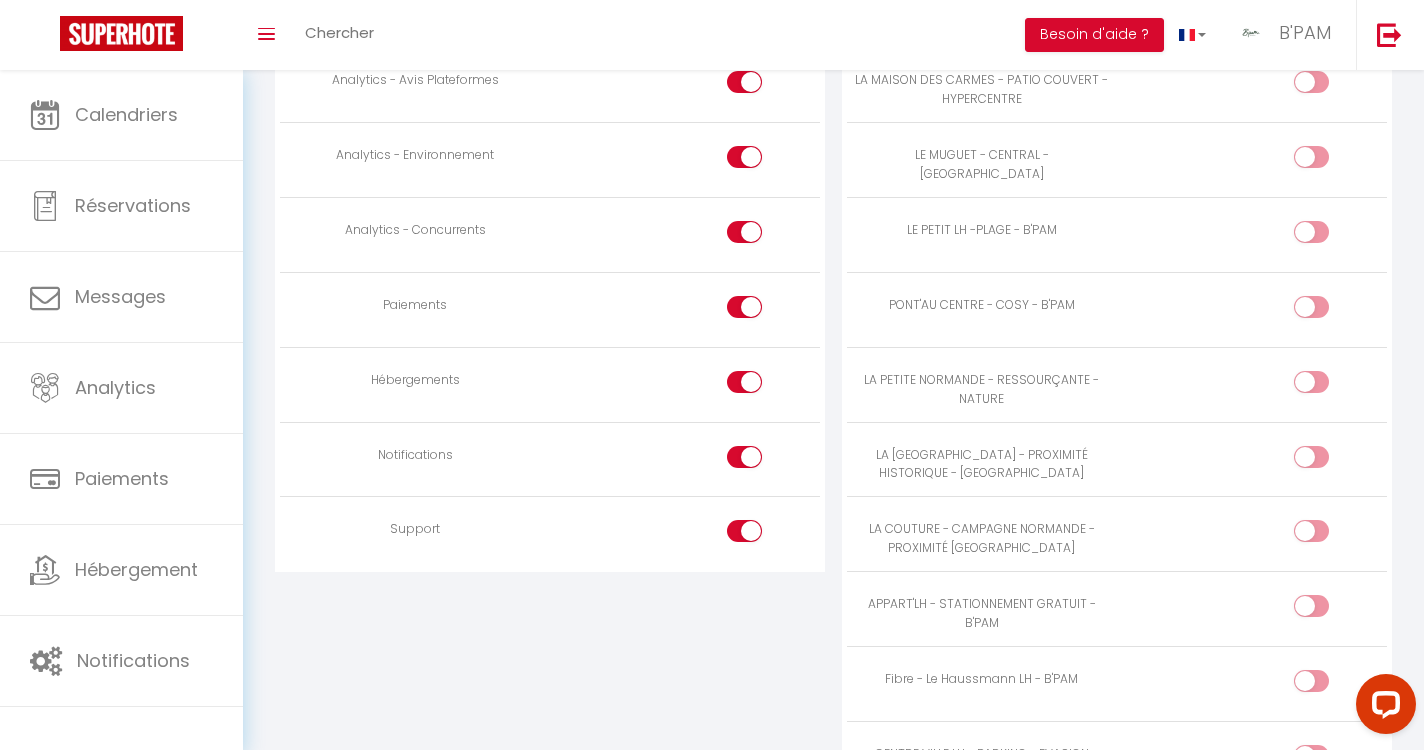 scroll, scrollTop: 1782, scrollLeft: 0, axis: vertical 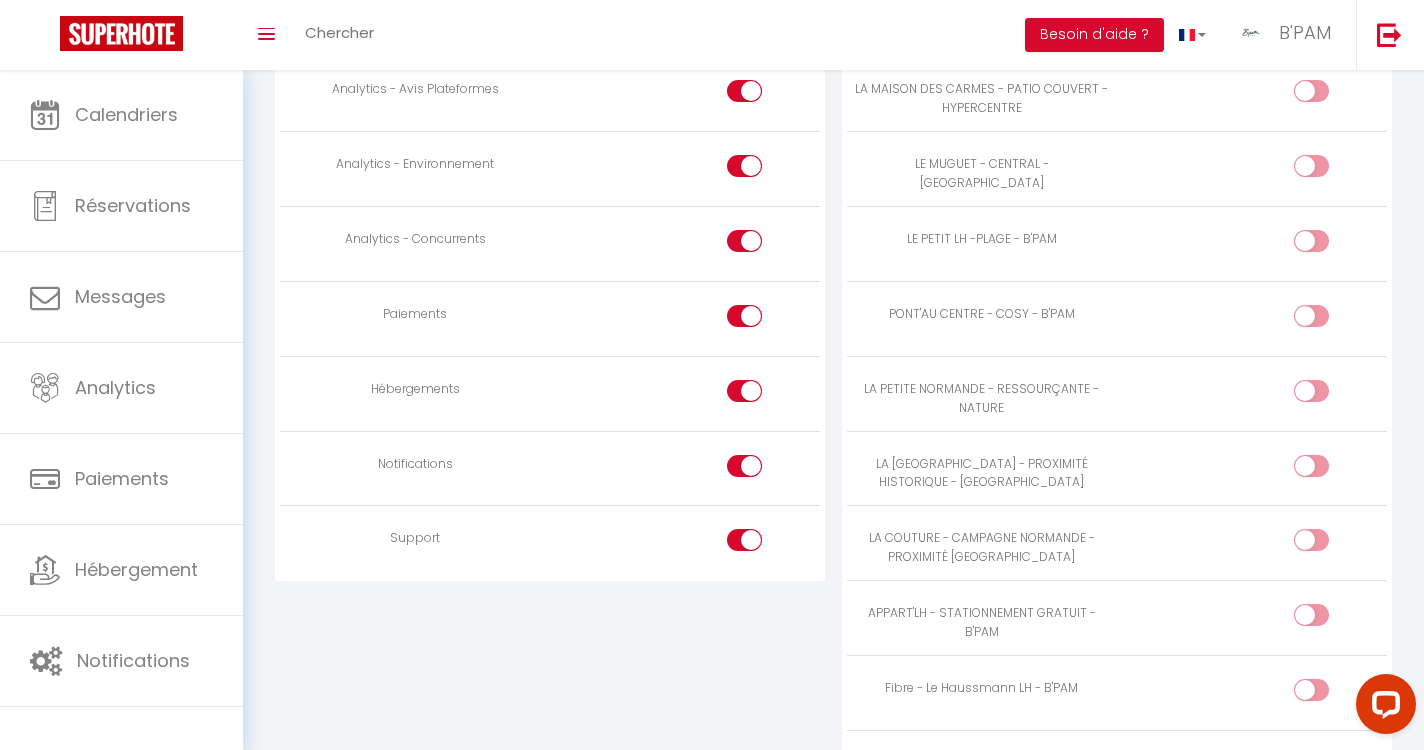 click at bounding box center (744, 540) 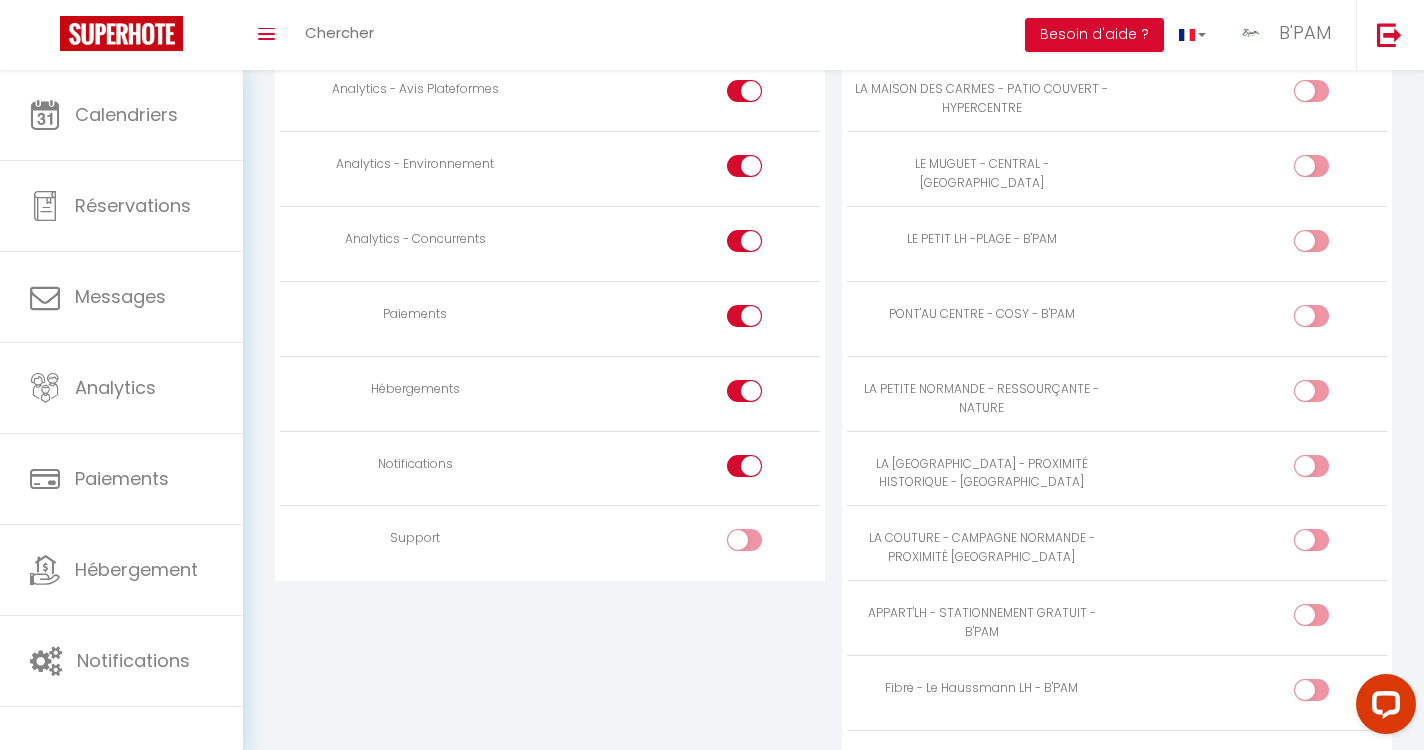 click at bounding box center (685, 468) 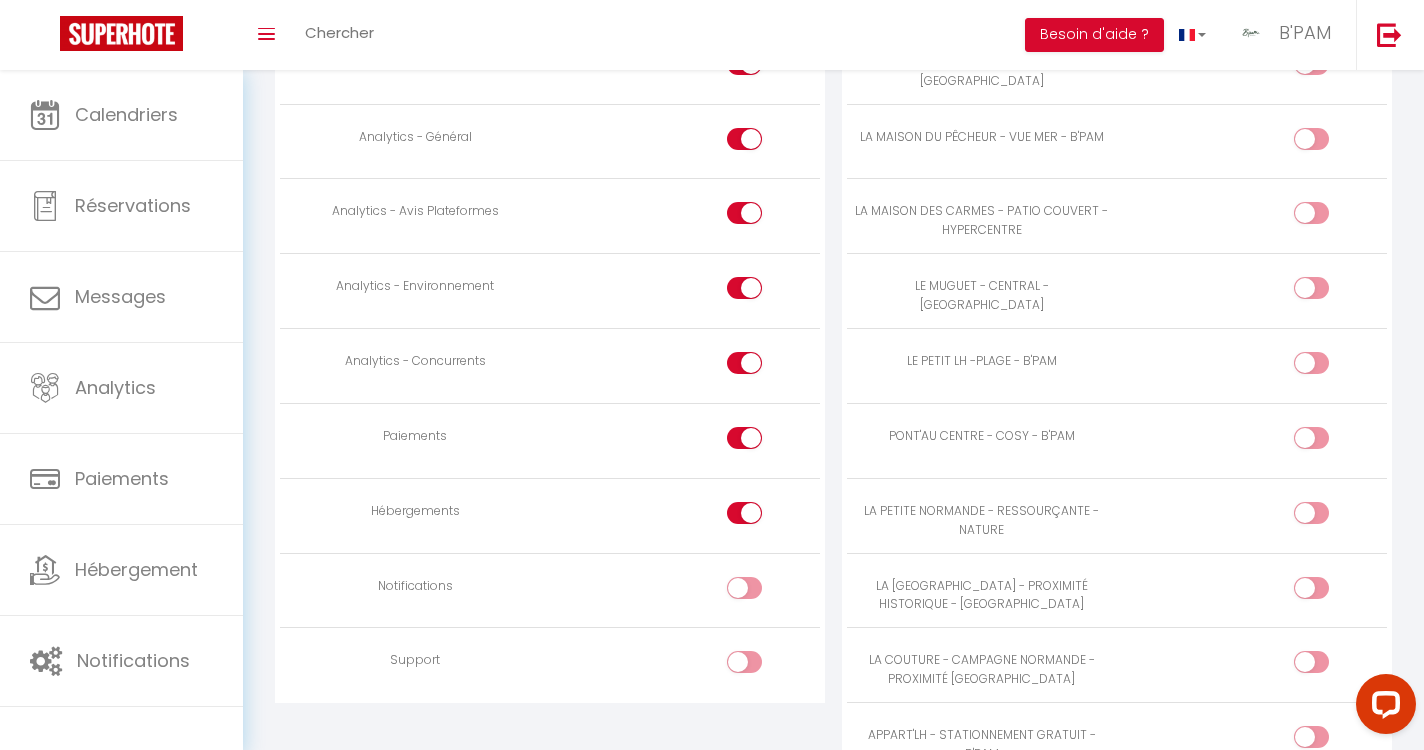 scroll, scrollTop: 1656, scrollLeft: 1, axis: both 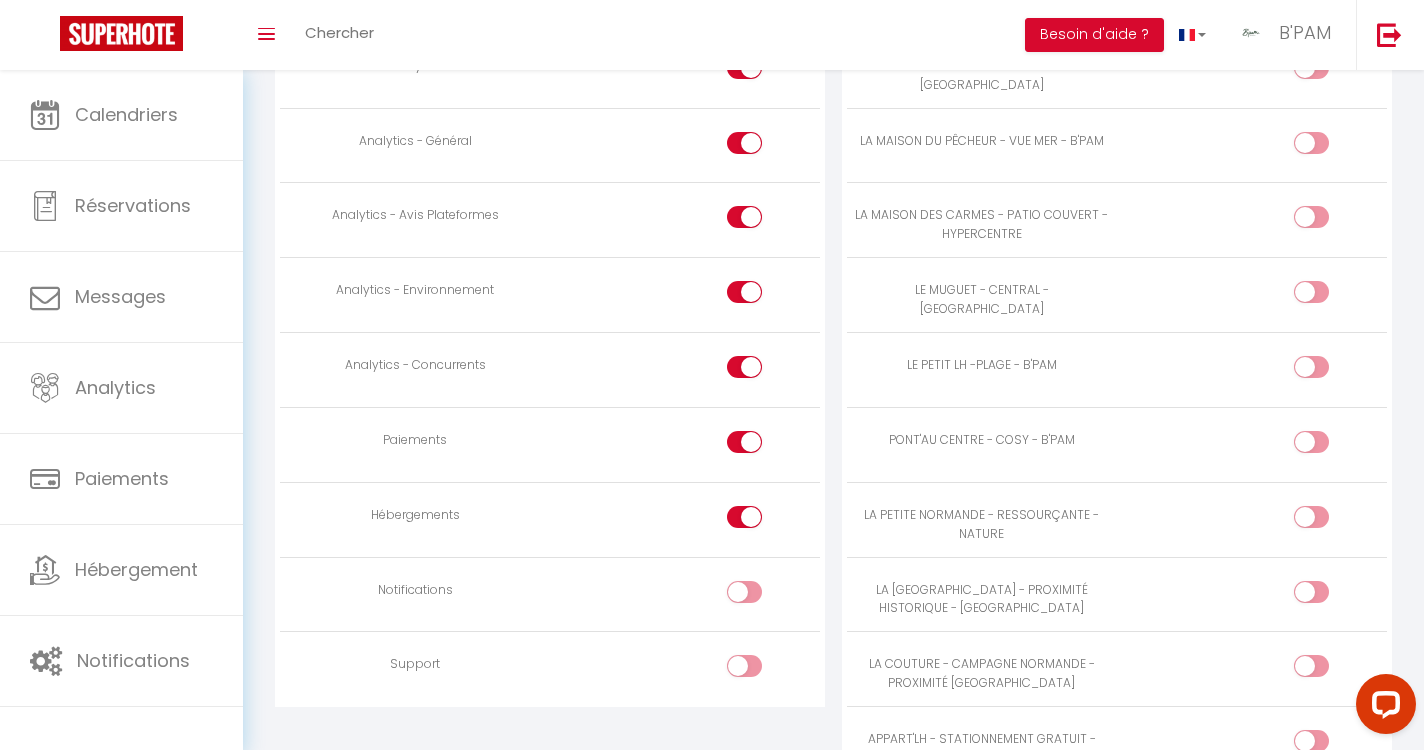 click at bounding box center (762, 521) 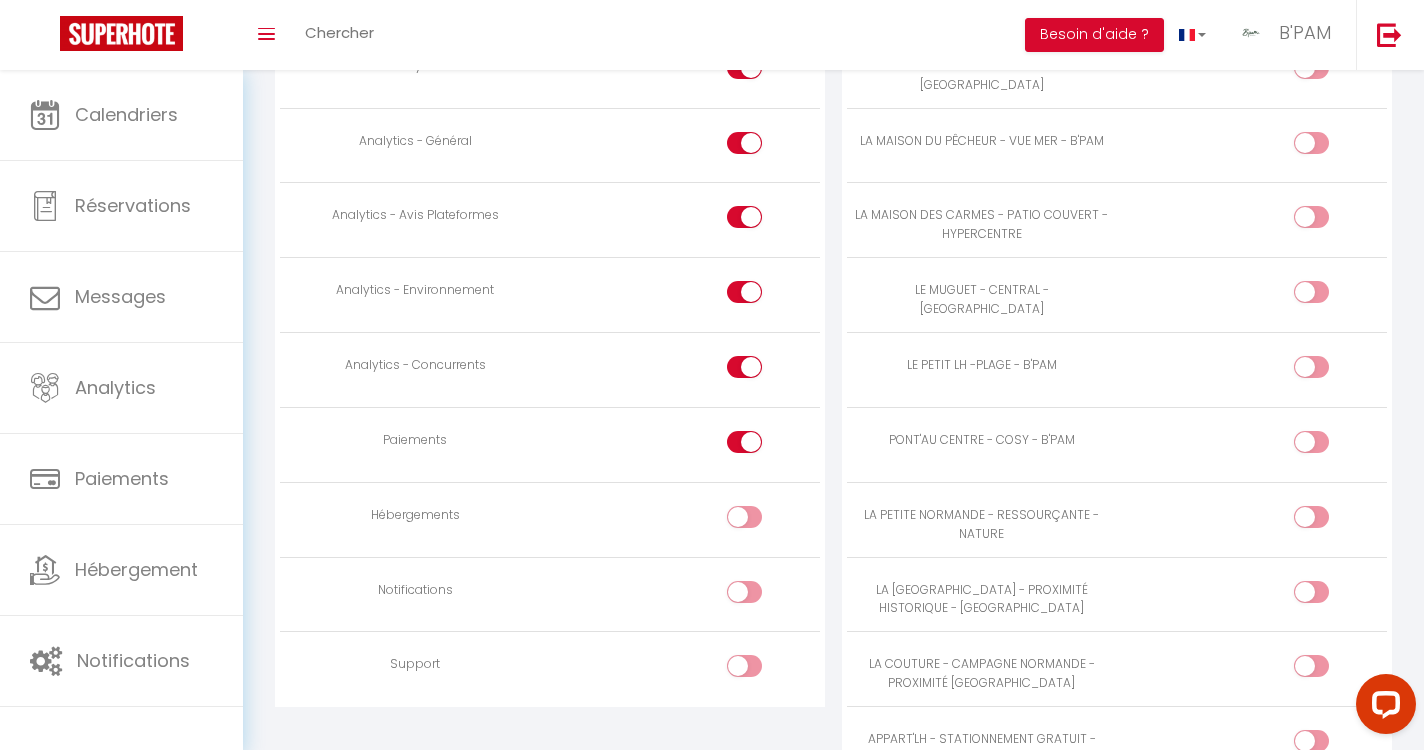 scroll, scrollTop: 1571, scrollLeft: 0, axis: vertical 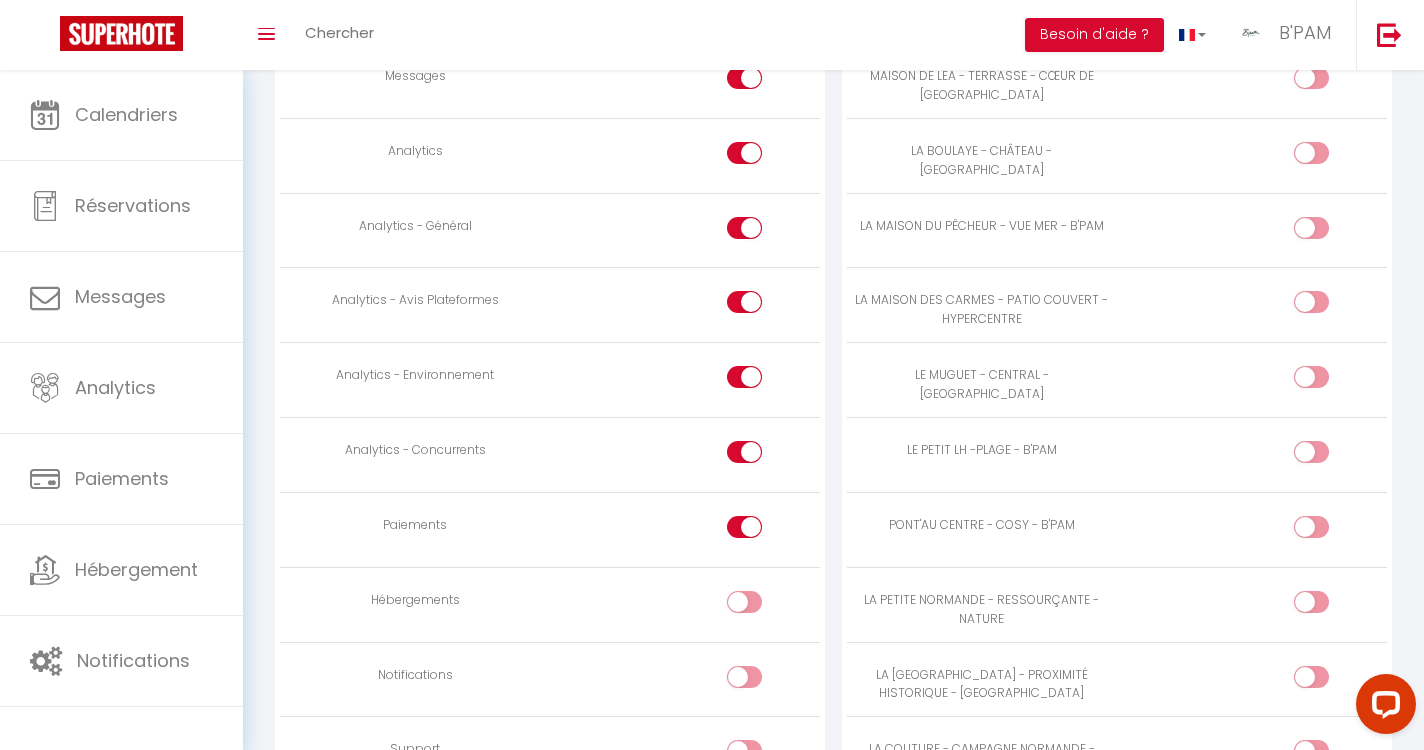 click at bounding box center [744, 527] 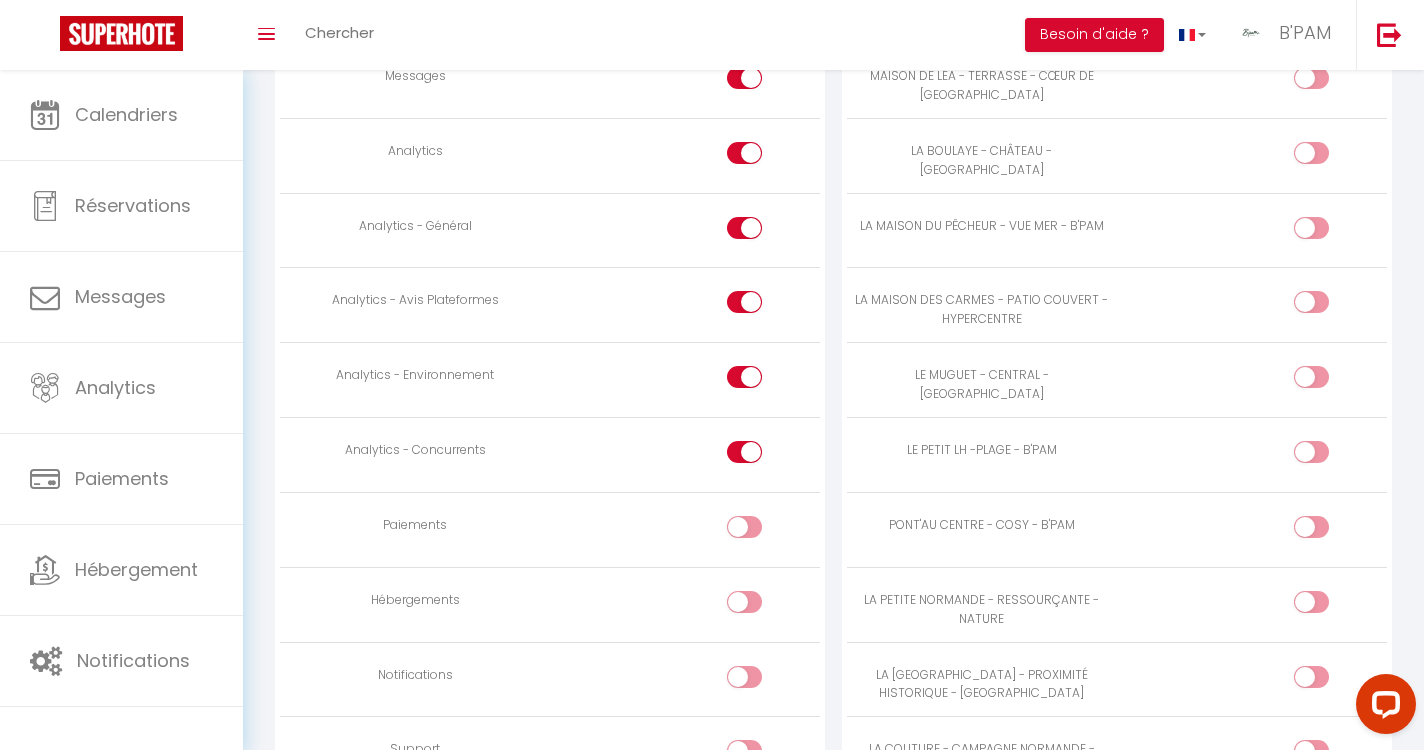 click at bounding box center (744, 452) 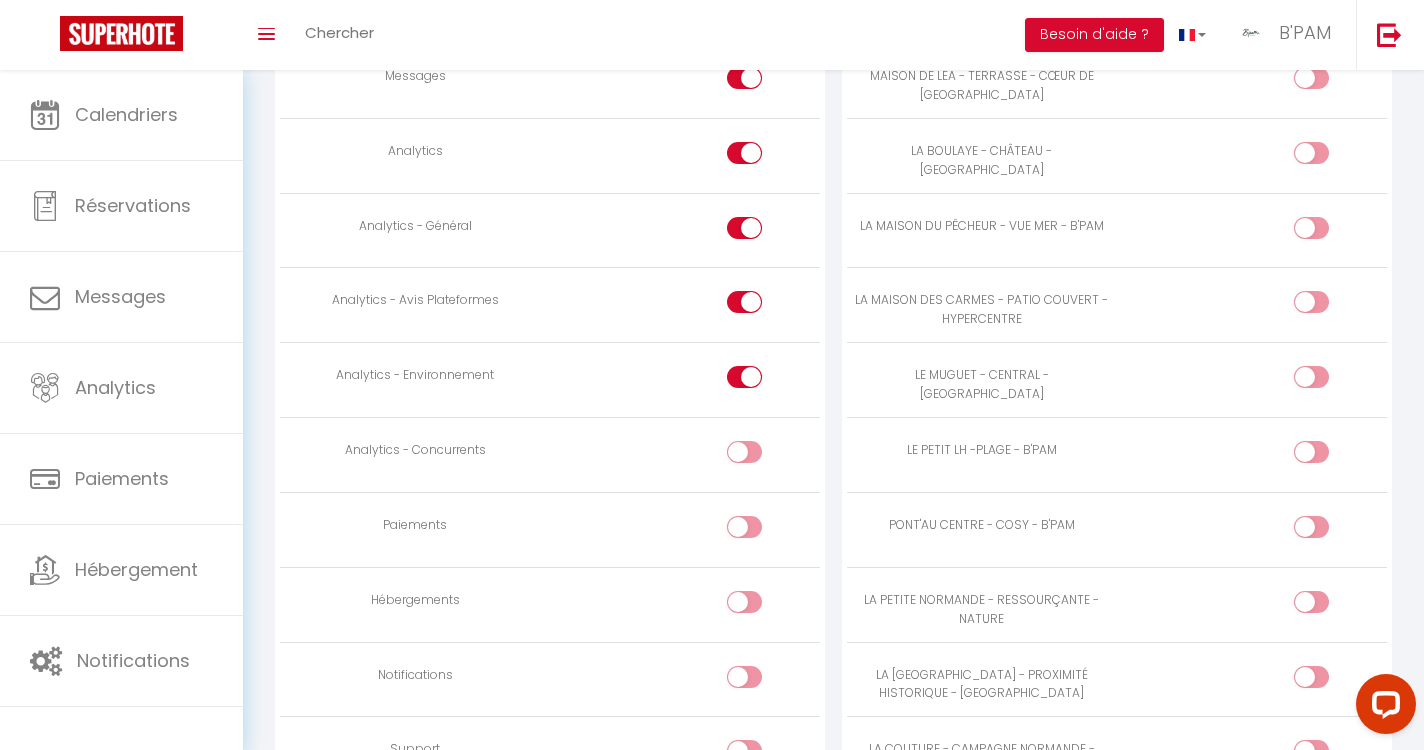 click at bounding box center [762, 381] 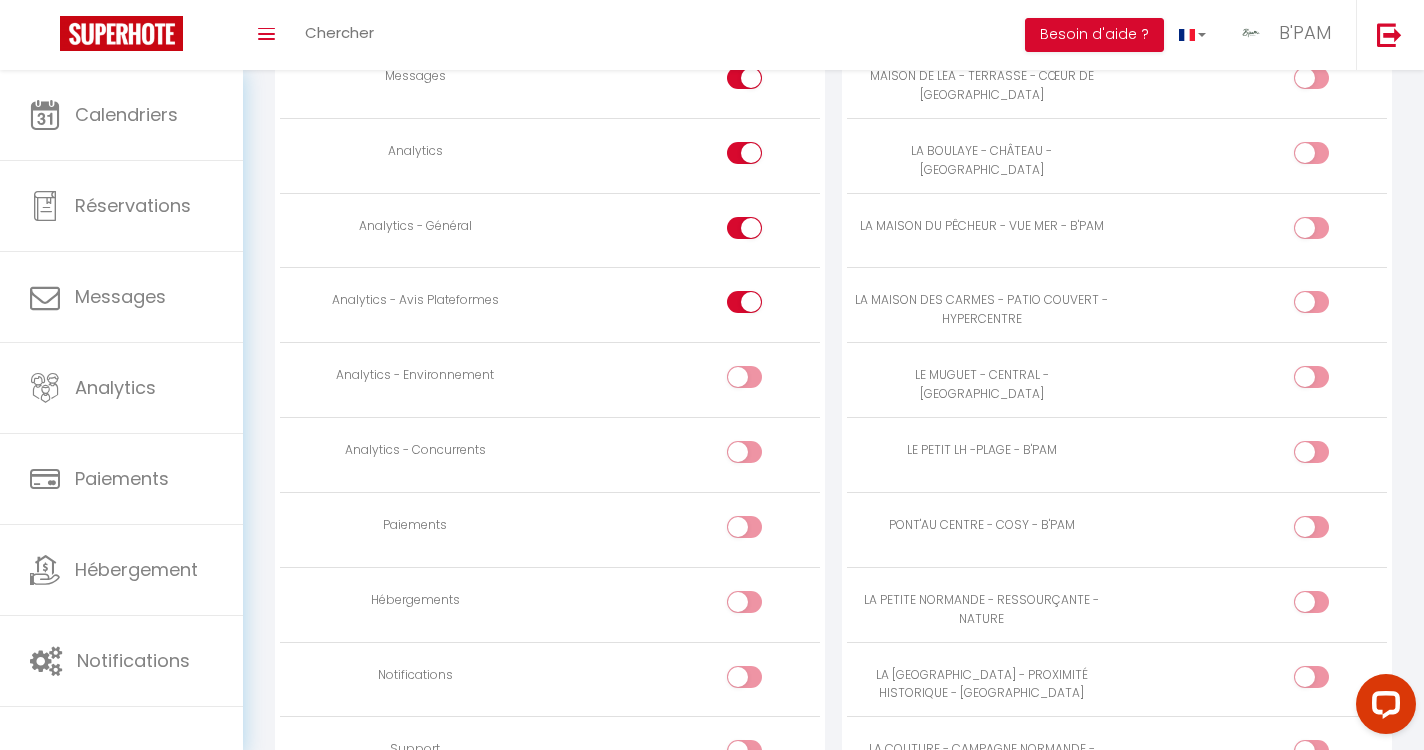 scroll, scrollTop: 1492, scrollLeft: 0, axis: vertical 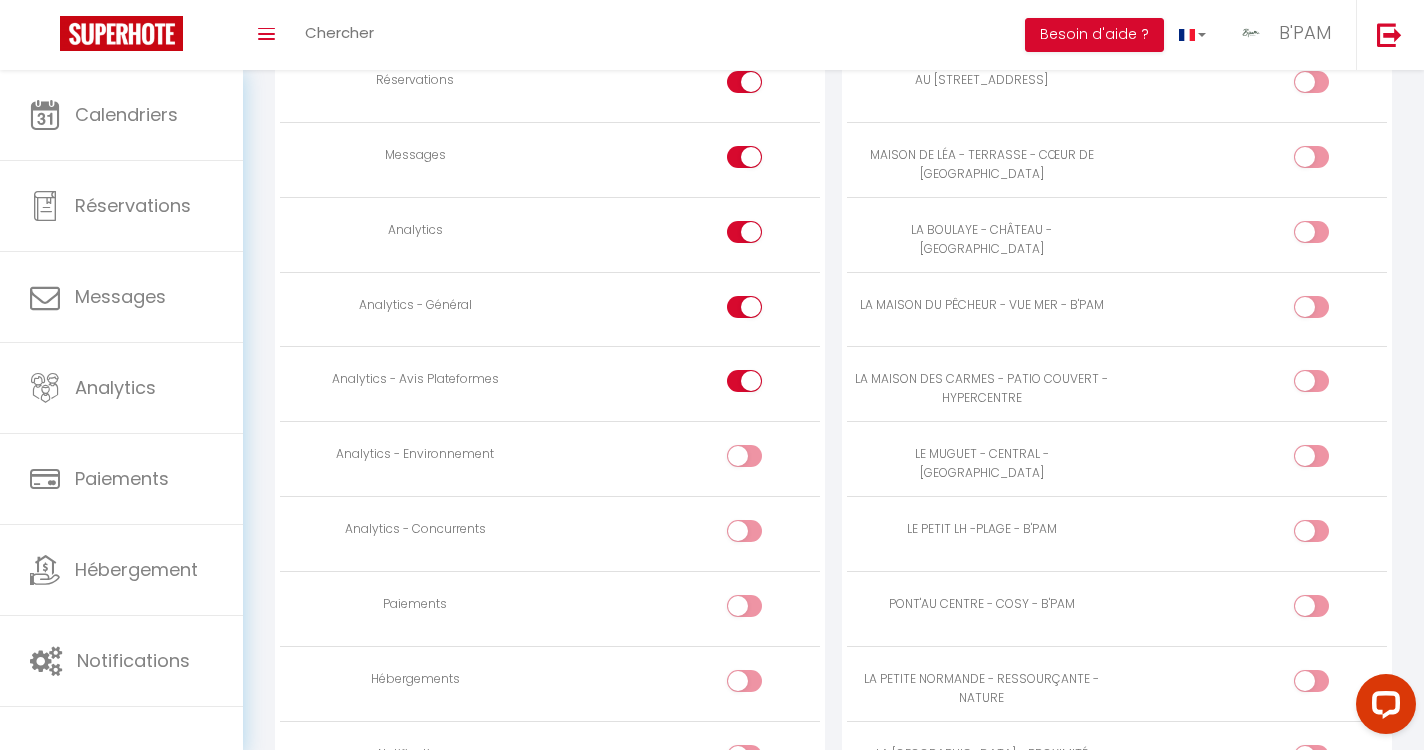 click at bounding box center [744, 391] 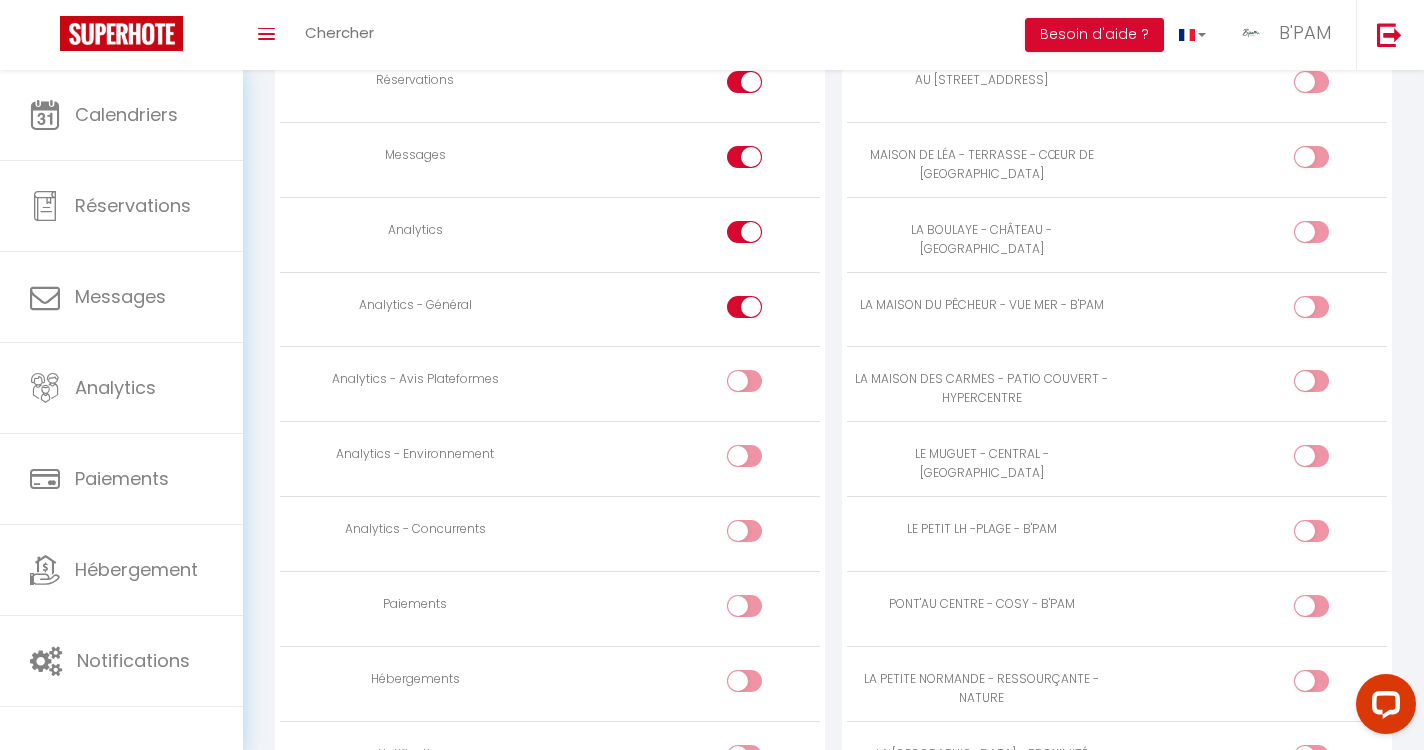 click at bounding box center [744, 311] 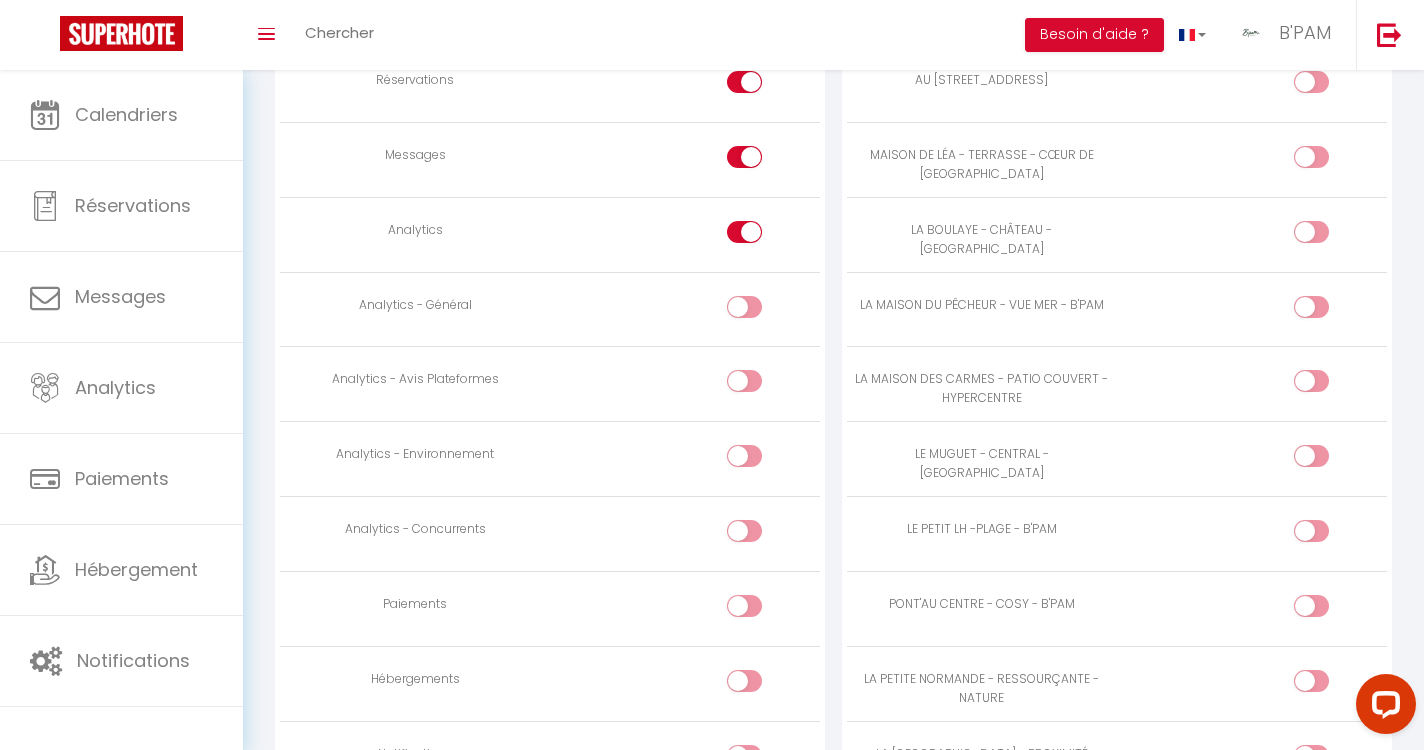 click at bounding box center (762, 311) 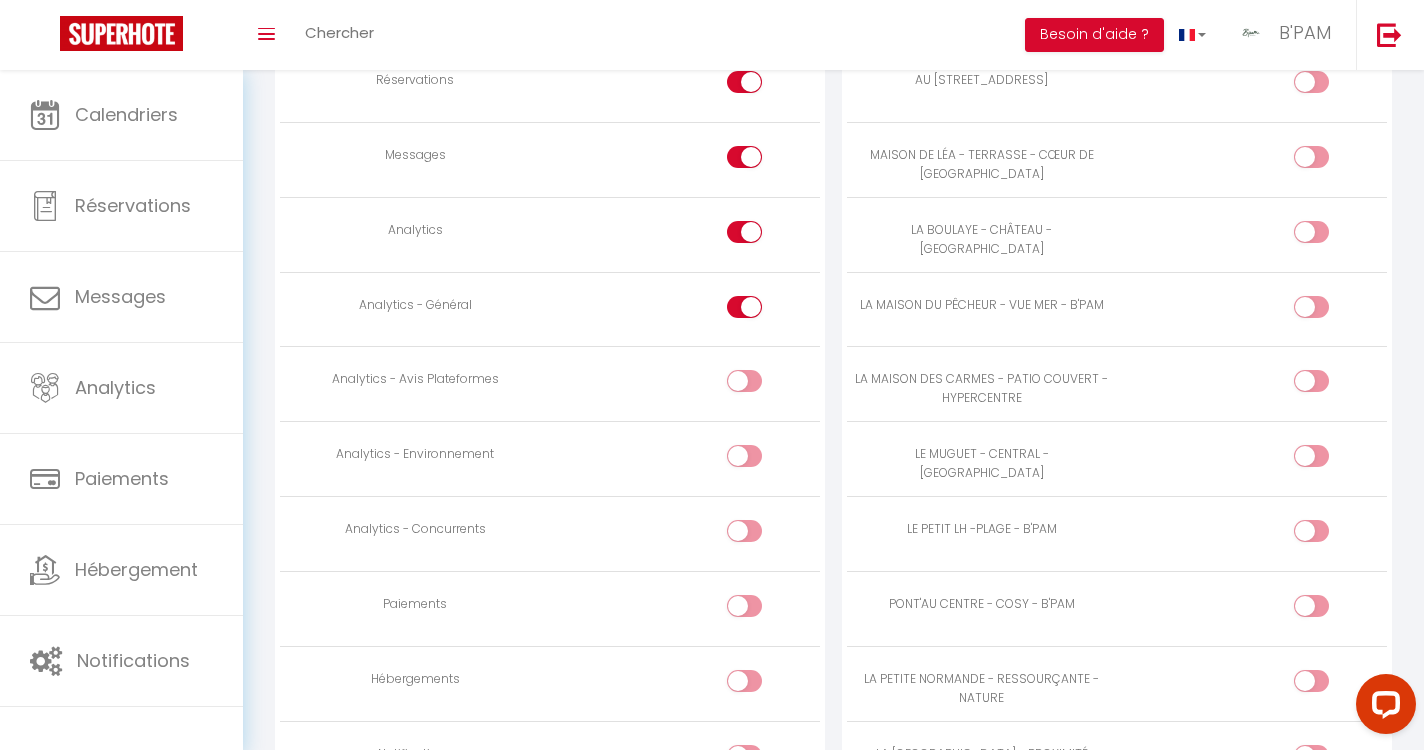 click at bounding box center [762, 311] 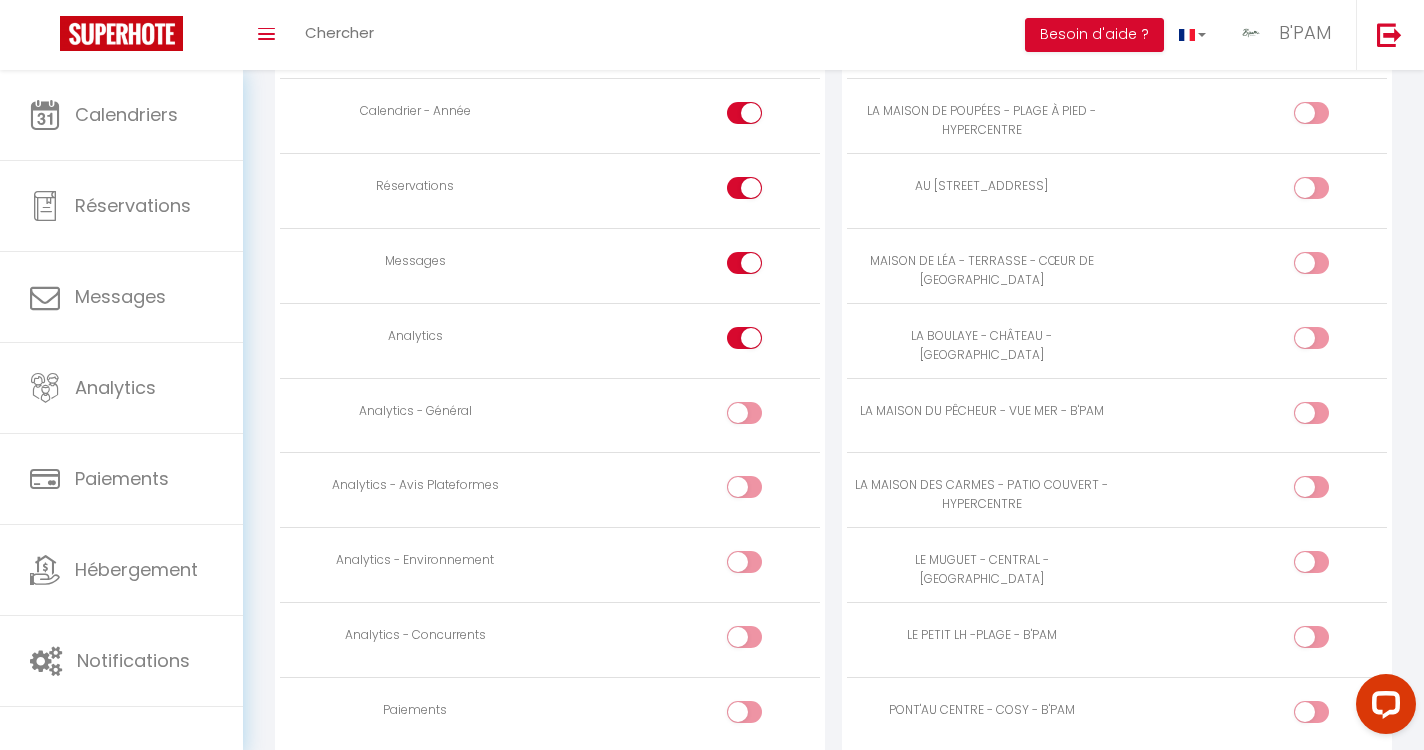 click at bounding box center (762, 342) 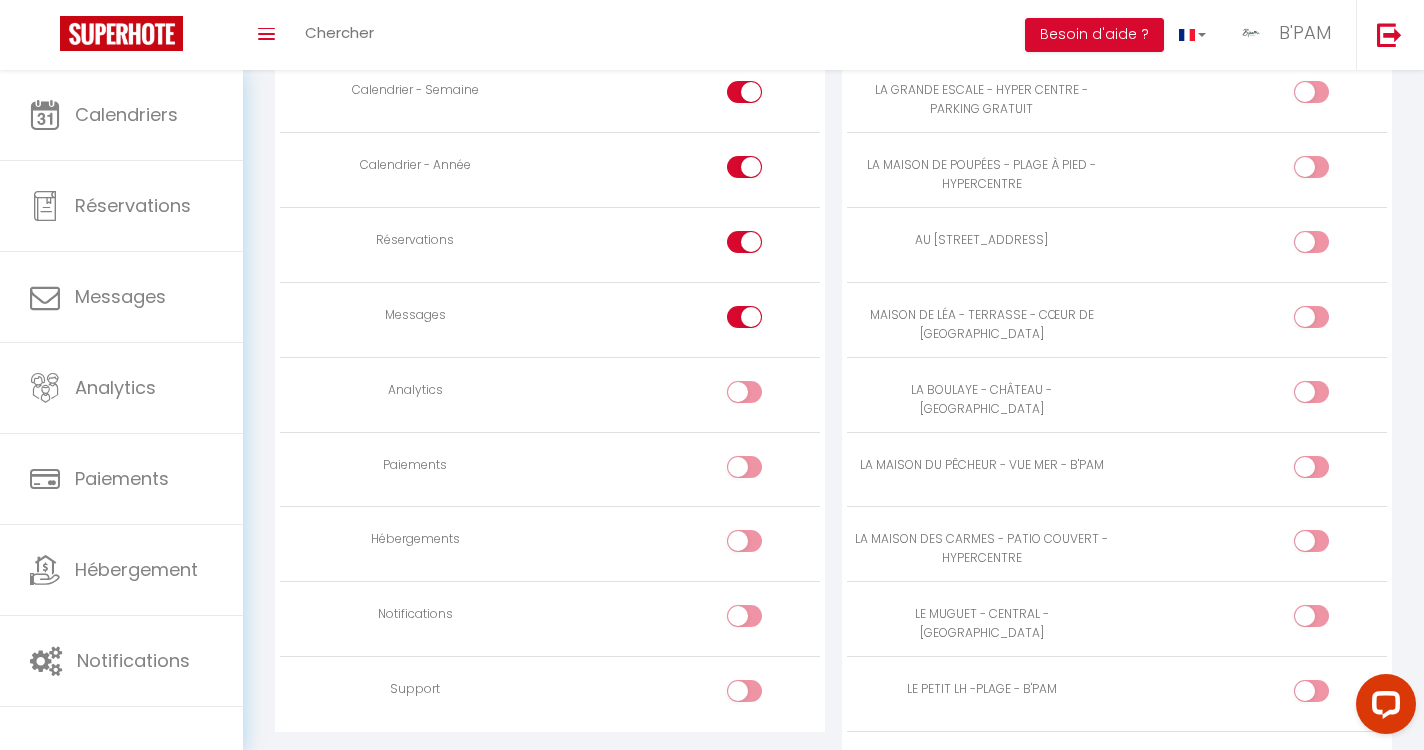 click at bounding box center [762, 321] 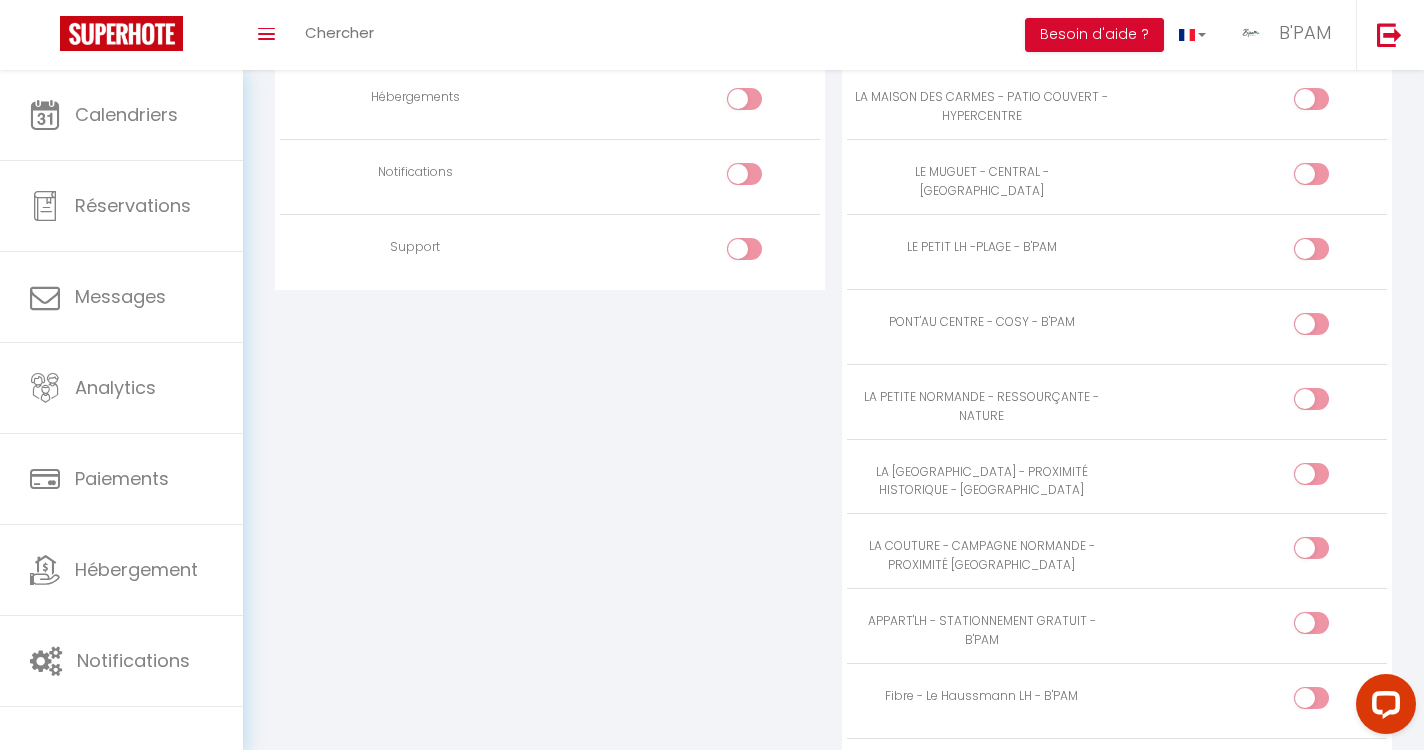 scroll, scrollTop: 1775, scrollLeft: 0, axis: vertical 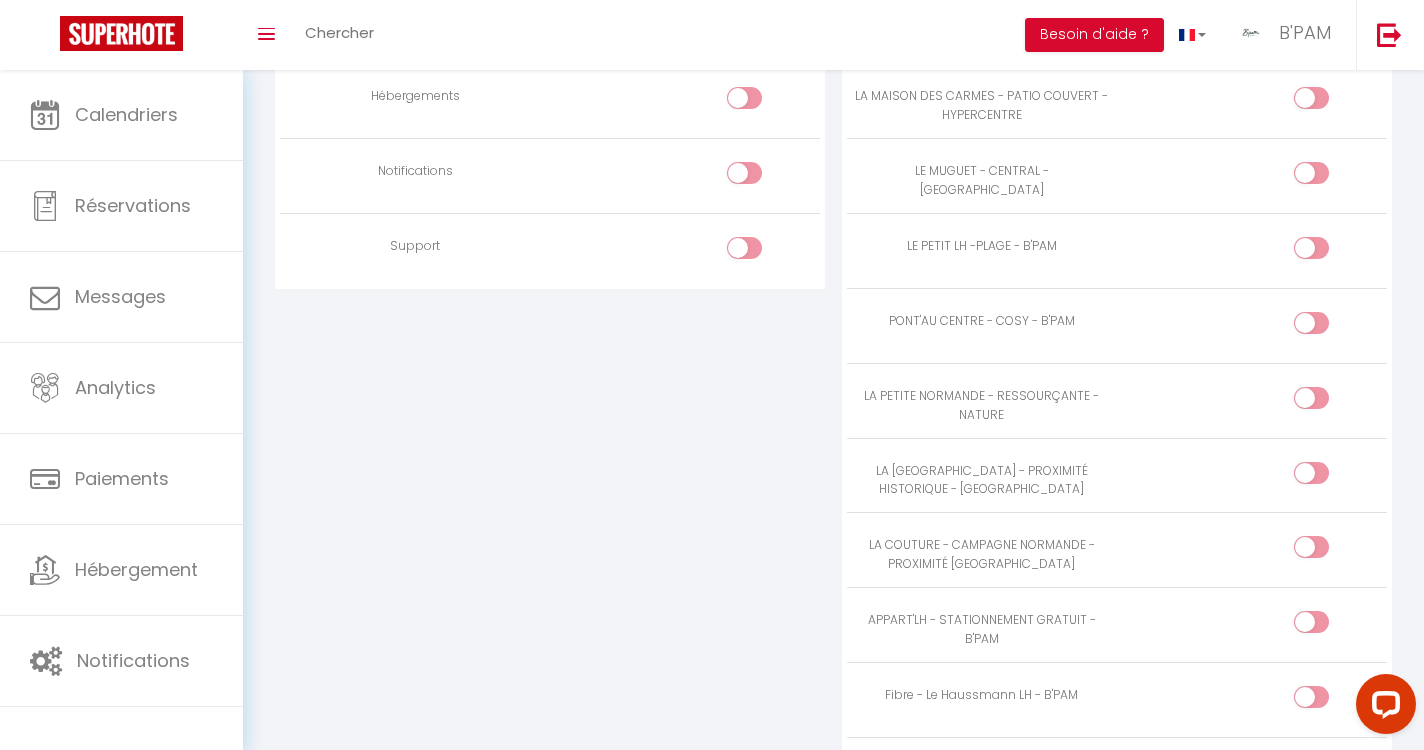 click at bounding box center [1328, 551] 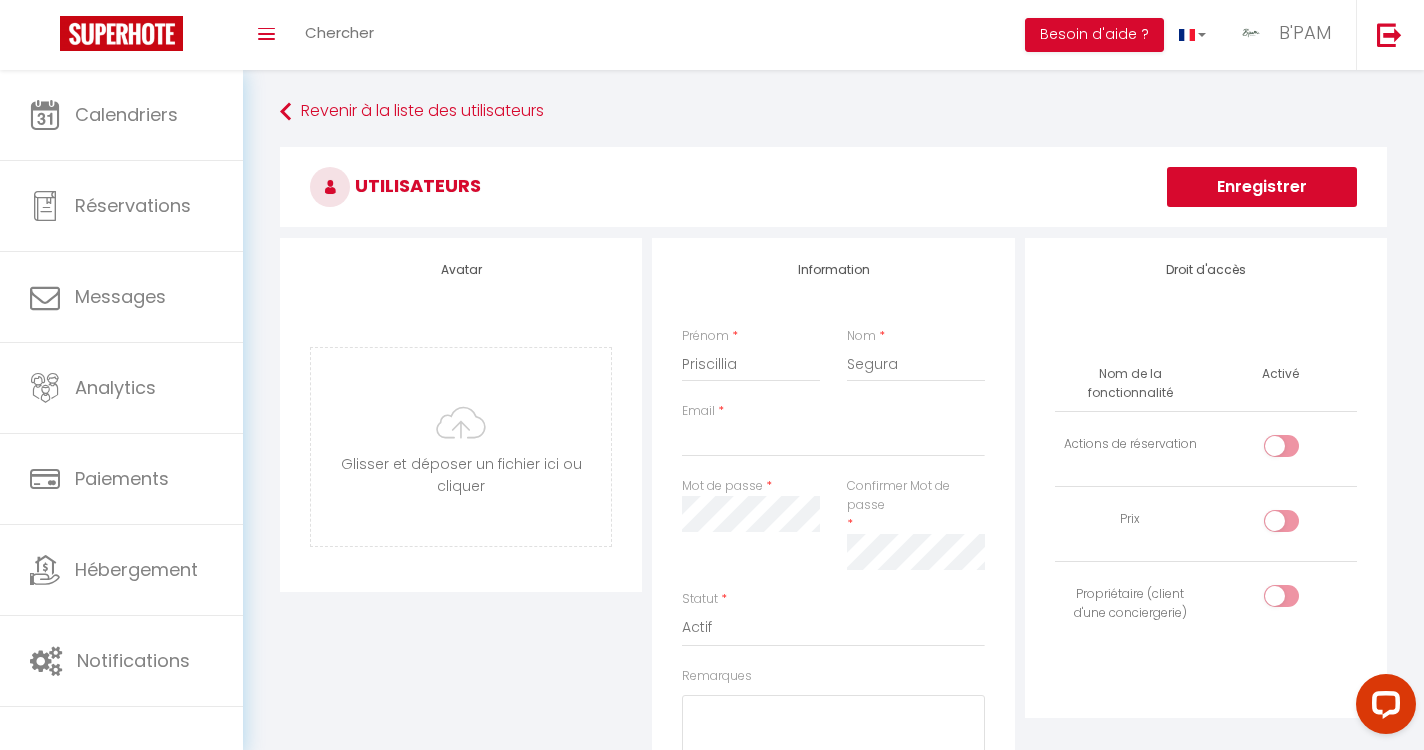 scroll, scrollTop: 0, scrollLeft: 0, axis: both 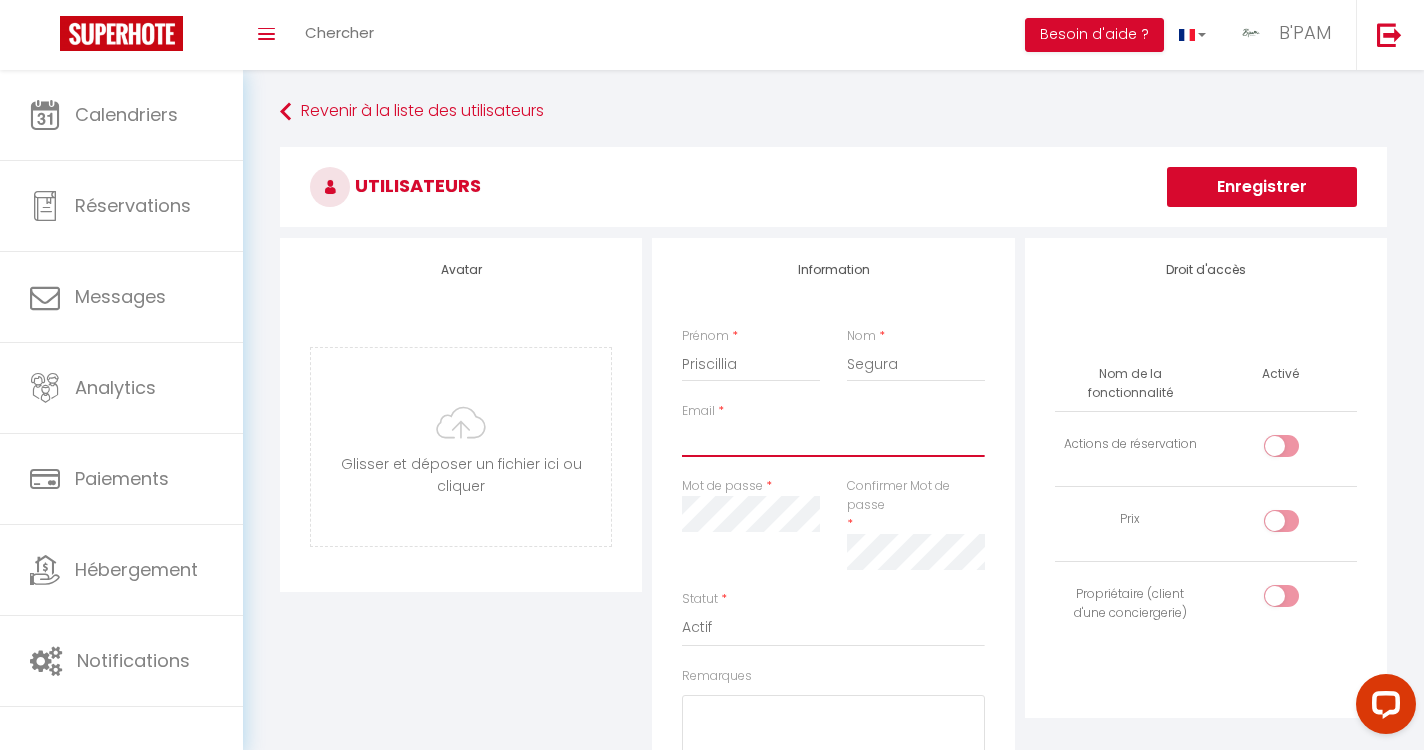 click on "Email" at bounding box center (833, 439) 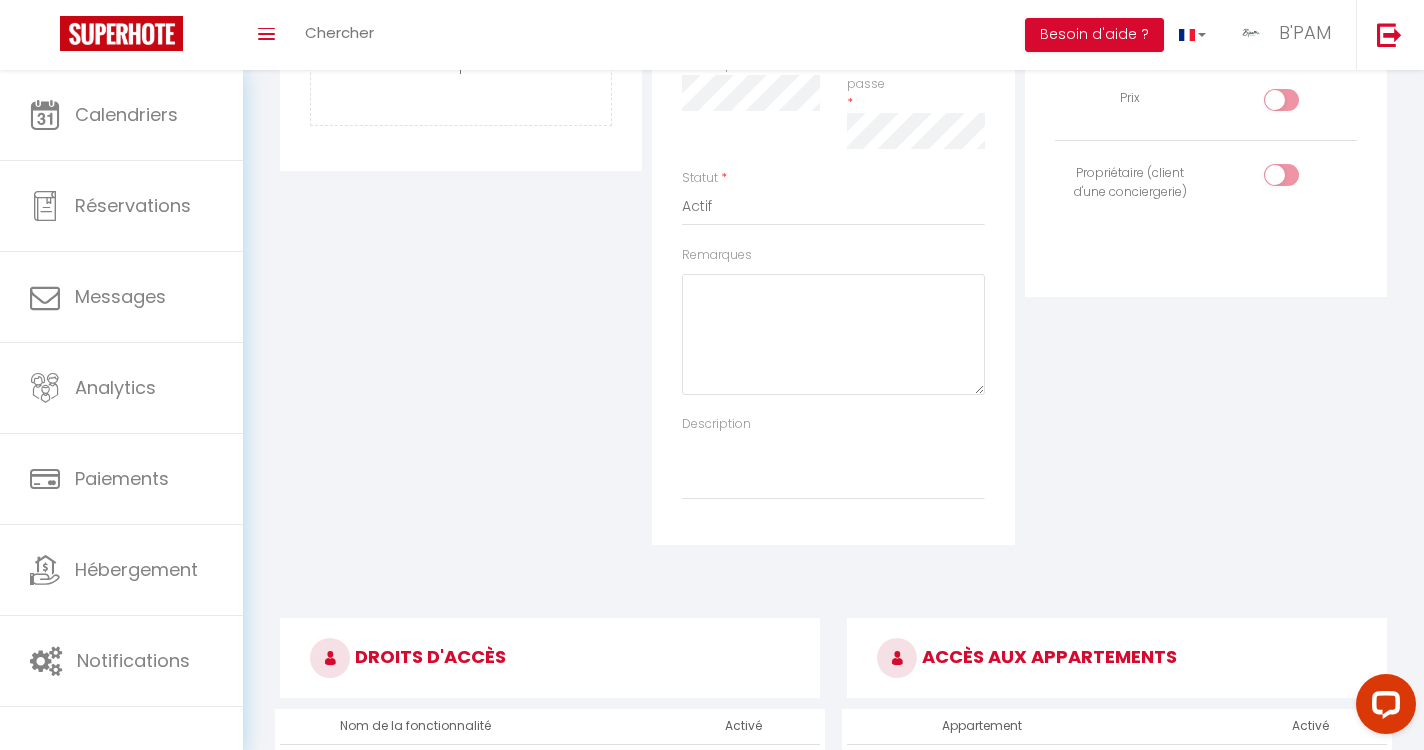 scroll, scrollTop: 422, scrollLeft: 0, axis: vertical 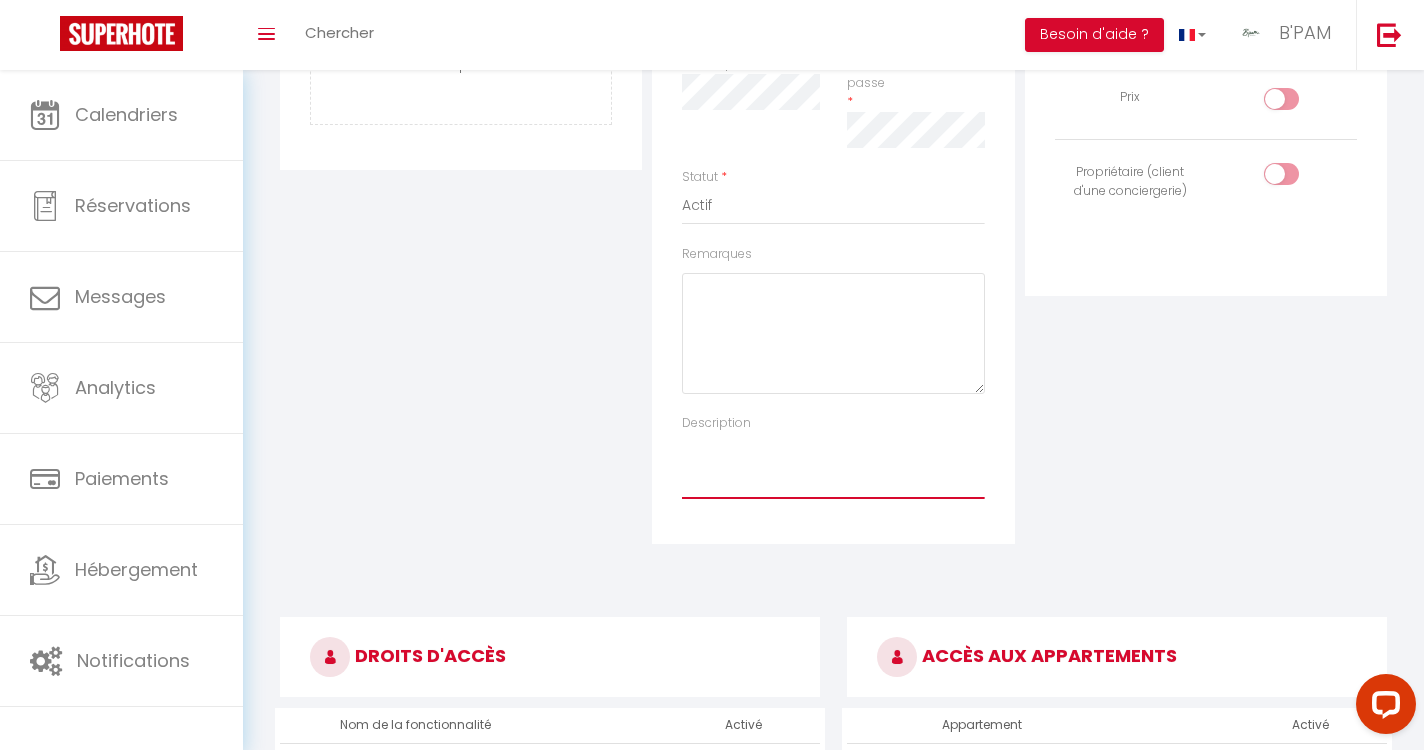 click on "Description" at bounding box center [833, 466] 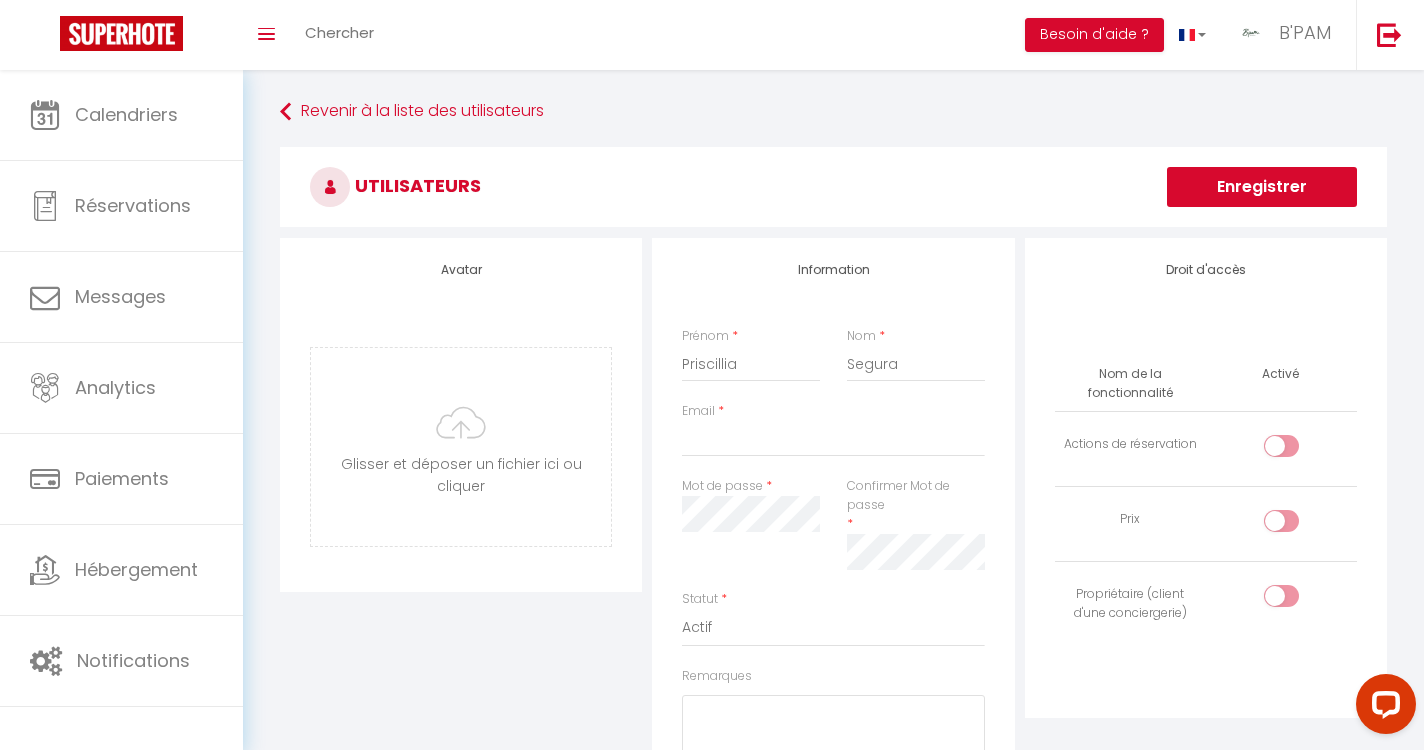 scroll, scrollTop: 0, scrollLeft: 0, axis: both 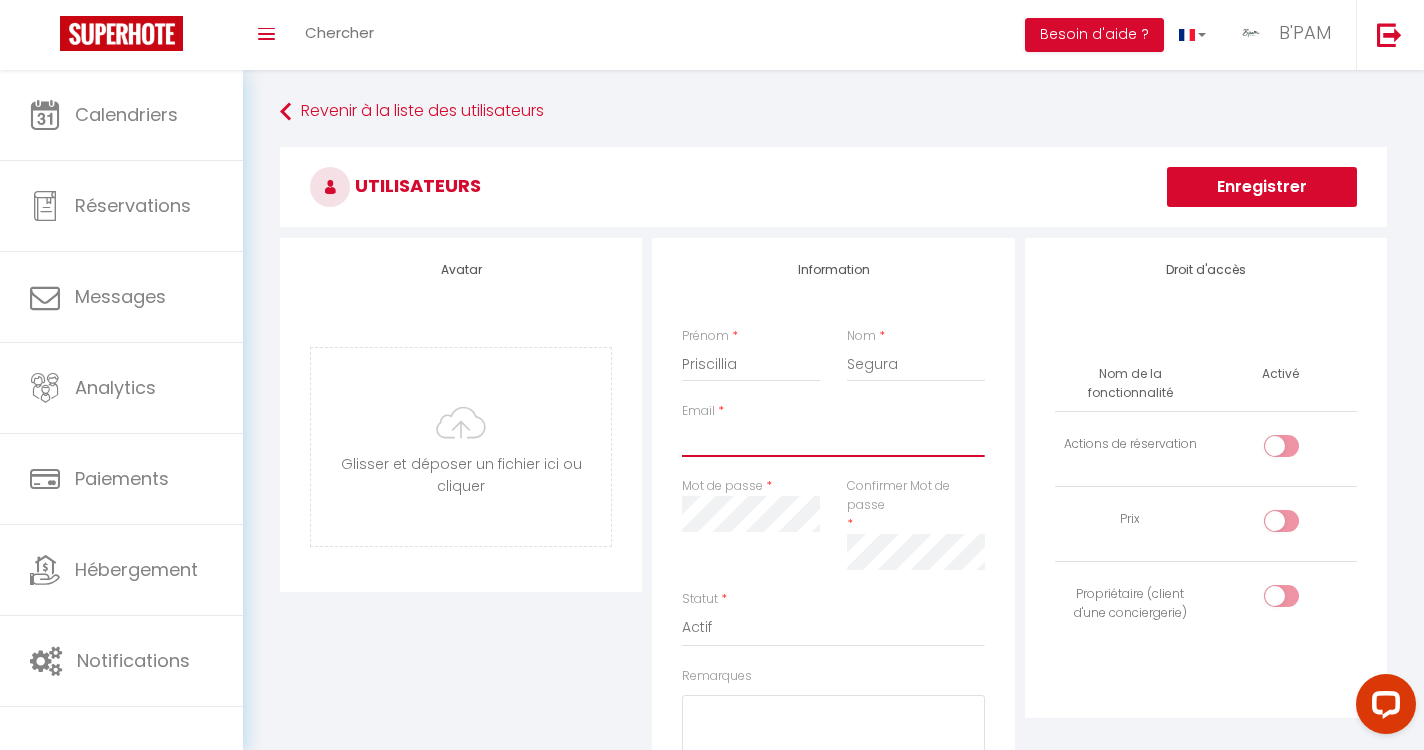 click on "Email" at bounding box center (833, 439) 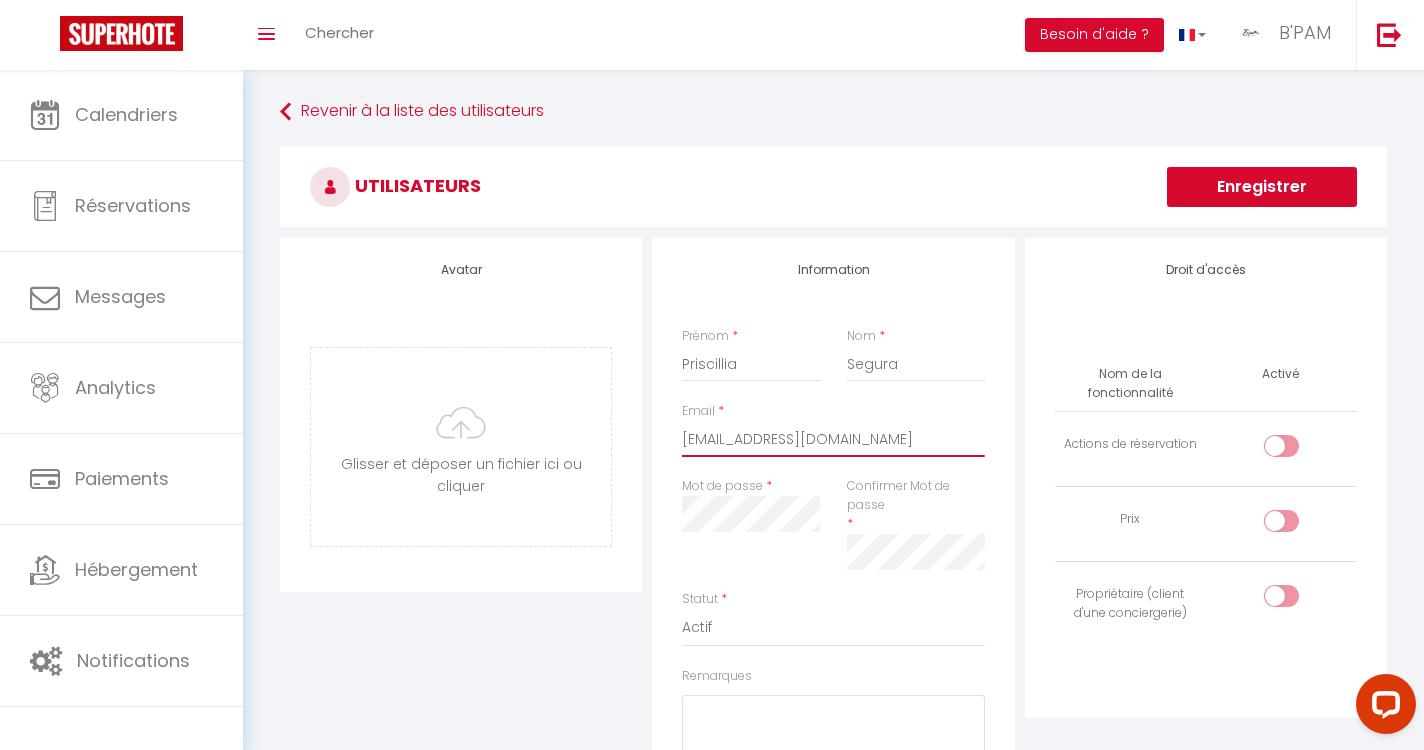 type on "priscillasegura0902@gmail.com" 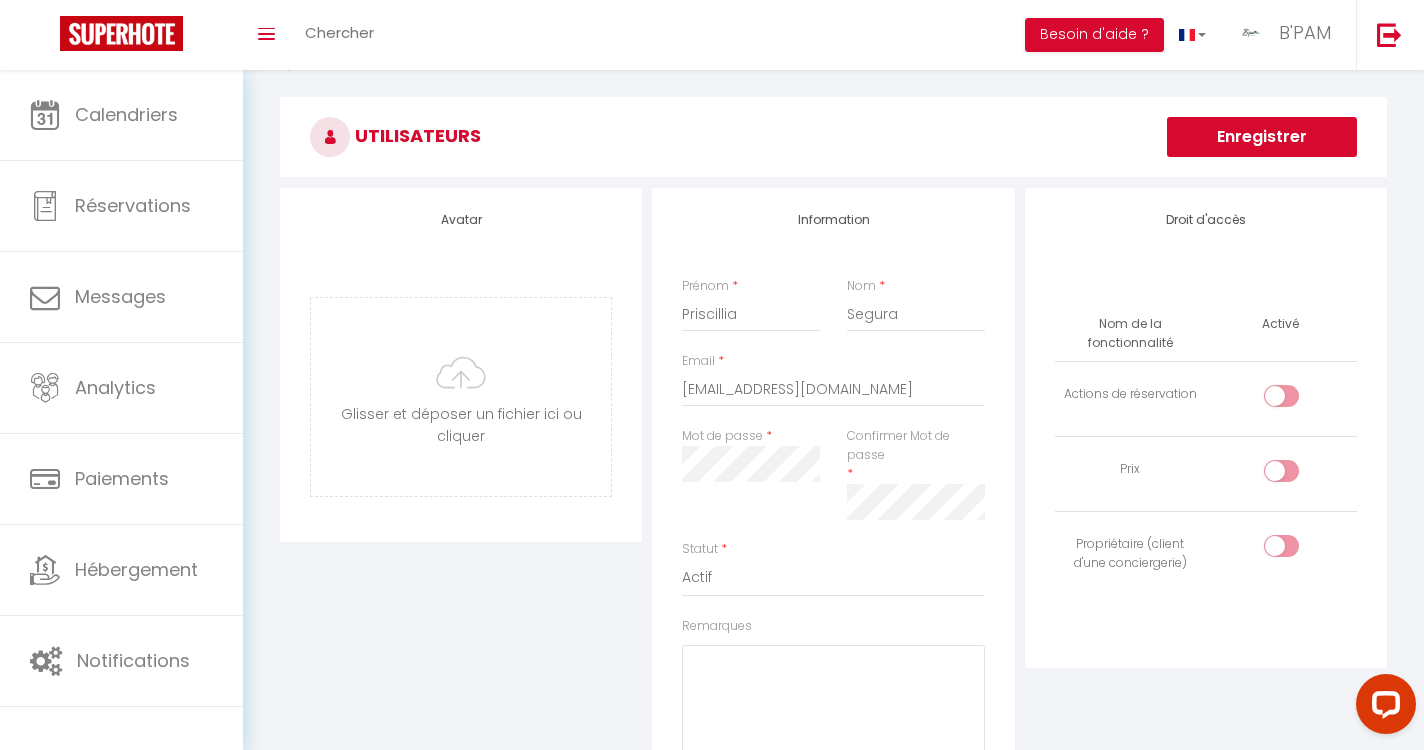 scroll, scrollTop: 53, scrollLeft: 0, axis: vertical 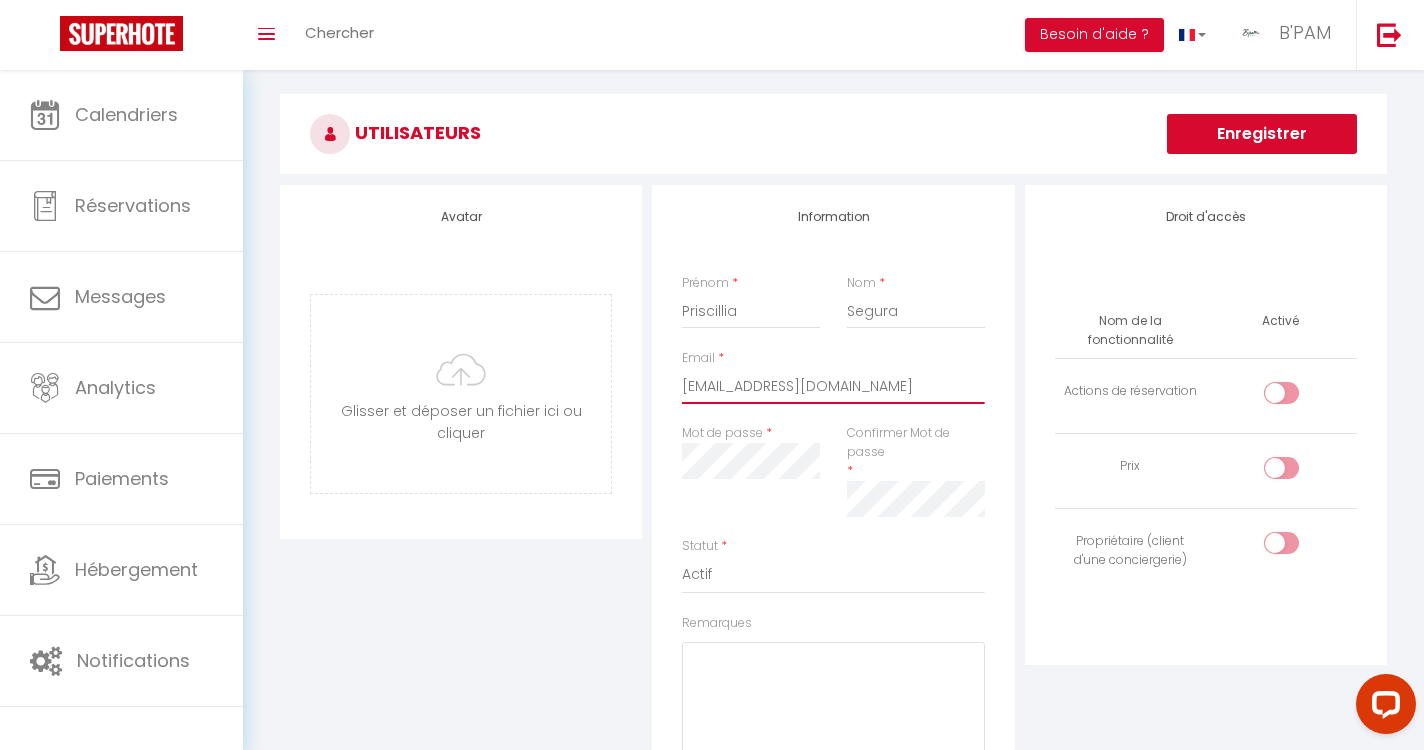 drag, startPoint x: 819, startPoint y: 380, endPoint x: 655, endPoint y: 378, distance: 164.01219 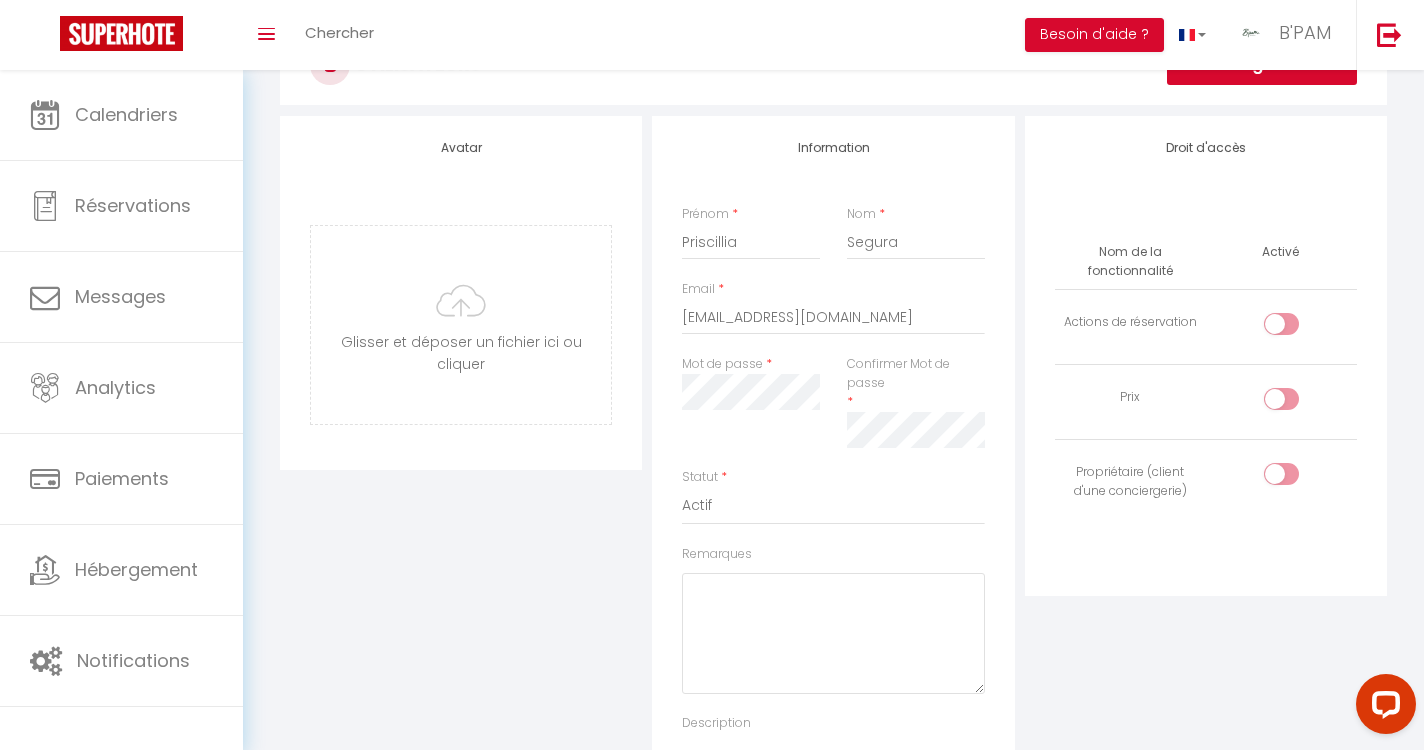 scroll, scrollTop: 14, scrollLeft: 0, axis: vertical 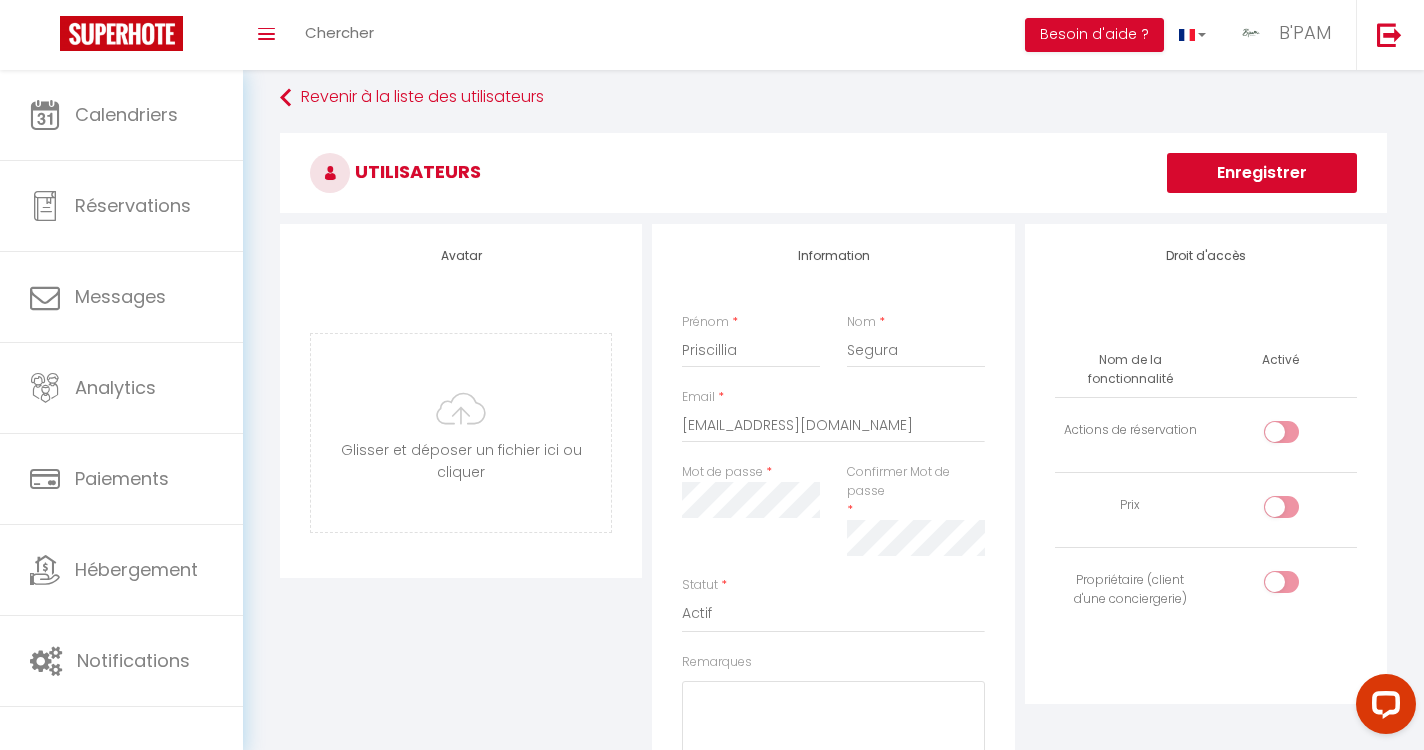 click on "Enregistrer" at bounding box center [1262, 173] 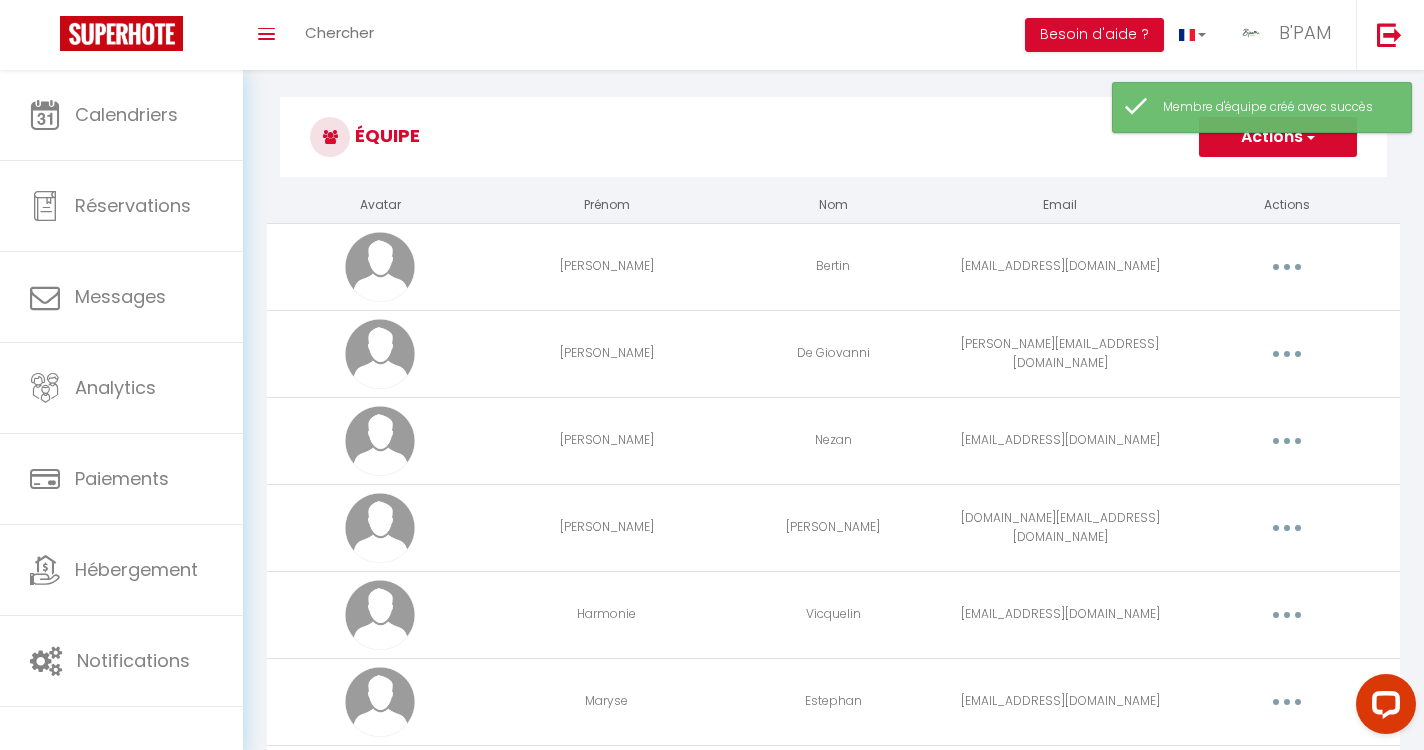 scroll, scrollTop: 0, scrollLeft: 0, axis: both 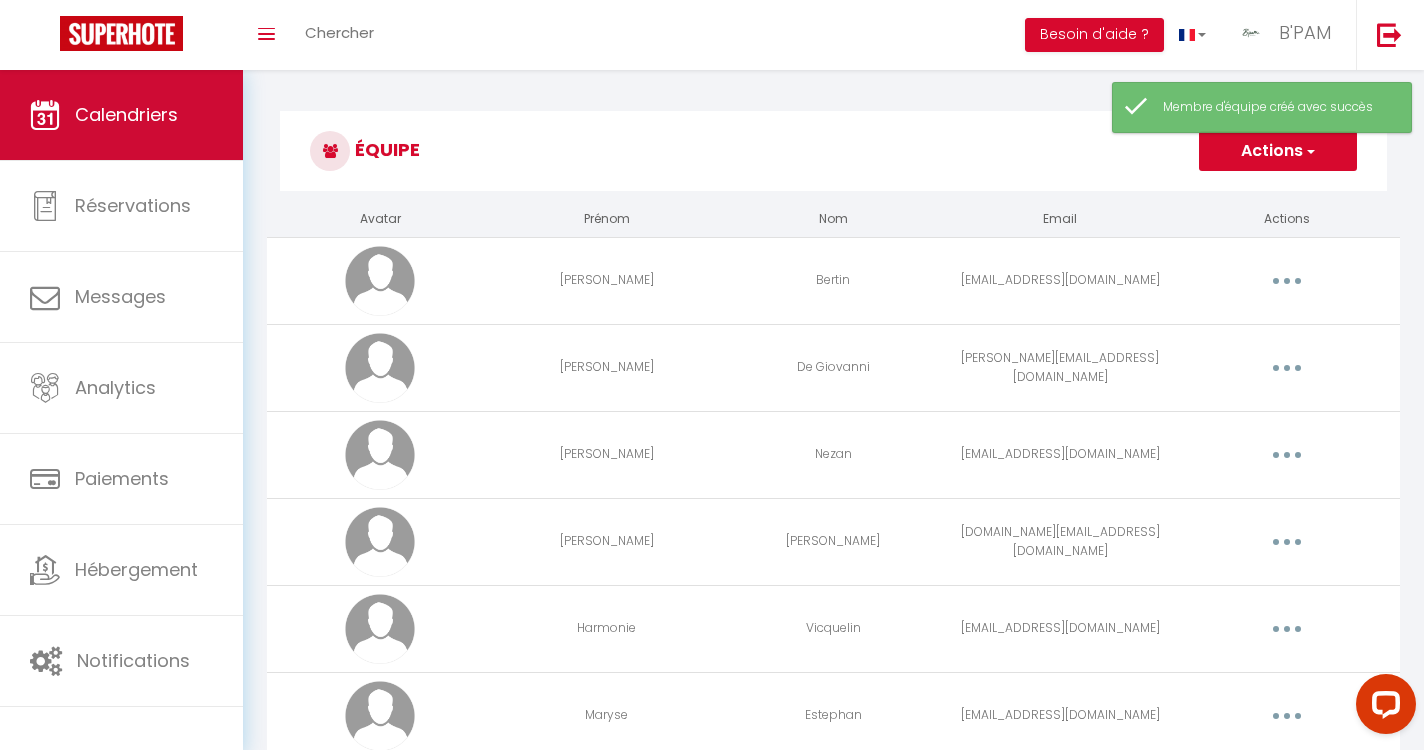 click on "Calendriers" at bounding box center [126, 114] 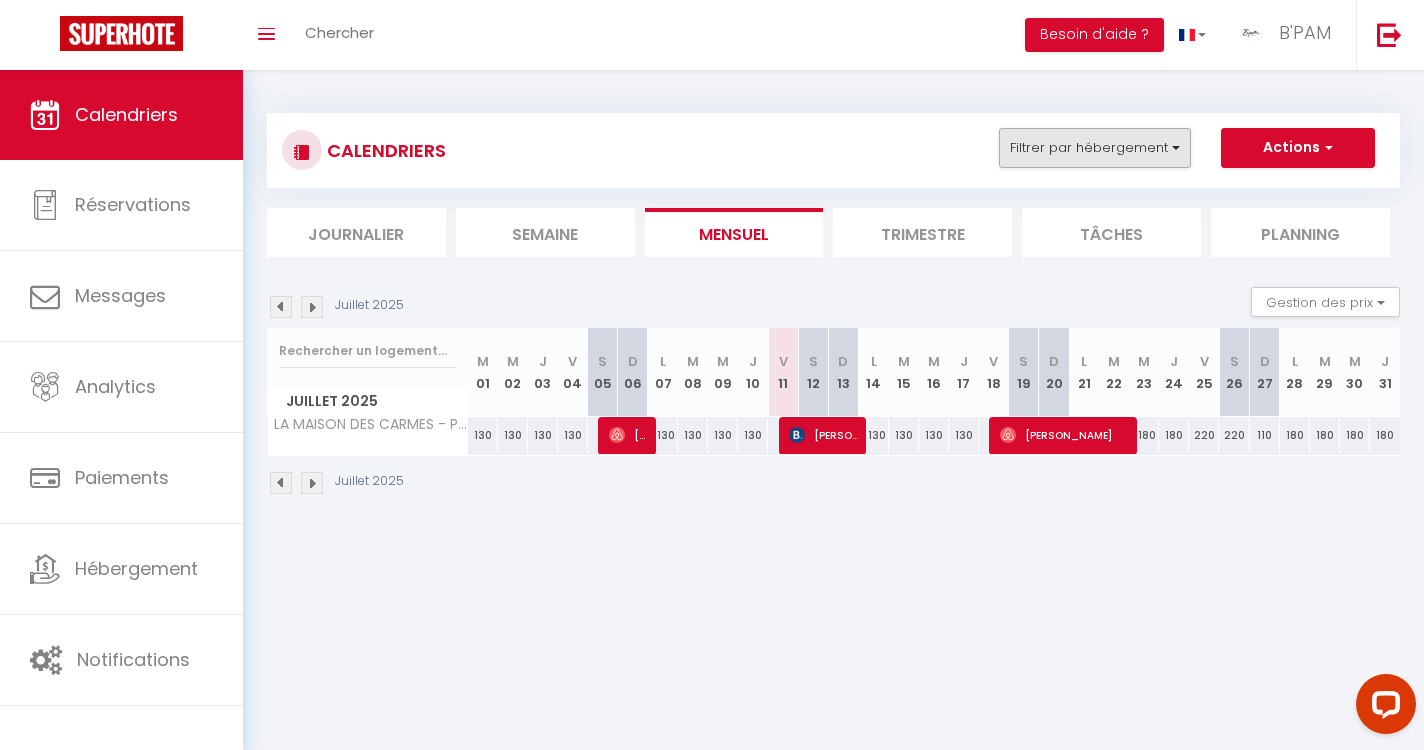 click on "Filtrer par hébergement" at bounding box center (1095, 148) 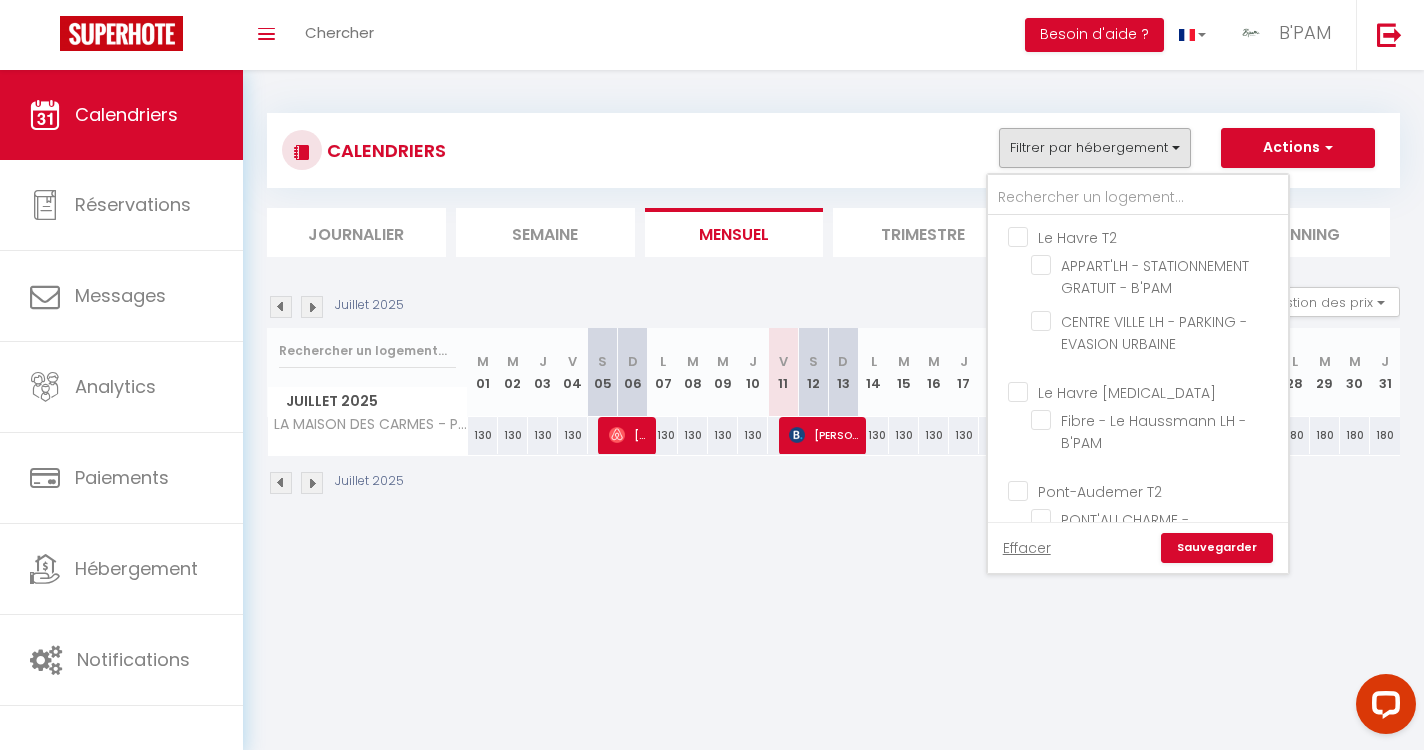 click on "Le Havre T2" at bounding box center [1158, 236] 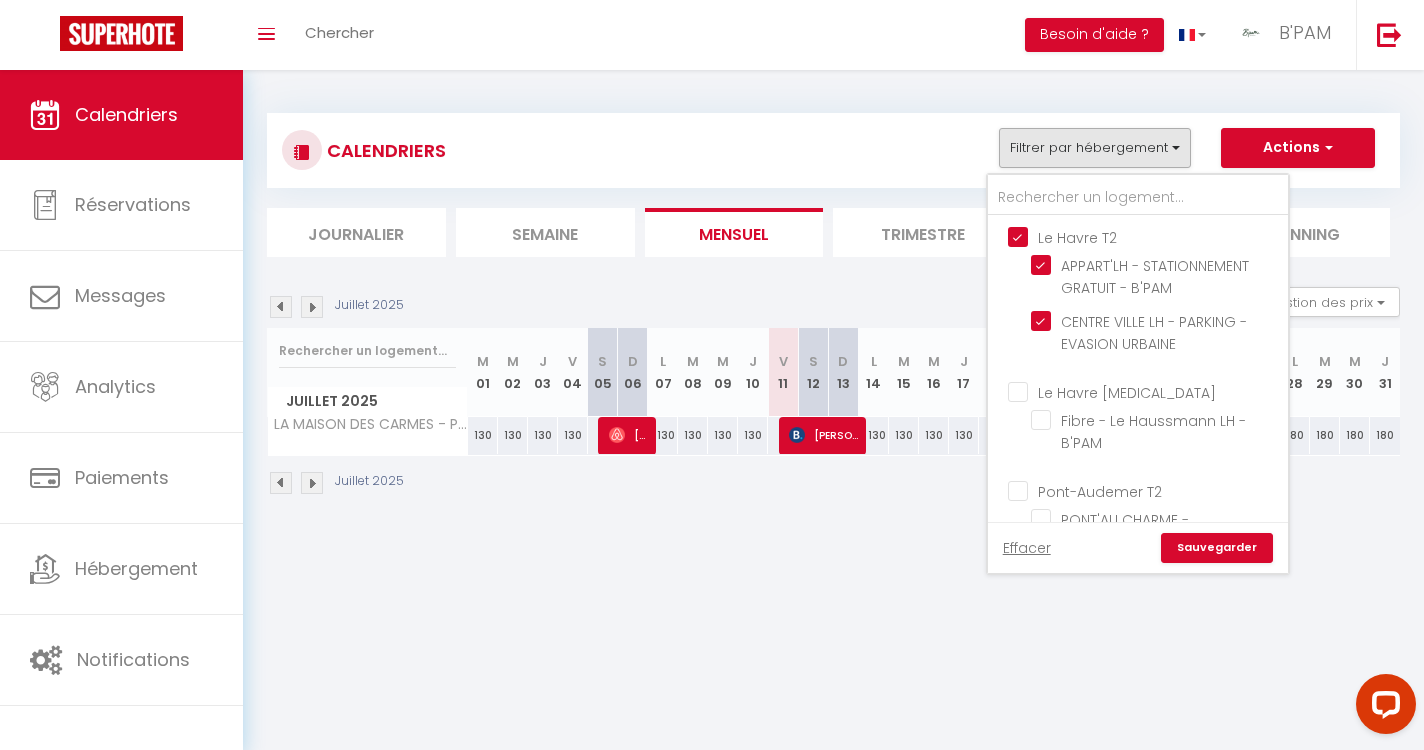 checkbox on "true" 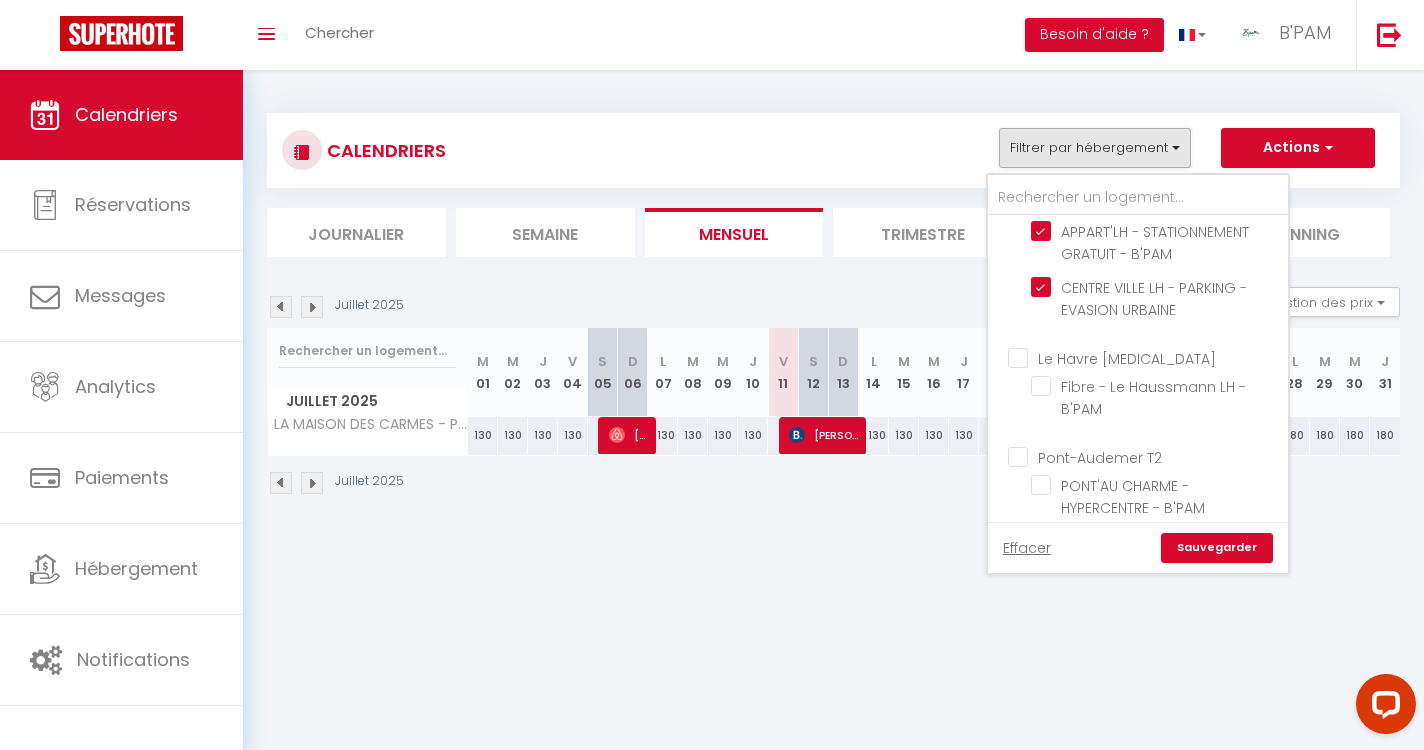 click on "Le Havre [MEDICAL_DATA]" at bounding box center (1158, 357) 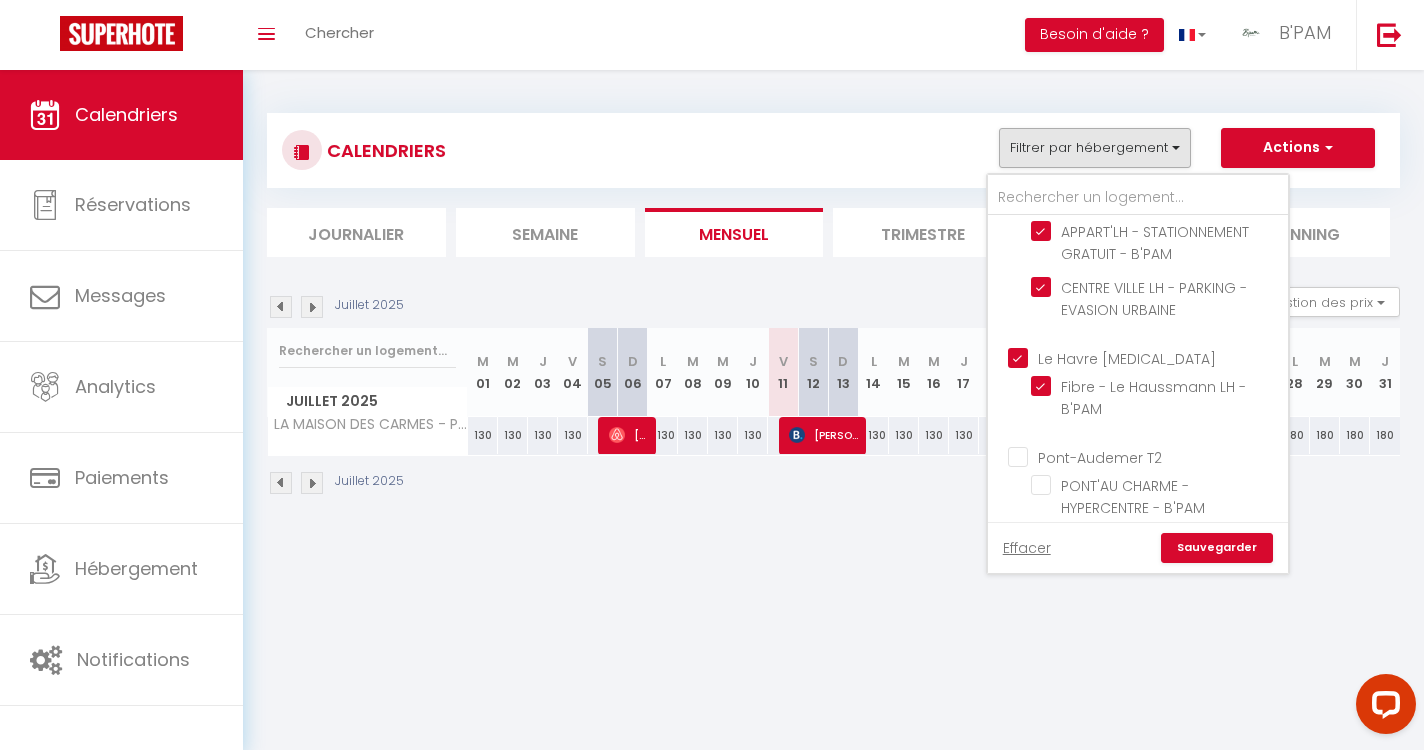 checkbox on "true" 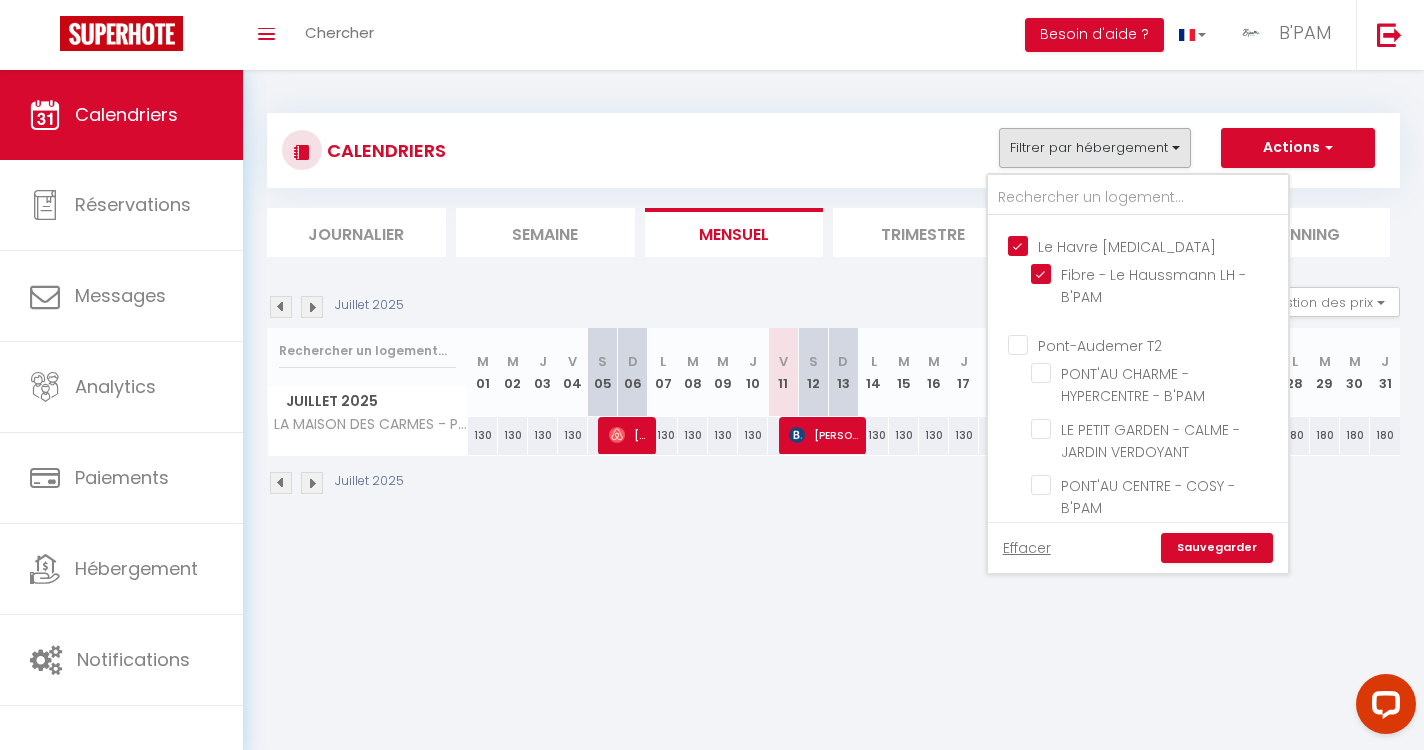 scroll, scrollTop: 176, scrollLeft: 0, axis: vertical 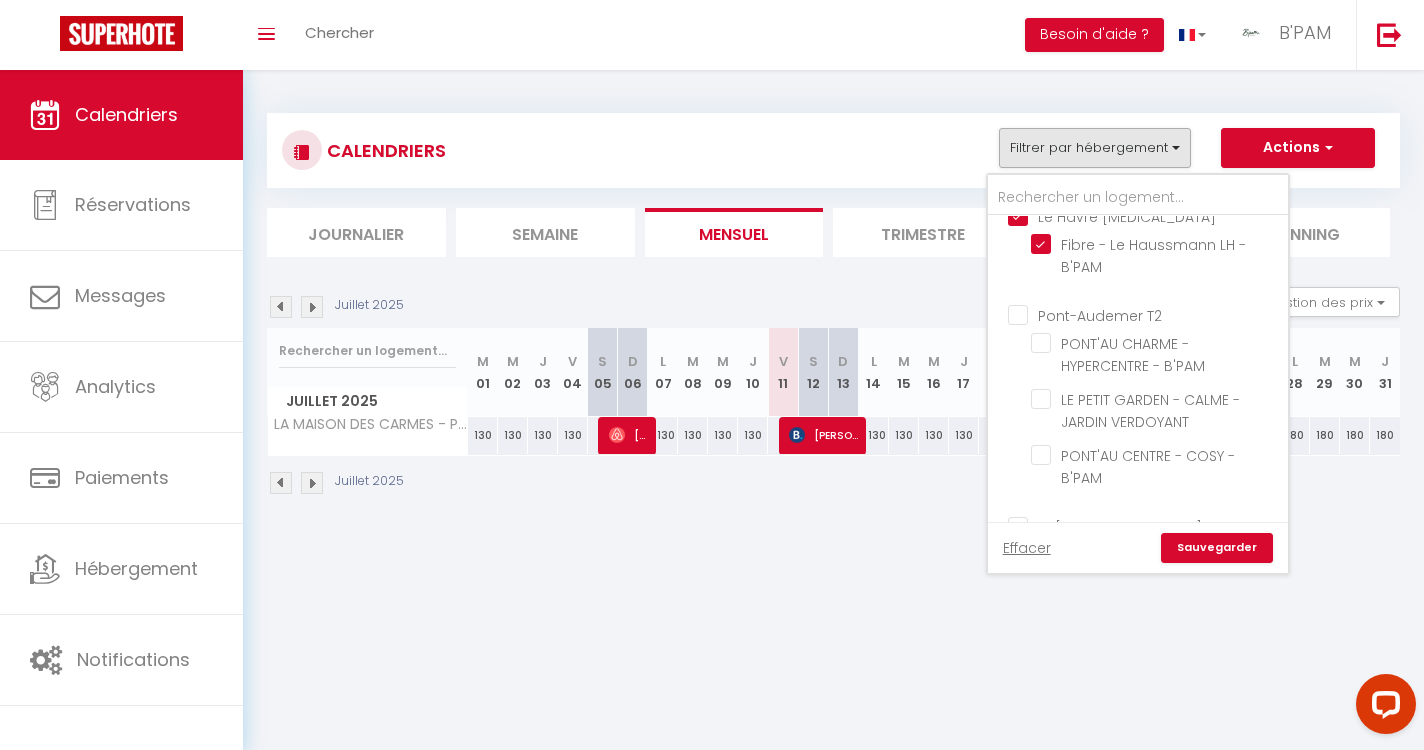 click on "Pont-Audemer T2" at bounding box center (1158, 314) 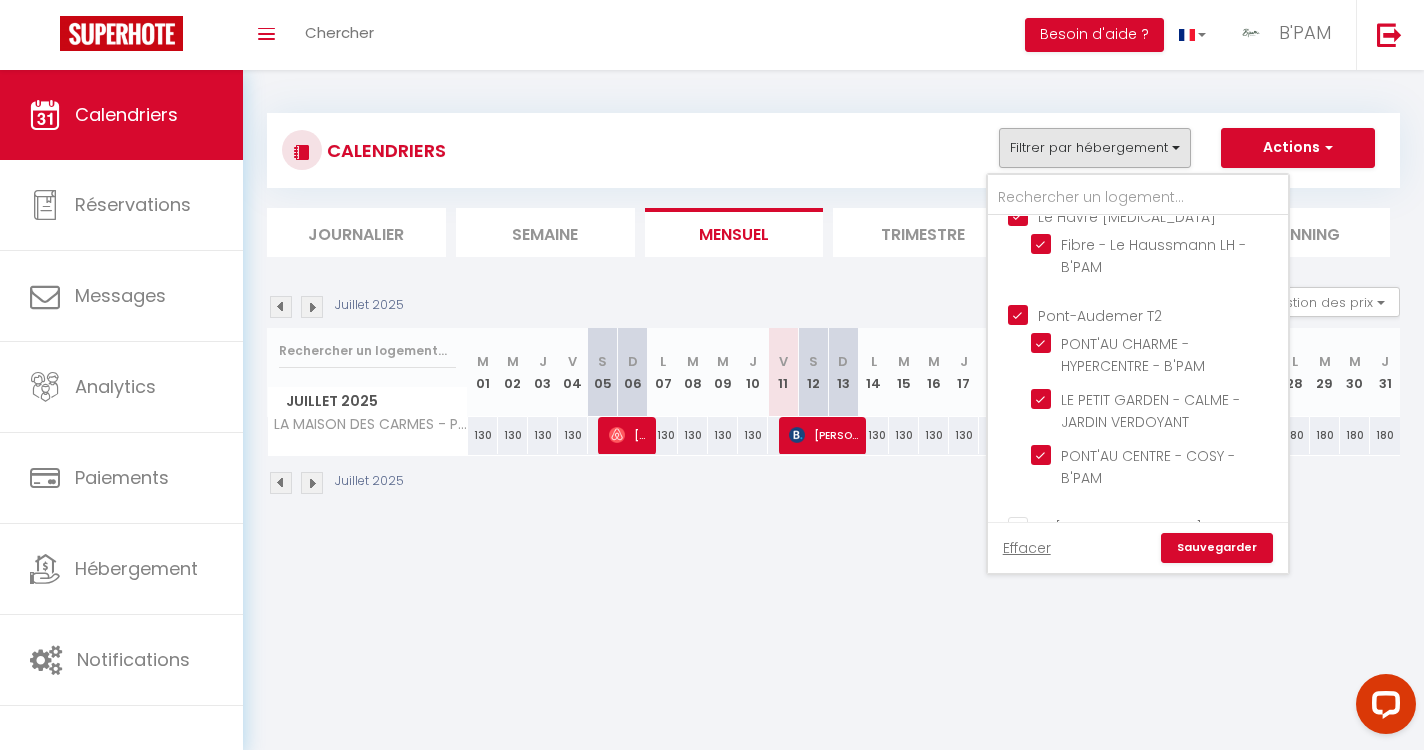 checkbox on "true" 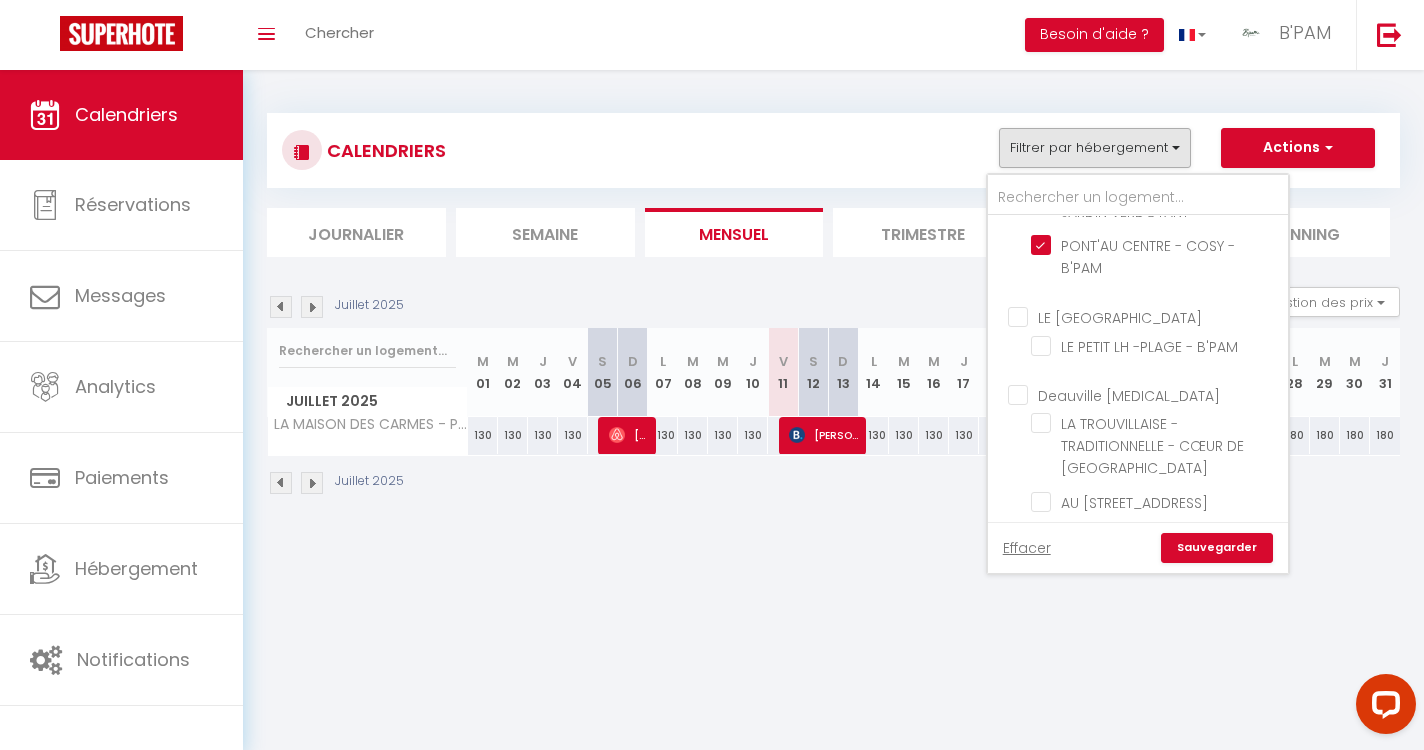 click on "LE [GEOGRAPHIC_DATA]" at bounding box center (1158, 315) 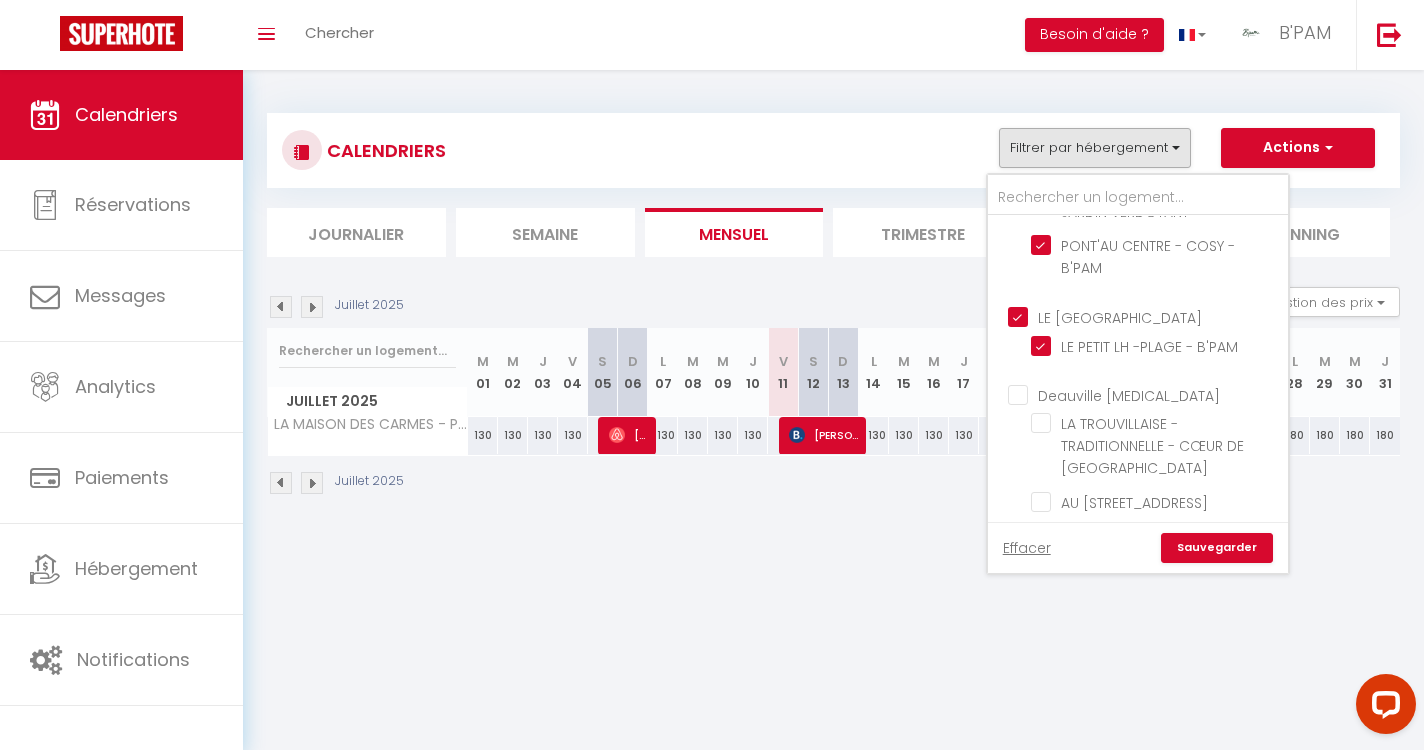 checkbox on "true" 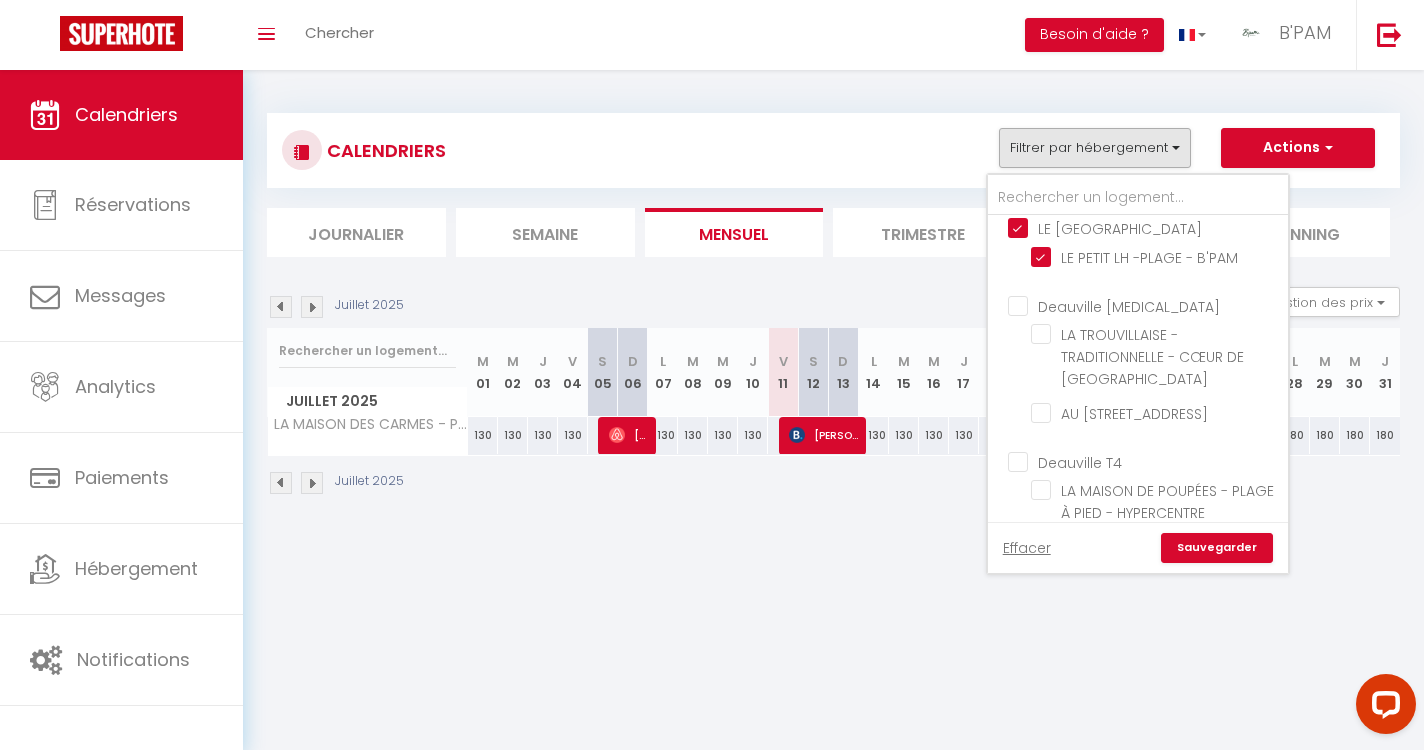 click on "Deauville [MEDICAL_DATA]" at bounding box center [1158, 305] 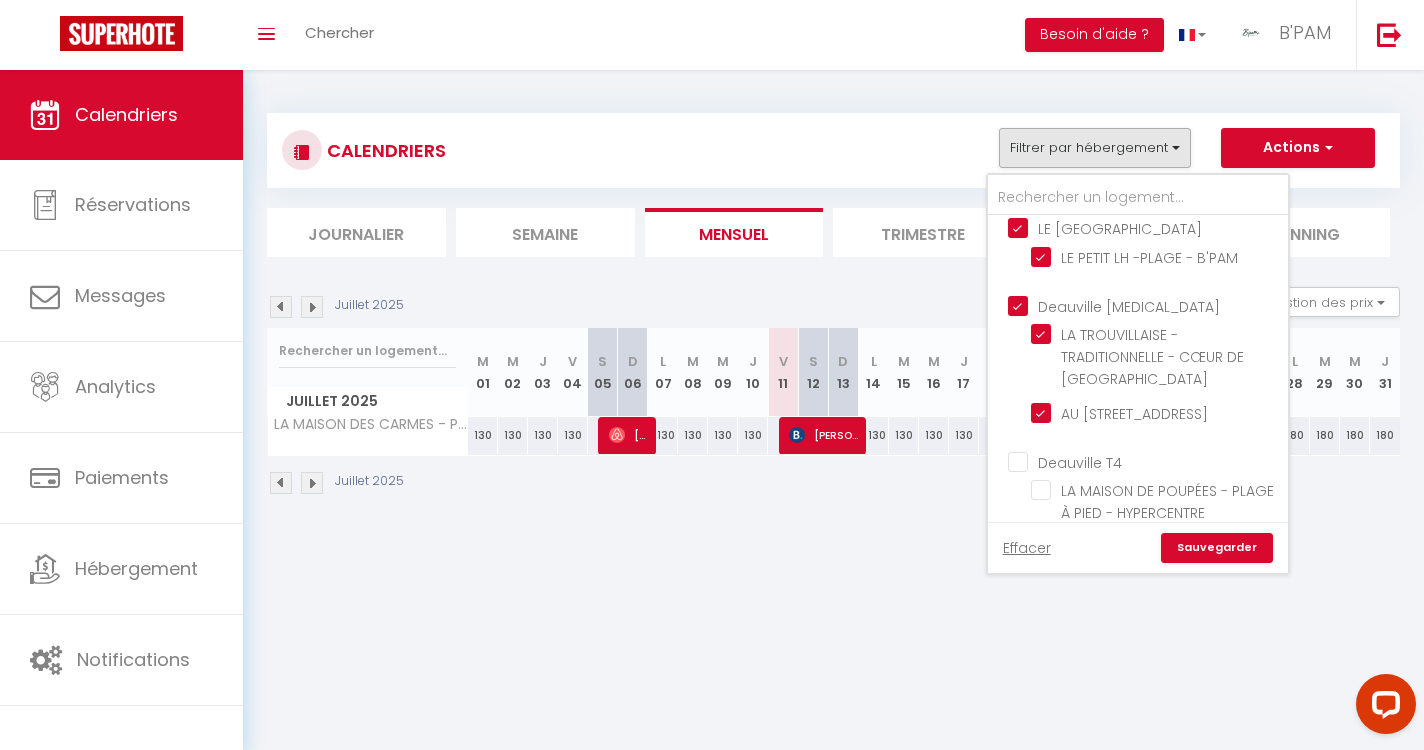 checkbox on "true" 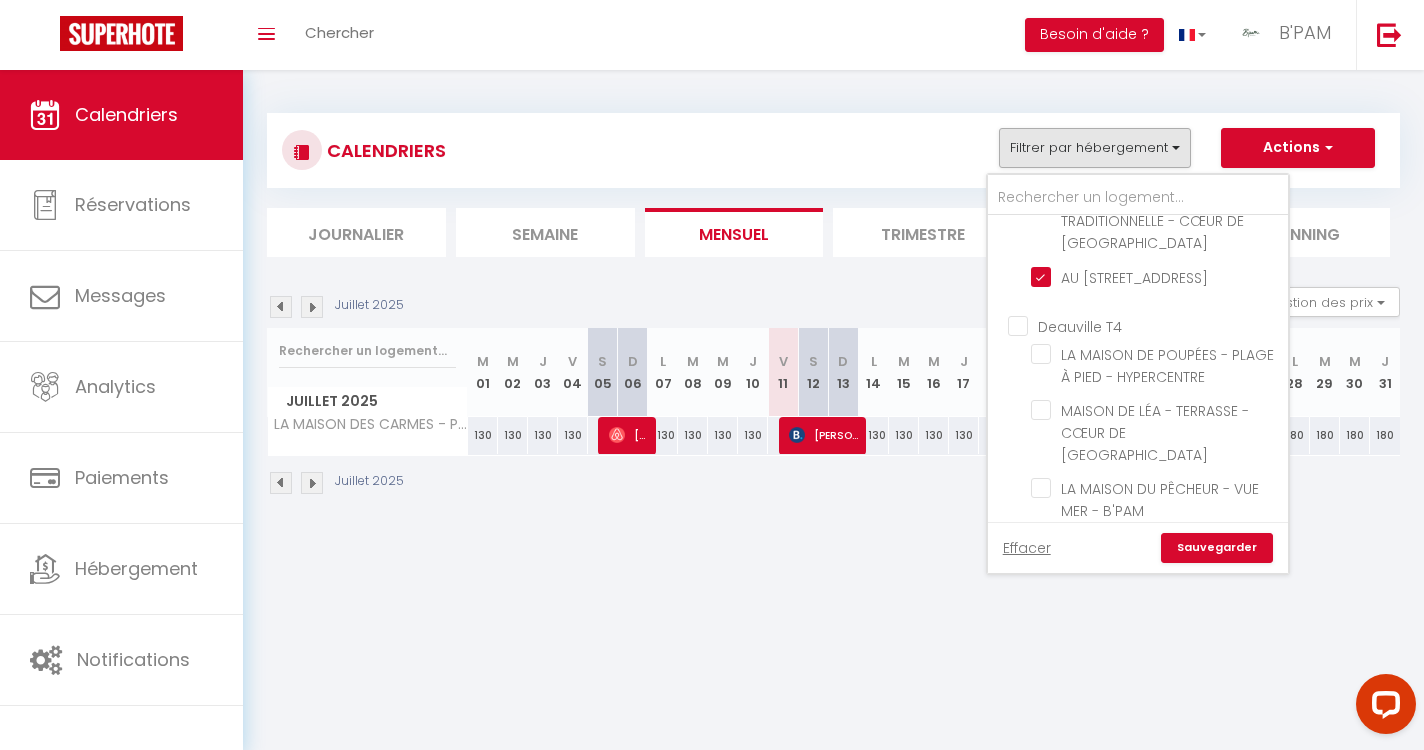 click on "Deauville T4" at bounding box center (1158, 325) 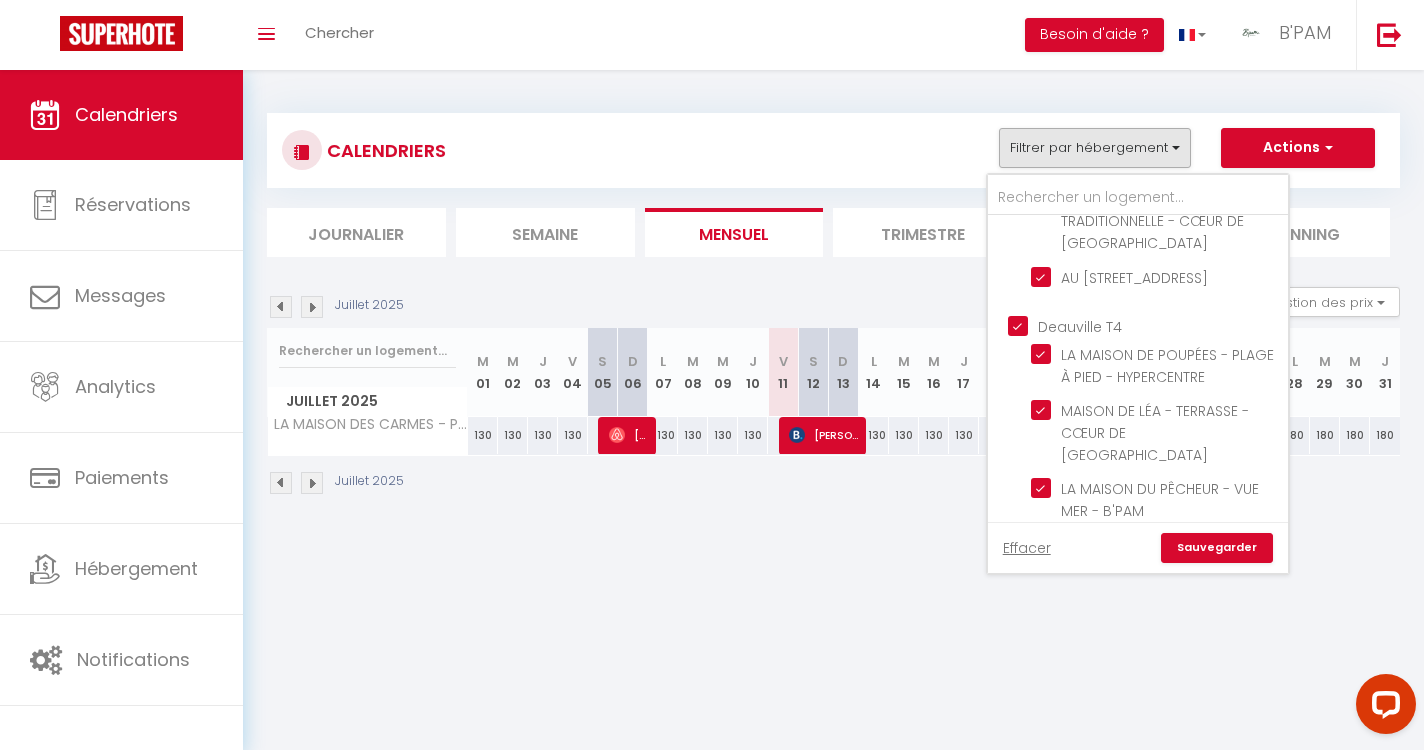 checkbox on "true" 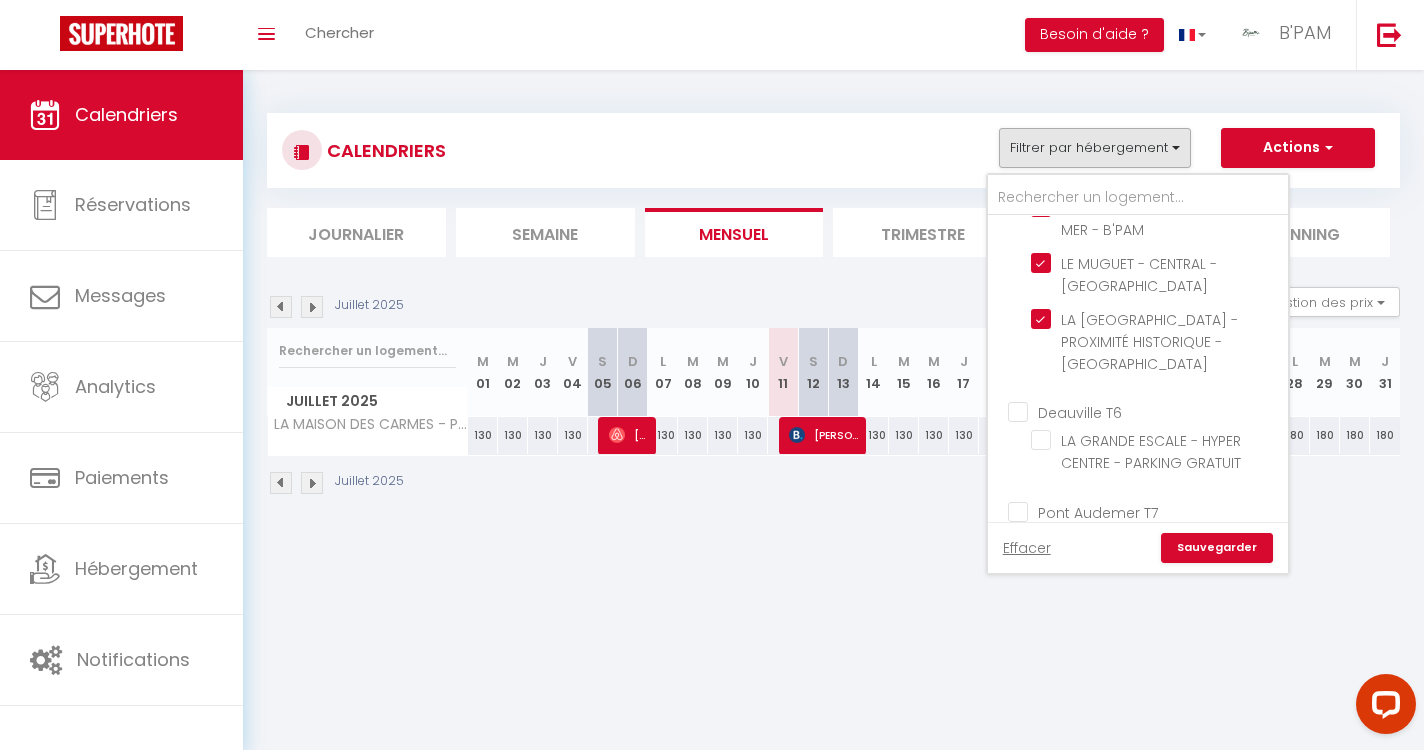 scroll, scrollTop: 899, scrollLeft: 0, axis: vertical 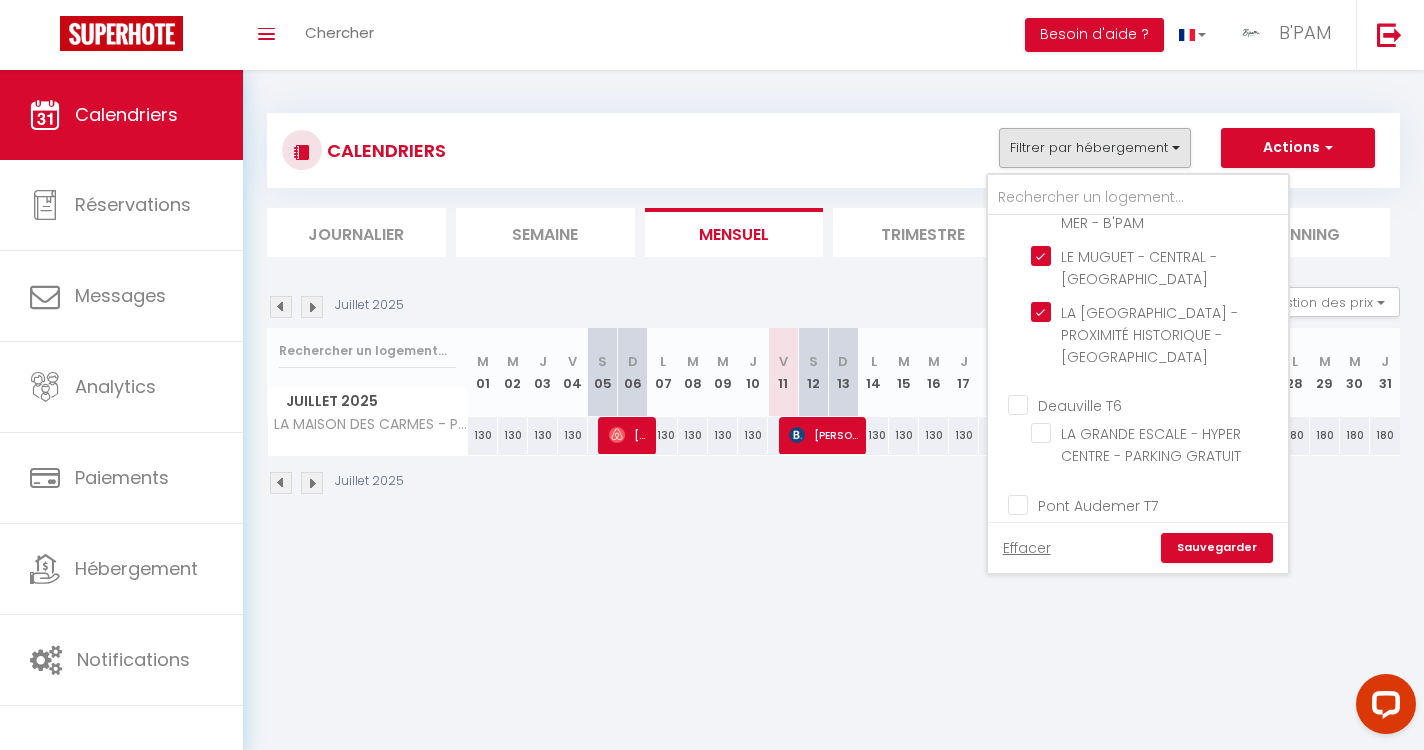 click on "Deauville T6" at bounding box center (1158, 404) 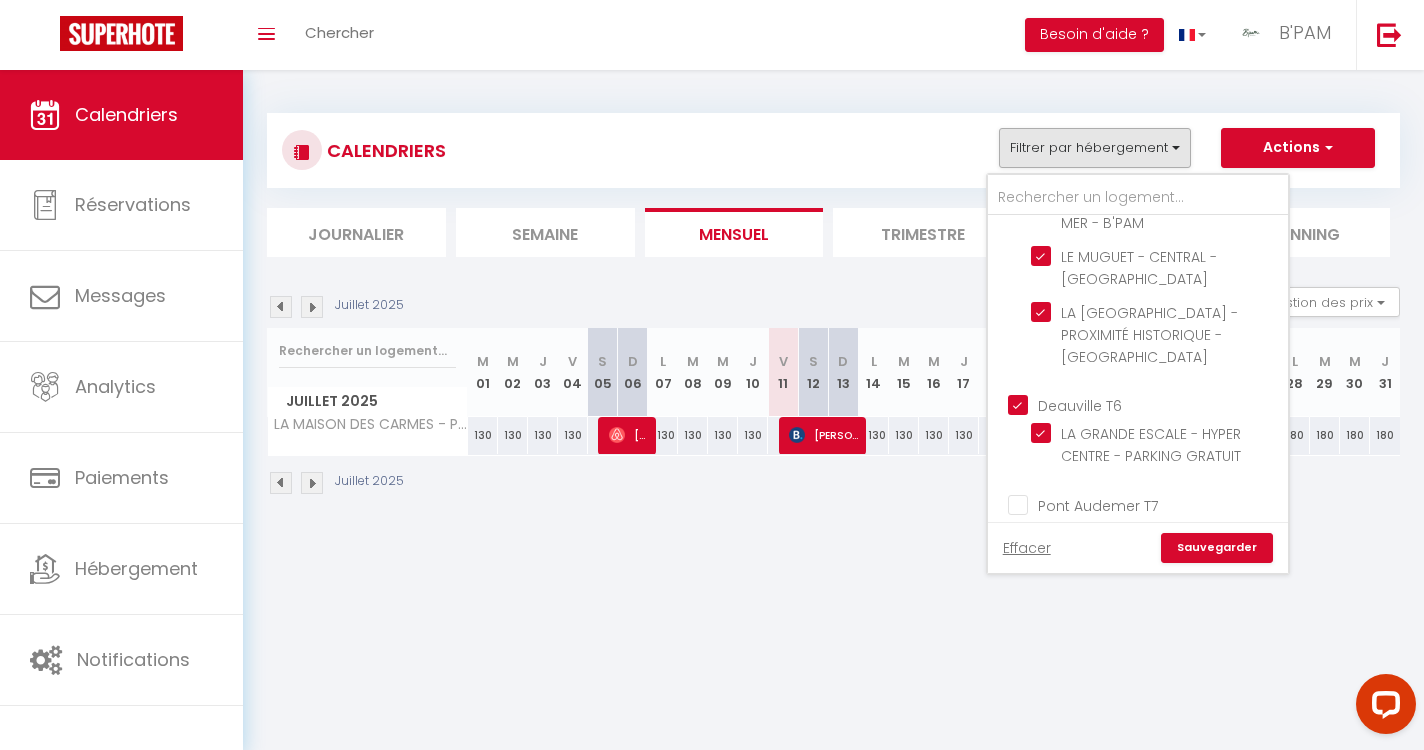 checkbox on "true" 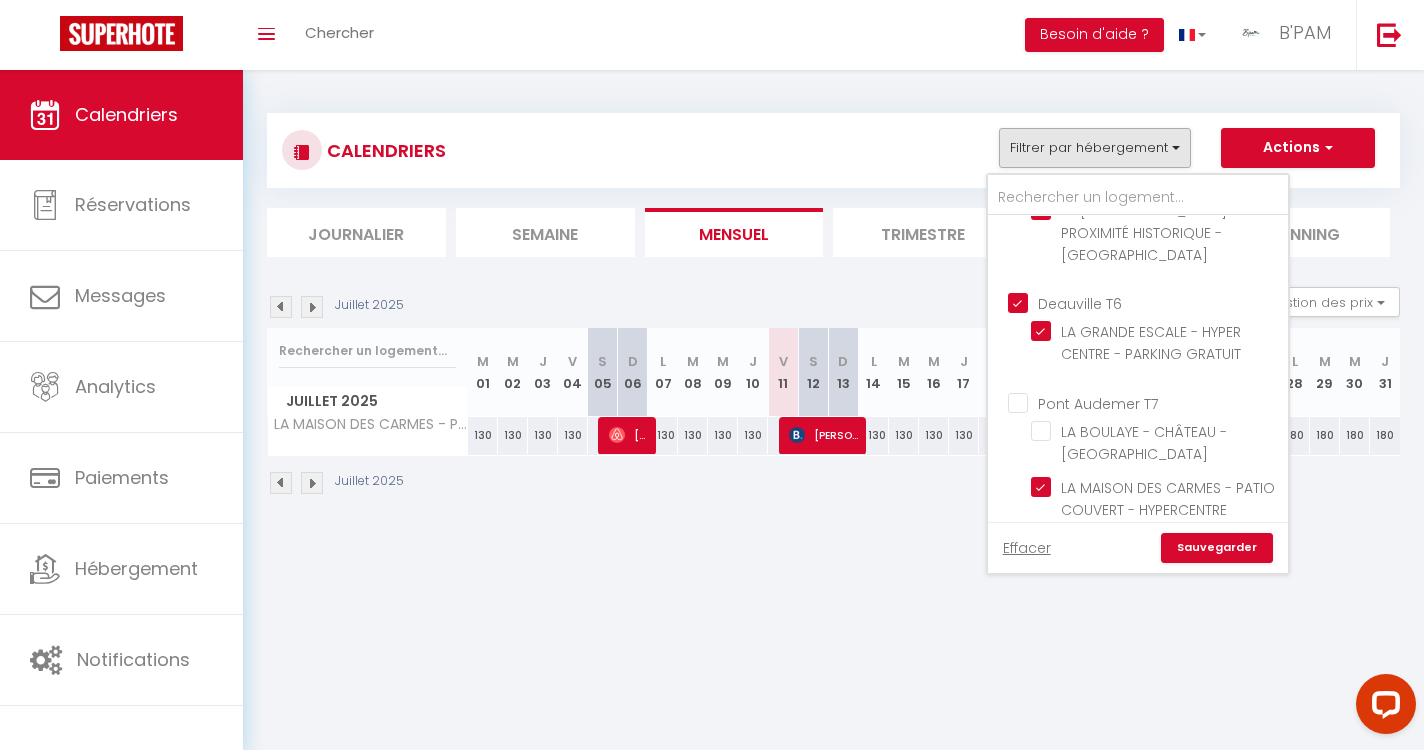 scroll, scrollTop: 1004, scrollLeft: 0, axis: vertical 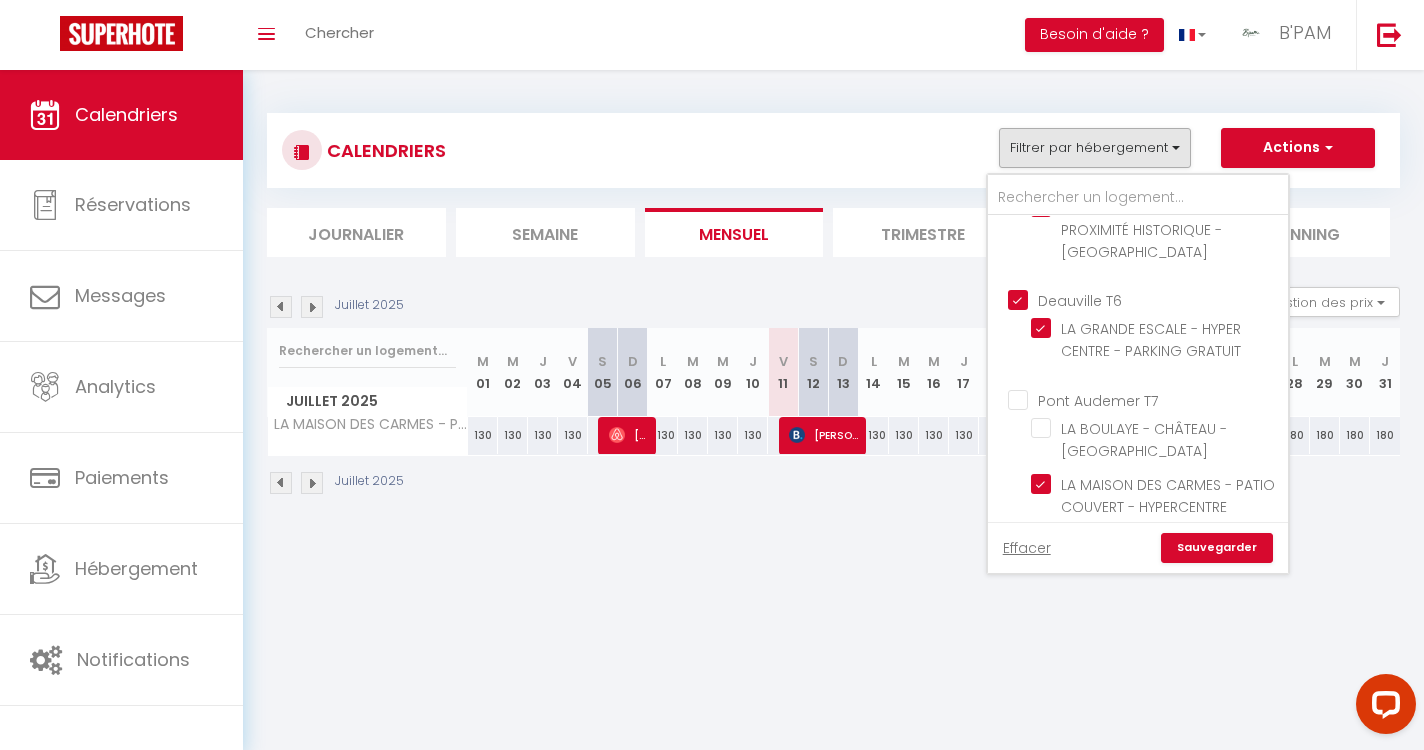 click on "Pont Audemer T7       LA BOULAYE - CHÂTEAU - PONT AUDEMER     LA MAISON DES CARMES - PATIO COUVERT - HYPERCENTRE     LA COUTURE - CAMPAGNE NORMANDE - PROXIMITÉ PONT-AUDEMER" at bounding box center (1138, 494) 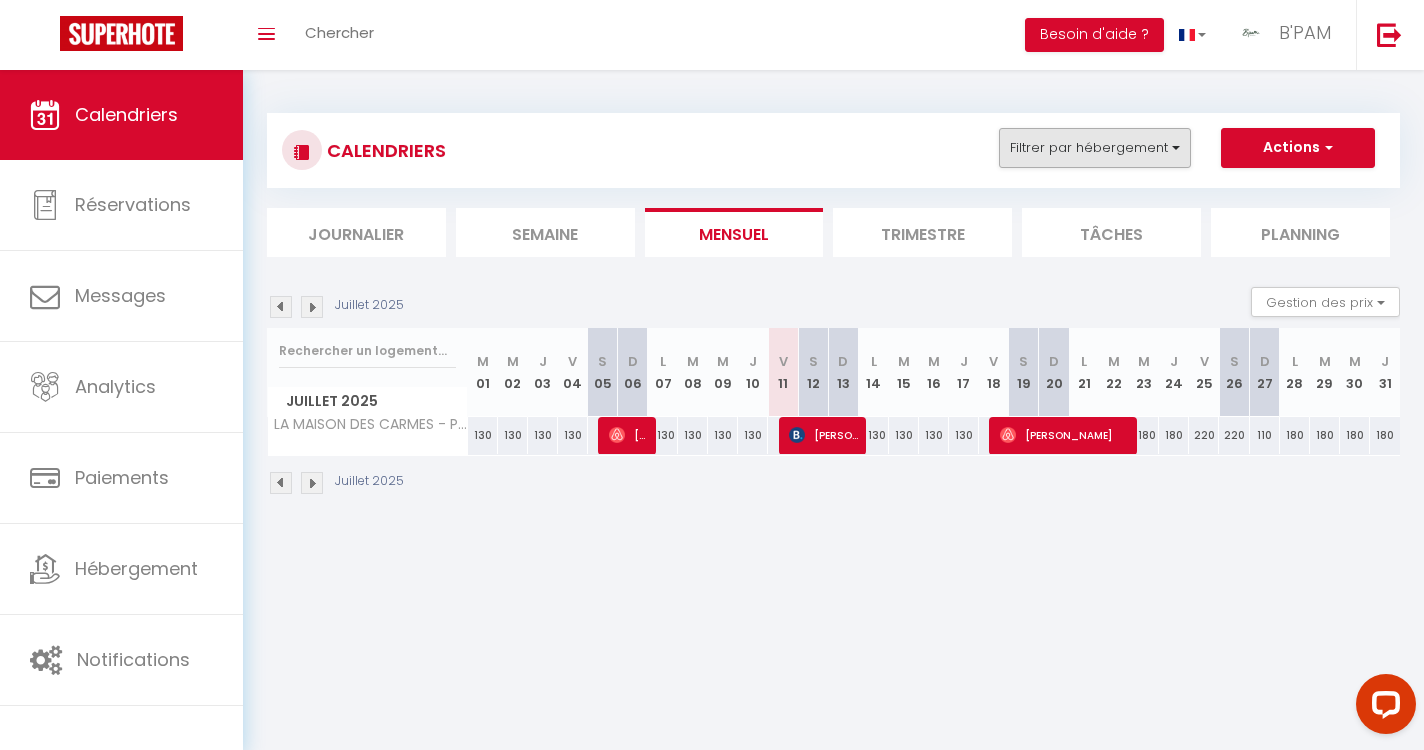 click on "Filtrer par hébergement" at bounding box center (1095, 148) 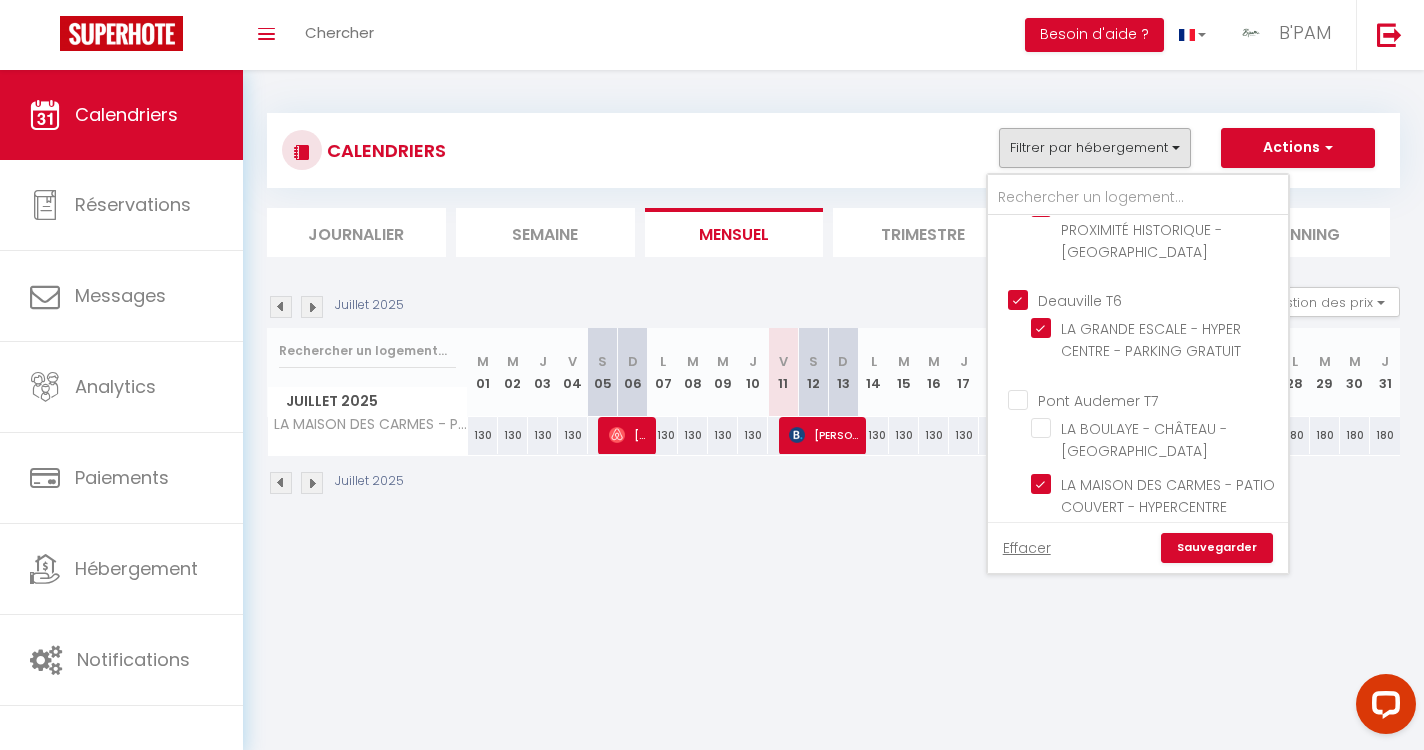 click on "Pont Audemer T7" at bounding box center [1158, 398] 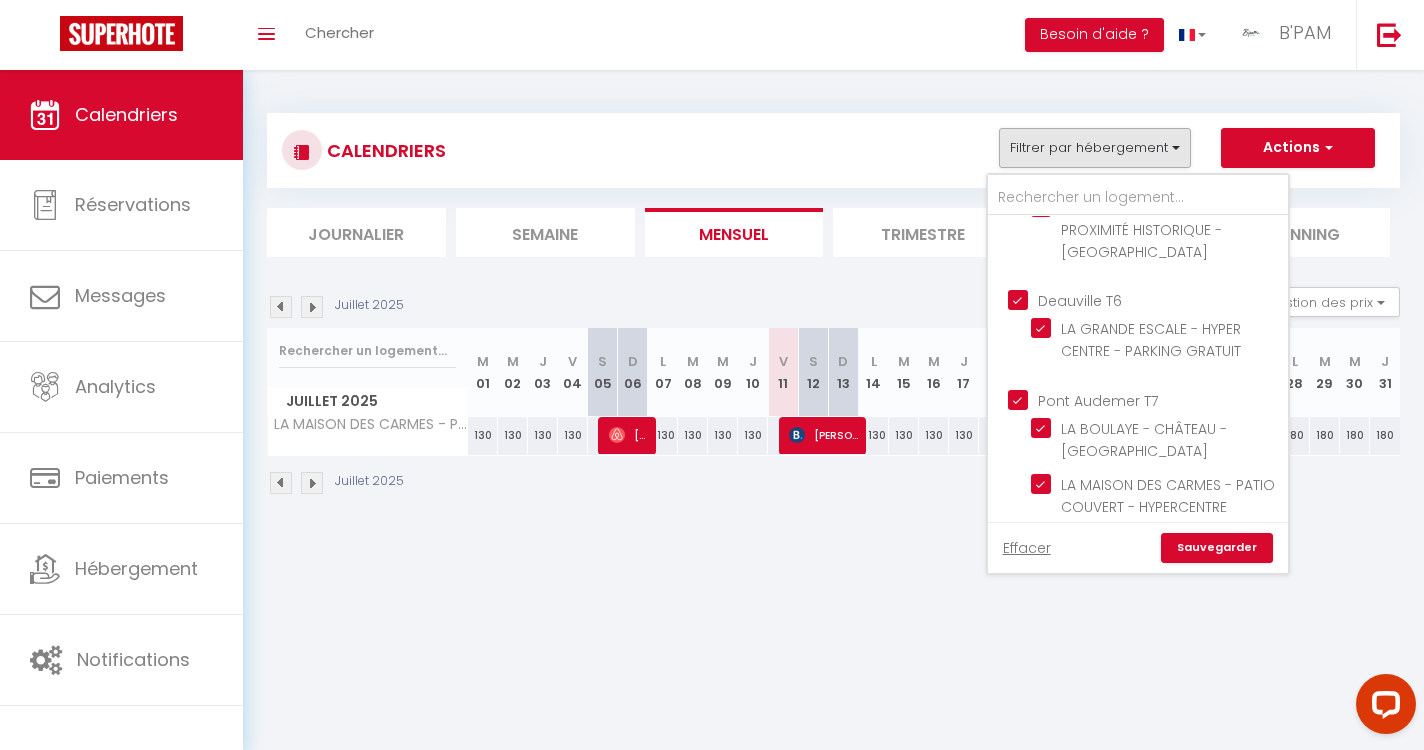 checkbox on "true" 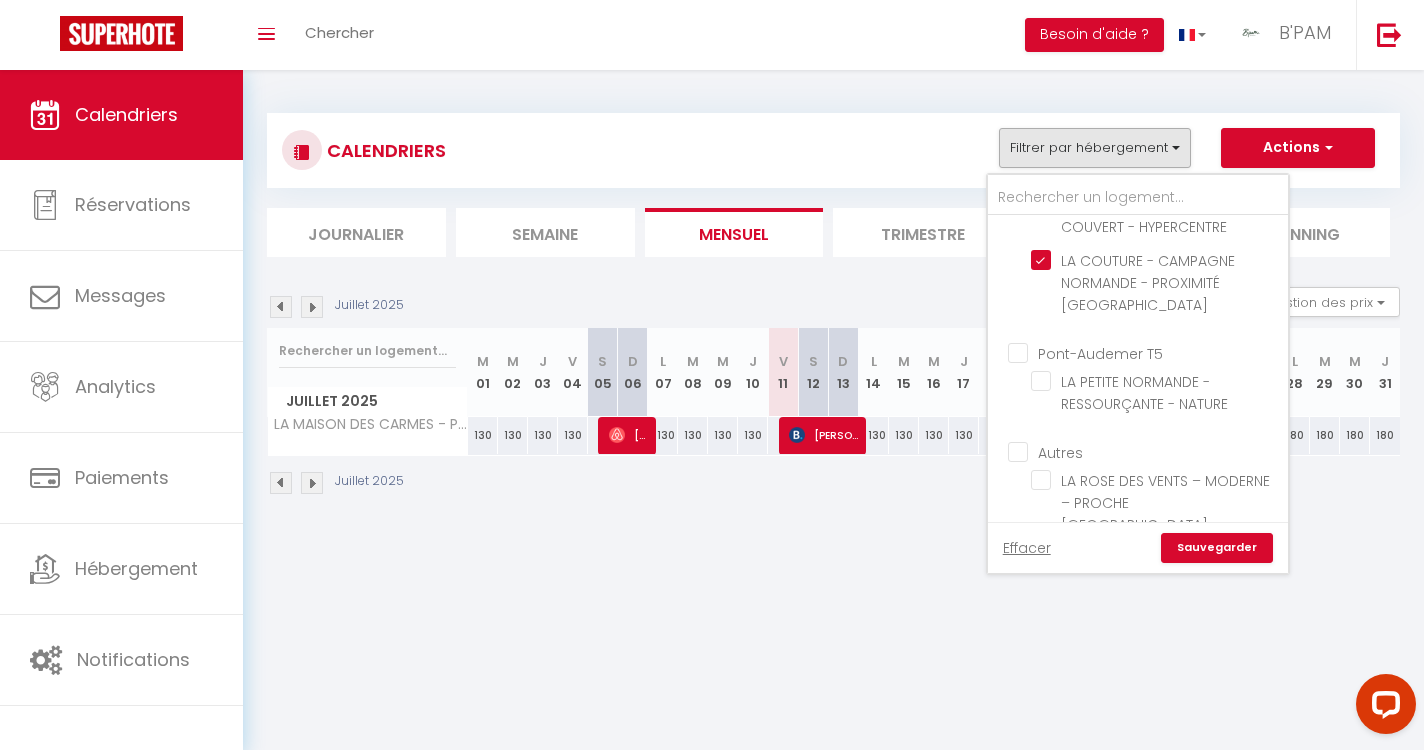 scroll, scrollTop: 1288, scrollLeft: 0, axis: vertical 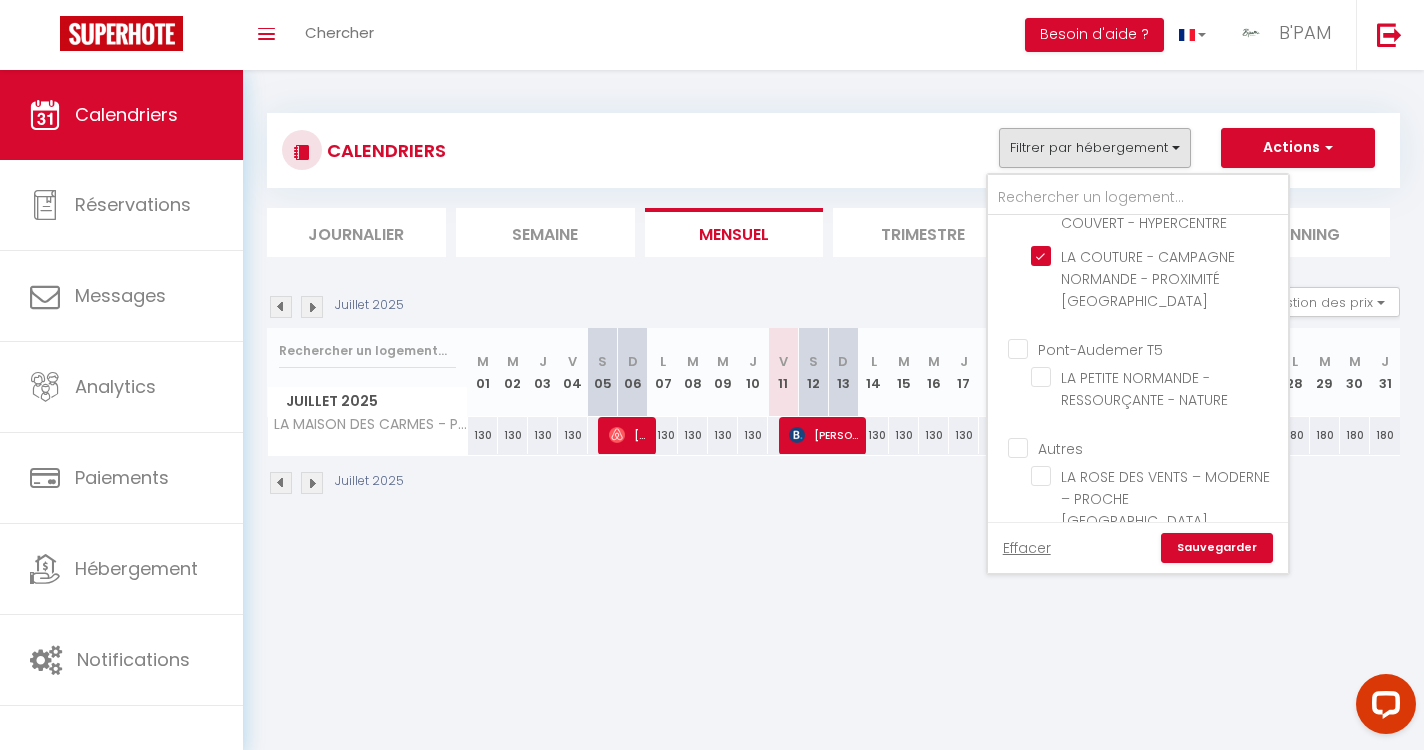 click on "Pont-Audemer T5" at bounding box center (1158, 348) 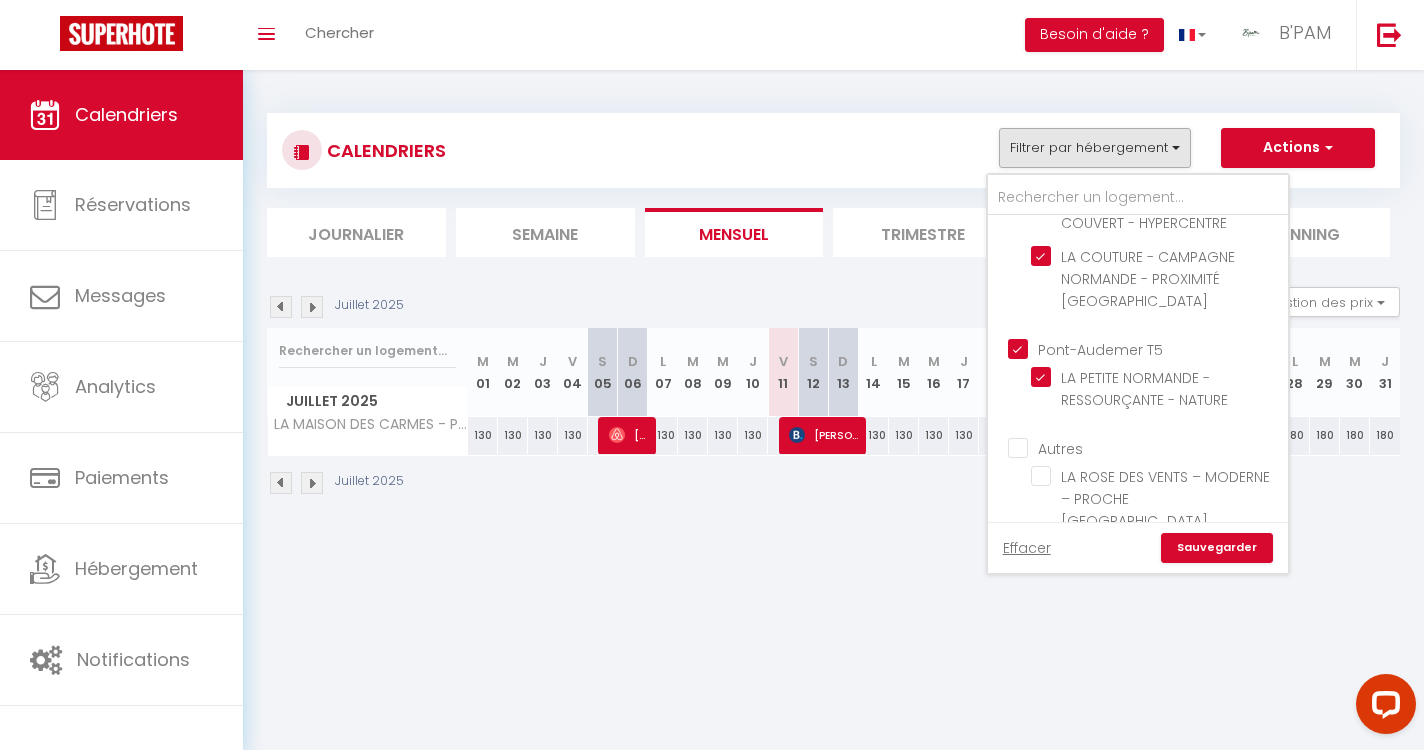 checkbox on "true" 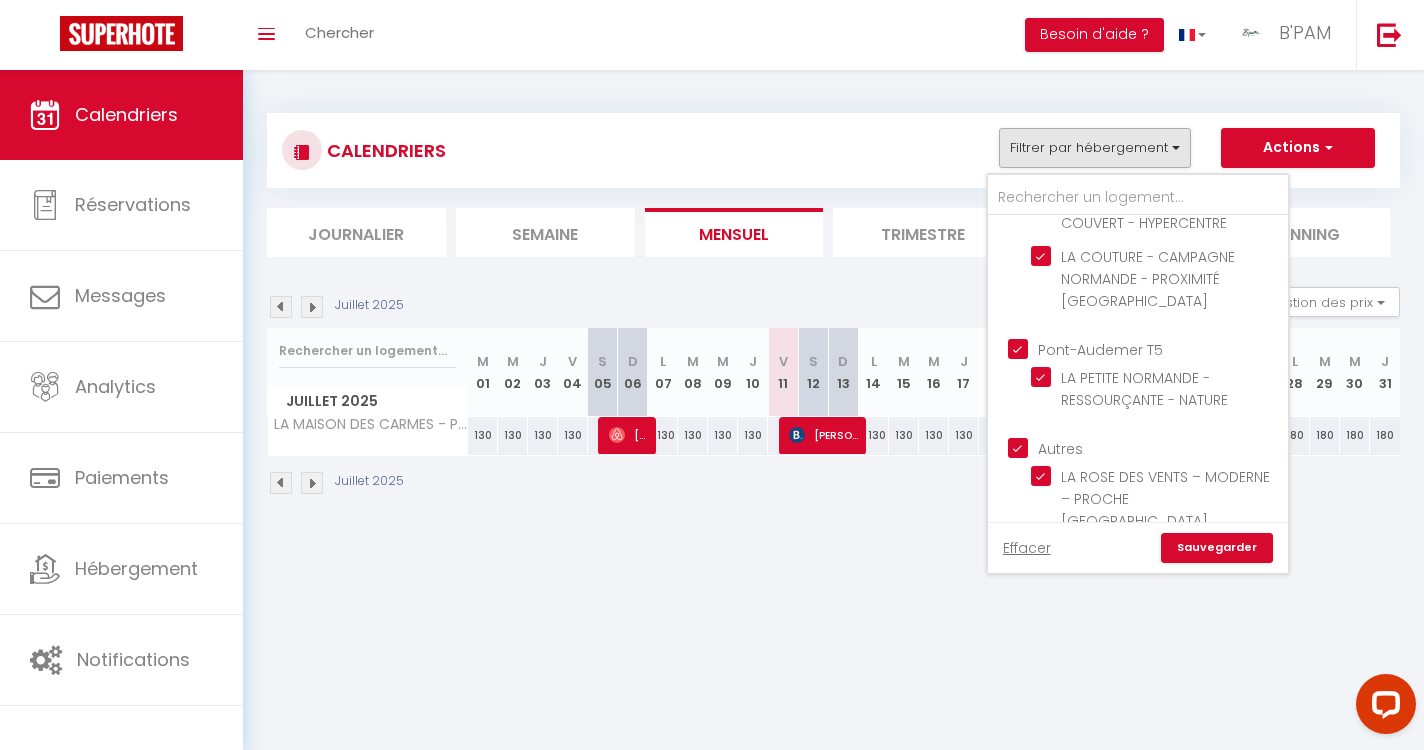 checkbox on "true" 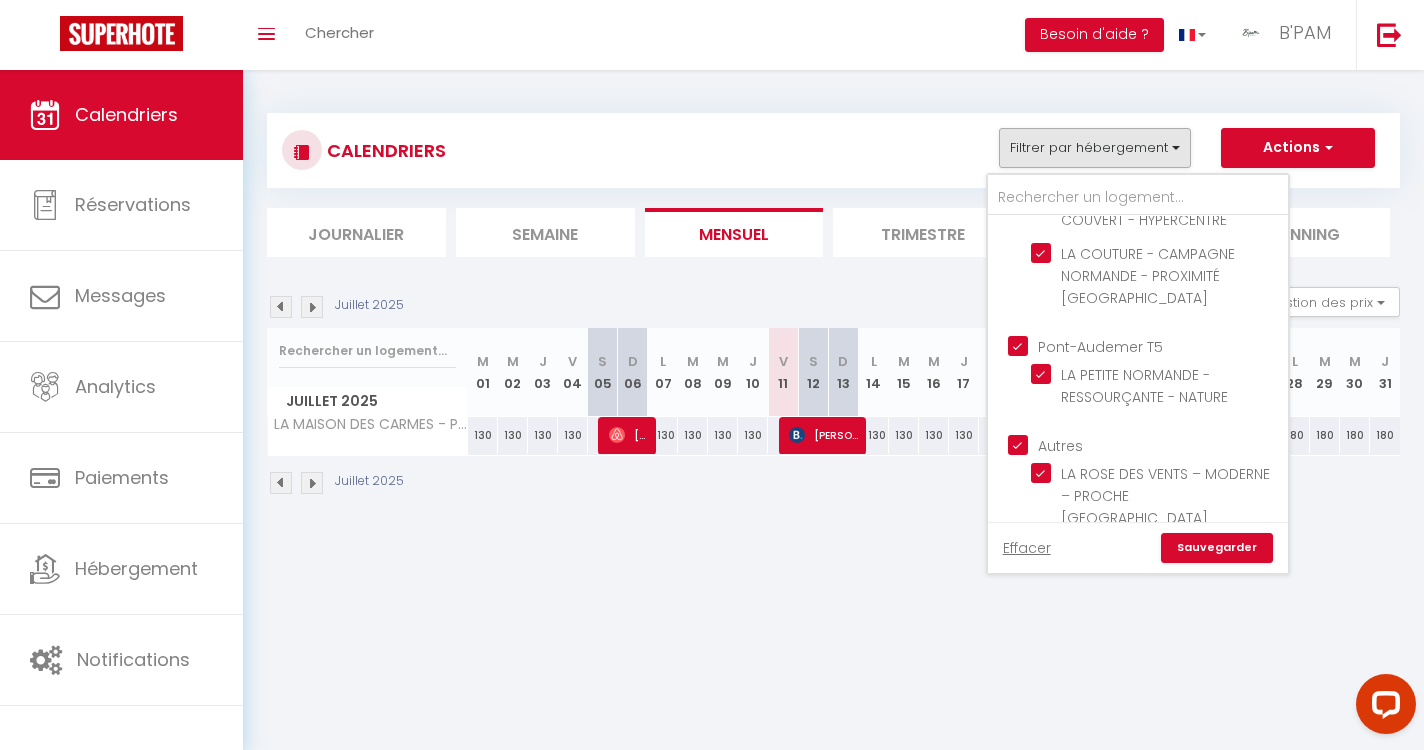 scroll, scrollTop: 1290, scrollLeft: 0, axis: vertical 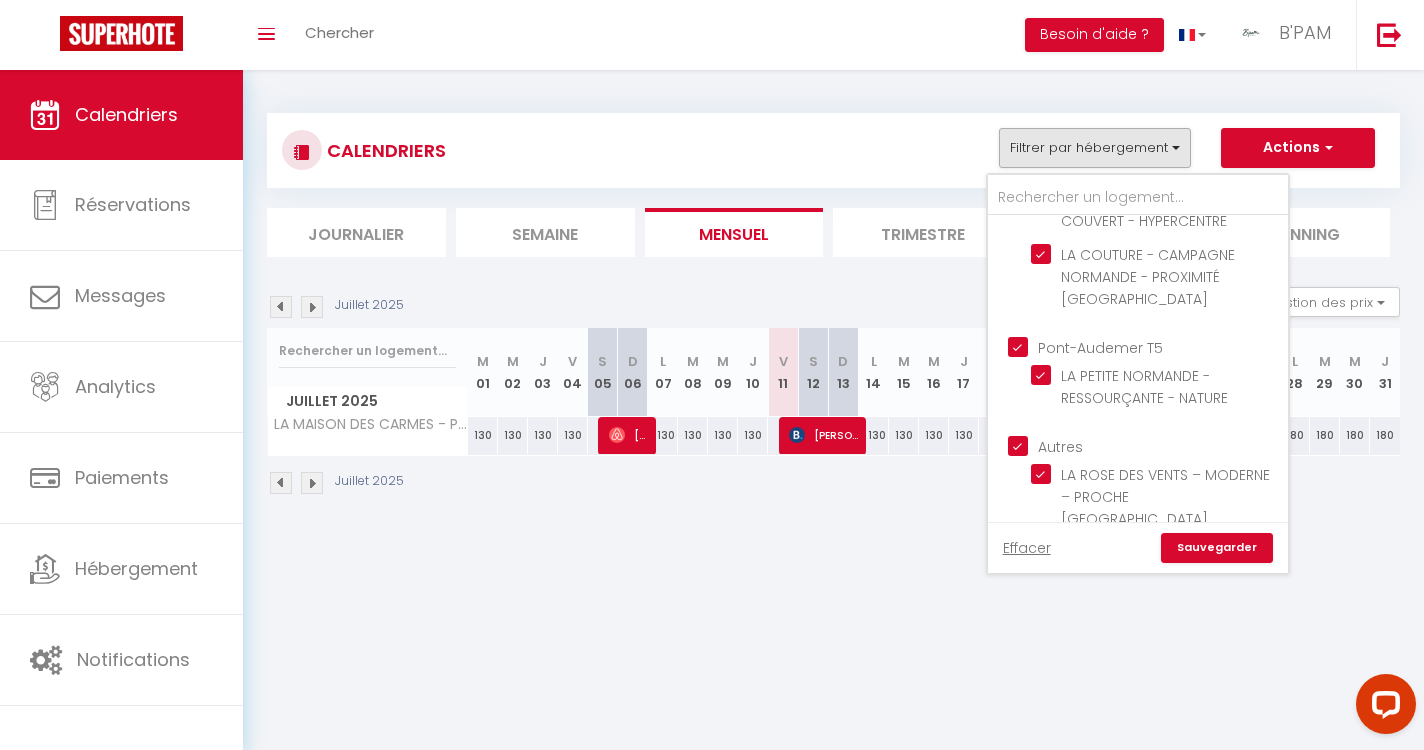 click on "Sauvegarder" at bounding box center (1217, 548) 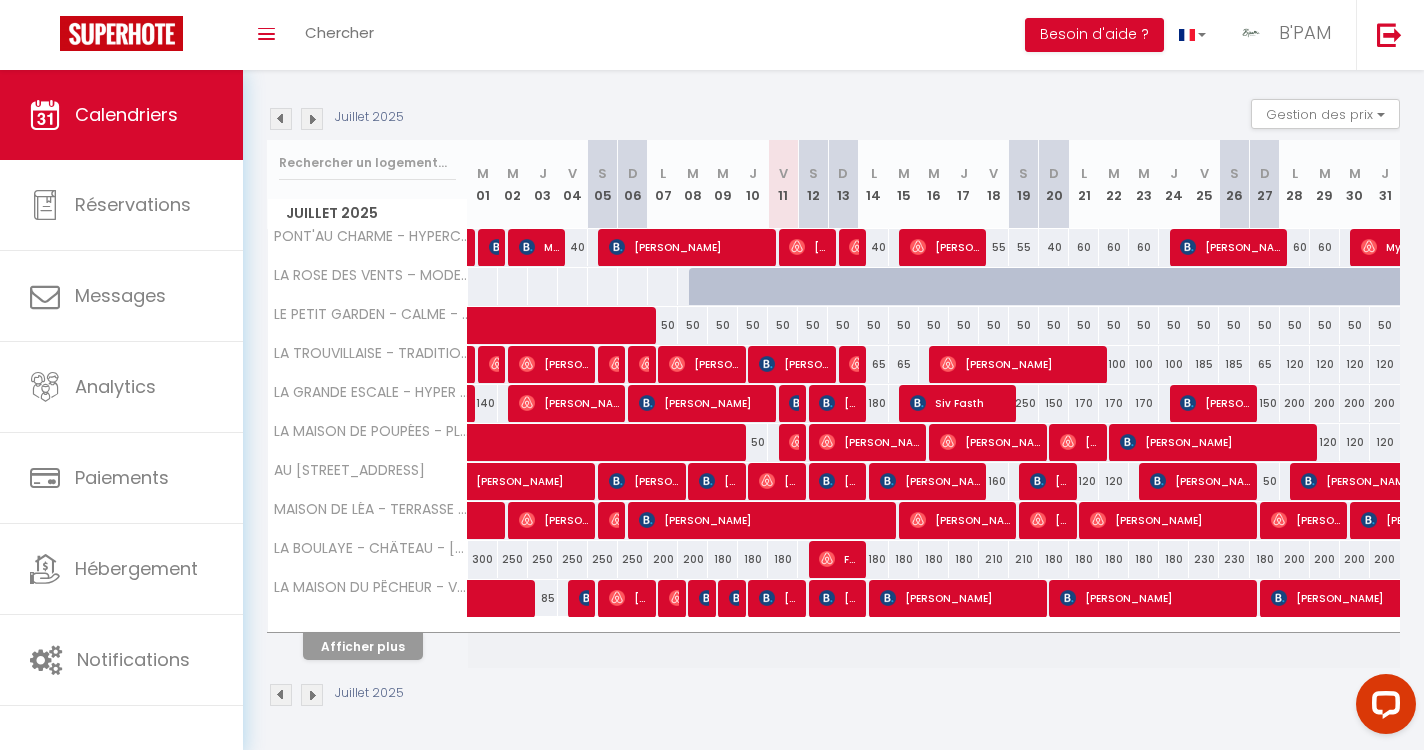 scroll, scrollTop: 187, scrollLeft: 0, axis: vertical 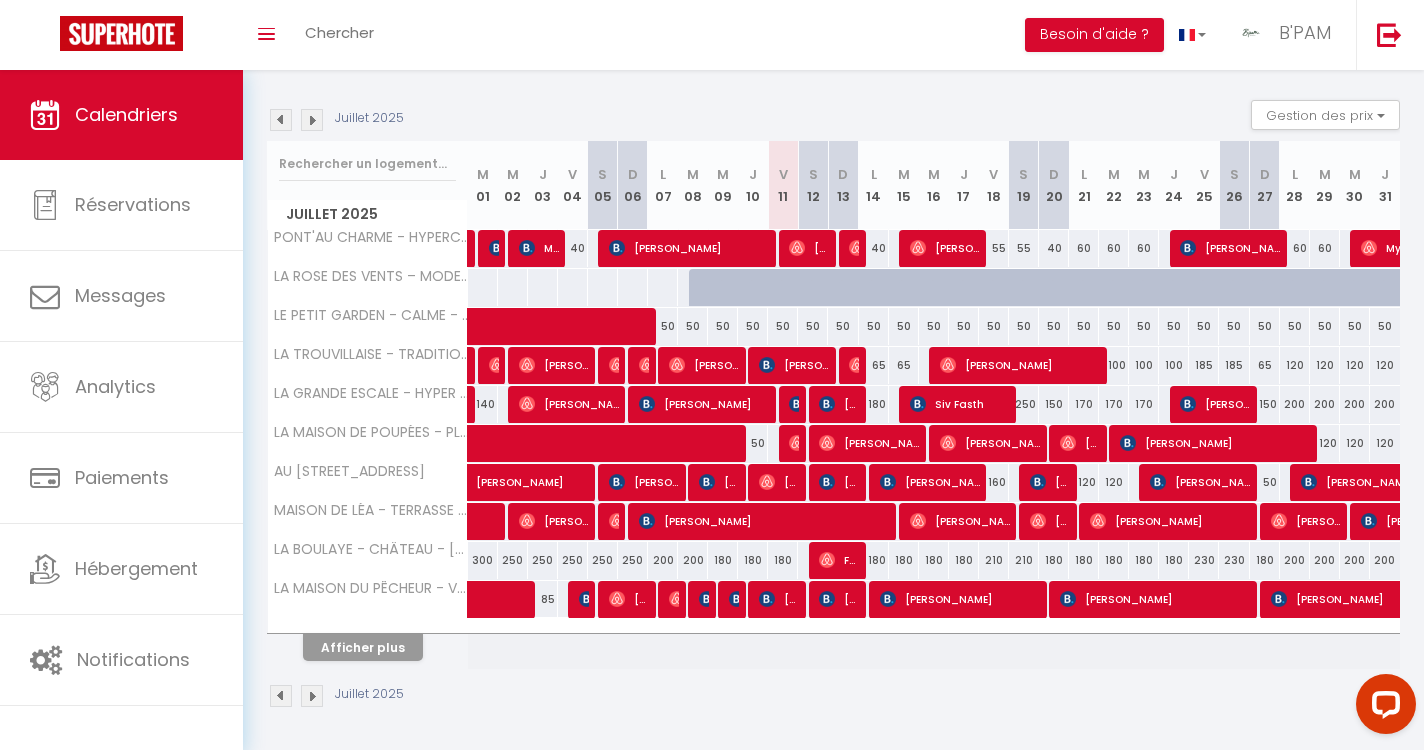 click on "Afficher plus" at bounding box center (363, 647) 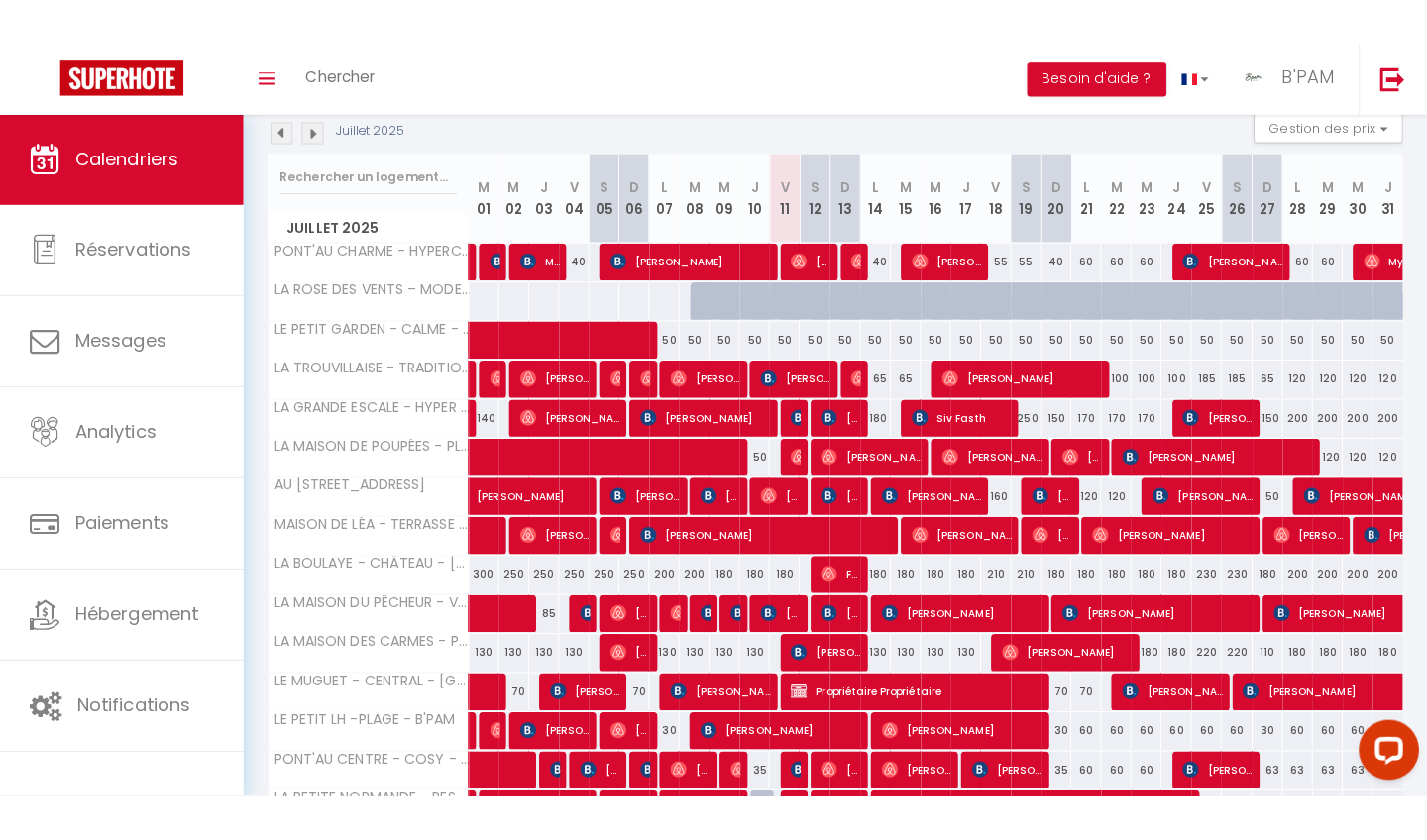 scroll, scrollTop: 216, scrollLeft: 0, axis: vertical 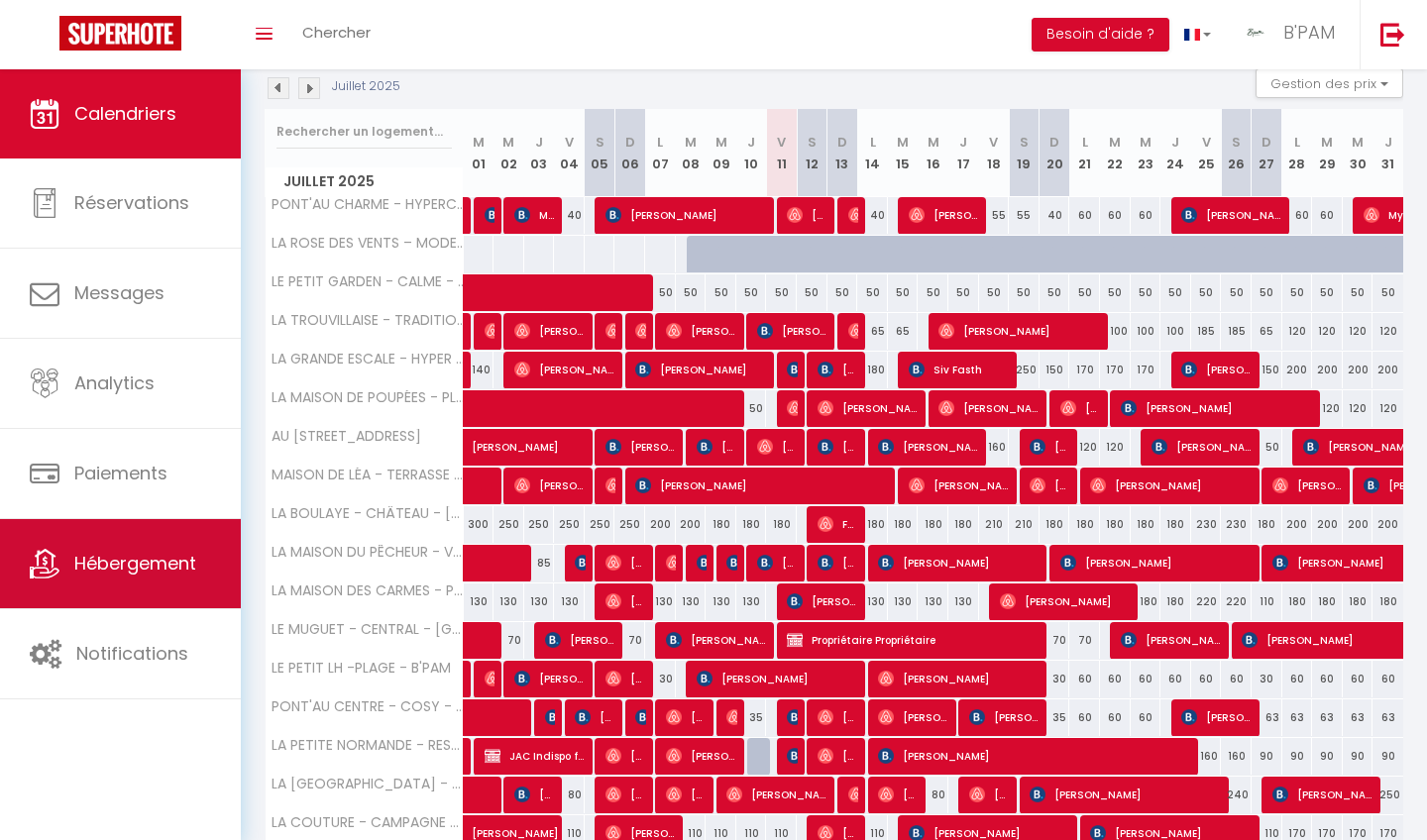 click on "Hébergement" at bounding box center [120, 564] 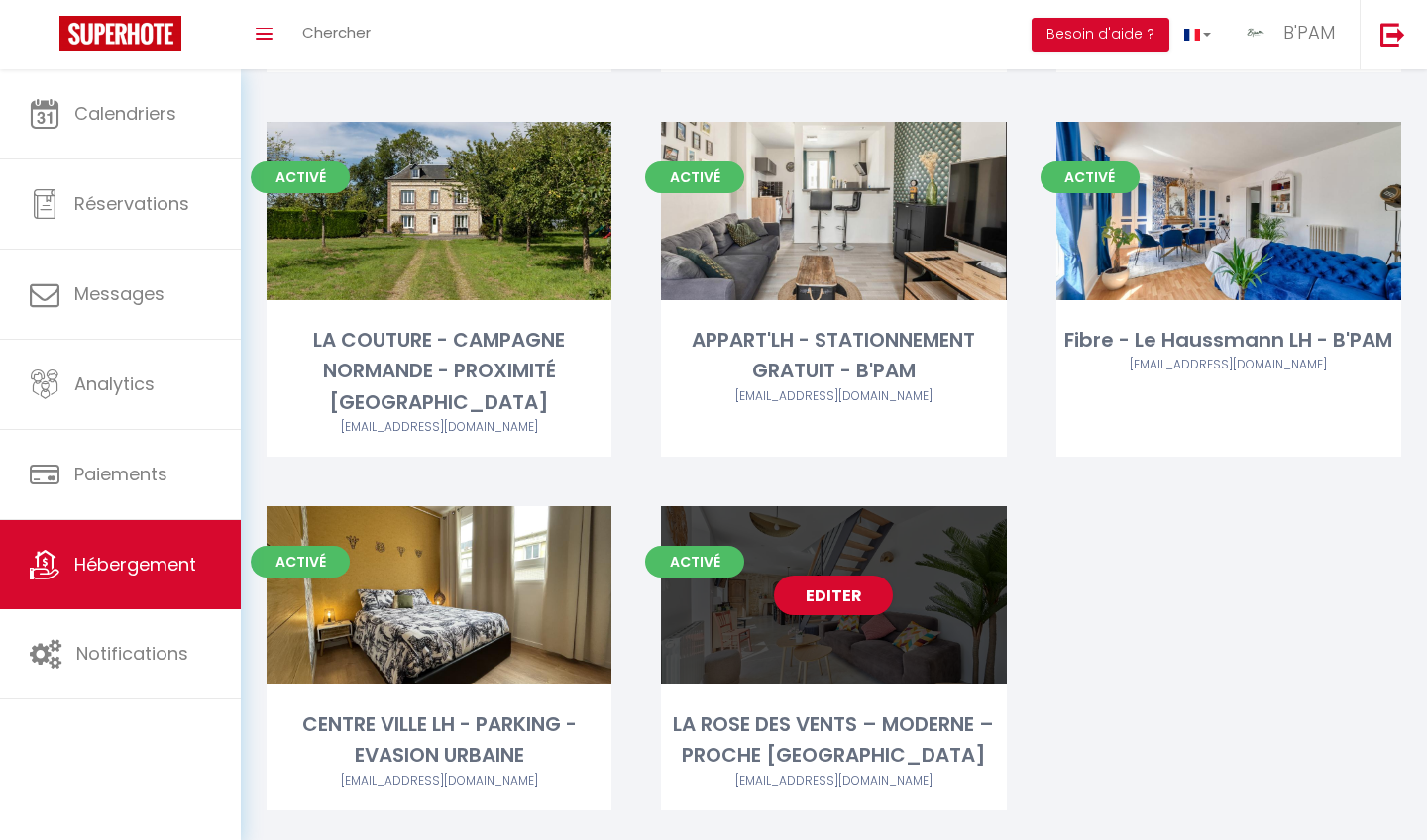 scroll, scrollTop: 1891, scrollLeft: 0, axis: vertical 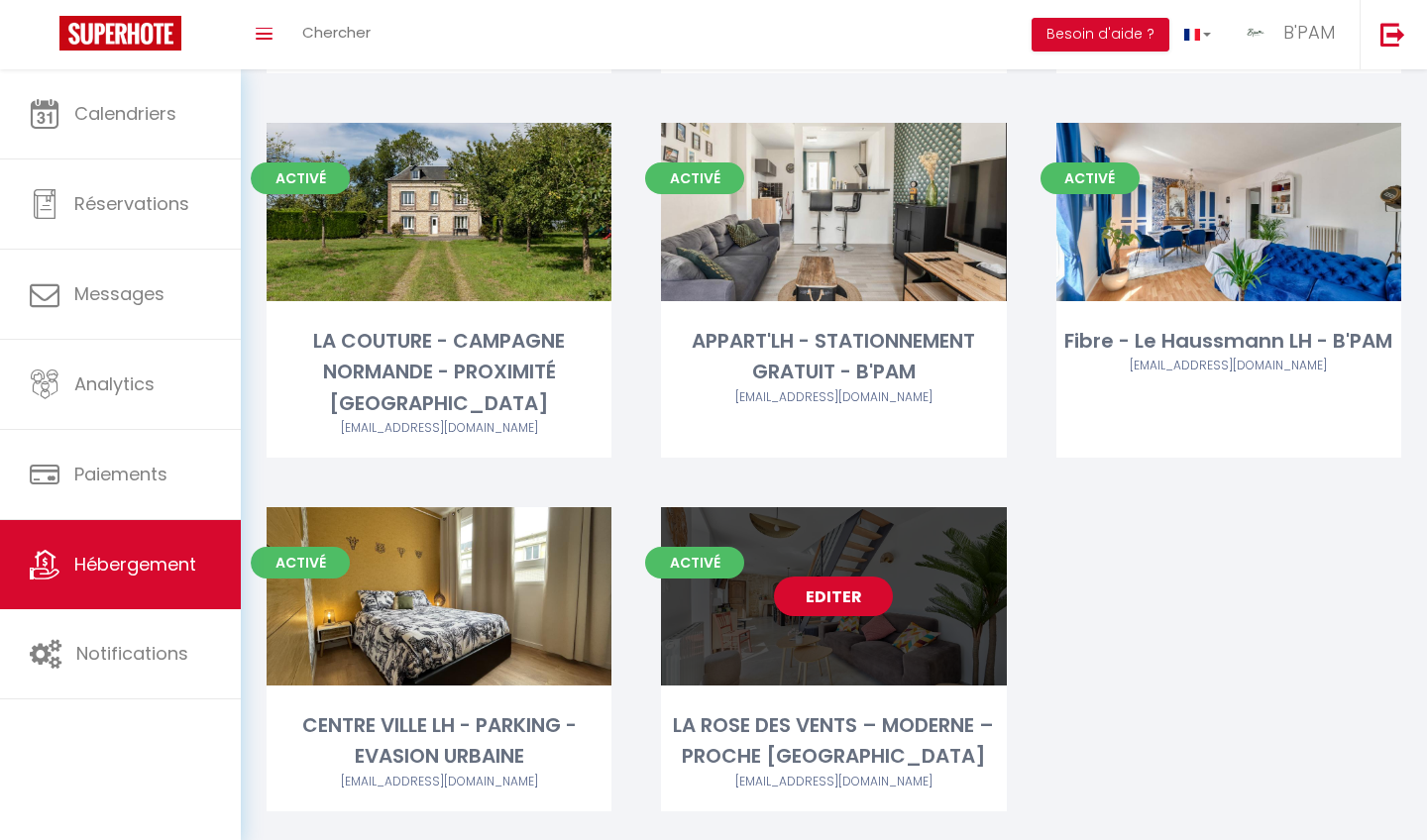 click on "Editer" at bounding box center [833, 596] 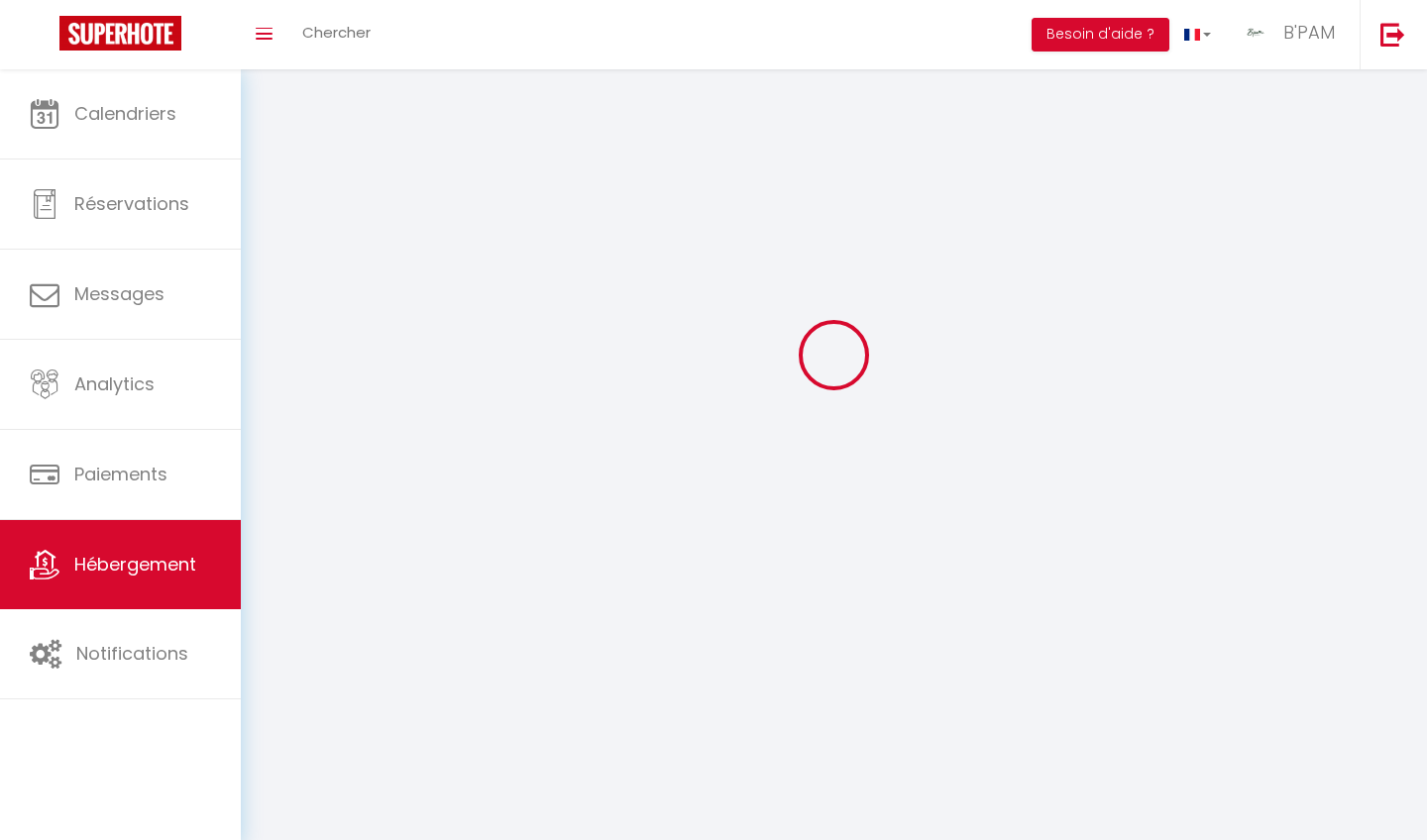 select 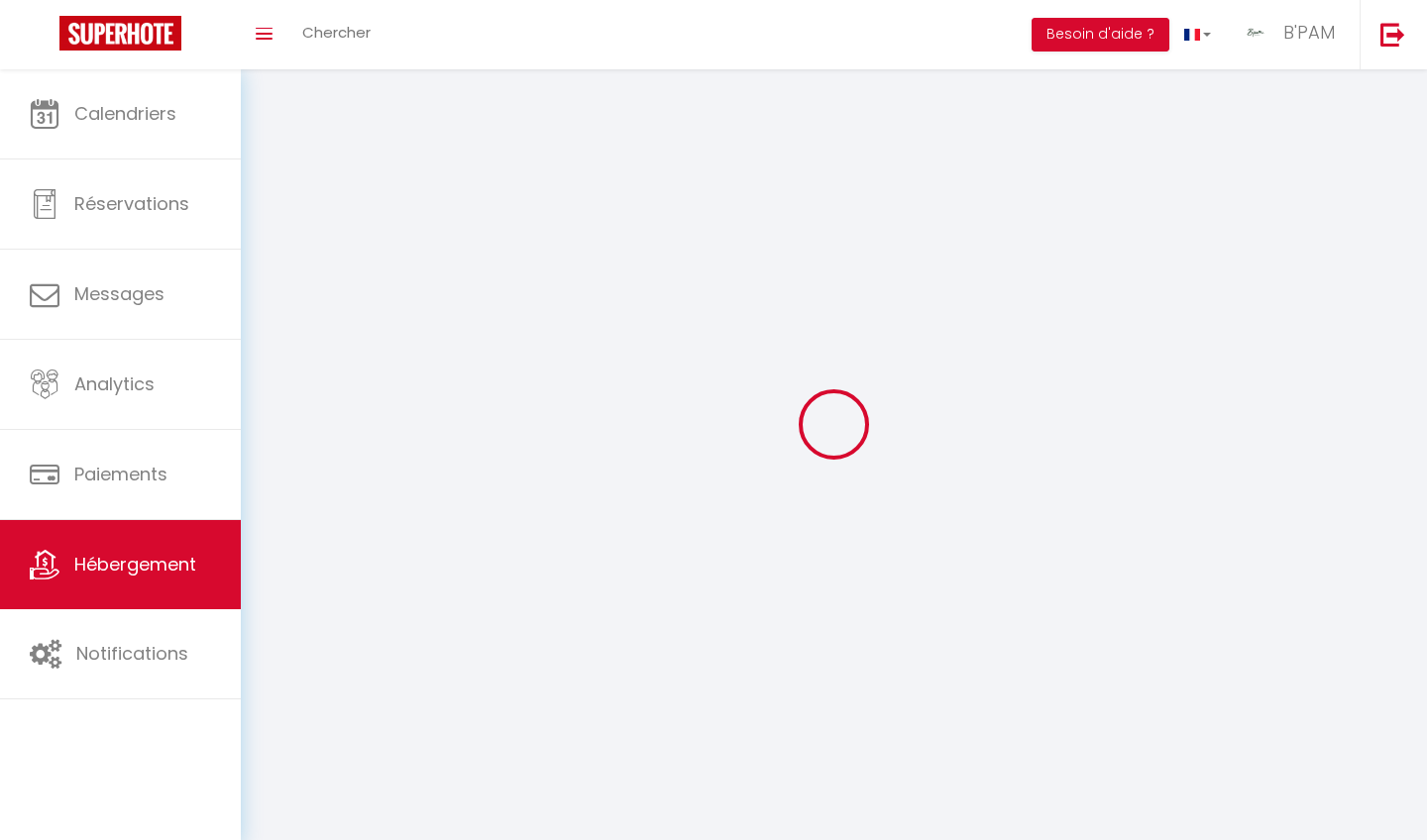 select 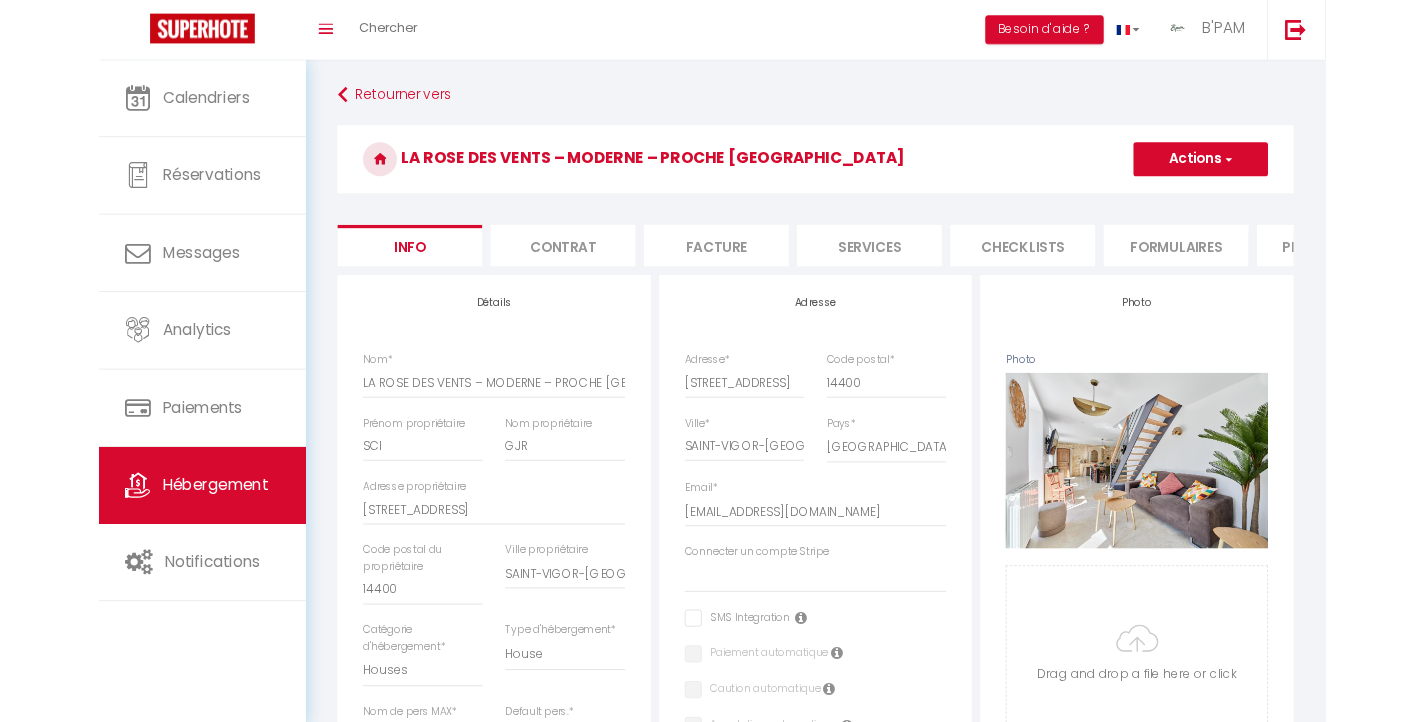 scroll, scrollTop: 0, scrollLeft: 0, axis: both 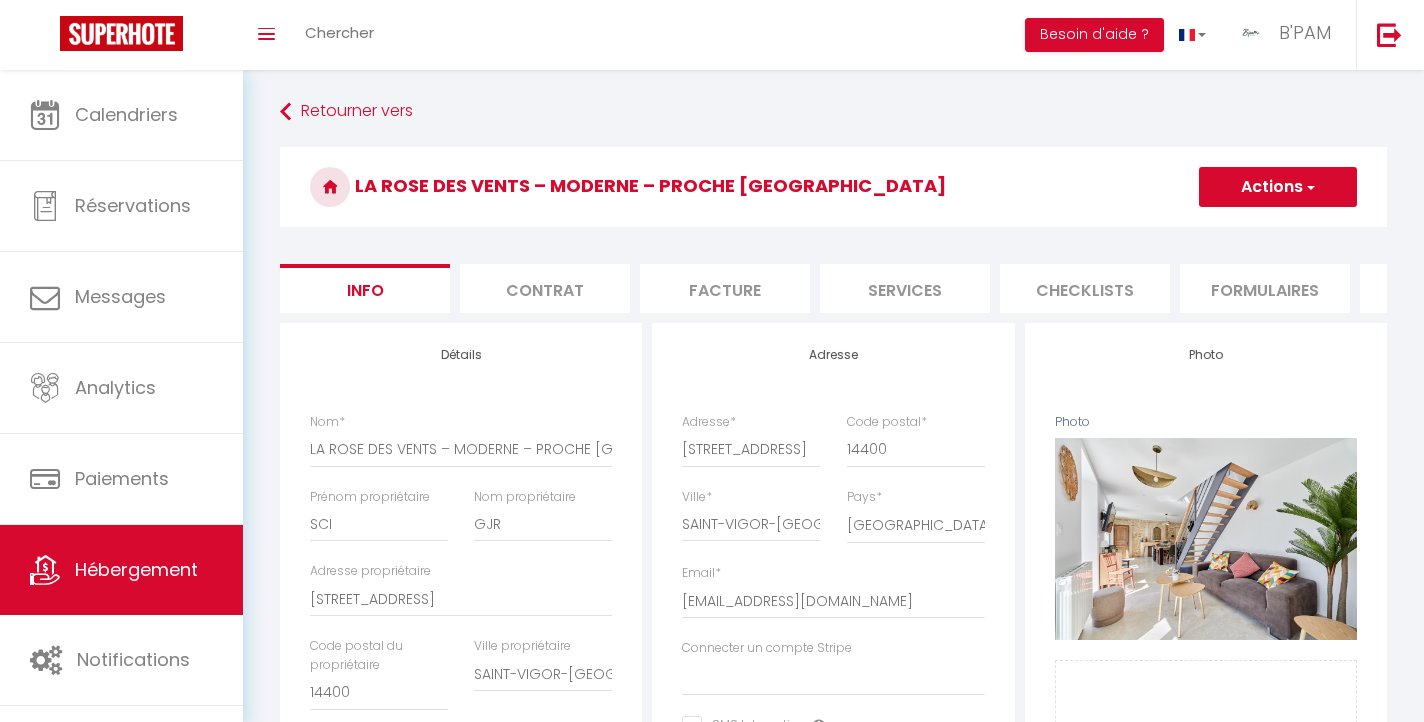 click on "Actions" at bounding box center [1278, 187] 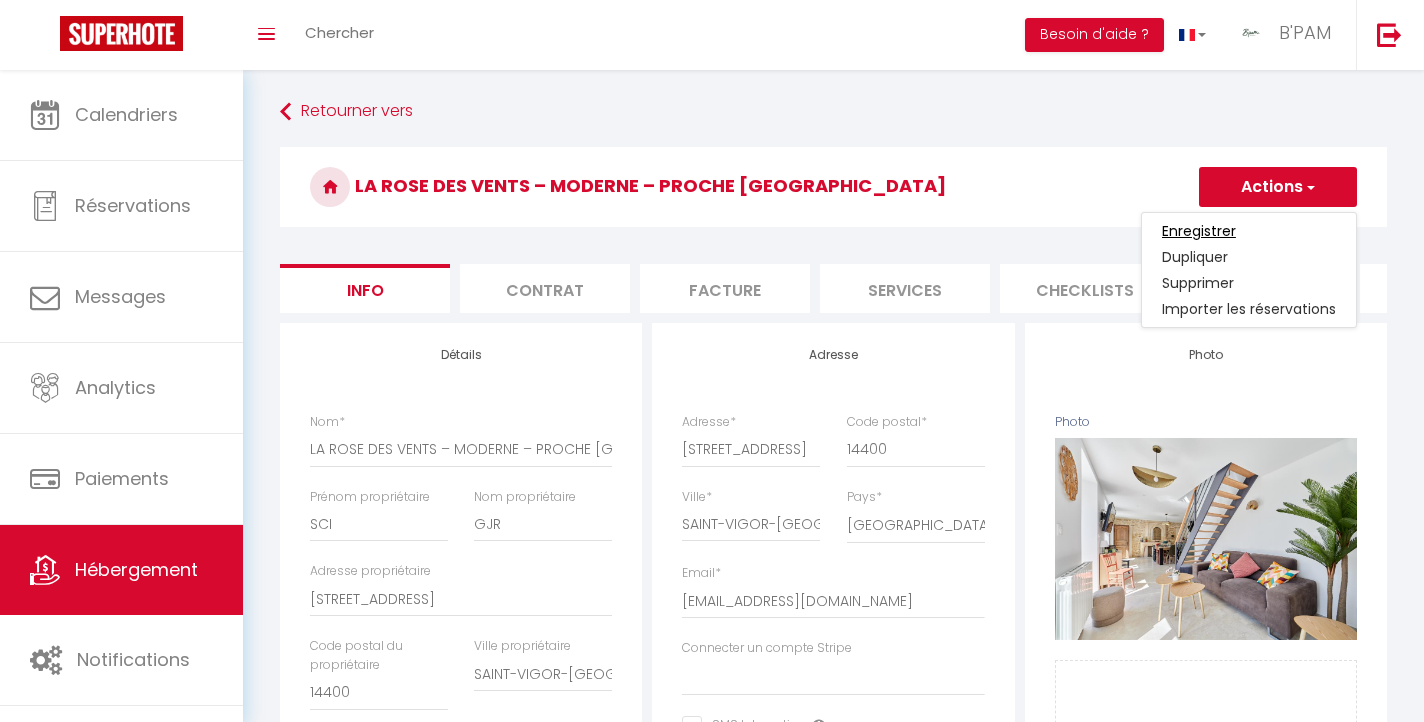 click on "Enregistrer" at bounding box center (1199, 231) 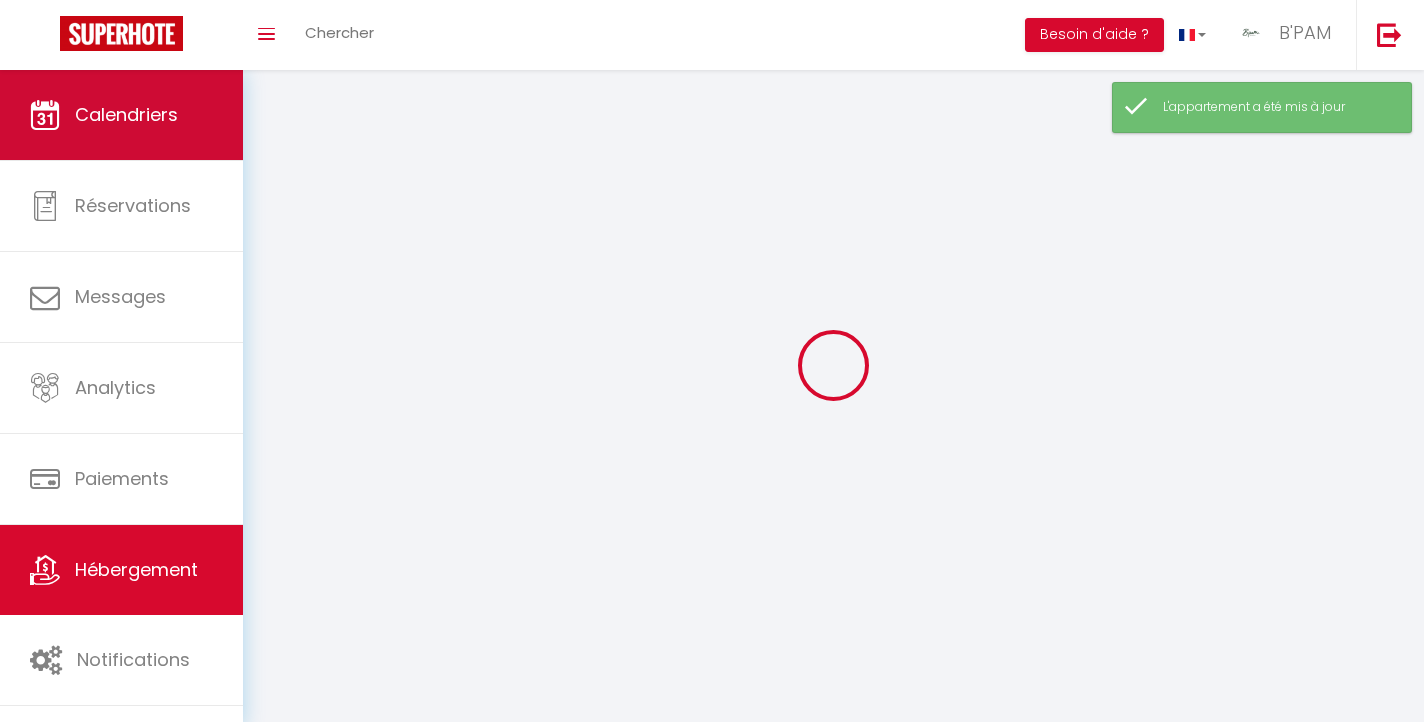 click on "Calendriers" at bounding box center [121, 115] 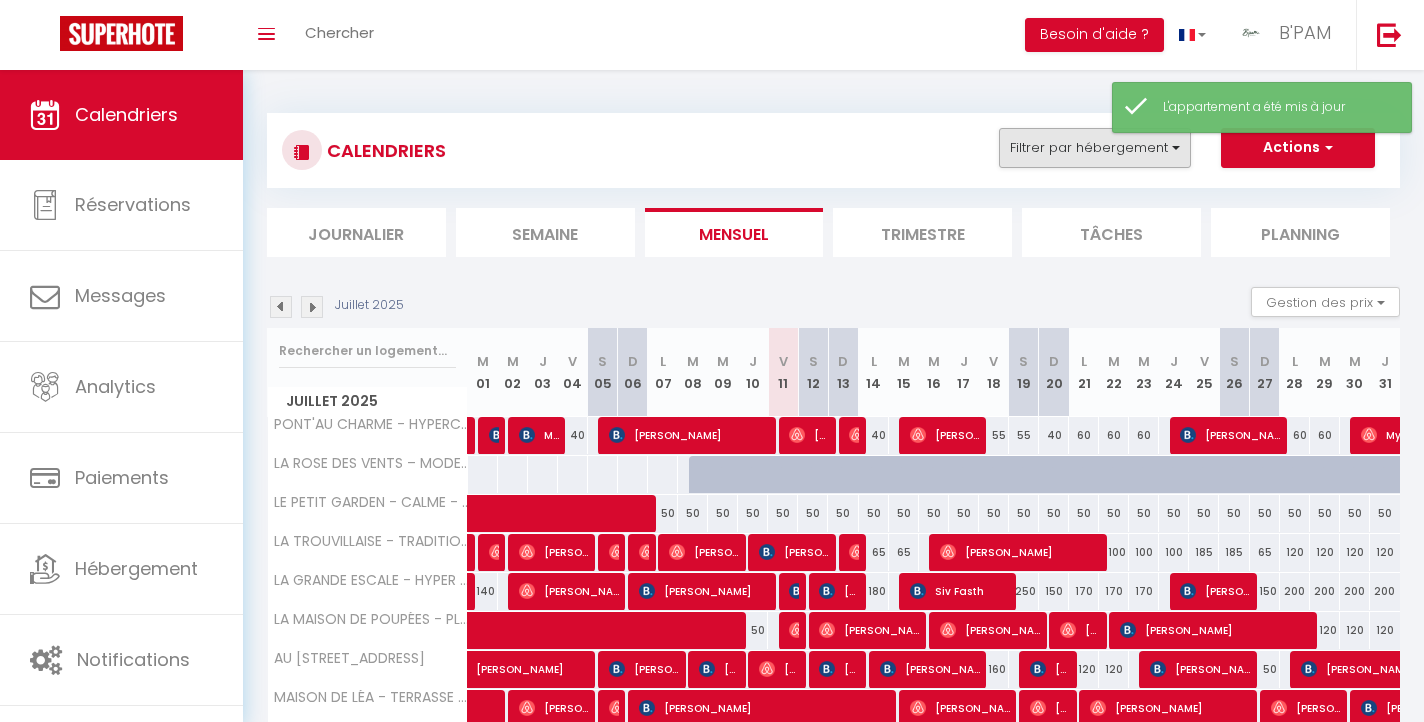 click on "Filtrer par hébergement" at bounding box center (1095, 148) 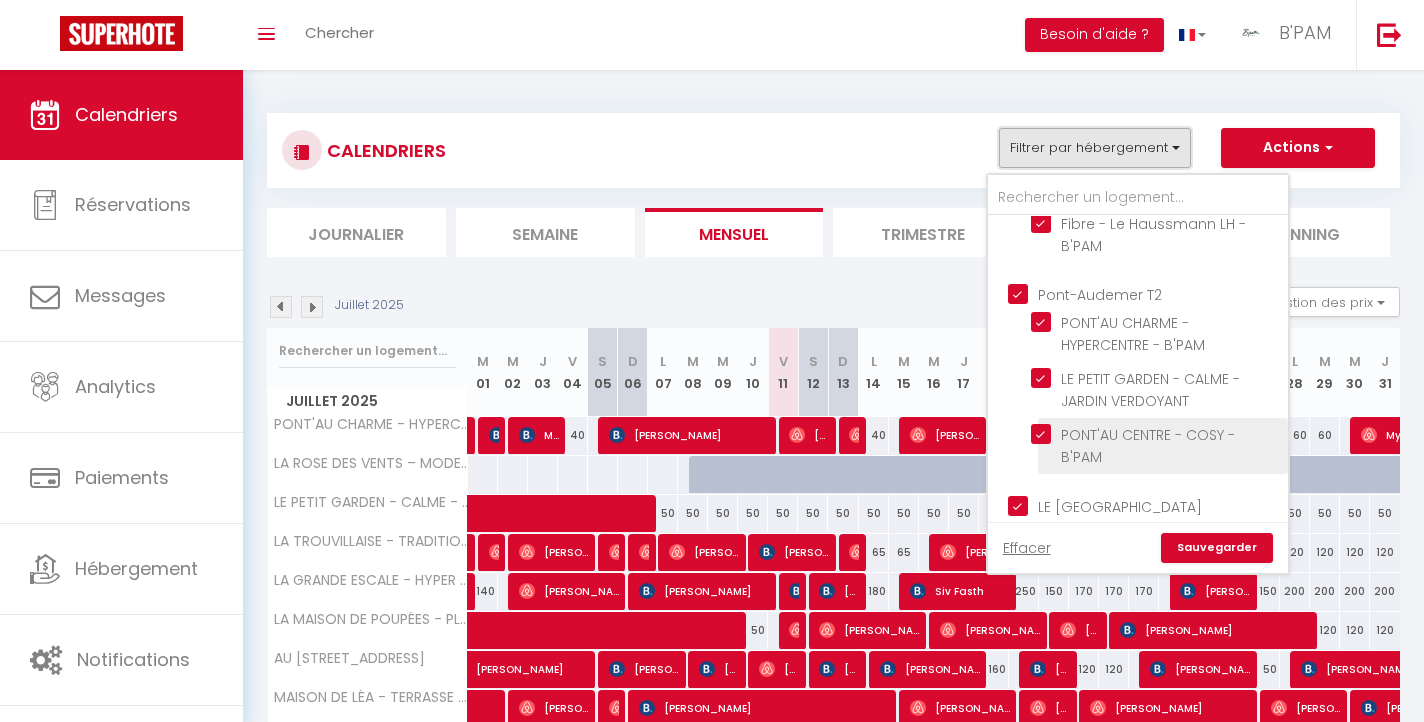 scroll, scrollTop: 304, scrollLeft: 0, axis: vertical 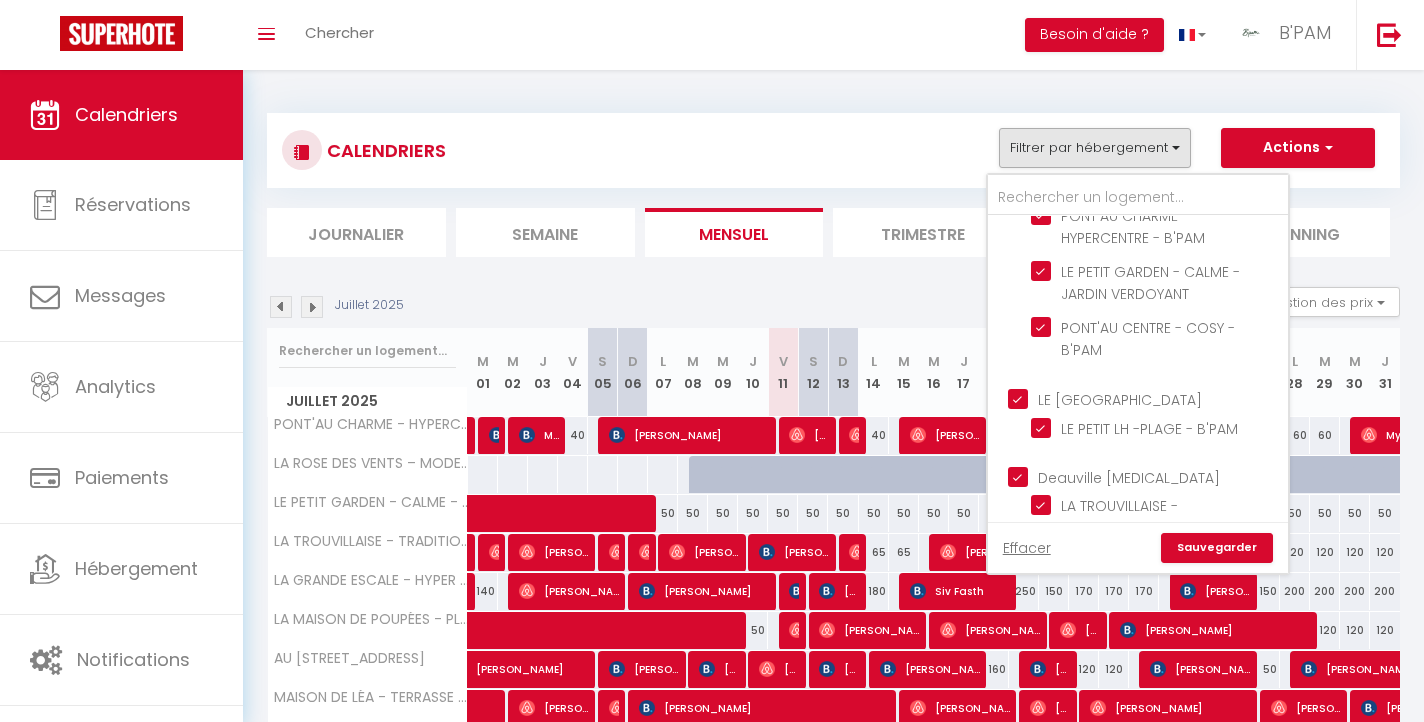 click on "LE [GEOGRAPHIC_DATA]" at bounding box center (1158, 397) 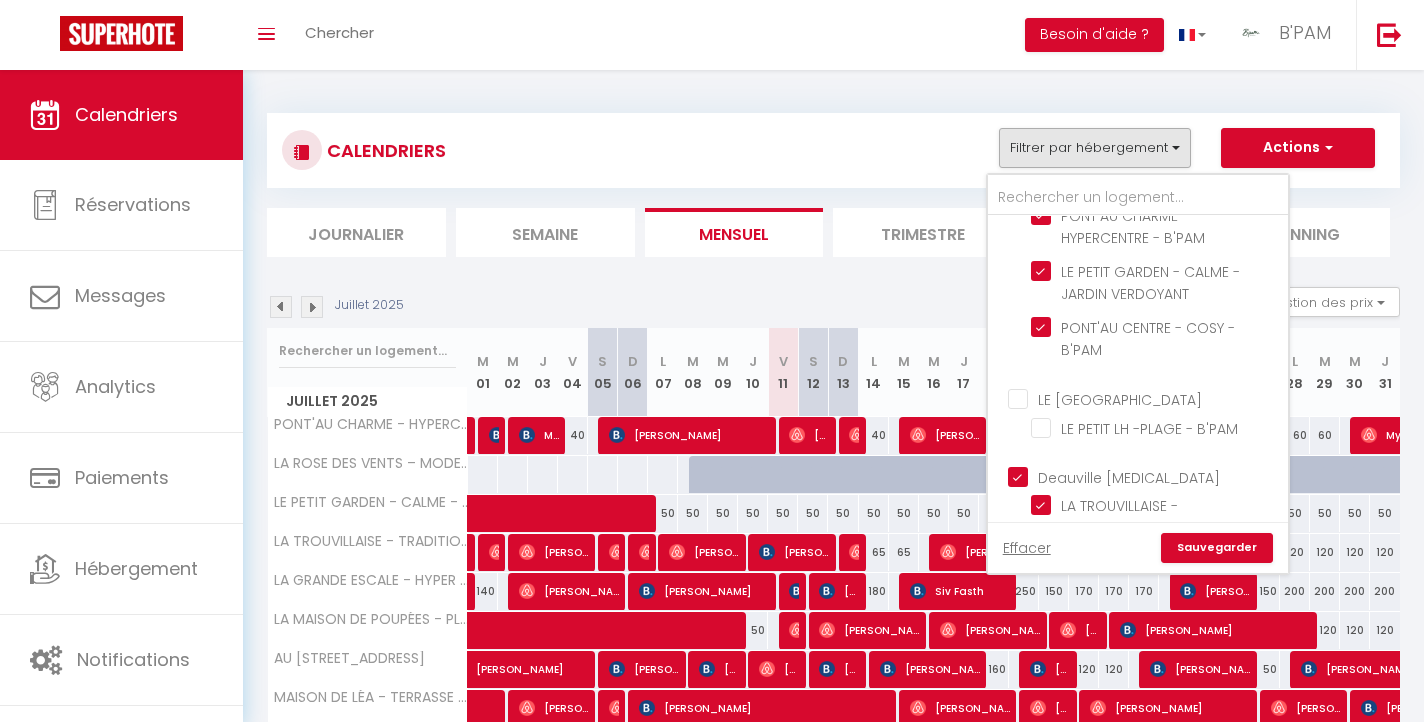 click on "Deauville [MEDICAL_DATA]" at bounding box center (1158, 476) 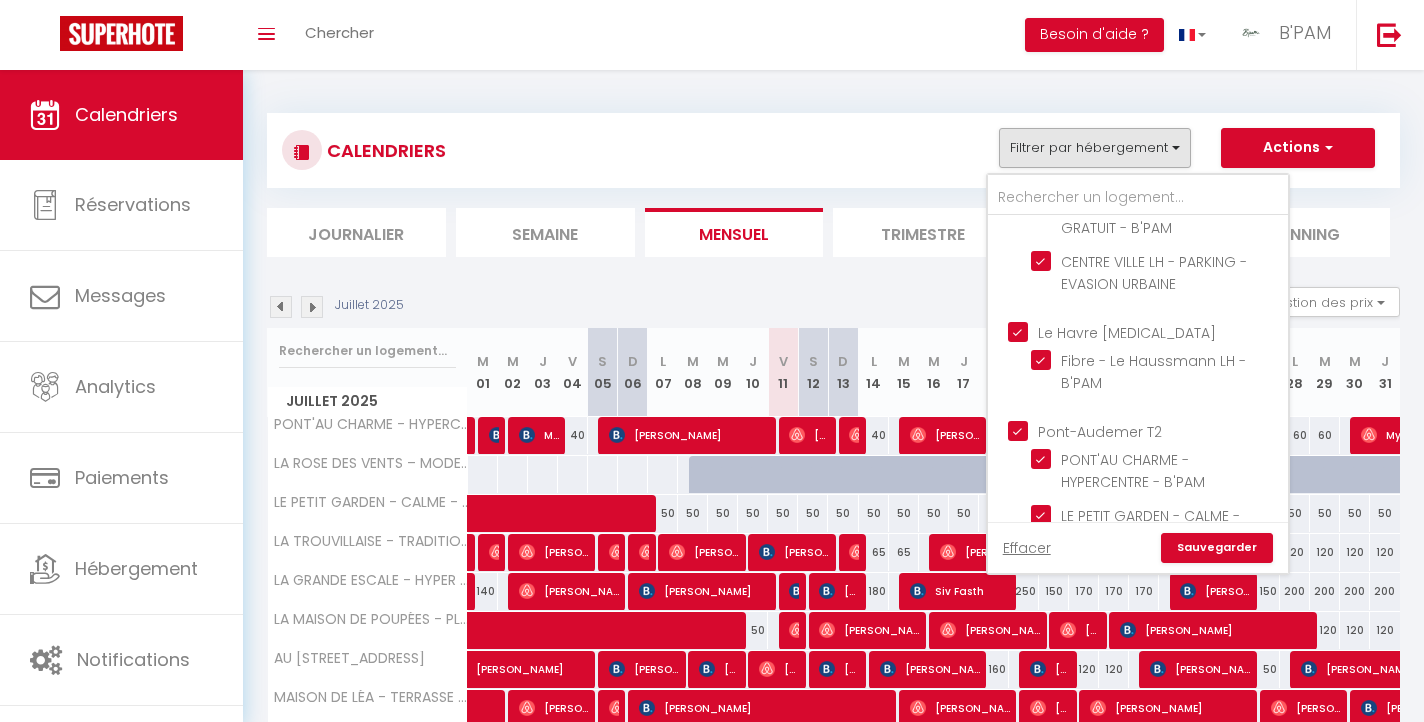 scroll, scrollTop: 2, scrollLeft: 0, axis: vertical 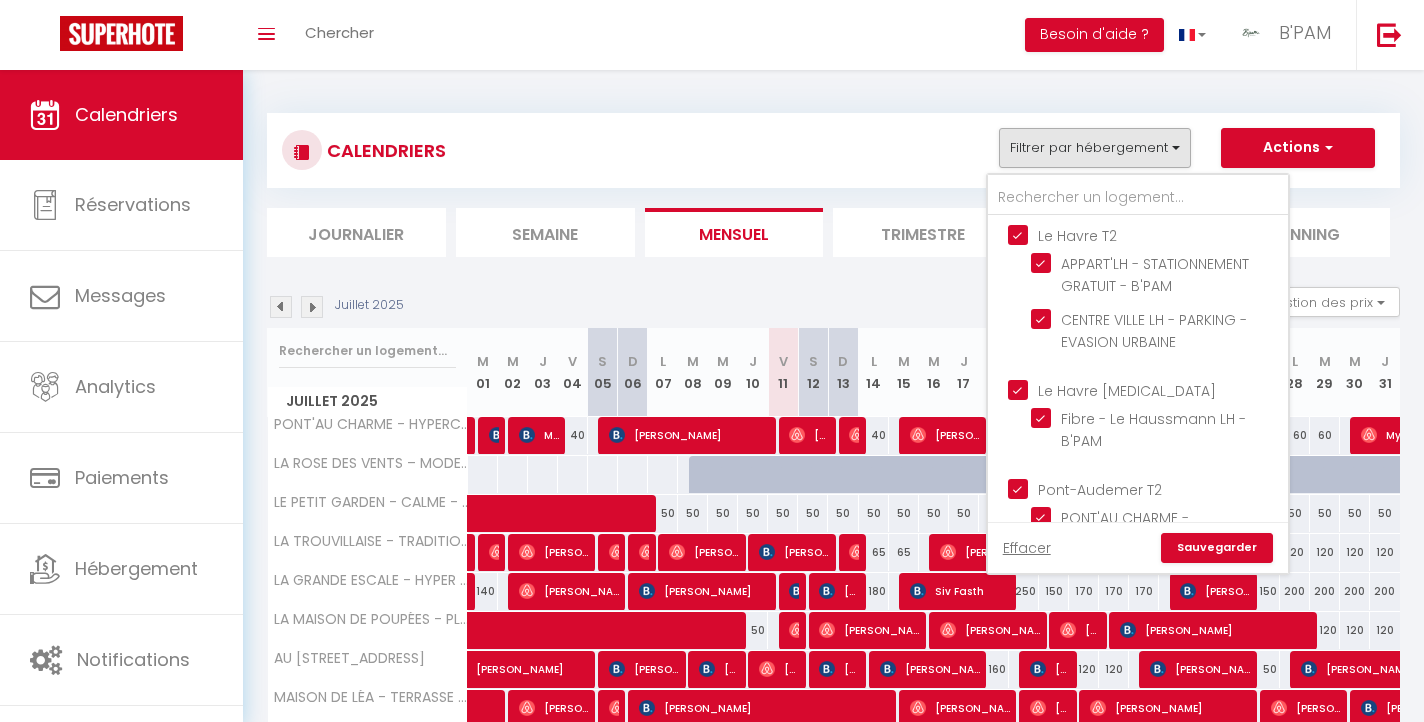click on "Le Havre [MEDICAL_DATA]" at bounding box center (1158, 389) 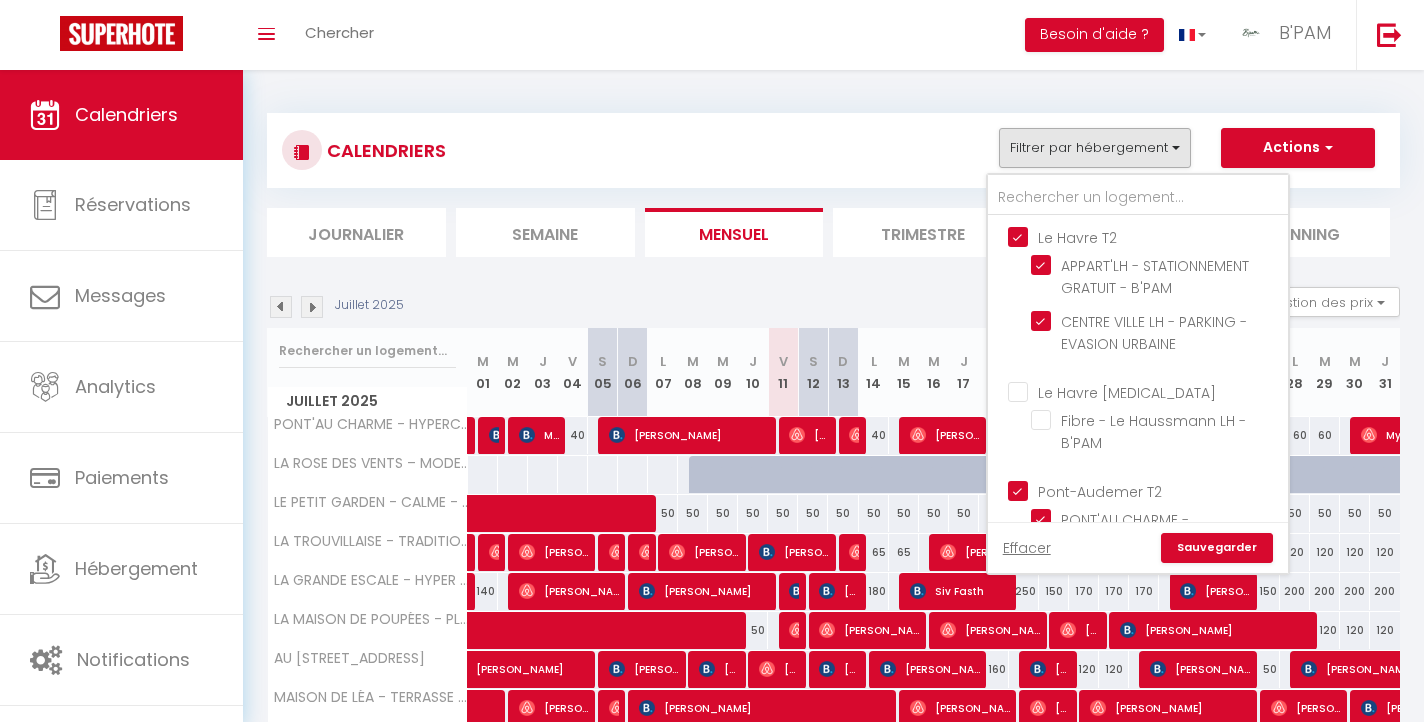 scroll, scrollTop: 0, scrollLeft: 0, axis: both 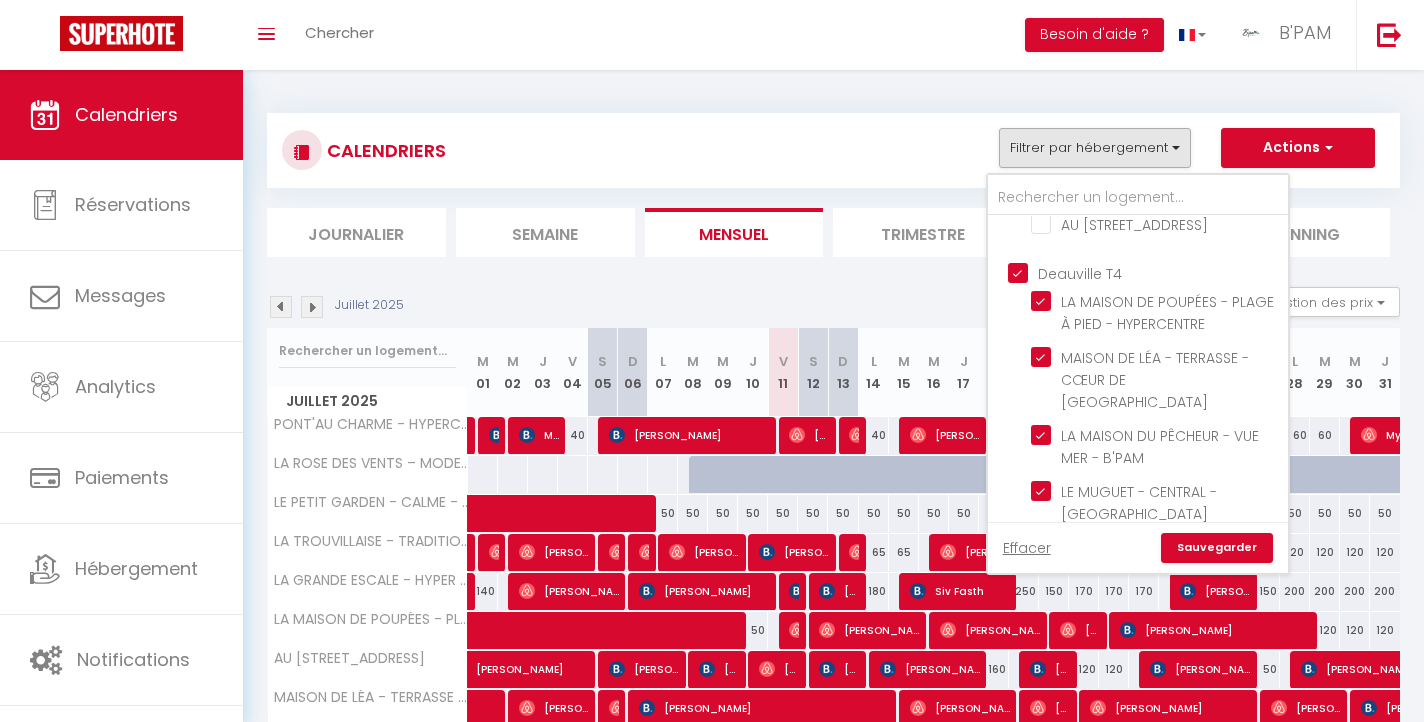 click on "Deauville T4" at bounding box center [1158, 272] 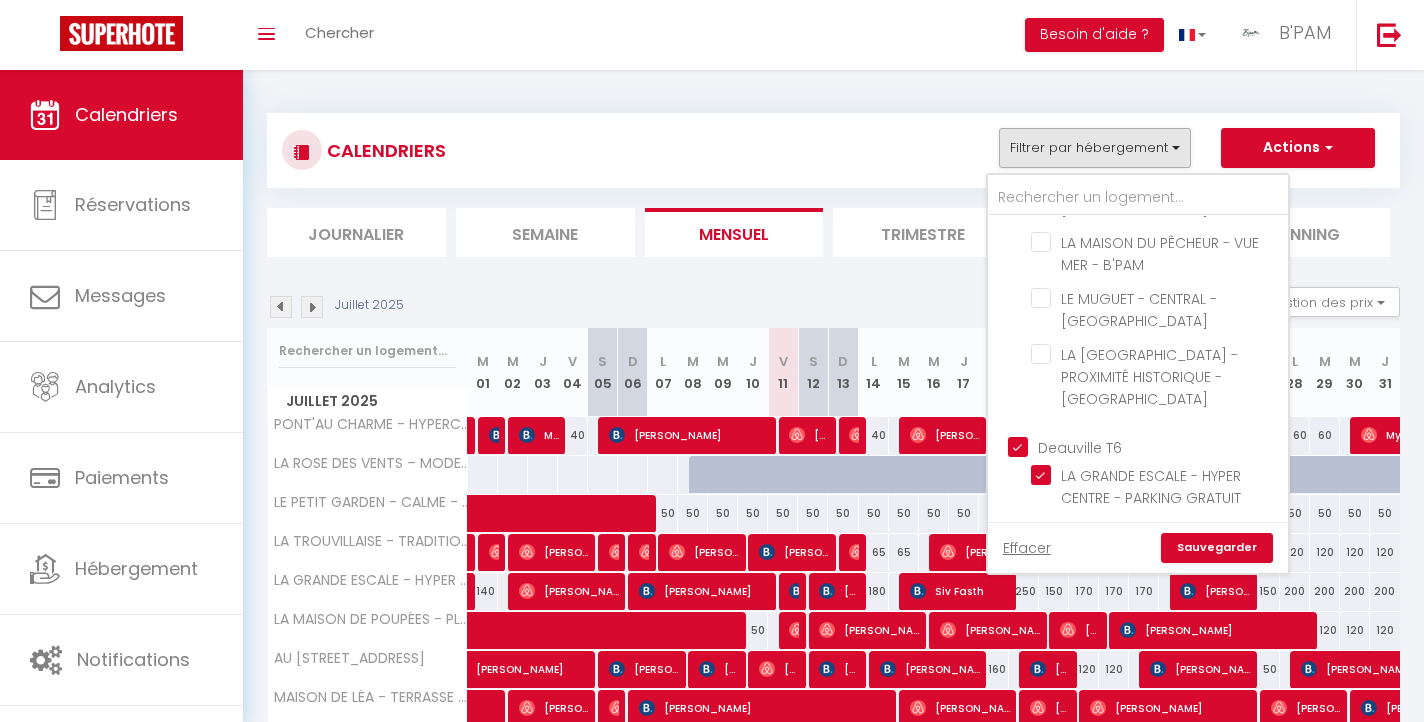 scroll, scrollTop: 999, scrollLeft: 0, axis: vertical 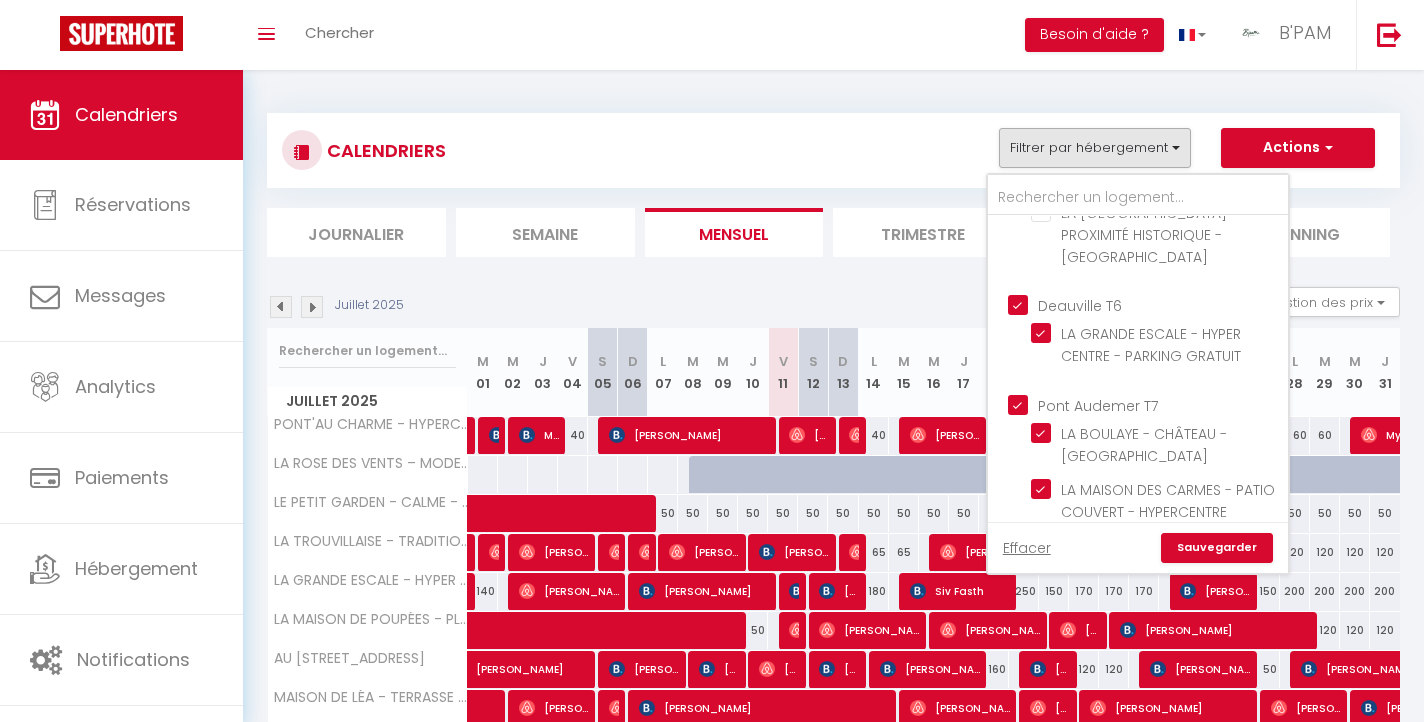 click on "Deauville T6" at bounding box center (1158, 304) 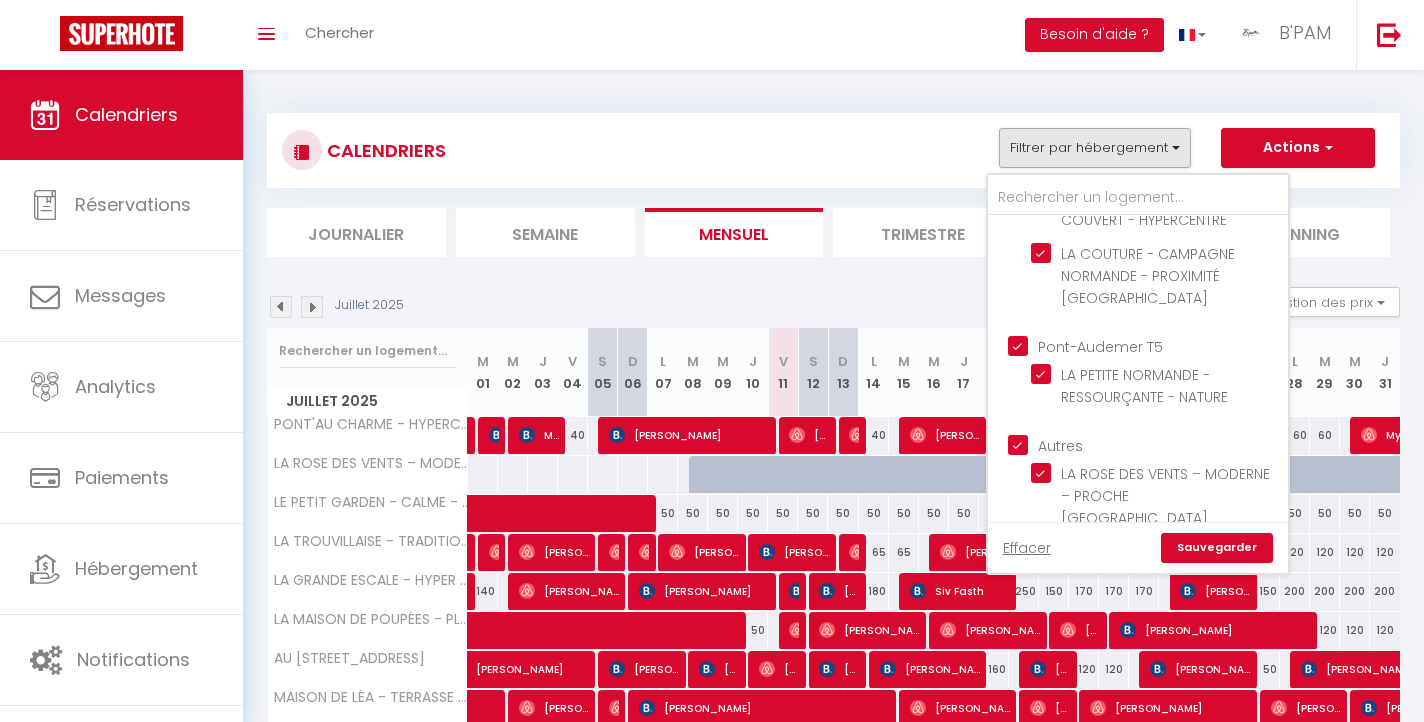 scroll, scrollTop: 1290, scrollLeft: 0, axis: vertical 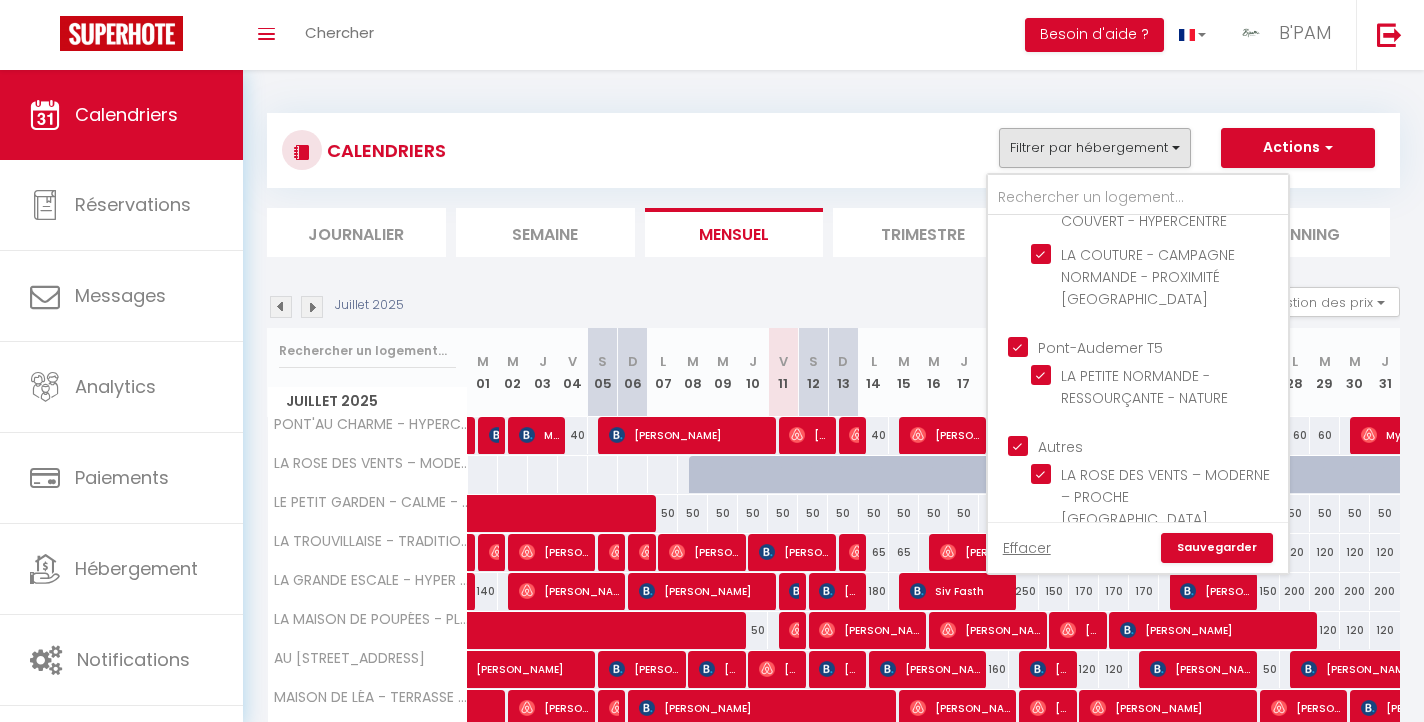 click on "Autres" at bounding box center [1158, 445] 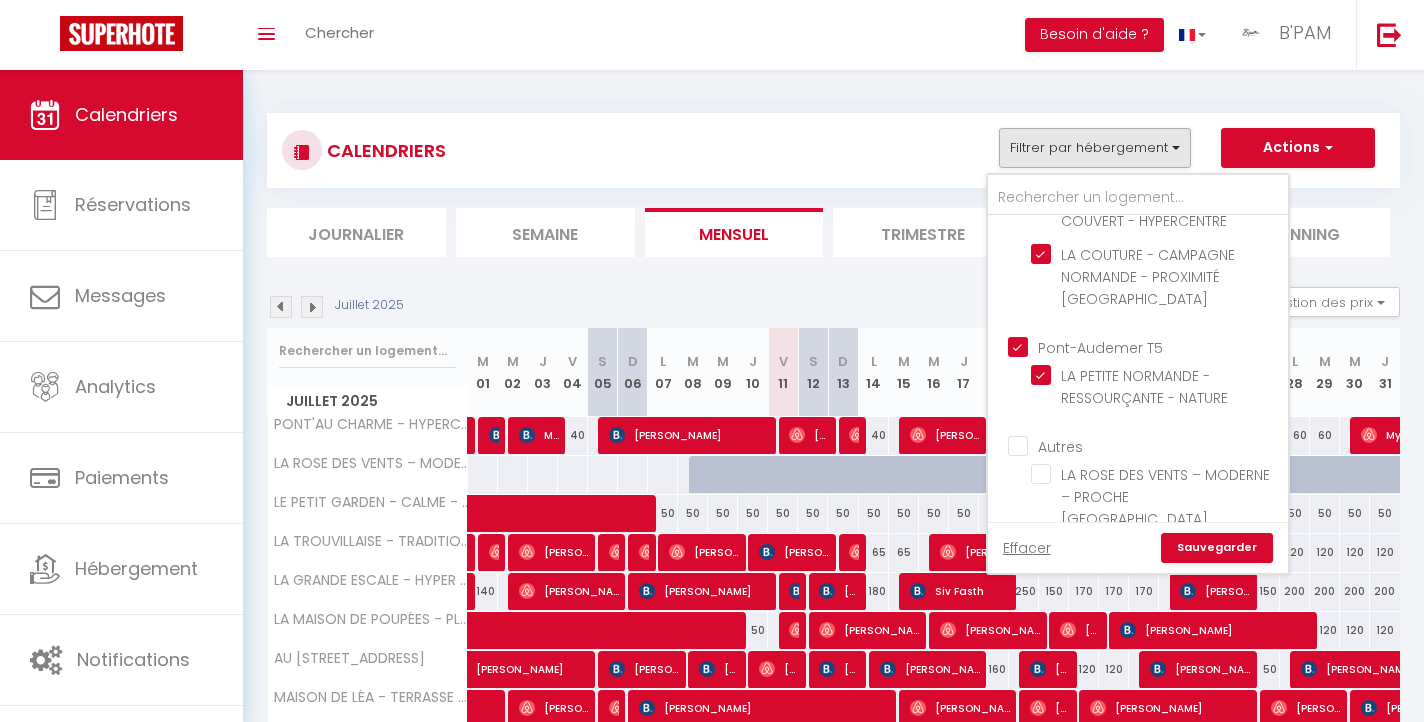 click on "Sauvegarder" at bounding box center [1217, 548] 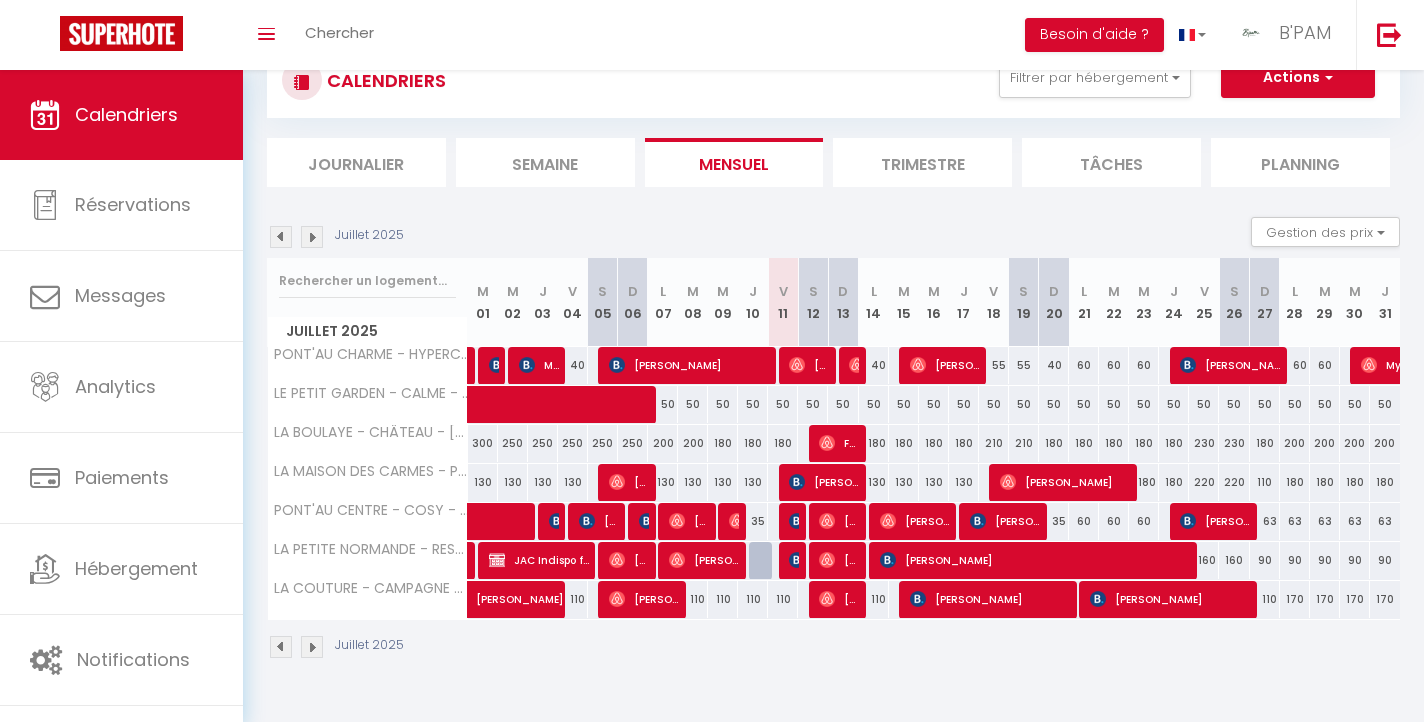 scroll, scrollTop: 70, scrollLeft: 0, axis: vertical 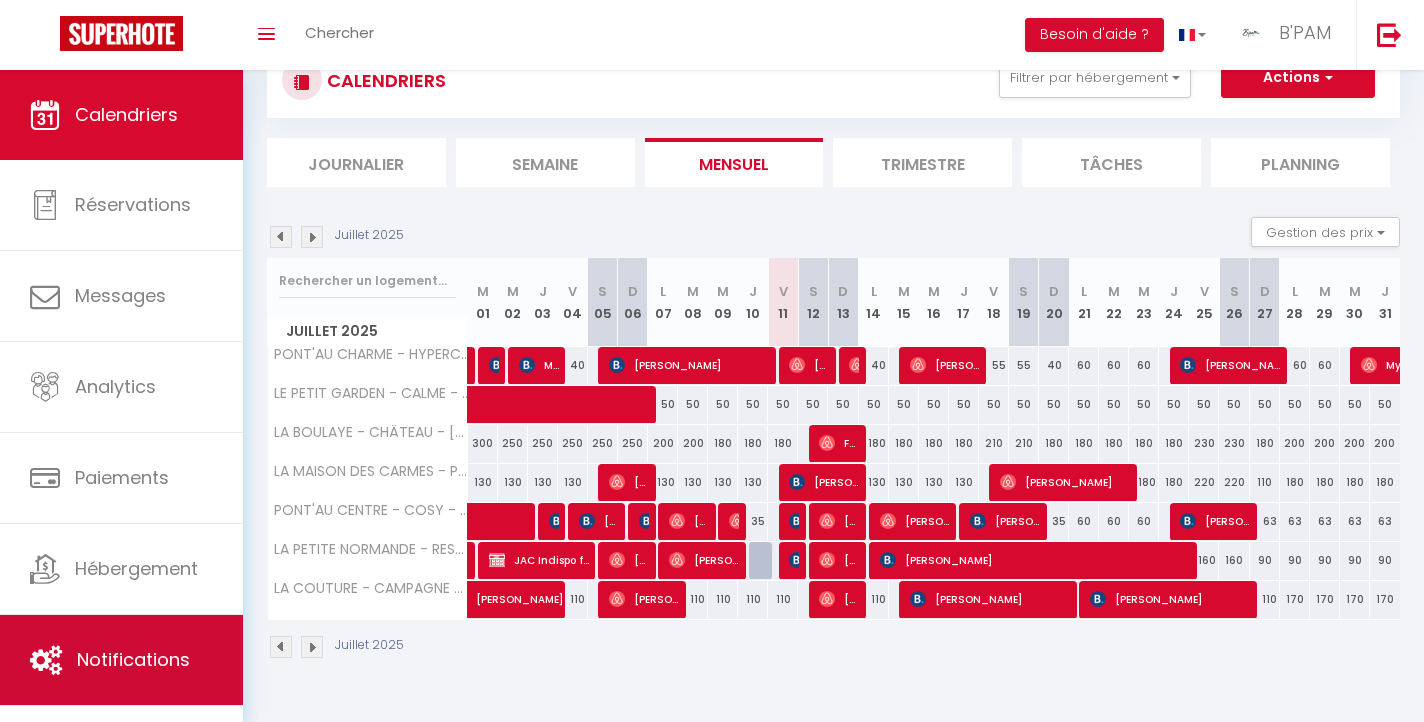 click on "Notifications" at bounding box center [121, 660] 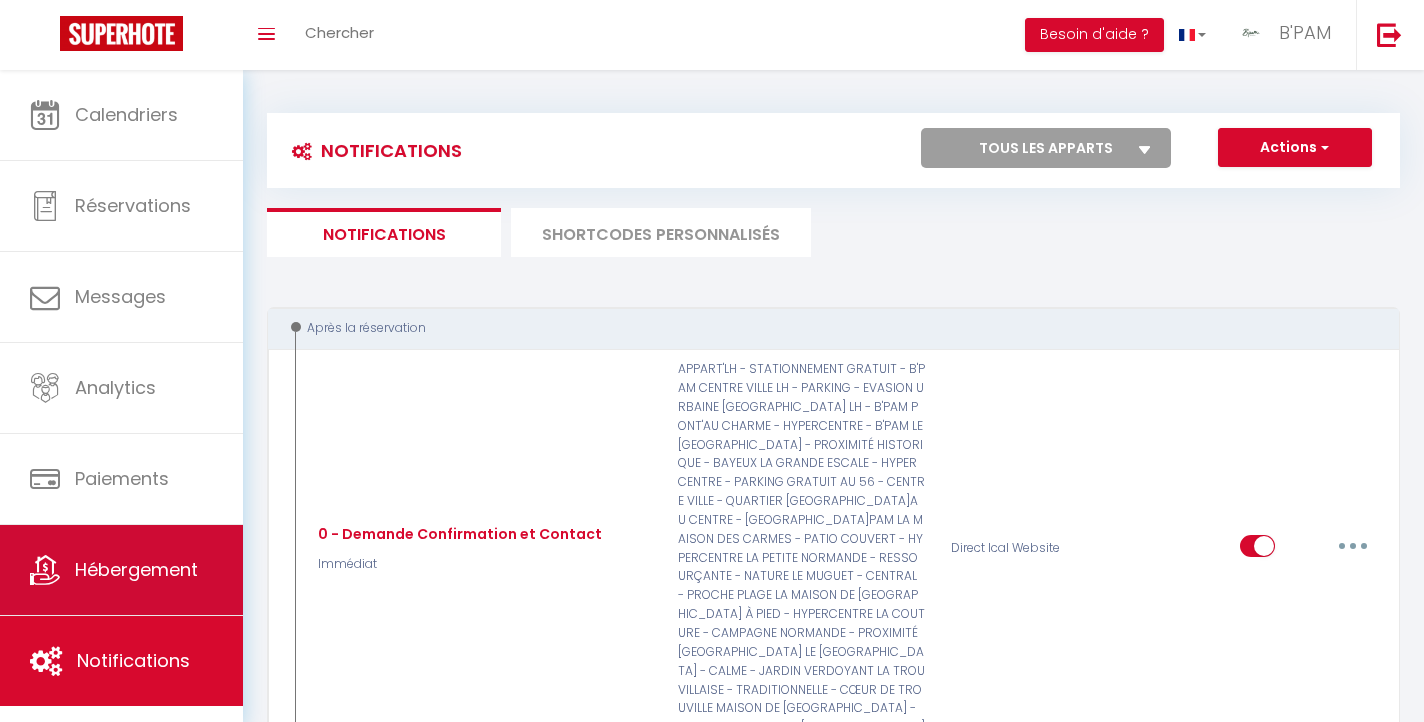 click on "Hébergement" at bounding box center (121, 570) 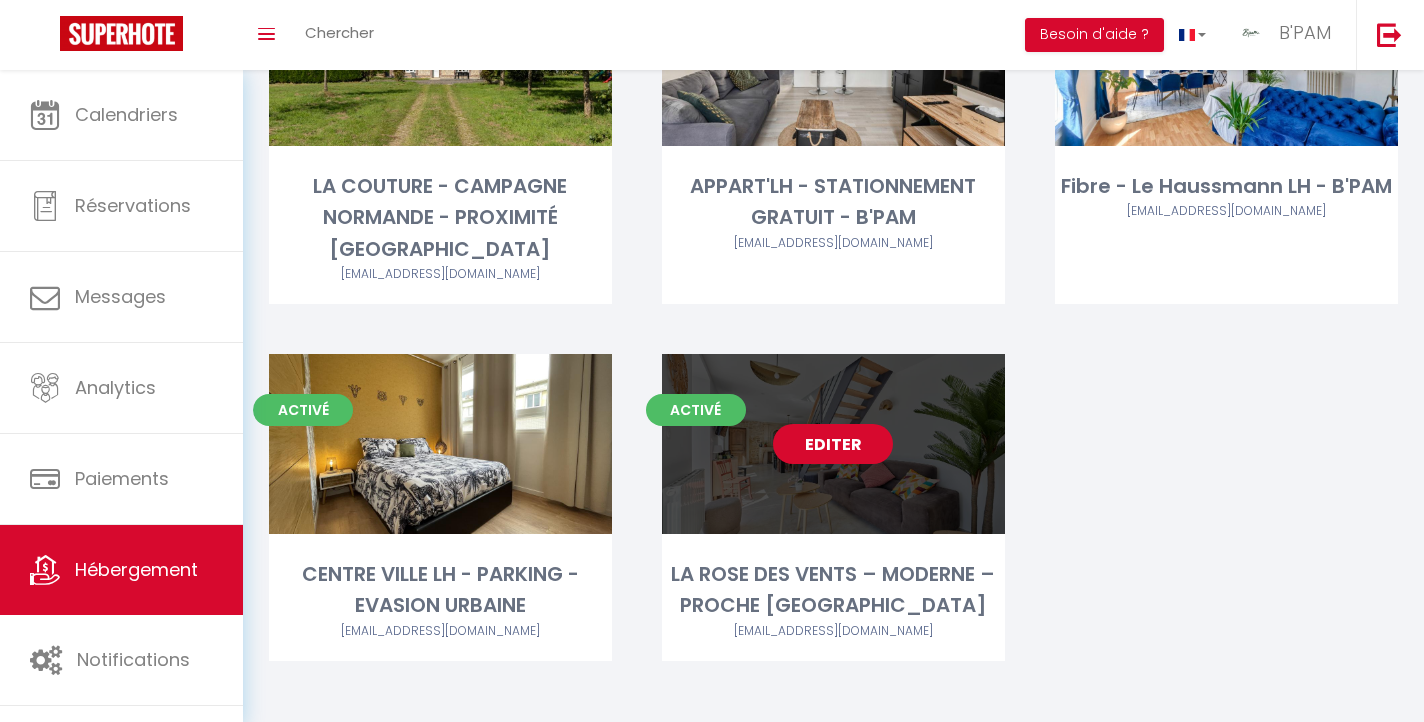 scroll, scrollTop: 2066, scrollLeft: 0, axis: vertical 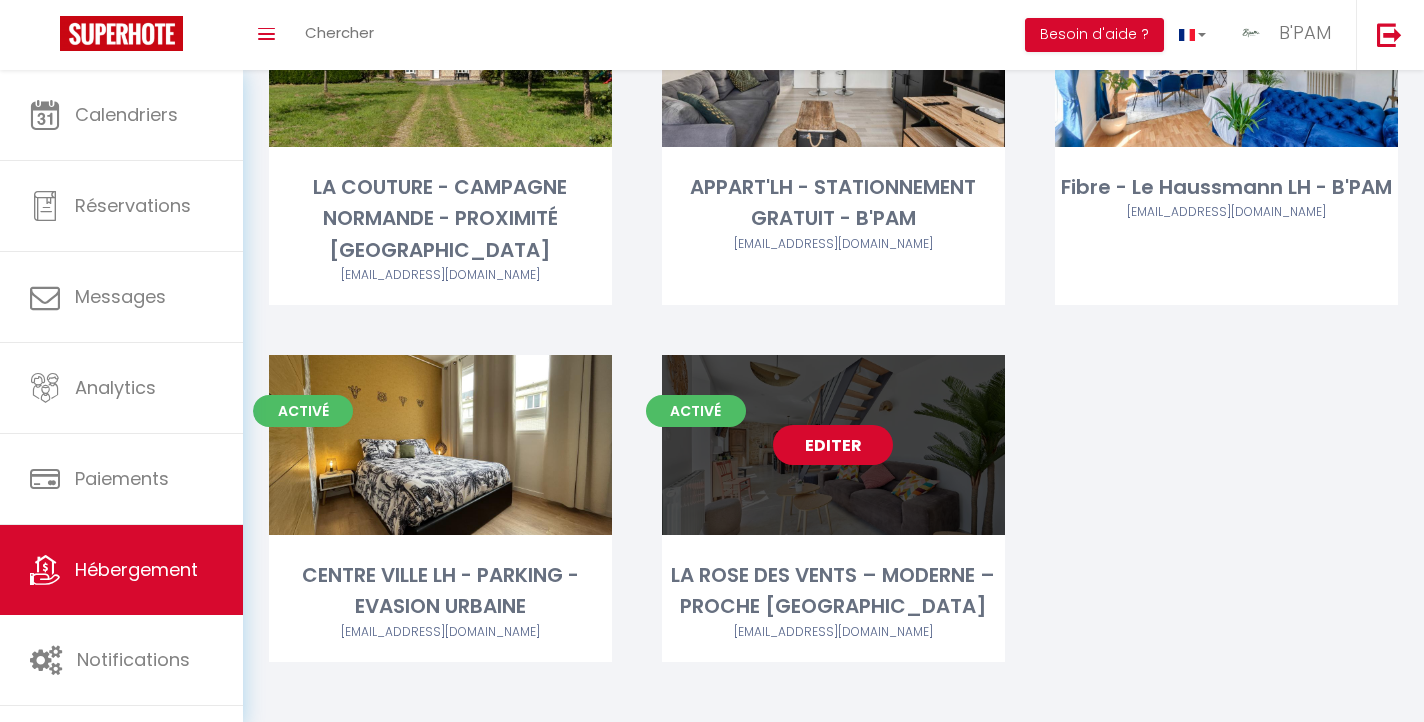 click on "Editer" at bounding box center [833, 445] 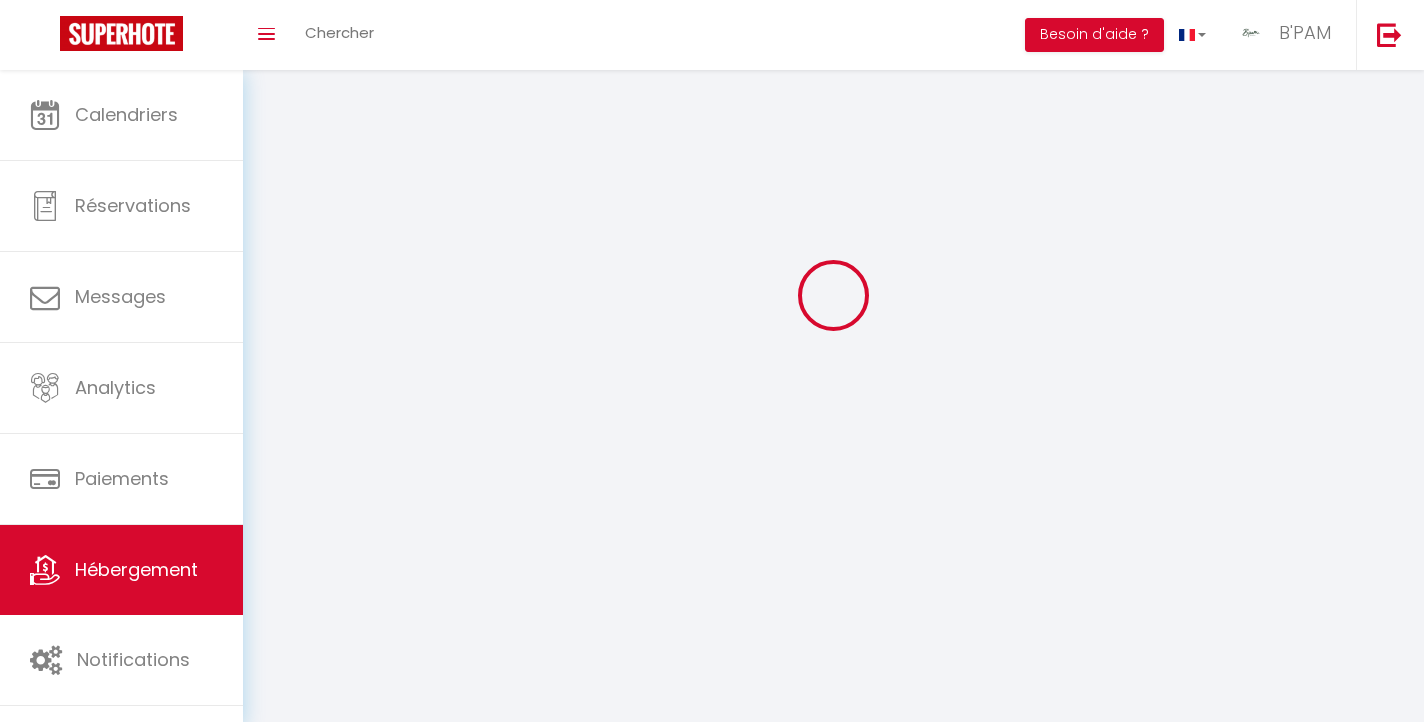 scroll, scrollTop: 0, scrollLeft: 0, axis: both 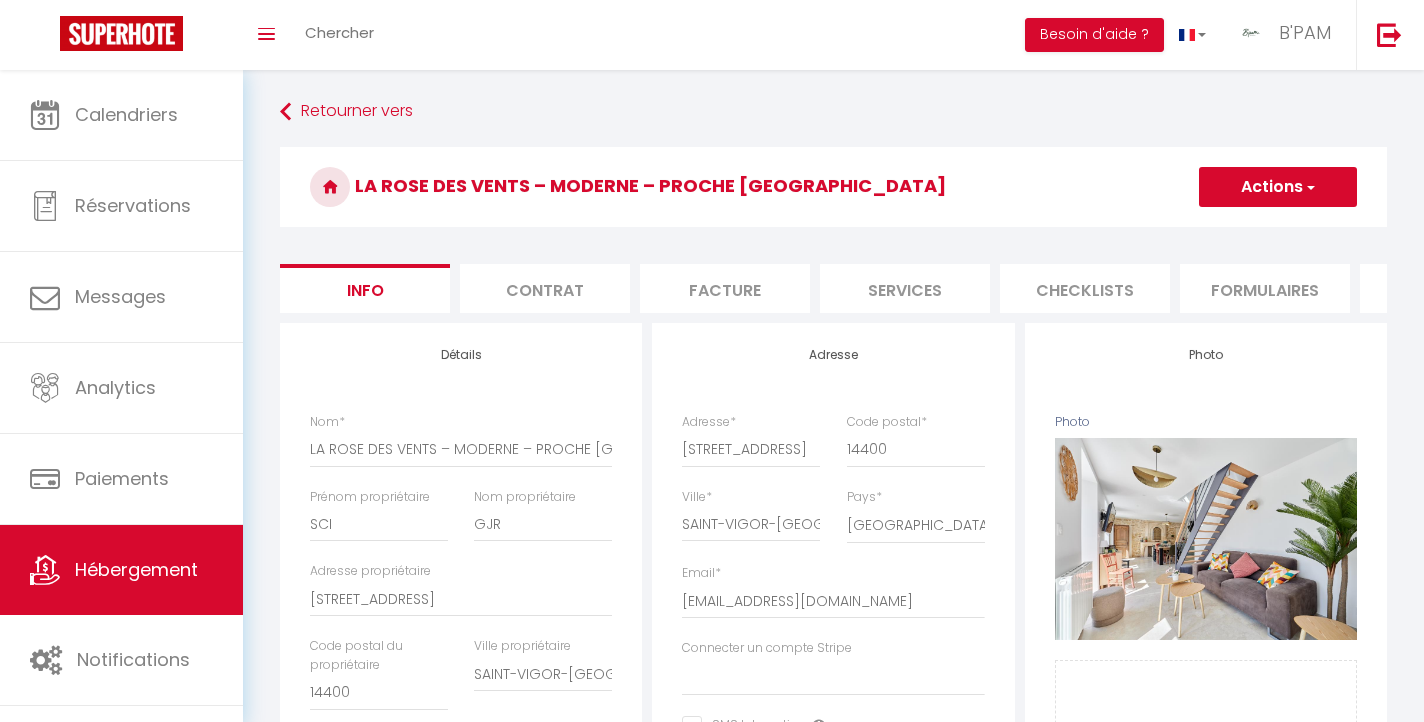 click on "Checklists" at bounding box center (1085, 288) 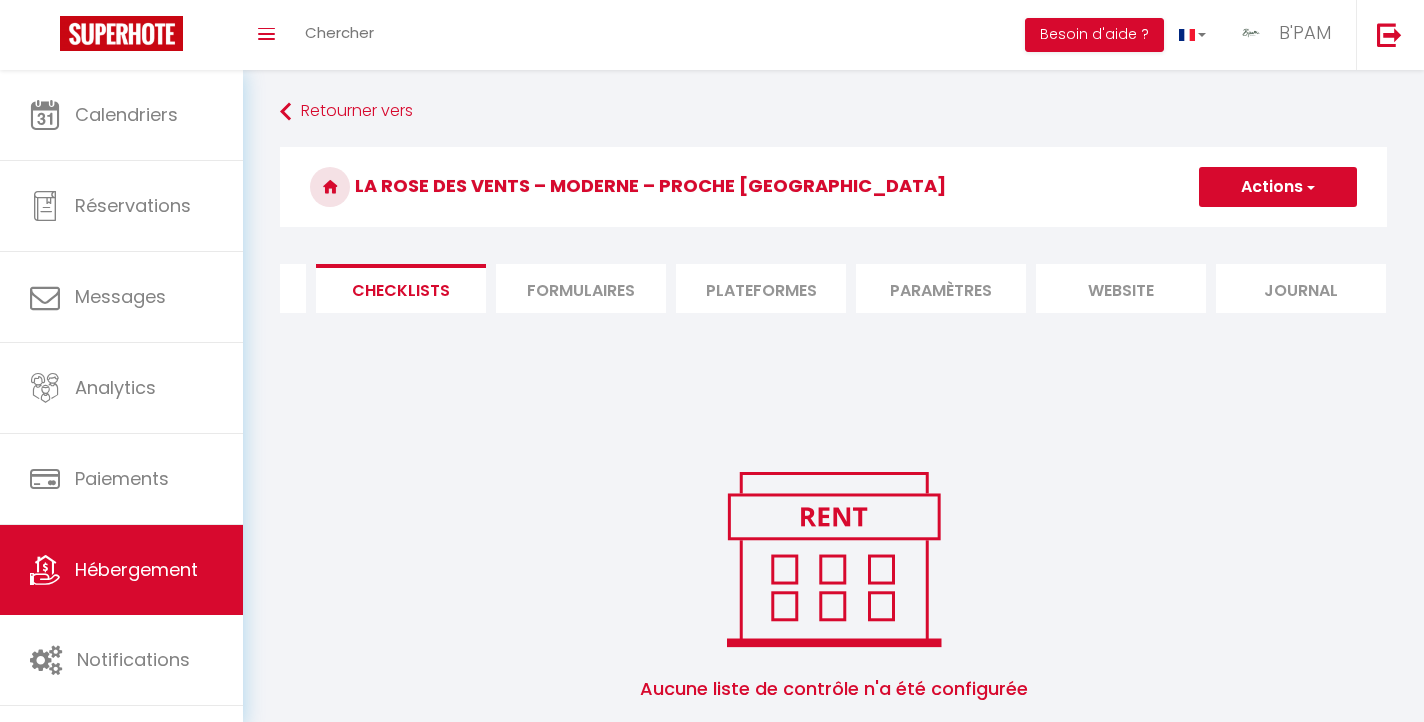 scroll, scrollTop: 0, scrollLeft: 683, axis: horizontal 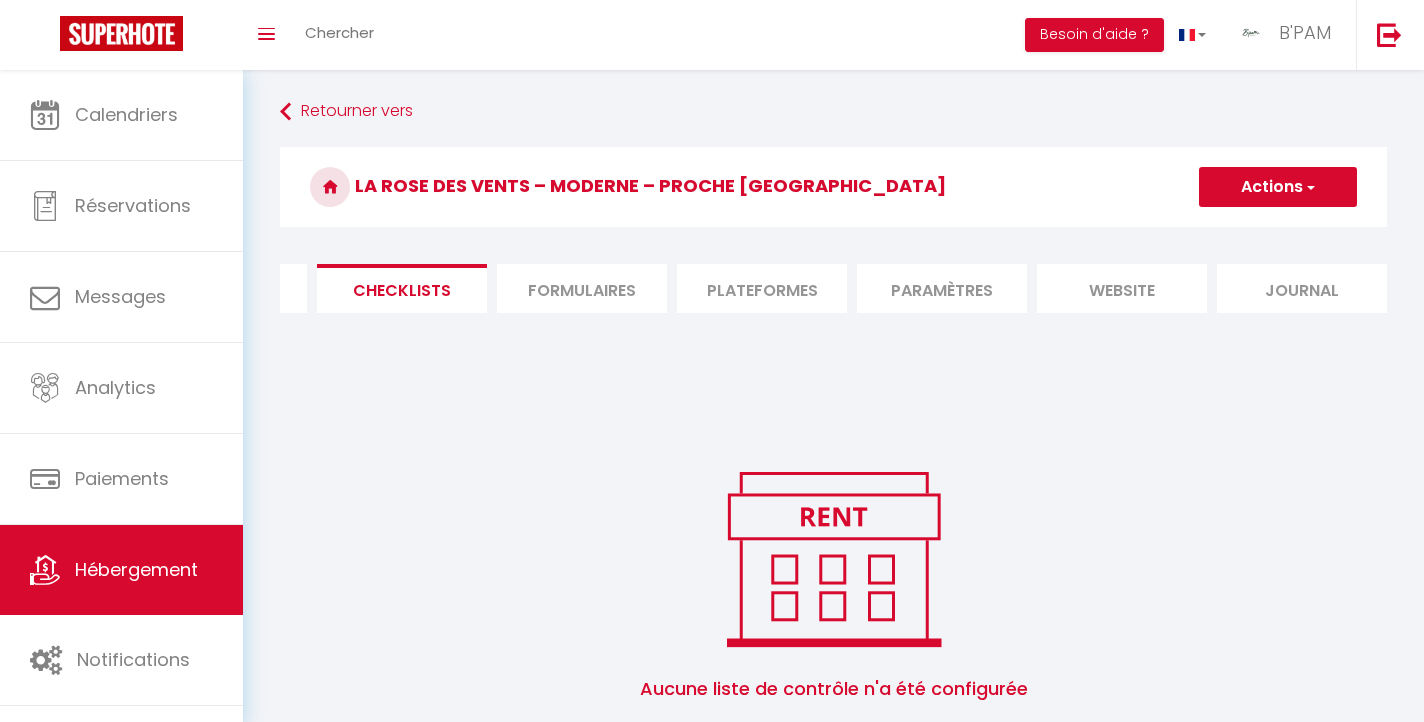click on "website" at bounding box center (1122, 288) 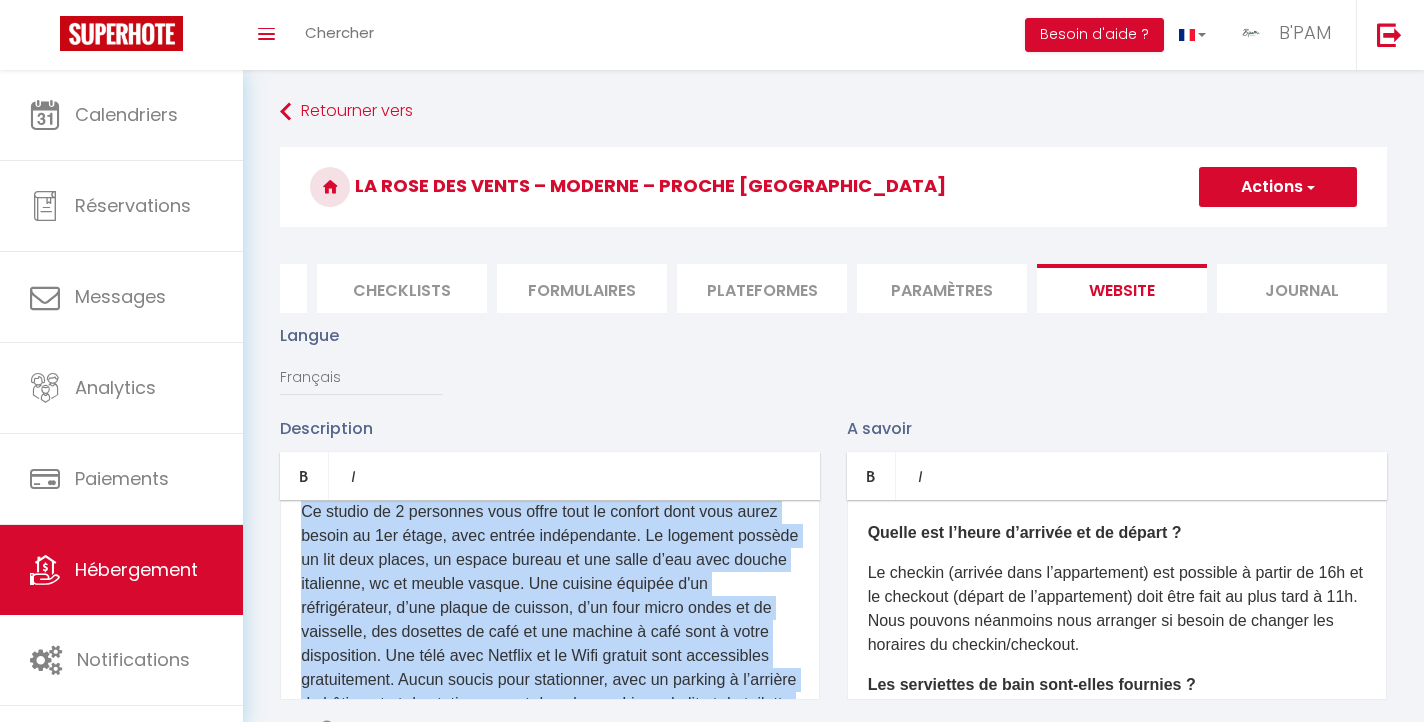 scroll, scrollTop: 0, scrollLeft: 0, axis: both 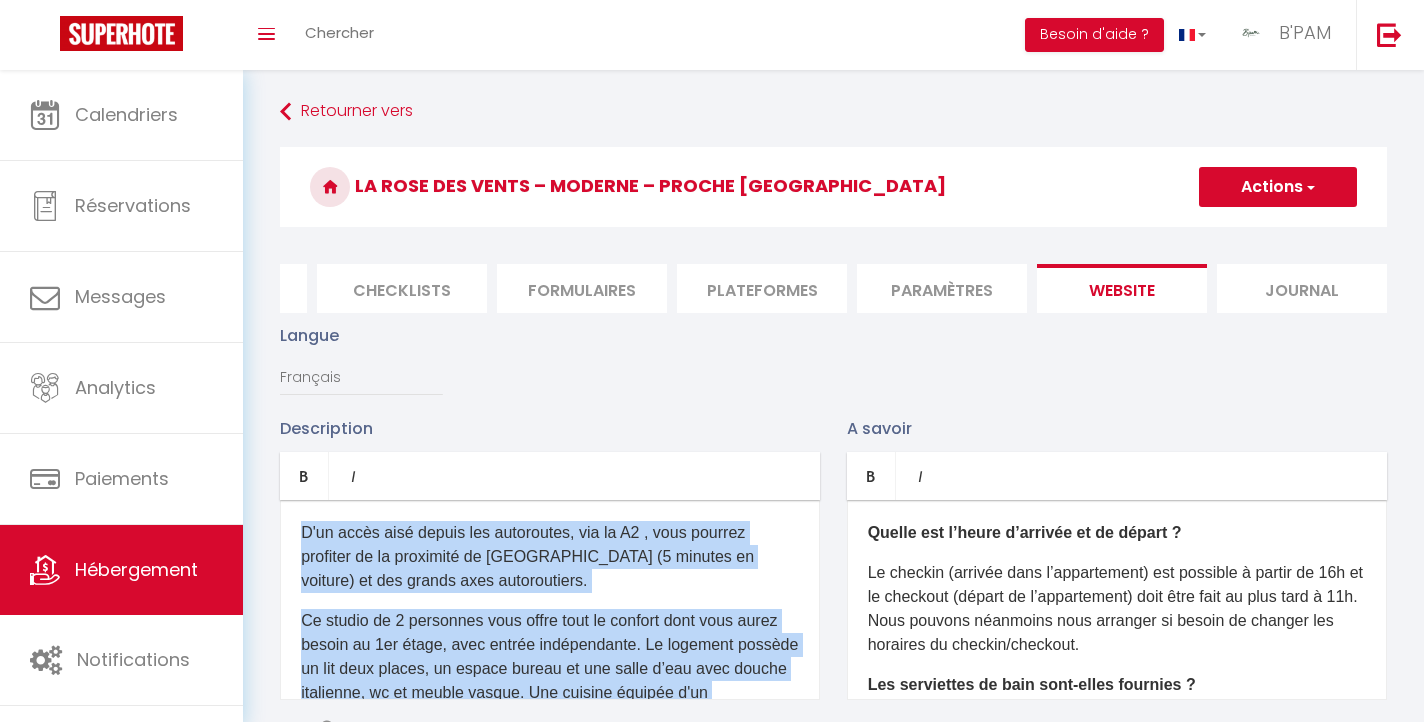 drag, startPoint x: 491, startPoint y: 665, endPoint x: 251, endPoint y: 443, distance: 326.93118 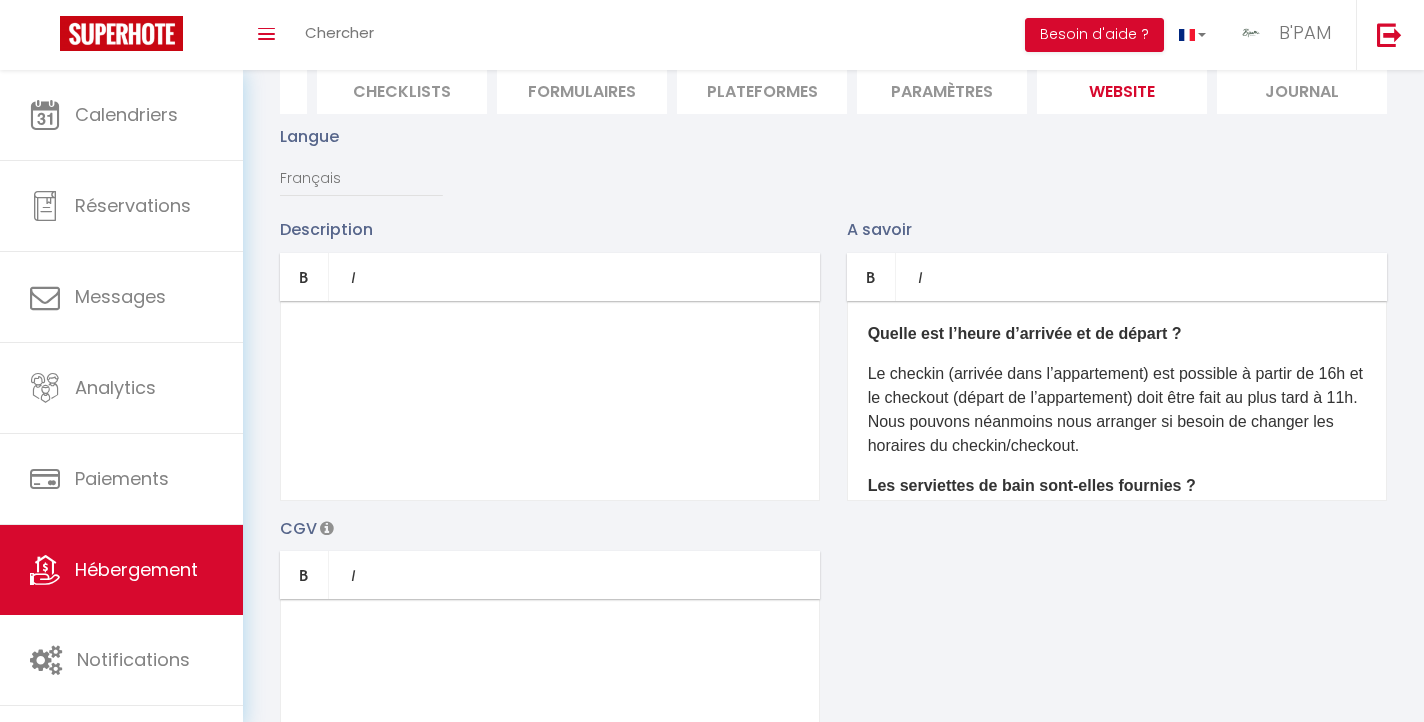 scroll, scrollTop: 200, scrollLeft: 0, axis: vertical 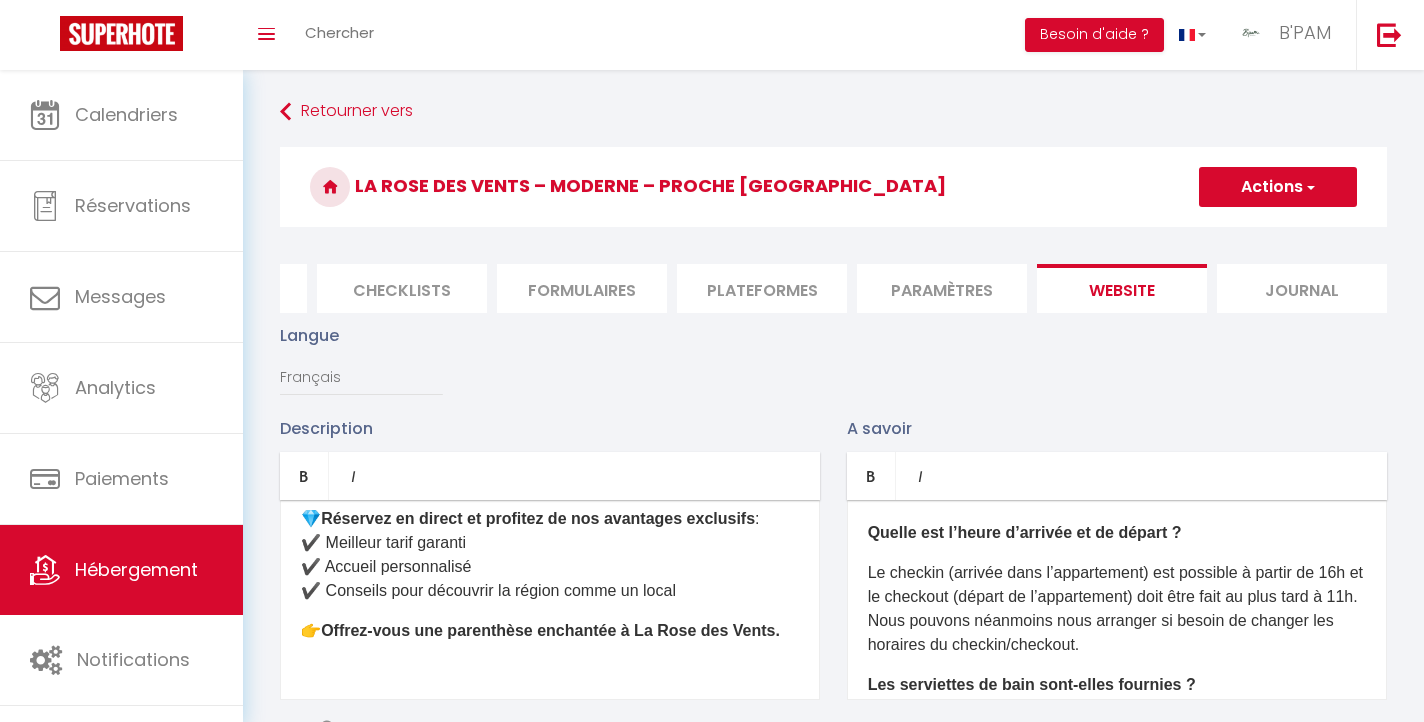 click on "Quelle est l’heure d’arrivée et de départ ?" at bounding box center [1025, 532] 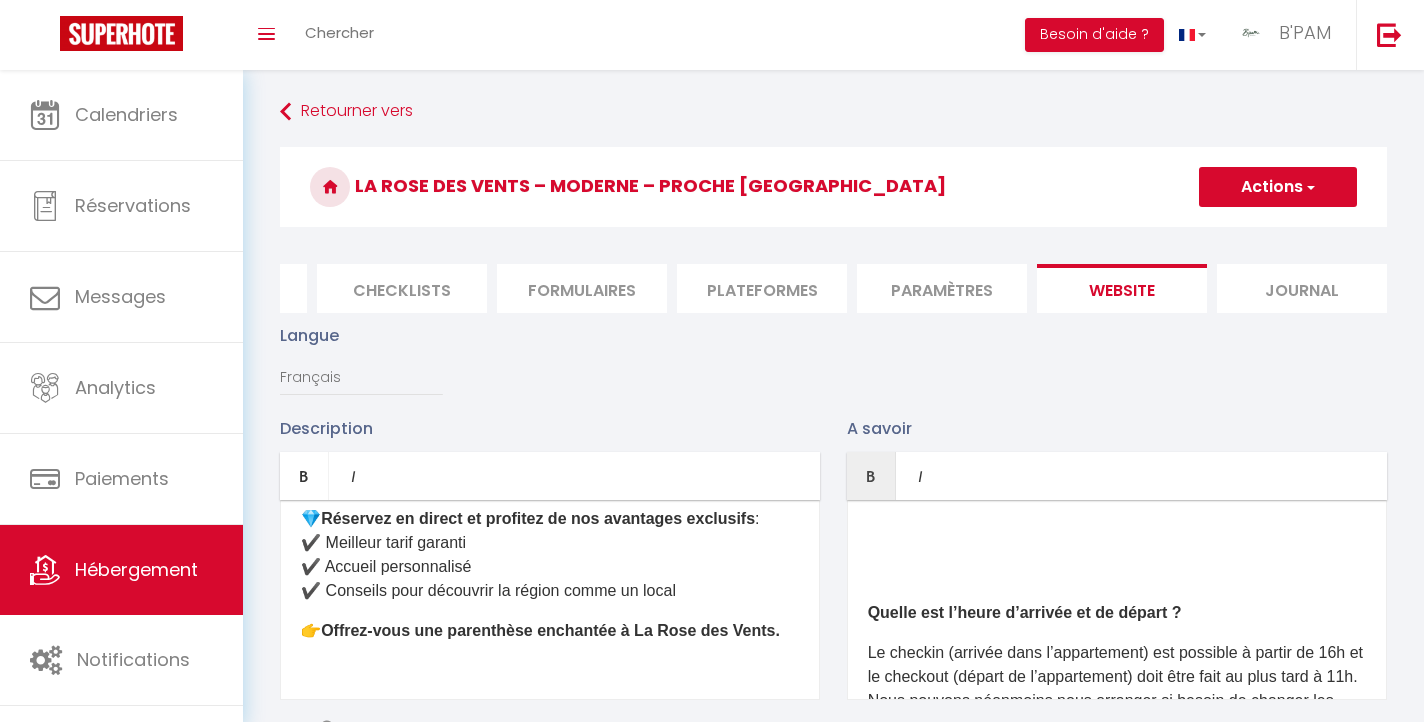 click on "Quelle est l’heure d’arrivée et de départ ?
Le checkin (arrivée dans l’appartement) est possible à partir de 16h et le checkout (départ de l’appartement) doit être fait au plus tard à 11h. Nous pouvons néanmoins nous arranger si besoin de changer les horaires du checkin/checkout.
Les serviettes de bain sont-elles fournies ?
Oui, des serviettes de bain sont systématiquement fournies.
Les animaux sont ils autorisés ?
Nous aimons beaucoup les animaux mais ils sont malheureusement interdits dans l’appartement pour des raisons d’hygiène.
Est-il possible de fumer dans les appartements ?
Il est strictement interdit de fumer dans l’appartement." at bounding box center (1117, 600) 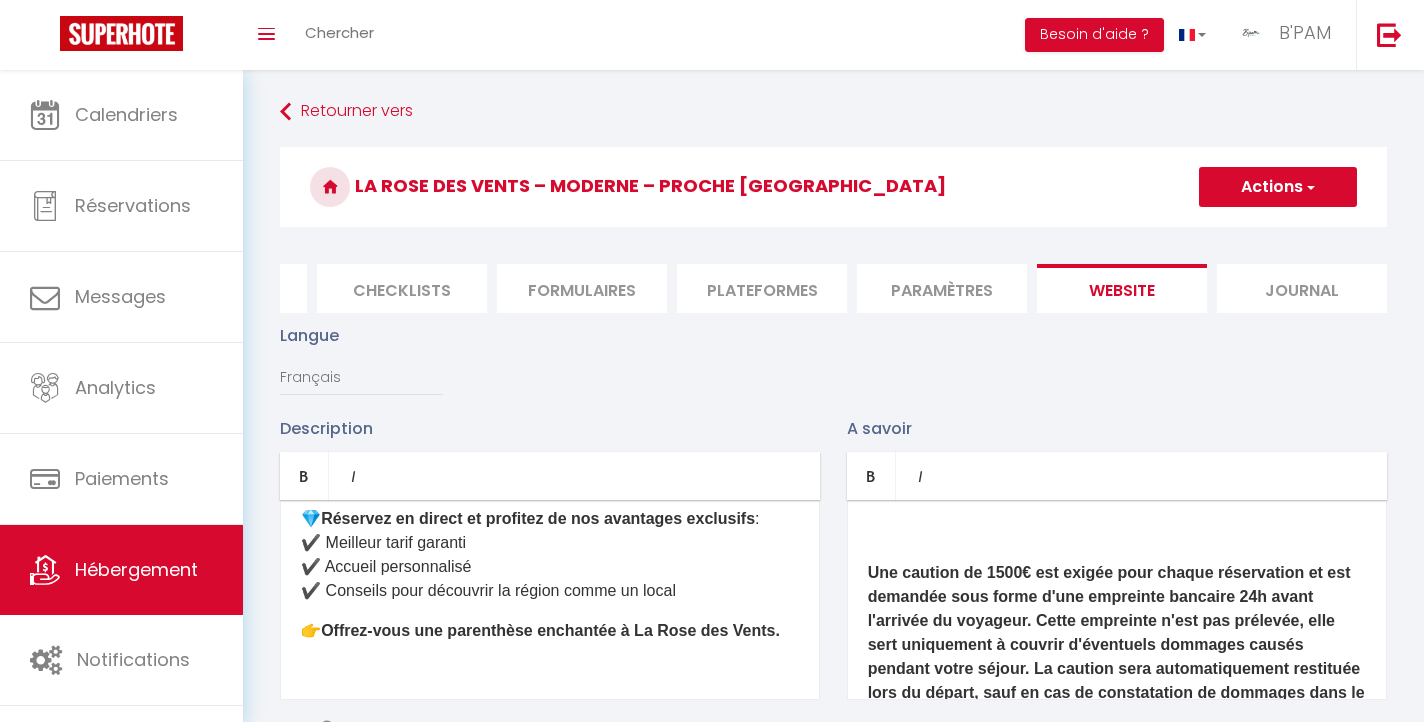 click on "Une caution de 1500€ est exigée pour chaque réservation et est demandée sous forme d'une empreinte bancaire 24h avant l'arrivée du voyageur. Cette empreinte n'est pas prélevée, elle sert uniquement à couvrir d'éventuels dommages causés pendant votre séjour. La caution sera automatiquement restituée lors du départ, sauf en cas de constatation de dommages dans le logement. ​​ ​ Quelle est l’heure d’arrivée et de départ ?
Le checkin (arrivée dans l’appartement) est possible à partir de 16h et le checkout (départ de l’appartement) doit être fait au plus tard à 11h. Nous pouvons néanmoins nous arranger si besoin de changer les horaires du checkin/checkout.
Les serviettes de bain sont-elles fournies ?
Oui, des serviettes de bain sont systématiquement fournies.
Les animaux sont ils autorisés ?" at bounding box center [1117, 600] 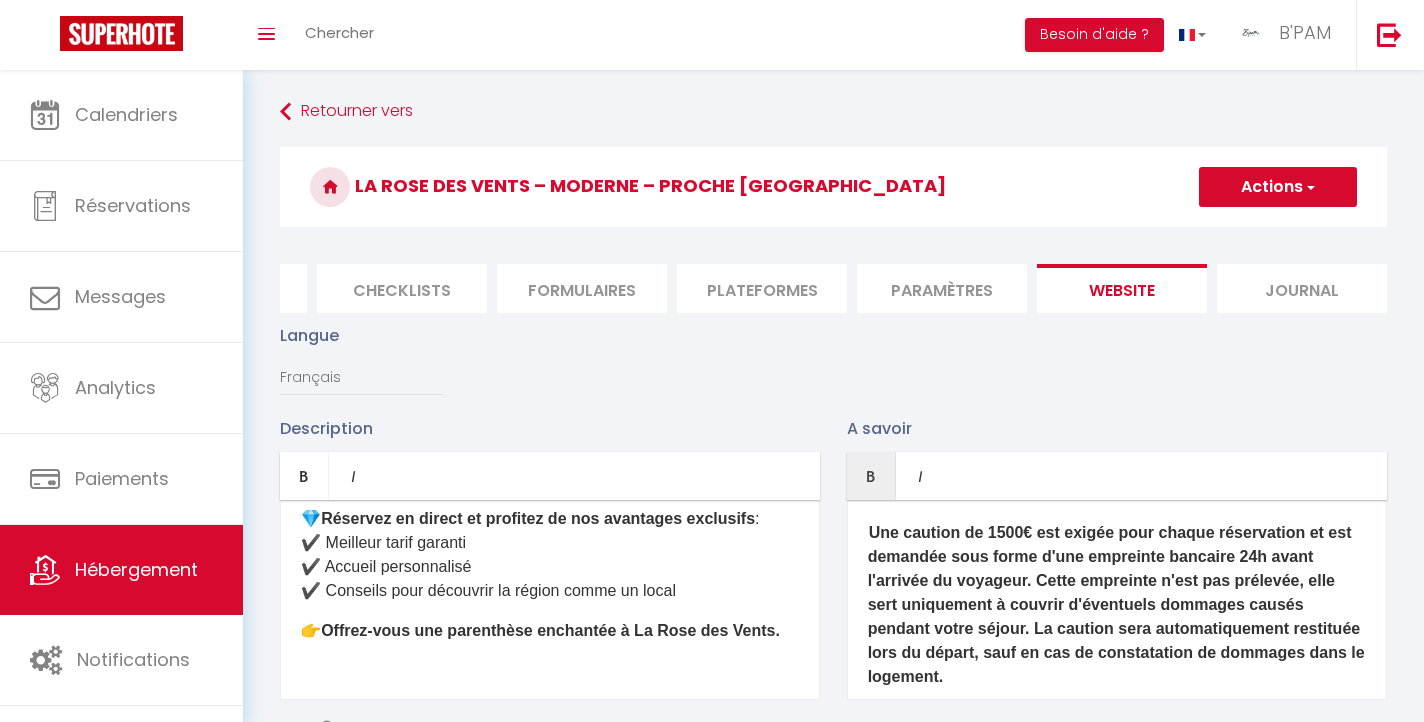 click on "Une caution de 1500€ est exigée pour chaque réservation et est demandée sous forme d'une empreinte bancaire 24h avant l'arrivée du voyageur. Cette empreinte n'est pas prélevée, elle sert uniquement à couvrir d'éventuels dommages causés pendant votre séjour. La caution sera automatiquement restituée lors du départ, sauf en cas de constatation de dommages dans le logement. ​​" at bounding box center [1116, 604] 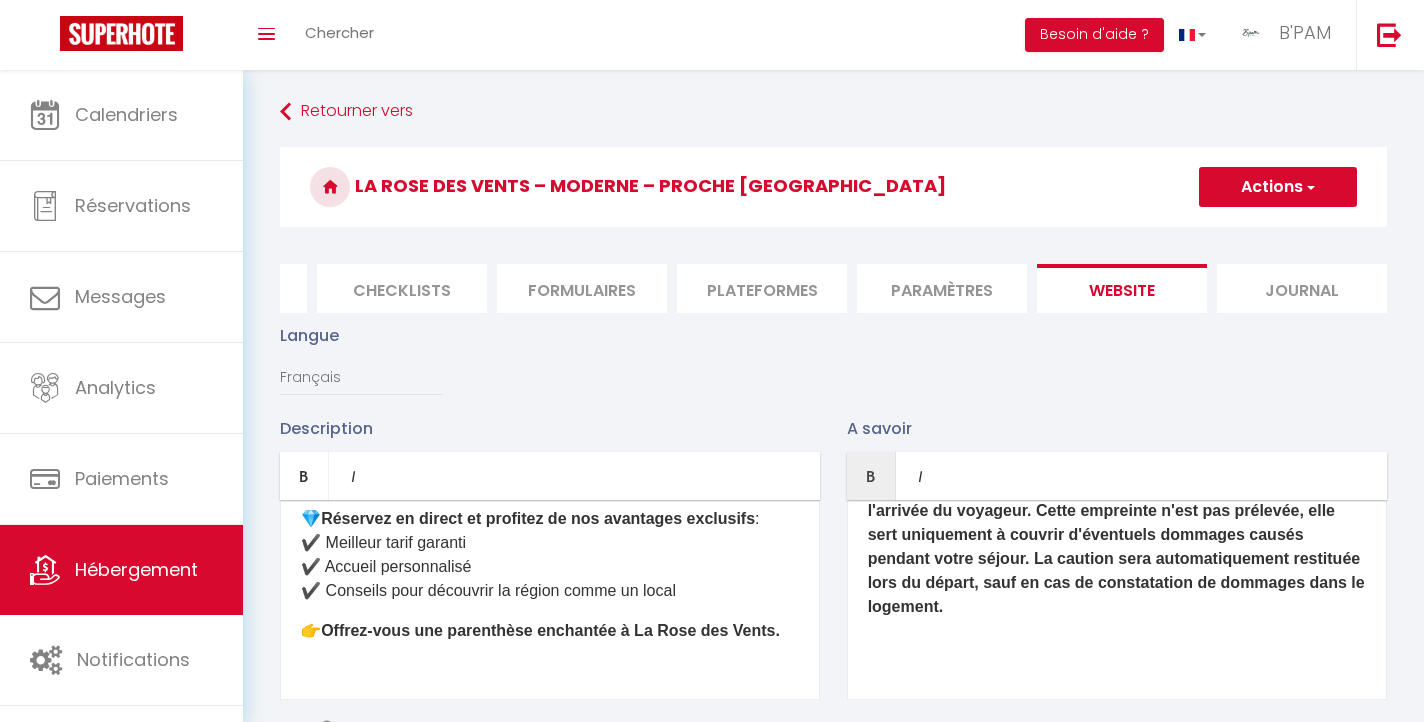 scroll, scrollTop: 71, scrollLeft: 0, axis: vertical 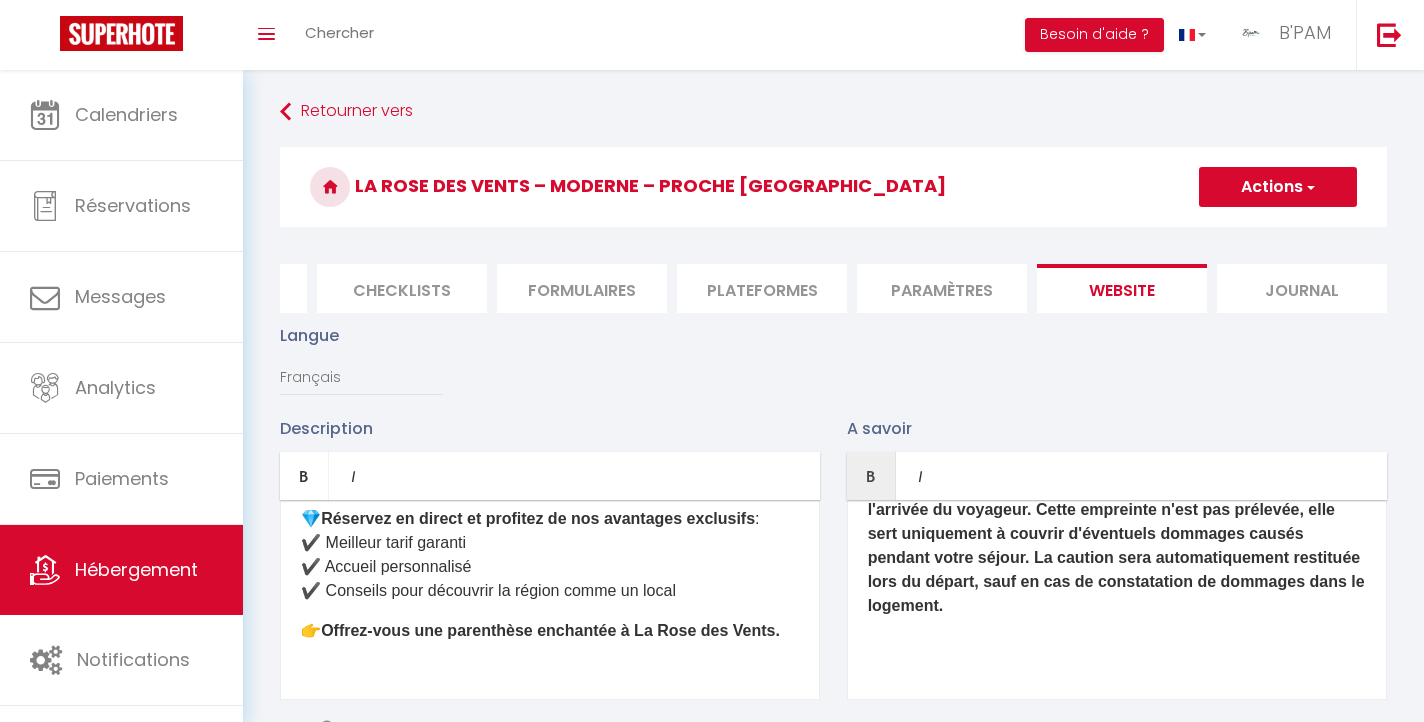 click on "🏡  Bienvenue à La Rose des Vents – Votre cocon normand à deux pas de Bayeux
Venez vous ressourcer dans cette maison moderne et lumineuse, pensée pour des séjours inoubliables en famille, entre amis ou lors de vos déplacements professionnels. Ici, confort et sérénité se conjuguent à chaque instant.
✨  Des espaces pensés pour vous Au rez-de-chaussée, profitez d’une grande pièce de vie baignée de lumière pour partager des repas conviviaux, télétravailler grâce au Wi-Fi haut débit ou vous détendre au coin du poêle à bois après une belle journée en Normandie. La cuisine toute équipée ravira autant les amateurs de bons petits plats que les adeptes du café matinal.
🛌  Un confort optimal pour tous
Suite parentale au rez-de-chaussée avec salle de bain privative À l’étage, deux chambres doubles et un espace ouvert avec canapé convertible pour accueillir petits et grands. Jardin clos et sécurisé pour des moments de détente en toute tranquillité.
🌿" at bounding box center [550, 600] 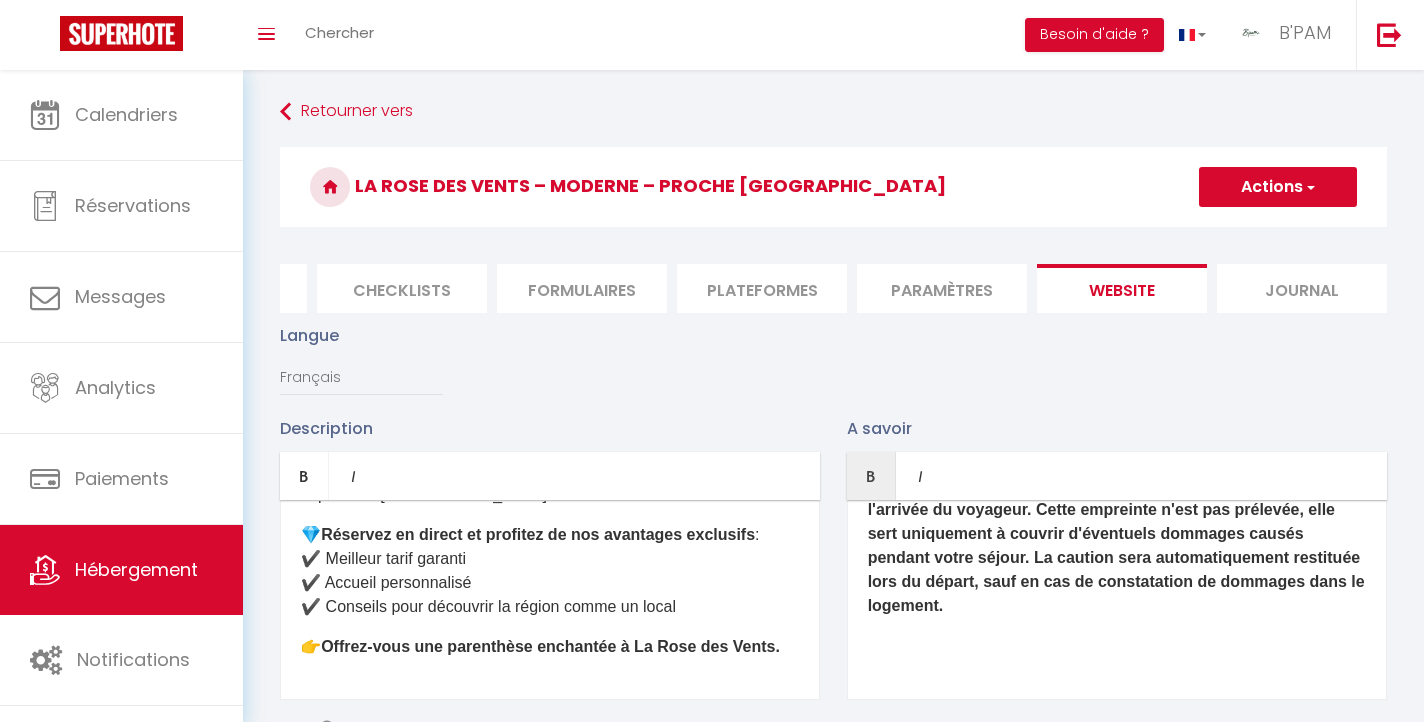 scroll, scrollTop: 734, scrollLeft: 0, axis: vertical 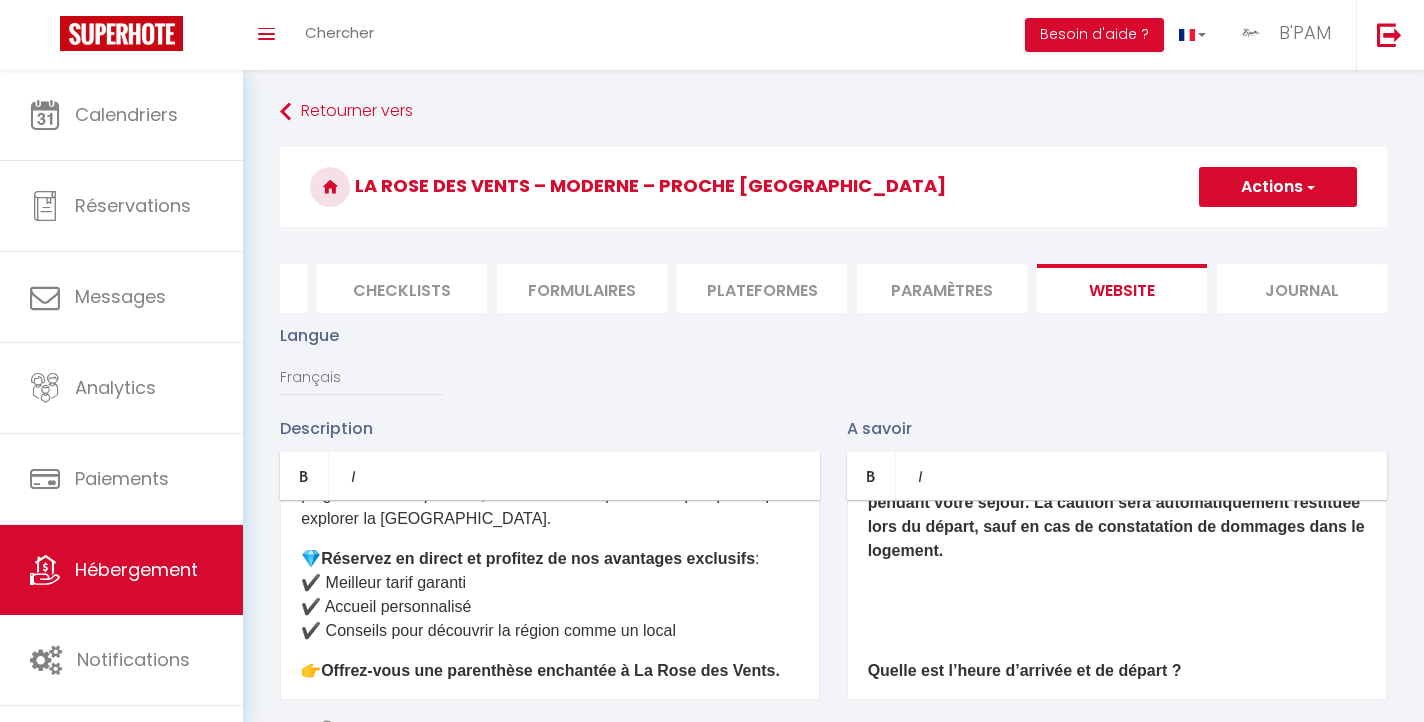 click on "Une caution de 700€ est exigée pour chaque réservation et est demandée sous forme d'une empreinte bancaire 24h avant l'arrivée du voyageur. Cette empreinte n'est pas prélevée, elle sert uniquement à couvrir d'éventuels dommages causés pendant votre séjour. La caution sera automatiquement restituée lors du départ, sauf en cas de constatation de dommages dans le logement. ​​ ​ Quelle est l’heure d’arrivée et de départ ?
Le checkin (arrivée dans l’appartement) est possible à partir de 16h et le checkout (départ de l’appartement) doit être fait au plus tard à 11h. Nous pouvons néanmoins nous arranger si besoin de changer les horaires du checkin/checkout.
Les serviettes de bain sont-elles fournies ?
Oui, des serviettes de bain sont systématiquement fournies.
Les animaux sont ils autorisés ?" at bounding box center [1117, 600] 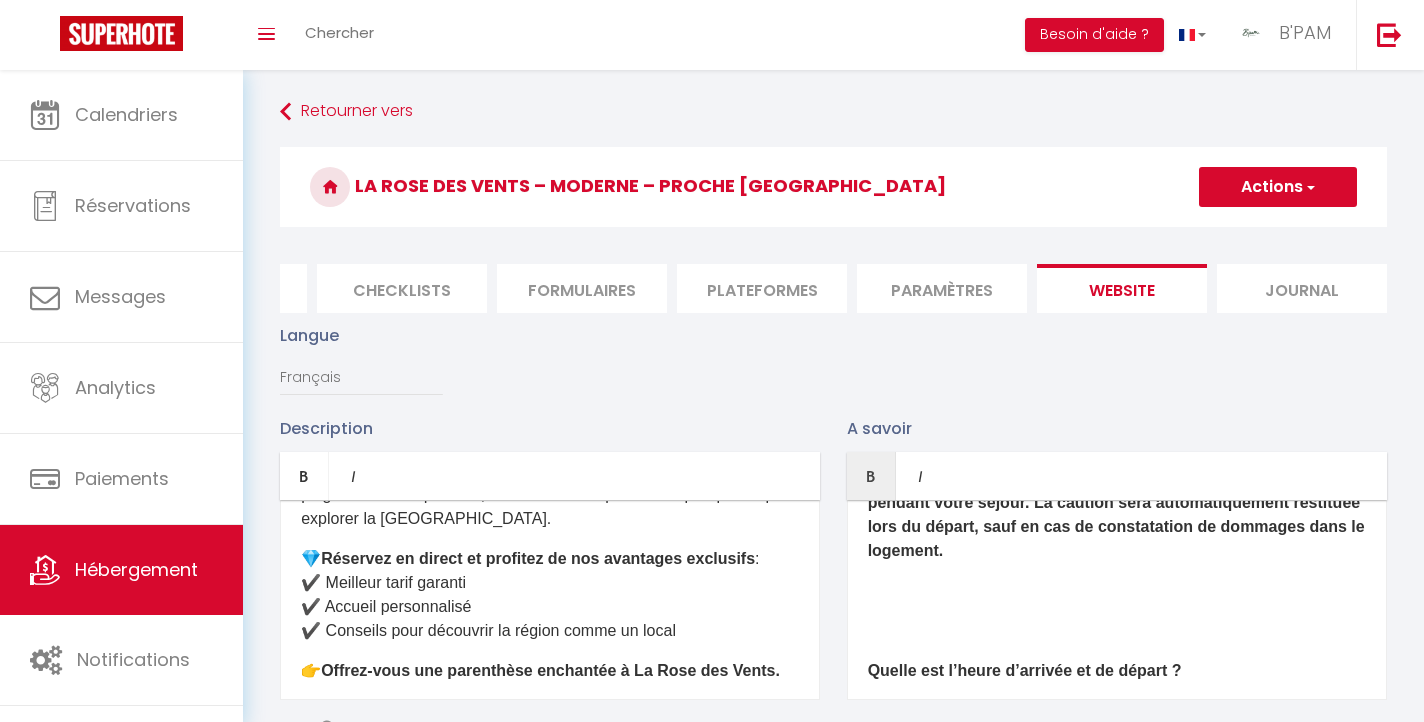click at bounding box center (1117, 591) 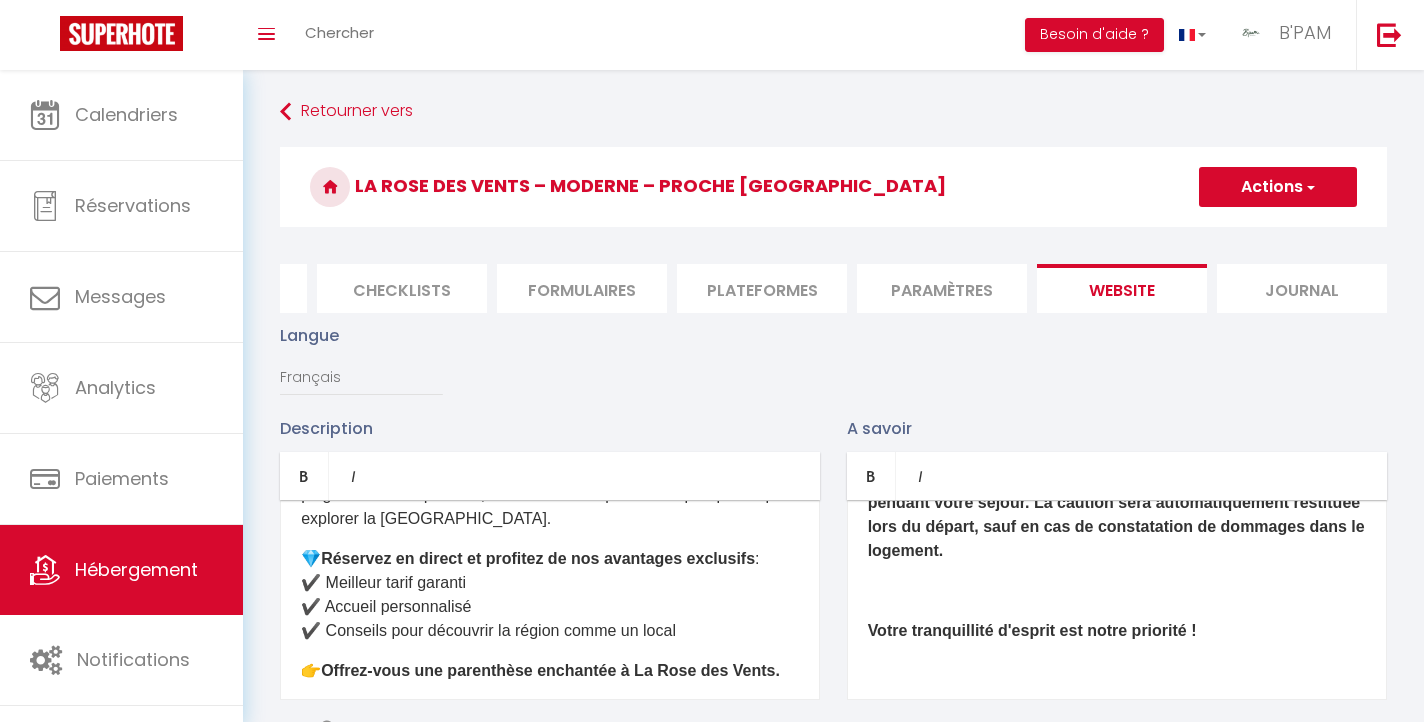 click on "Une caution de 700€ est exigée pour chaque réservation et est demandée sous forme d'une empreinte bancaire 24h avant l'arrivée du voyageur. Cette empreinte n'est pas prélevée, elle sert uniquement à couvrir d'éventuels dommages causés pendant votre séjour. La caution sera automatiquement restituée lors du départ, sauf en cas de constatation de dommages dans le logement. ​​ ​ ​ Votre tranquillité d'esprit est notre priorité ! ​​ Quelle est l’heure d’arrivée et de départ ?
Le checkin (arrivée dans l’appartement) est possible à partir de 16h et le checkout (départ de l’appartement) doit être fait au plus tard à 11h. Nous pouvons néanmoins nous arranger si besoin de changer les horaires du checkin/checkout.
Les serviettes de bain sont-elles fournies ?
Oui, des serviettes de bain sont systématiquement fournies.
Les animaux sont ils autorisés ?" at bounding box center [1117, 600] 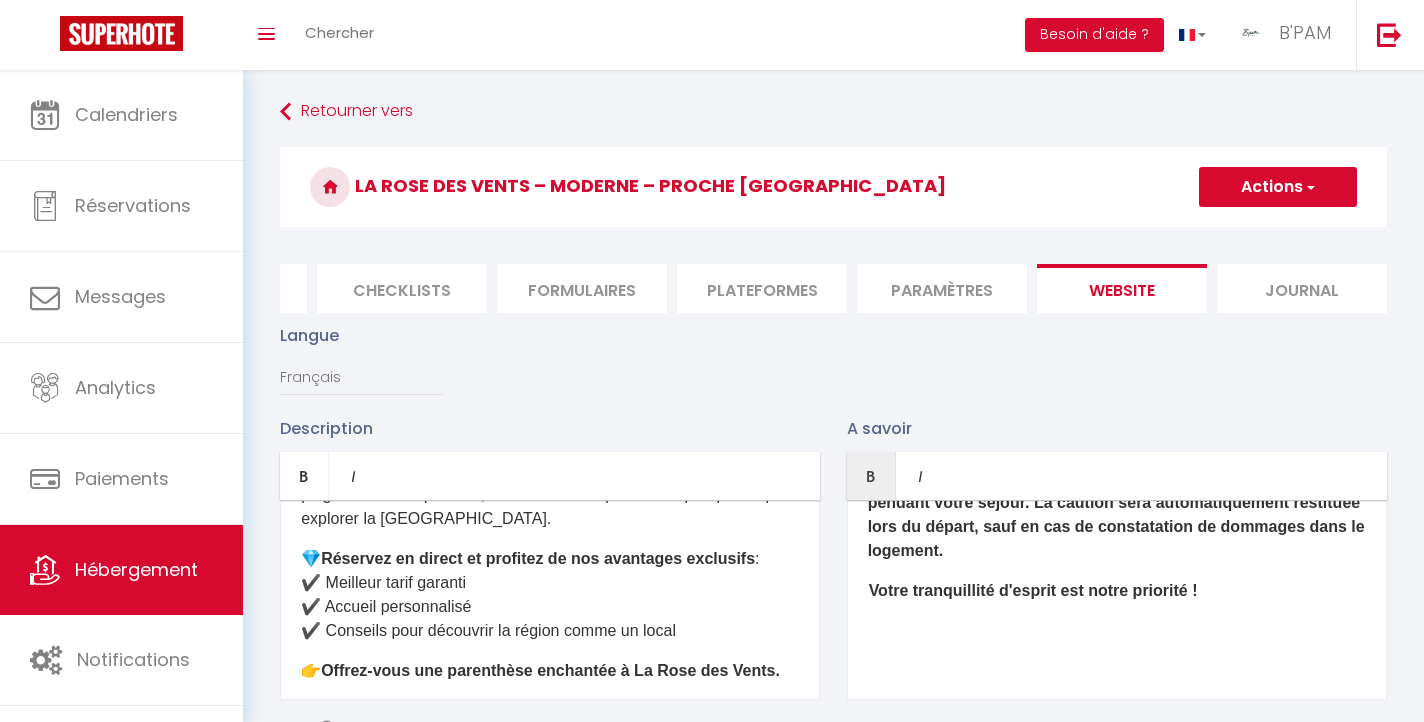 scroll, scrollTop: 193, scrollLeft: 0, axis: vertical 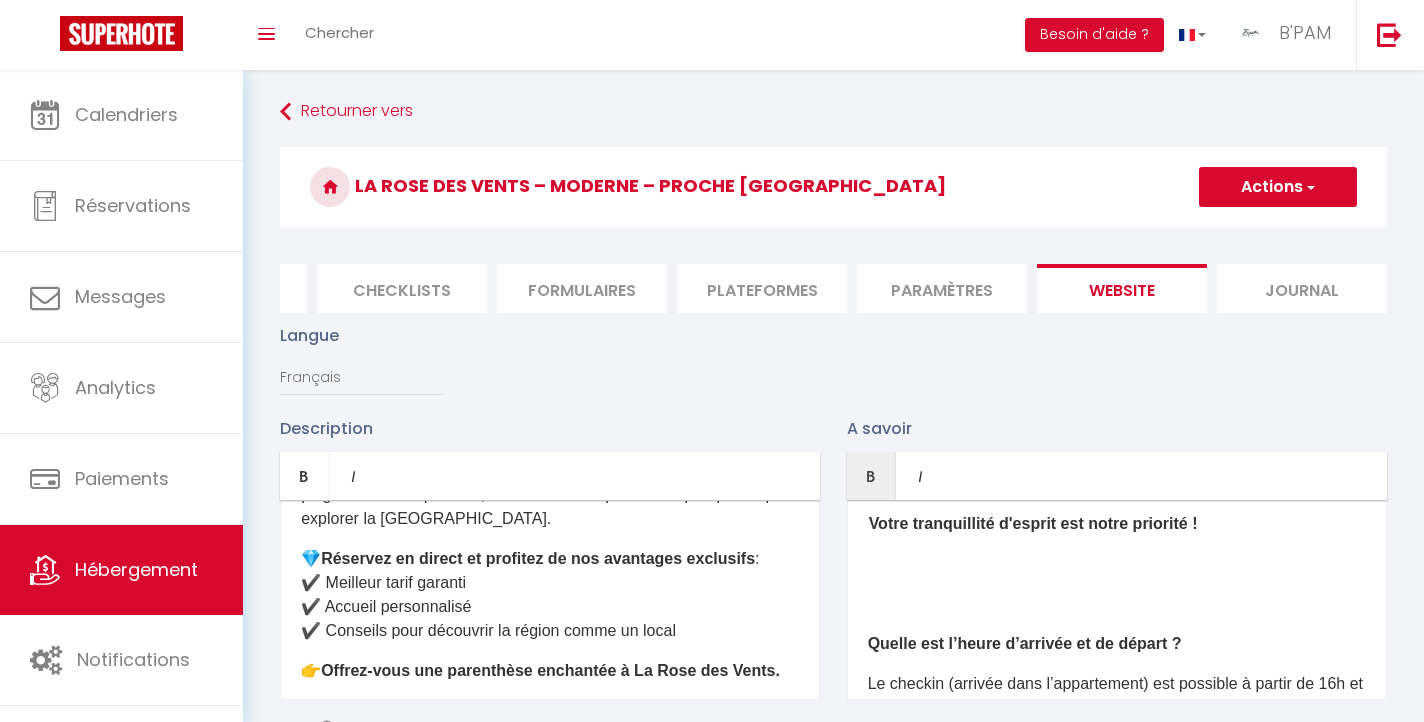 click at bounding box center [1117, 564] 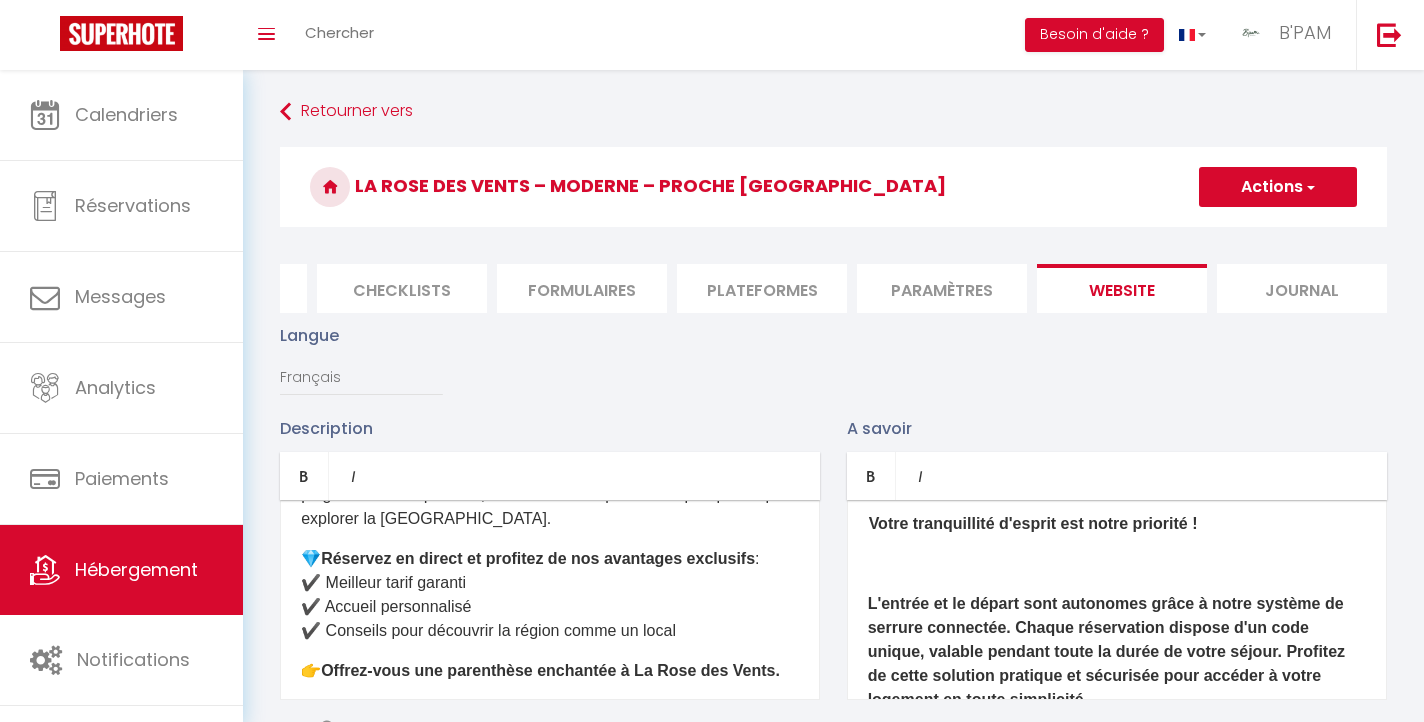 click on "Une caution de 700€ est exigée pour chaque réservation et est demandée sous forme d'une empreinte bancaire 24h avant l'arrivée du voyageur. Cette empreinte n'est pas prélevée, elle sert uniquement à couvrir d'éventuels dommages causés pendant votre séjour. La caution sera automatiquement restituée lors du départ, sauf en cas de constatation de dommages dans le logement. ​​ ​ Votre tranquillité d'esprit est notre priorité ! ​​ L'entrée et le départ sont autonomes grâce à notre système de serrure connectée. Chaque réservation dispose d'un code unique, valable pendant toute la durée de votre séjour. Profitez de cette solution pratique et sécurisée pour accéder à votre logement en toute simplicité.​​ ​​​ Quelle est l’heure d’arrivée et de départ ?
Les serviettes de bain sont-elles fournies ?
Oui, des serviettes de bain sont systématiquement fournies." at bounding box center [1117, 600] 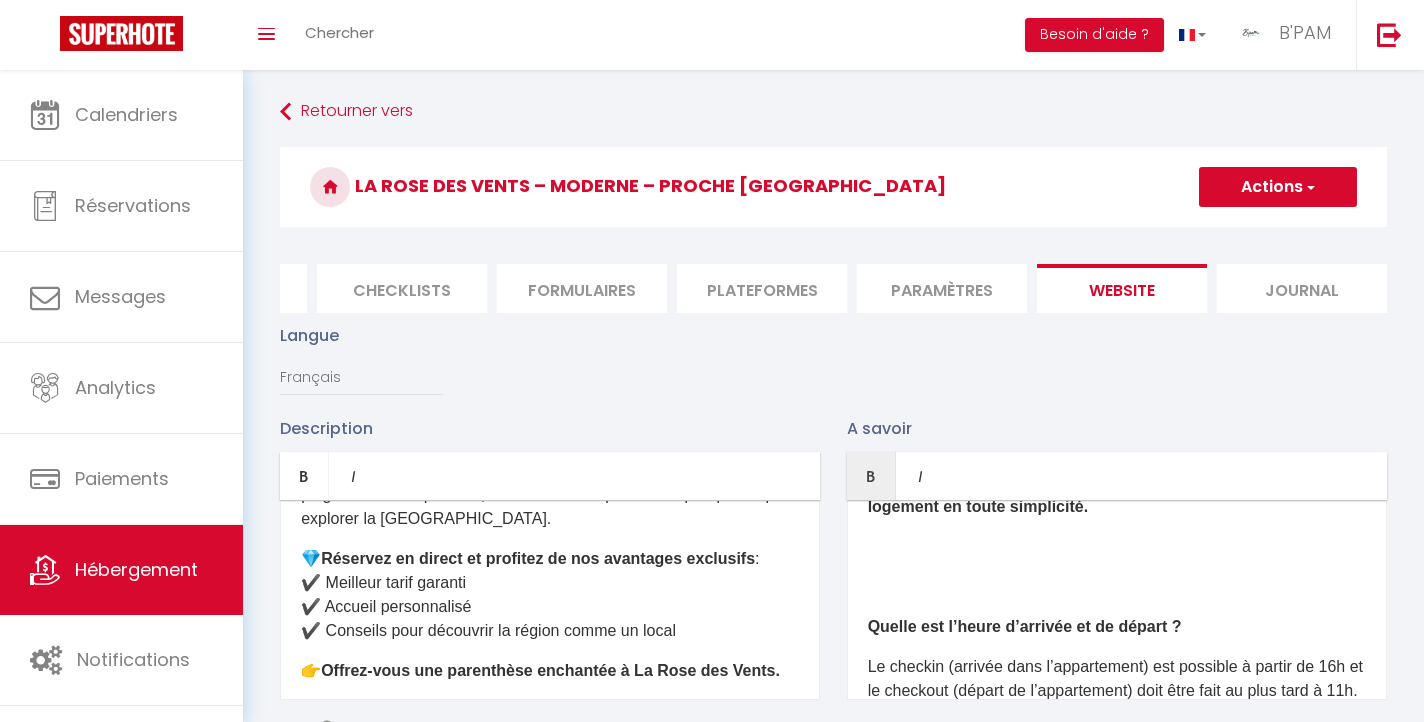 scroll, scrollTop: 343, scrollLeft: 0, axis: vertical 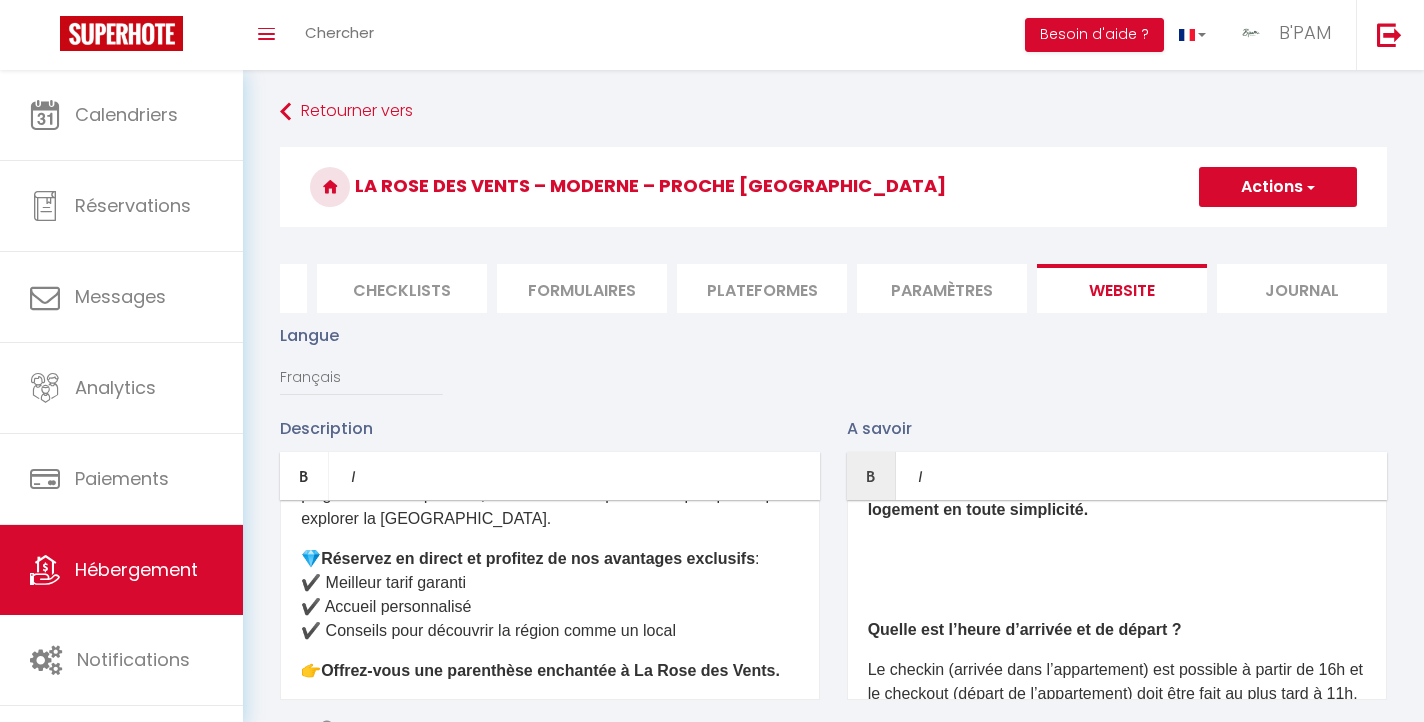 click at bounding box center (1117, 590) 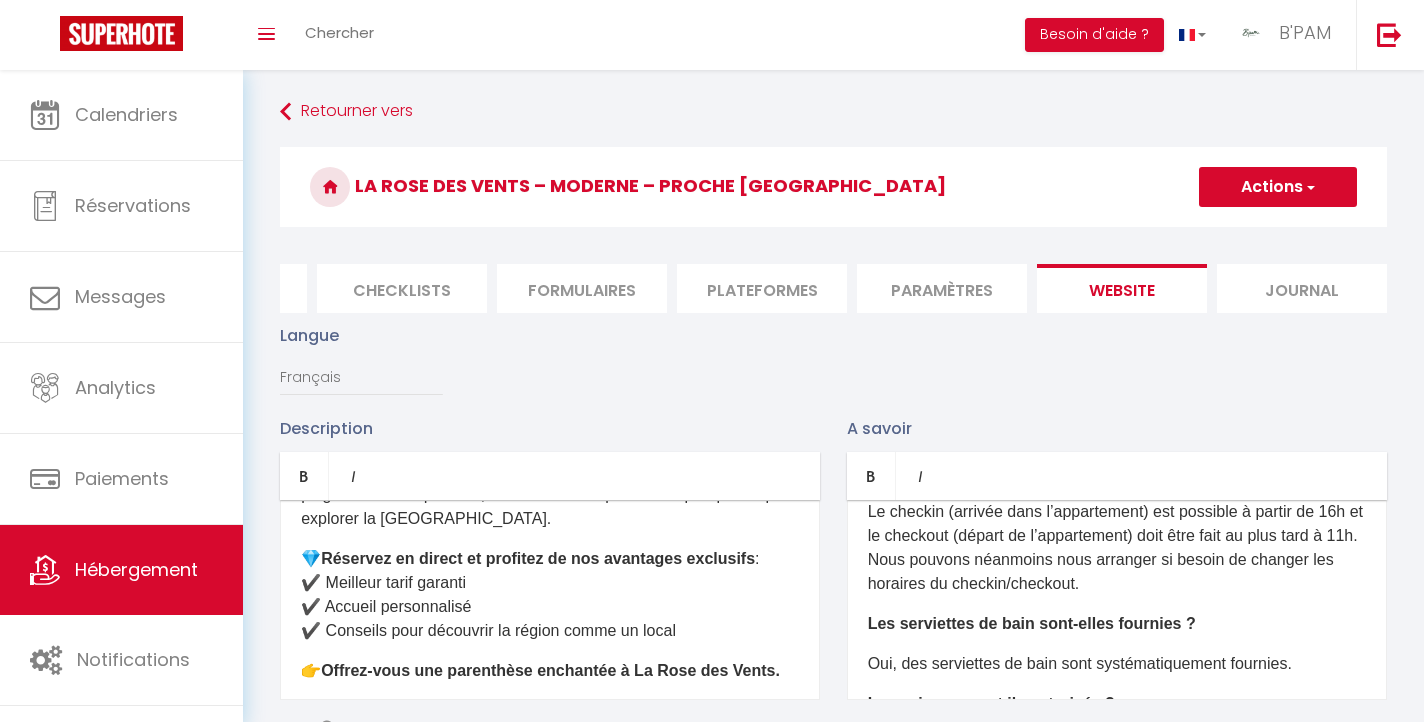 scroll, scrollTop: 437, scrollLeft: 0, axis: vertical 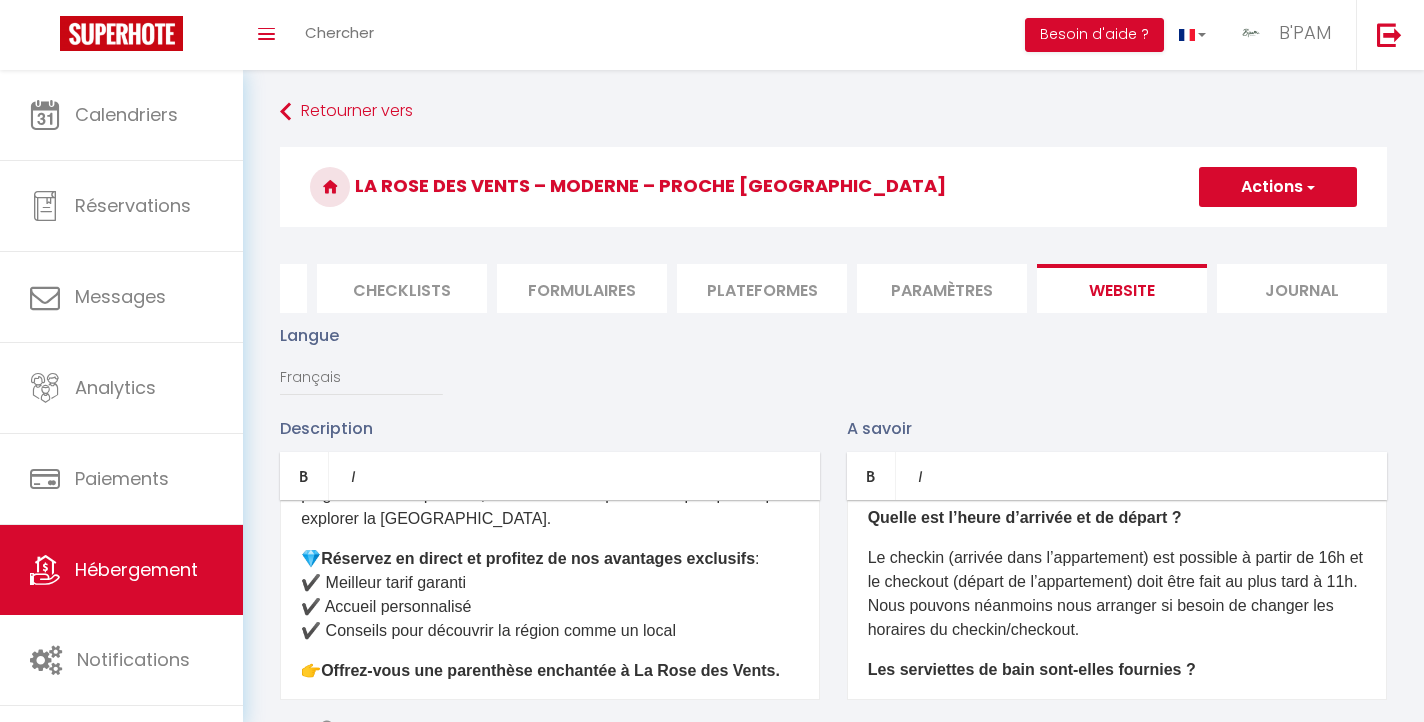 click on "Le checkin (arrivée dans l’appartement) est possible à partir de 16h et le checkout (départ de l’appartement) doit être fait au plus tard à 11h. Nous pouvons néanmoins nous arranger si besoin de changer les horaires du checkin/checkout." at bounding box center [1117, 594] 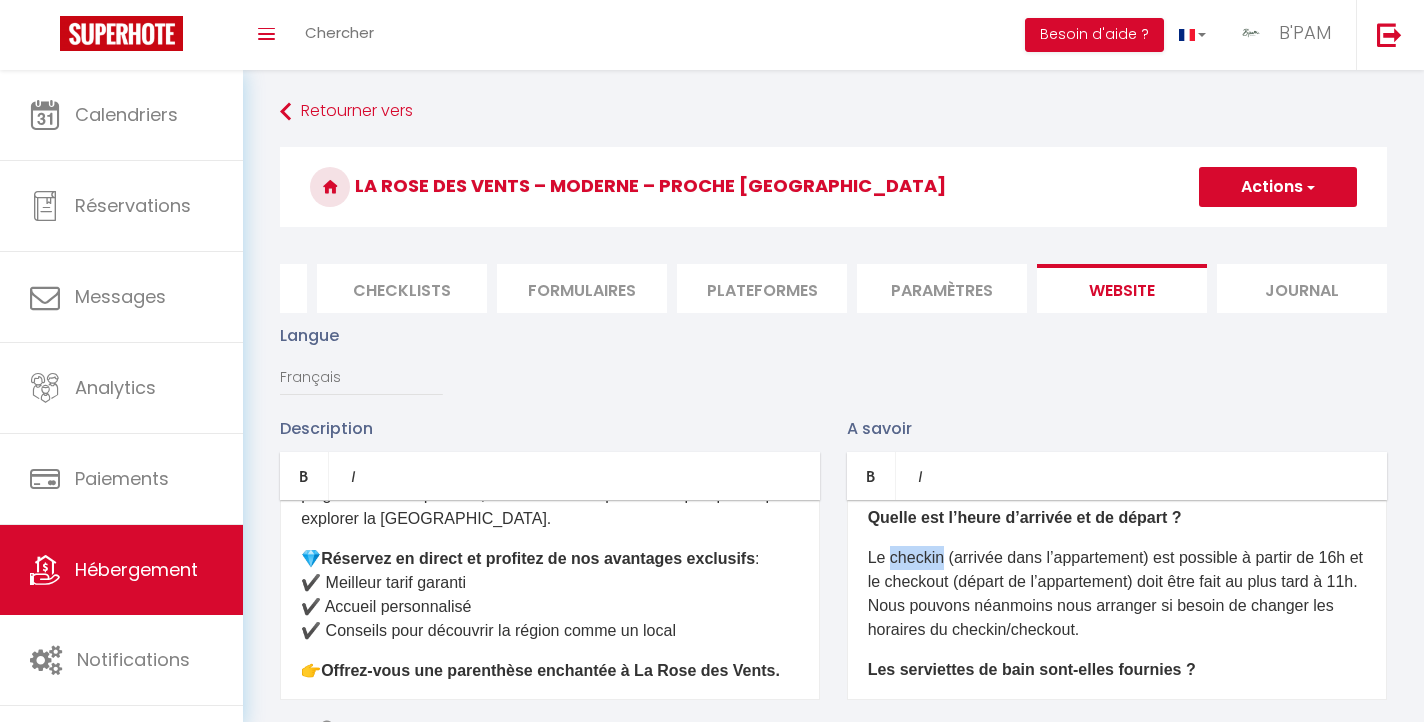 click on "Le checkin (arrivée dans l’appartement) est possible à partir de 16h et le checkout (départ de l’appartement) doit être fait au plus tard à 11h. Nous pouvons néanmoins nous arranger si besoin de changer les horaires du checkin/checkout." at bounding box center (1117, 594) 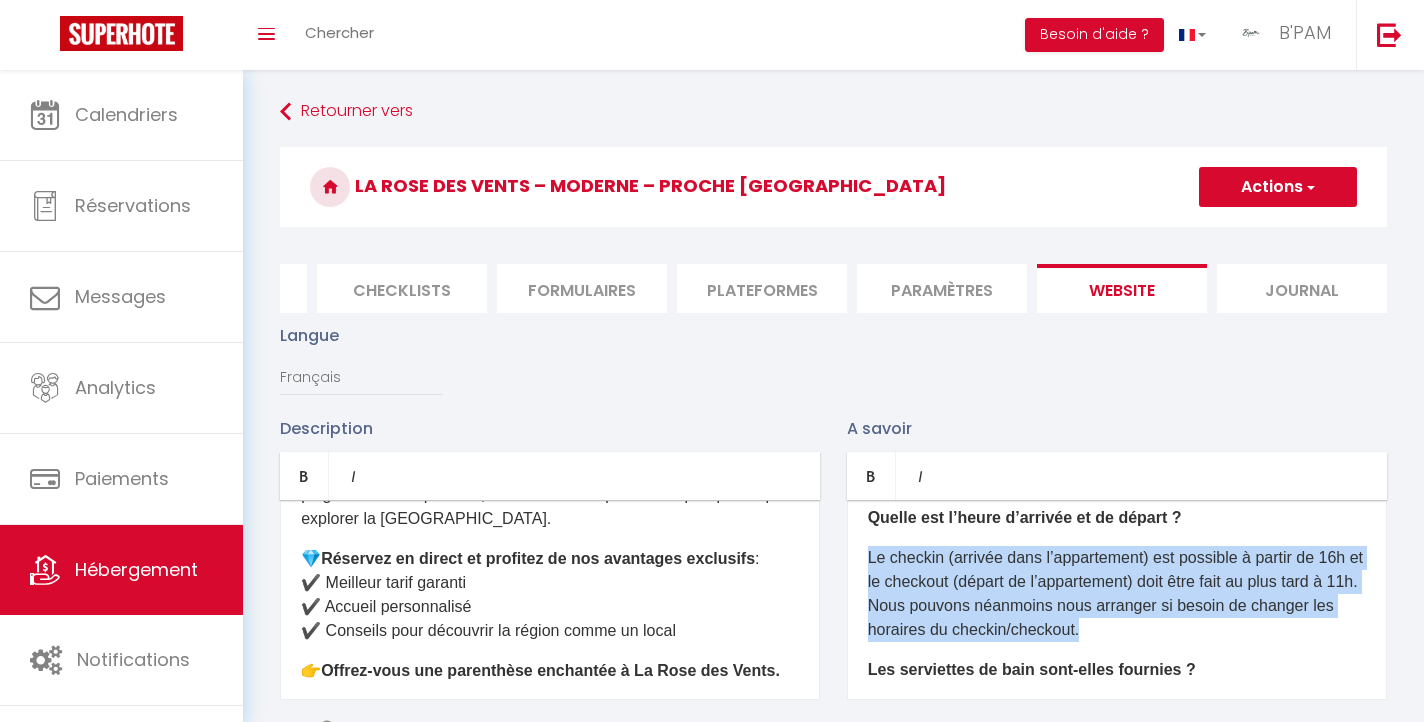 click on "Le checkin (arrivée dans l’appartement) est possible à partir de 16h et le checkout (départ de l’appartement) doit être fait au plus tard à 11h. Nous pouvons néanmoins nous arranger si besoin de changer les horaires du checkin/checkout." at bounding box center [1117, 594] 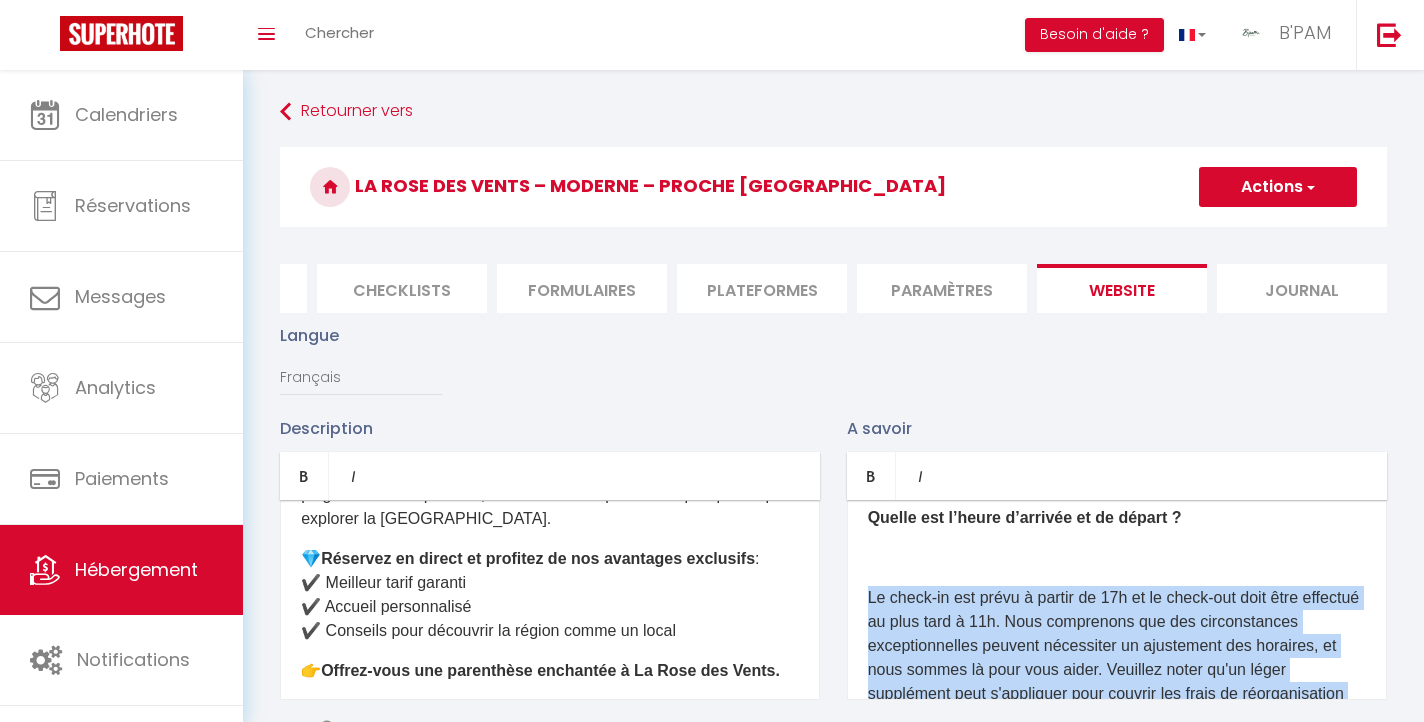scroll, scrollTop: 375, scrollLeft: 0, axis: vertical 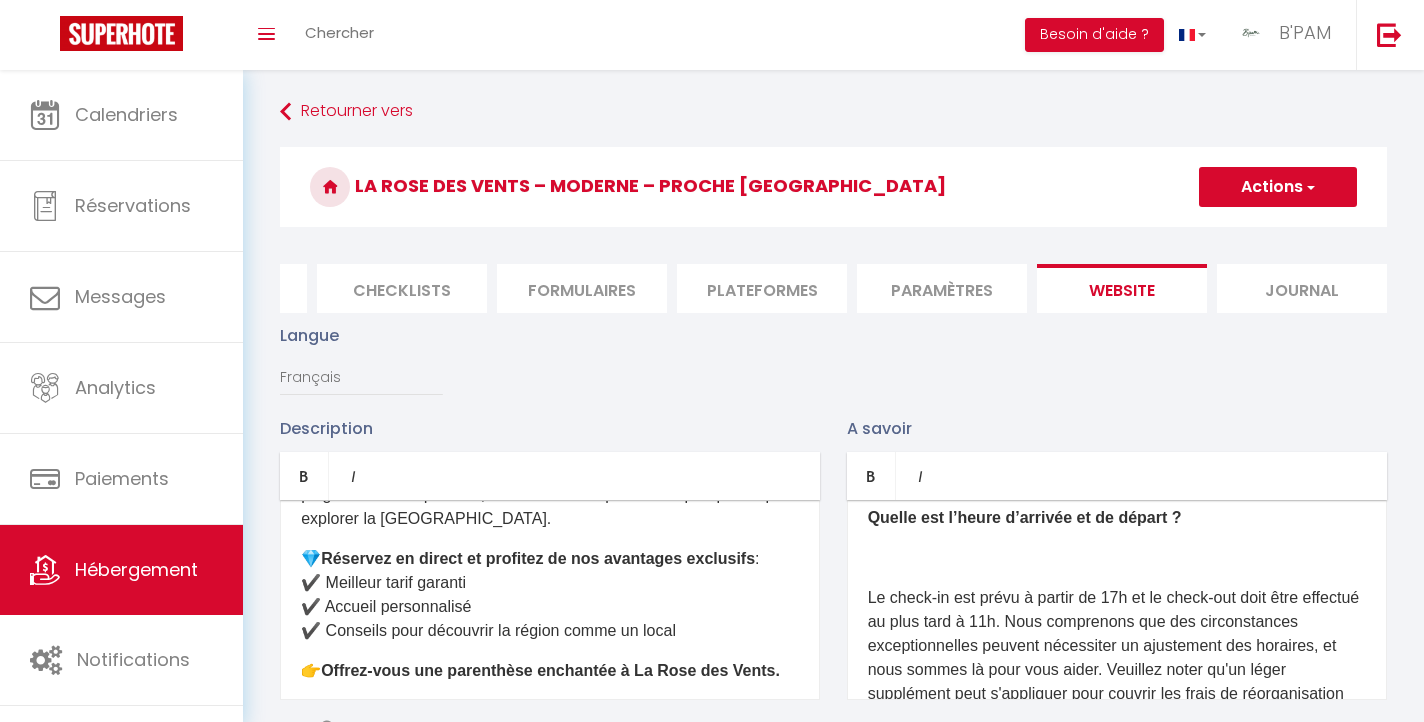 click on "Une caution de 700€ est exigée pour chaque réservation et est demandée sous forme d'une empreinte bancaire 24h avant l'arrivée du voyageur. Cette empreinte n'est pas prélevée, elle sert uniquement à couvrir d'éventuels dommages causés pendant votre séjour. La caution sera automatiquement restituée lors du départ, sauf en cas de constatation de dommages dans le logement. ​​ ​ Votre tranquillité d'esprit est notre priorité ! ​​ L'entrée et le départ sont autonomes grâce à notre système de serrure connectée. Chaque réservation dispose d'un code unique, valable pendant toute la durée de votre séjour. Profitez de cette solution pratique et sécurisée pour accéder à votre logement en toute simplicité.​​ ​​​ Quelle est l’heure d’arrivée et de départ ?
​ Les serviettes de bain sont-elles fournies ?
Oui, des serviettes de bain sont systématiquement fournies." at bounding box center [1117, 600] 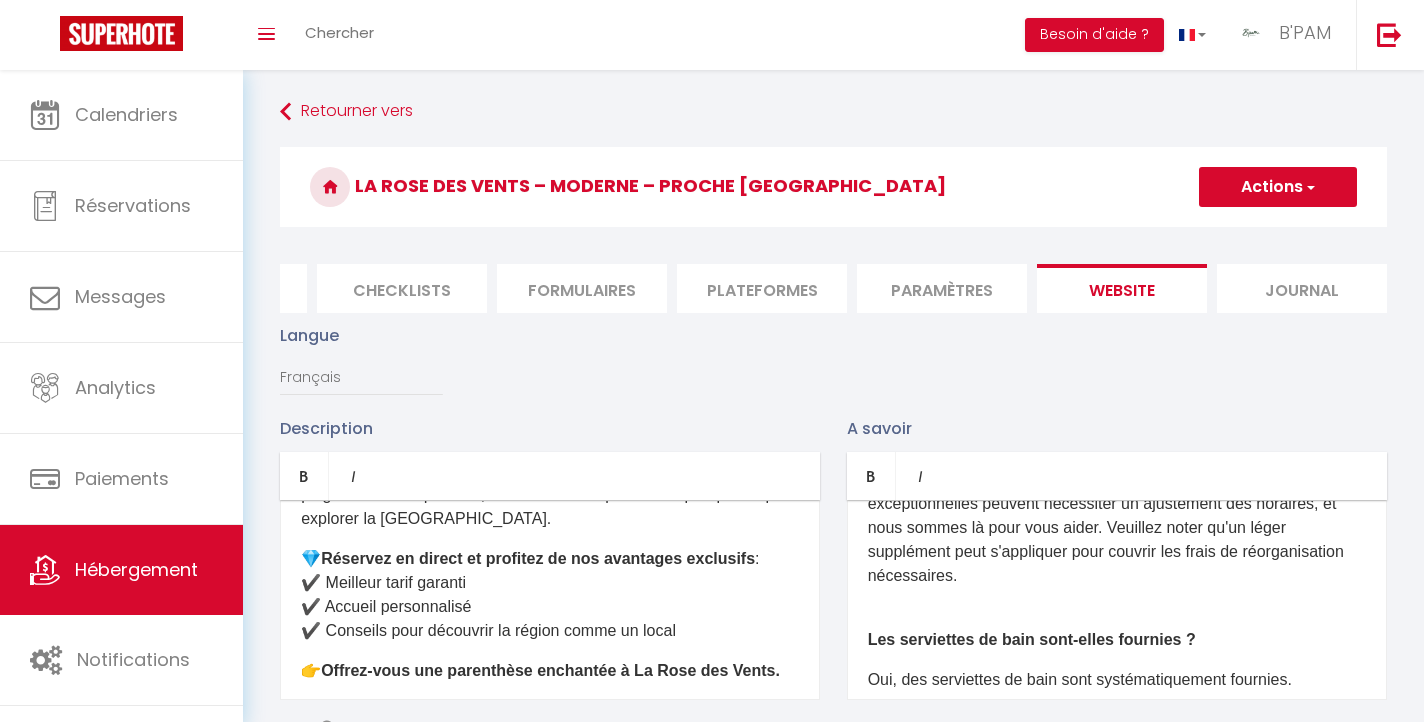 scroll, scrollTop: 479, scrollLeft: 0, axis: vertical 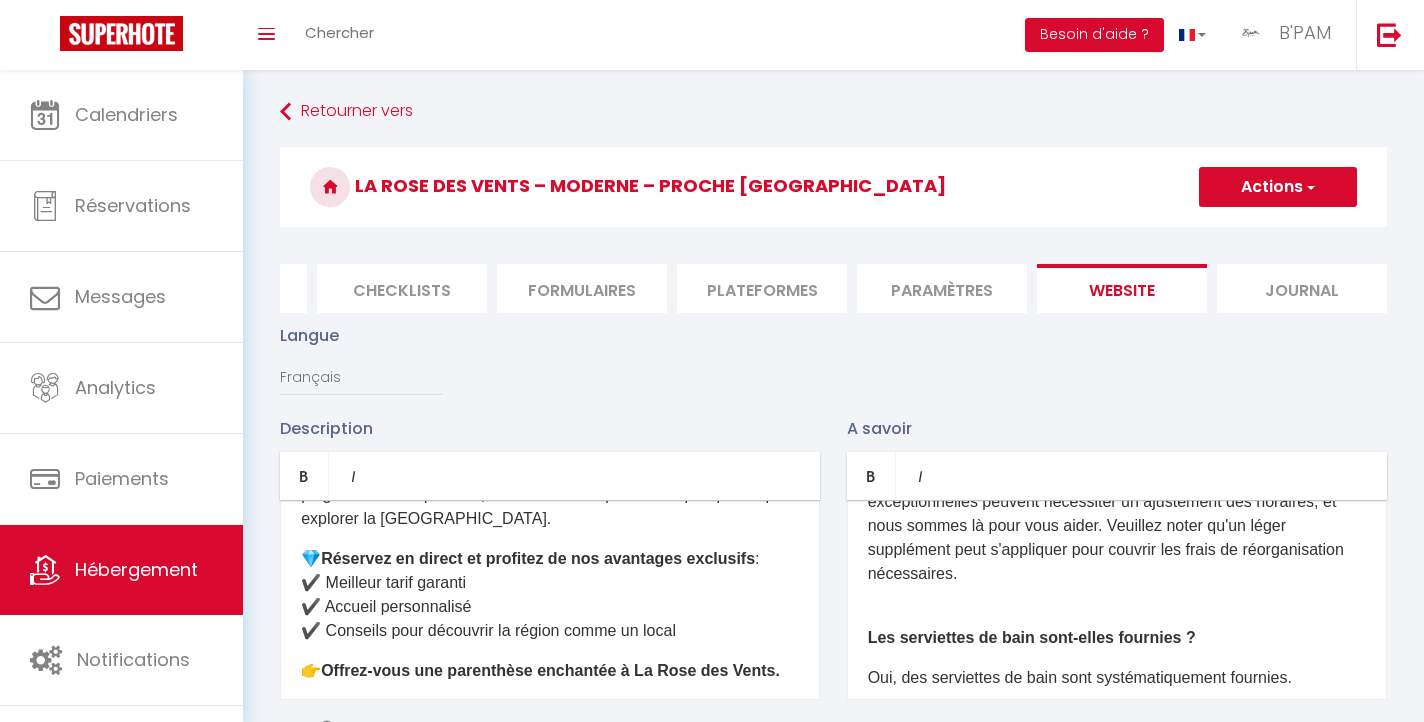 click on "​​​Le check-in est prévu à partir de 17h et le check-out doit être effectué au plus tard à 11h. Nous comprenons que des circonstances exceptionnelles peuvent nécessiter un ajustement des horaires, et nous sommes là pour vous aider. Veuillez noter qu'un léger supplément peut s'appliquer pour couvrir les frais de réorganisation nécessaires." at bounding box center (1117, 514) 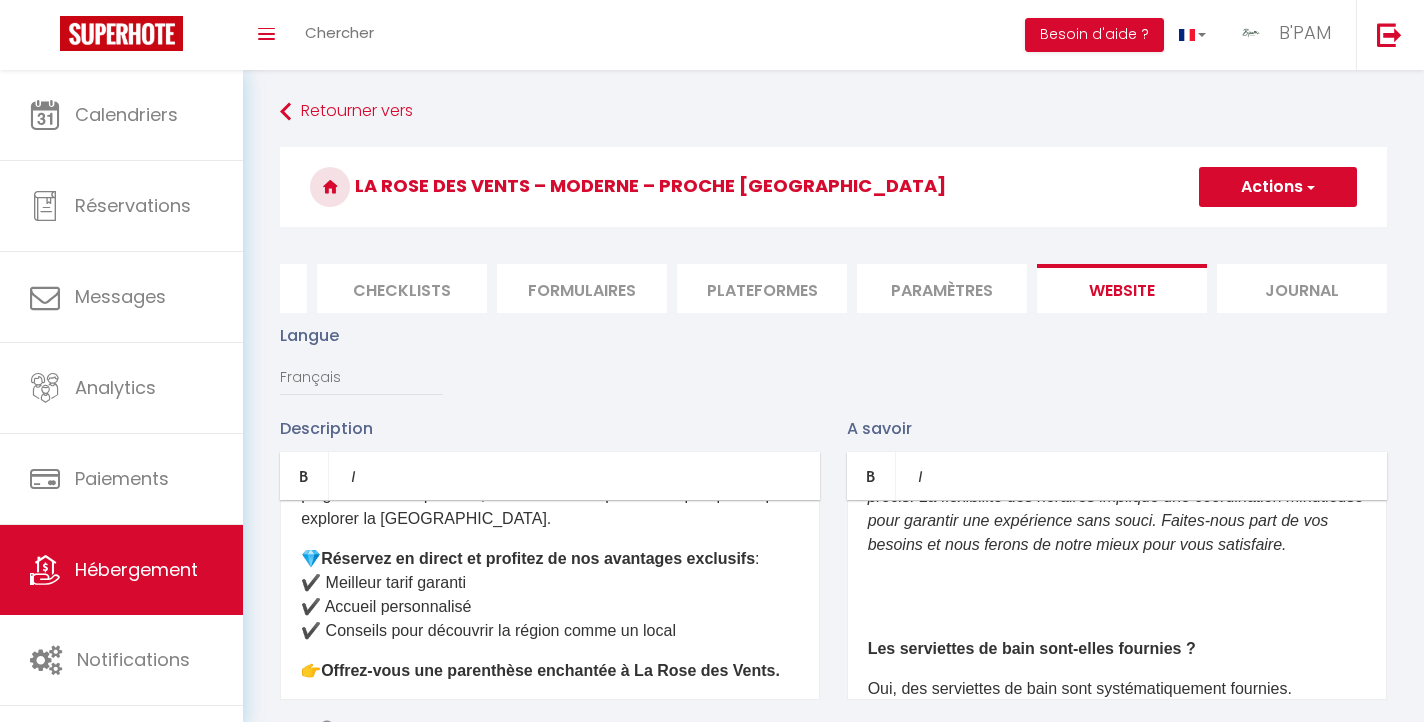 scroll, scrollTop: 657, scrollLeft: 0, axis: vertical 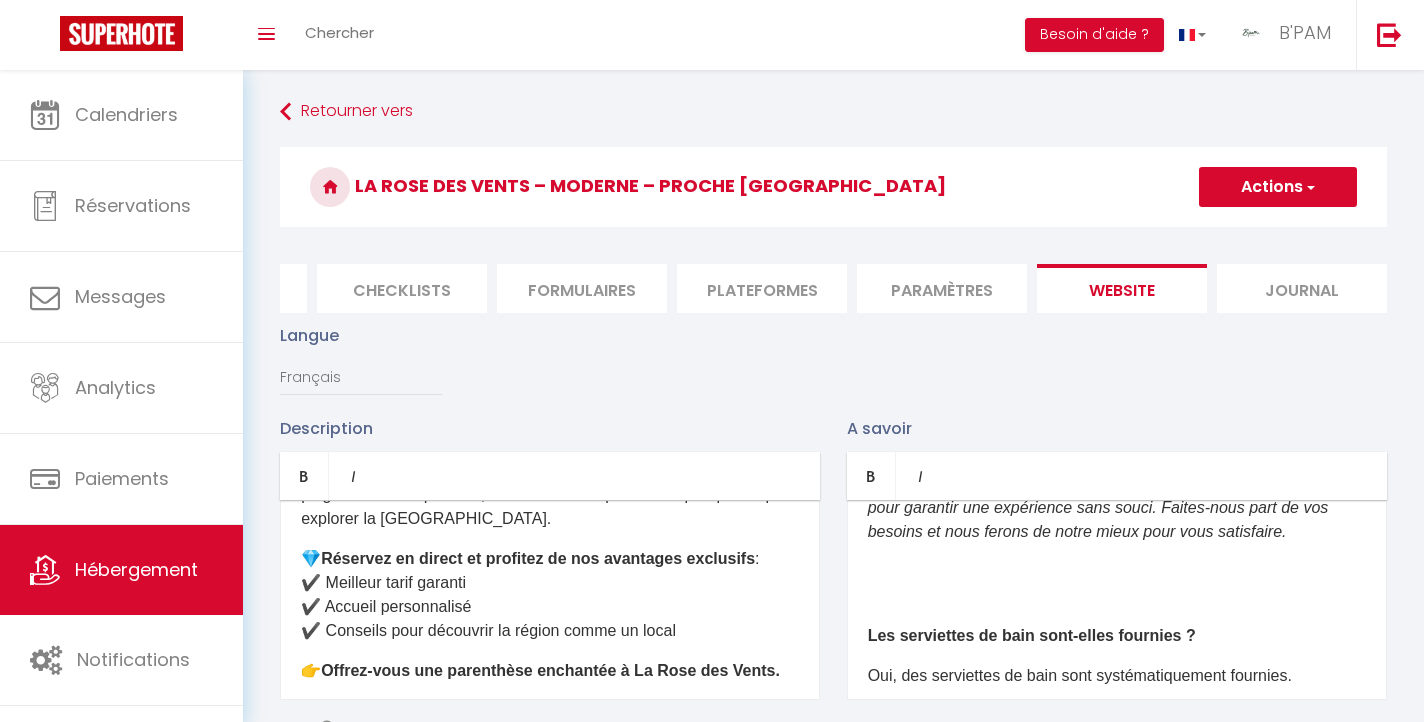 click at bounding box center [1117, 572] 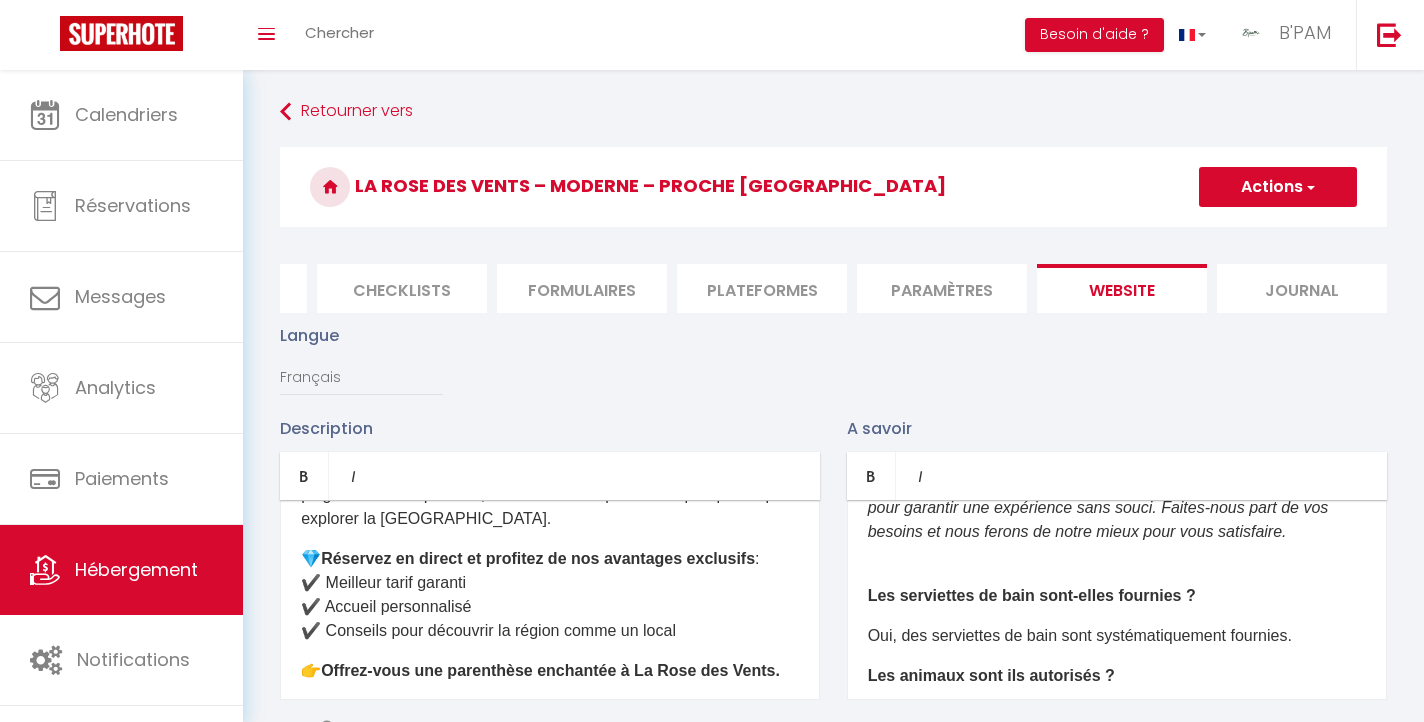 click on "Une caution de 700€ est exigée pour chaque réservation et est demandée sous forme d'une empreinte bancaire 24h avant l'arrivée du voyageur. Cette empreinte n'est pas prélevée, elle sert uniquement à couvrir d'éventuels dommages causés pendant votre séjour. La caution sera automatiquement restituée lors du départ, sauf en cas de constatation de dommages dans le logement. ​​ ​ Votre tranquillité d'esprit est notre priorité ! ​​ L'entrée et le départ sont autonomes grâce à notre système de serrure connectée. Chaque réservation dispose d'un code unique, valable pendant toute la durée de votre séjour. Profitez de cette solution pratique et sécurisée pour accéder à votre logement en toute simplicité.​​ ​​​ Quelle est l’heure d’arrivée et de départ ?
​ ​ Les serviettes de bain sont-elles fournies ?
Oui, des serviettes de bain sont systématiquement fournies." at bounding box center [1117, 600] 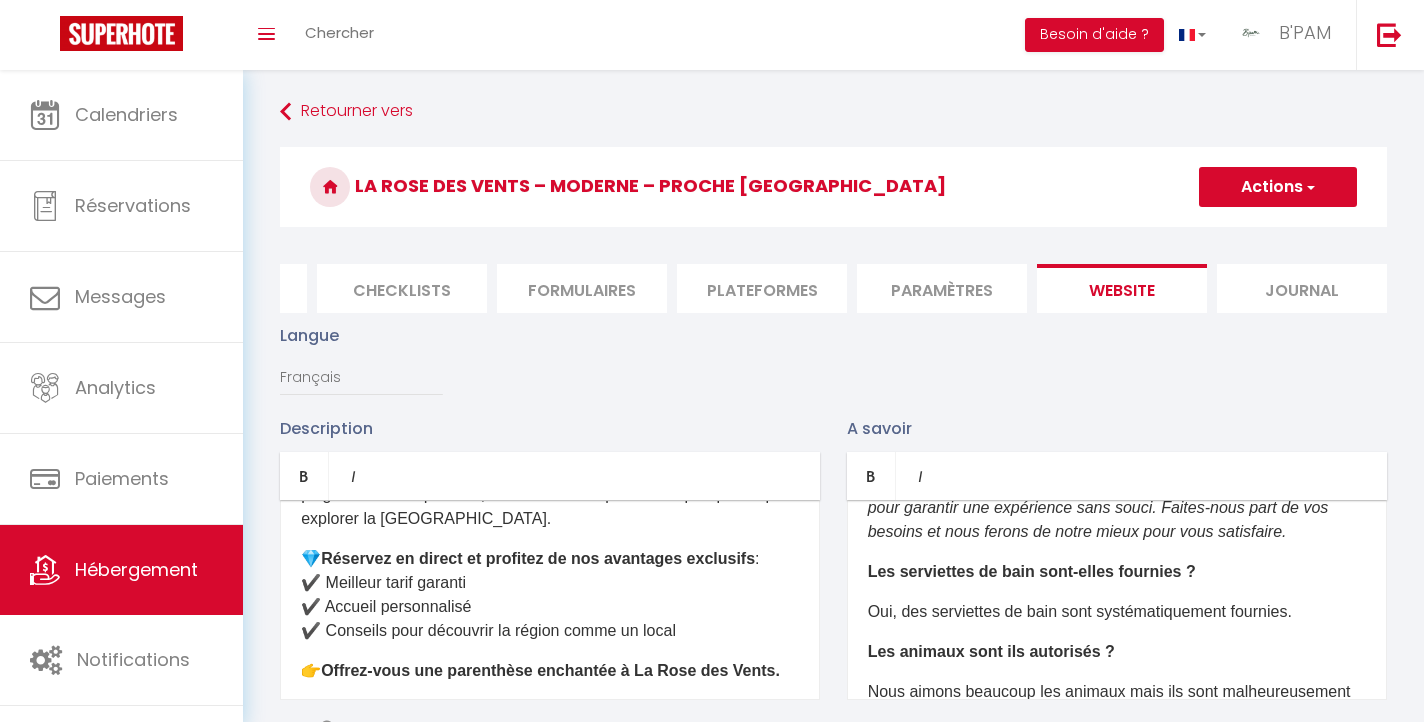scroll, scrollTop: 724, scrollLeft: 0, axis: vertical 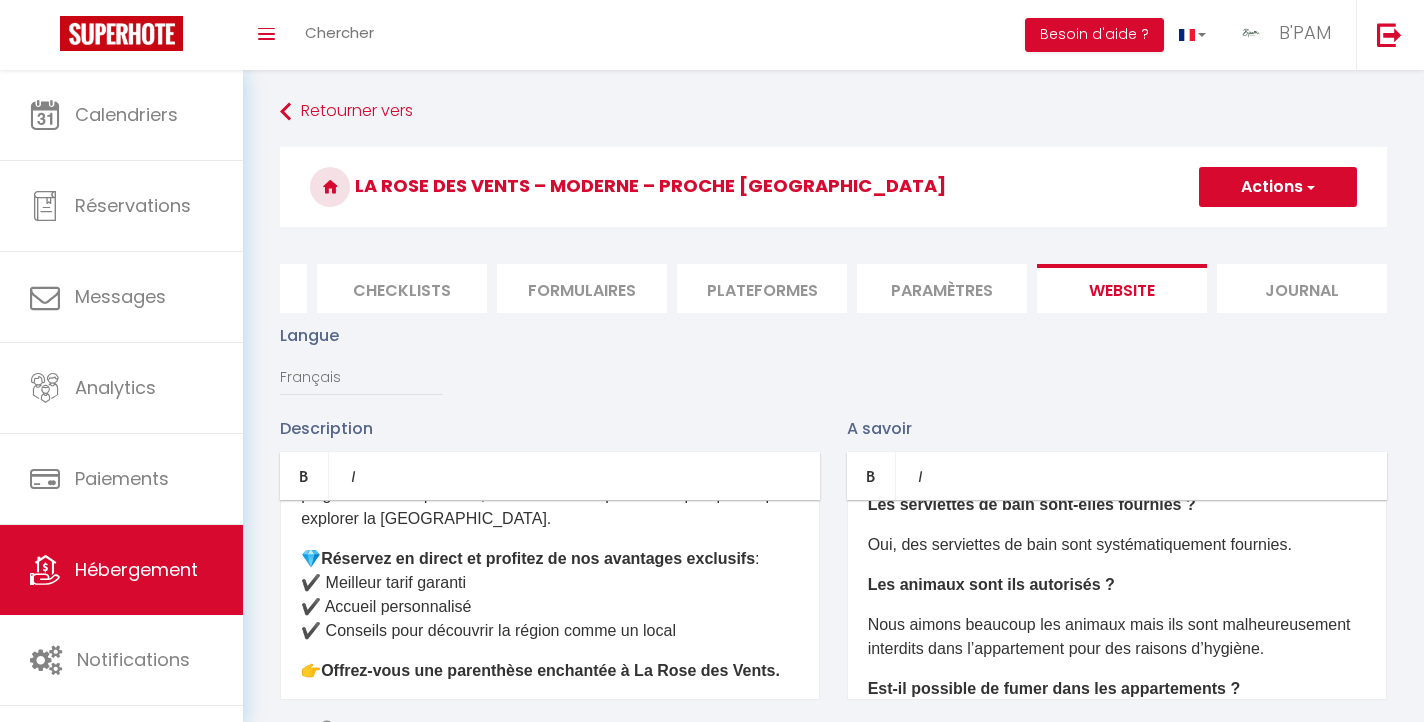 click on "Oui, des serviettes de bain sont systématiquement fournies." at bounding box center [1117, 545] 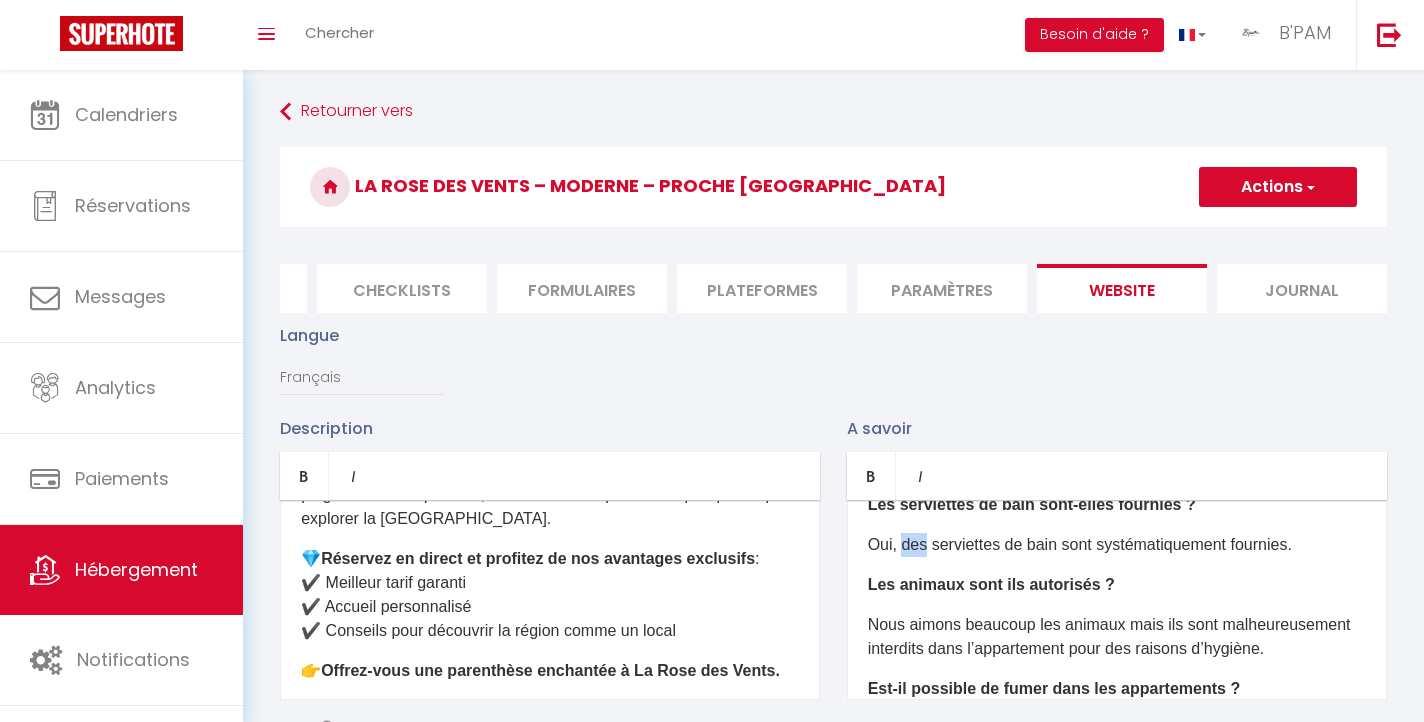click on "Oui, des serviettes de bain sont systématiquement fournies." at bounding box center (1117, 545) 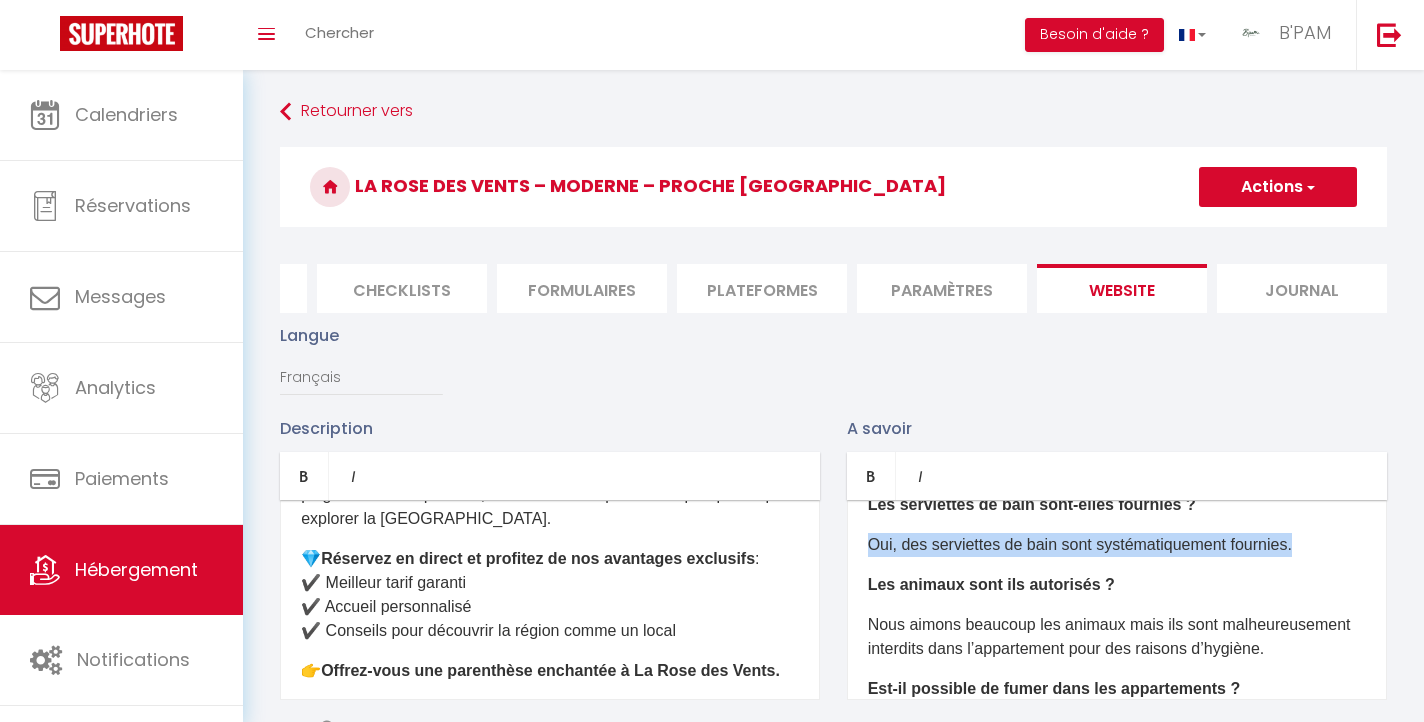 click on "Oui, des serviettes de bain sont systématiquement fournies." at bounding box center (1117, 545) 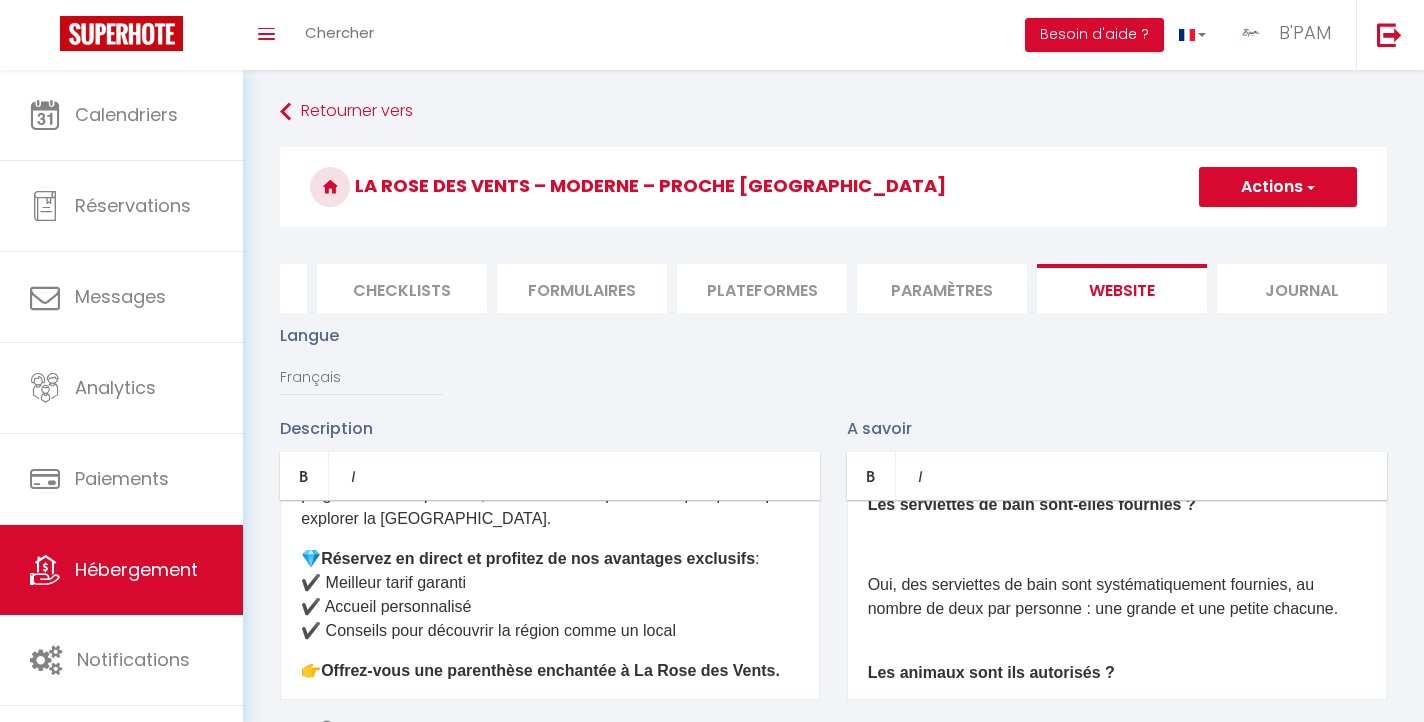 click on "Oui, des serviettes de bain sont systématiquement fournies, au nombre de deux par personne : une grande et une petite chacune.​" at bounding box center (1117, 597) 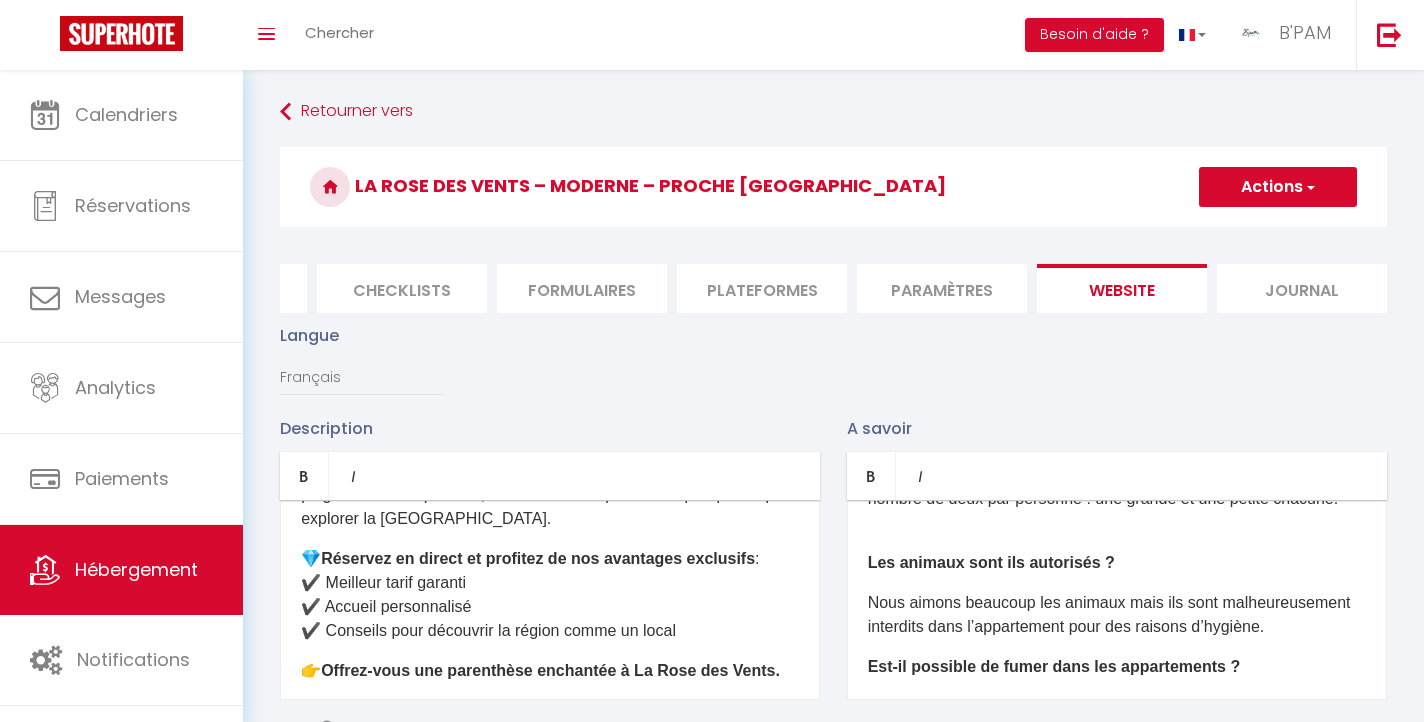 scroll, scrollTop: 796, scrollLeft: 0, axis: vertical 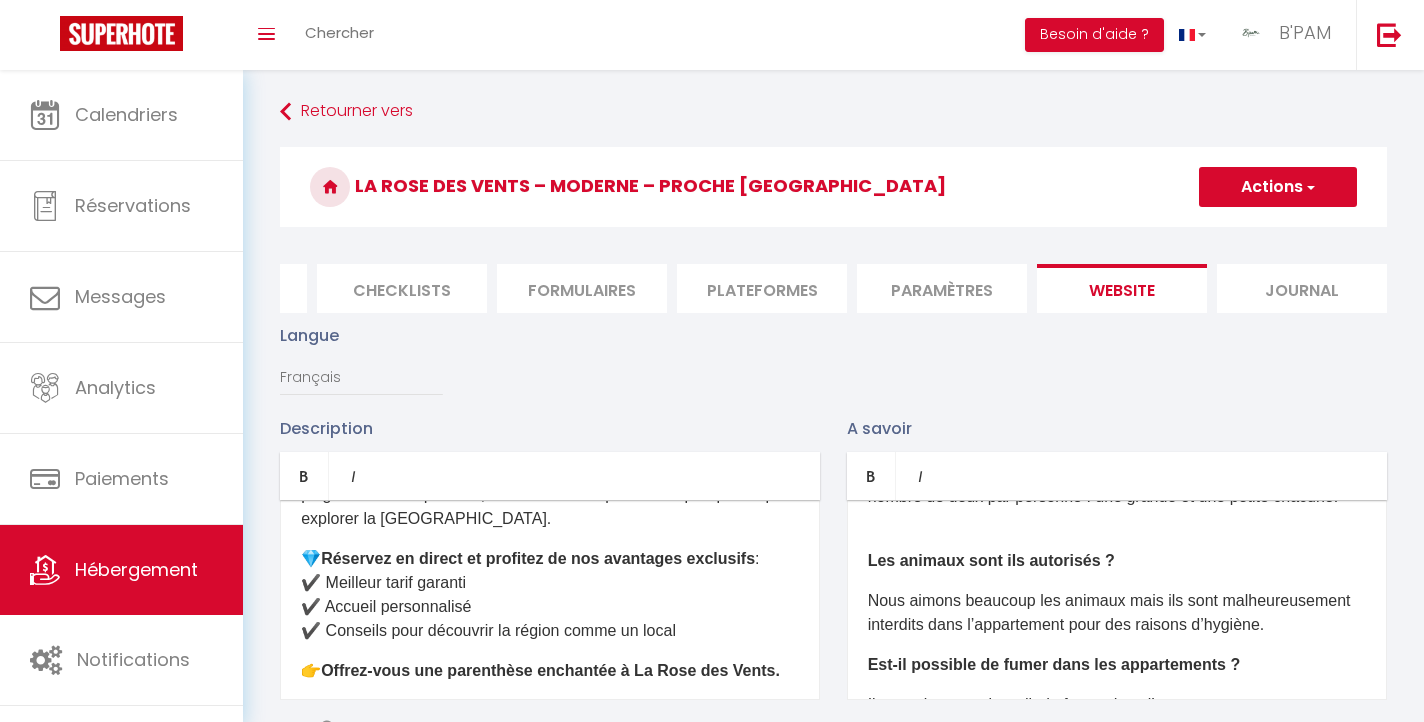 click on "Une caution de 700€ est exigée pour chaque réservation et est demandée sous forme d'une empreinte bancaire 24h avant l'arrivée du voyageur. Cette empreinte n'est pas prélevée, elle sert uniquement à couvrir d'éventuels dommages causés pendant votre séjour. La caution sera automatiquement restituée lors du départ, sauf en cas de constatation de dommages dans le logement. ​​ ​ Votre tranquillité d'esprit est notre priorité ! ​​ L'entrée et le départ sont autonomes grâce à notre système de serrure connectée. Chaque réservation dispose d'un code unique, valable pendant toute la durée de votre séjour. Profitez de cette solution pratique et sécurisée pour accéder à votre logement en toute simplicité.​​ ​​​ Quelle est l’heure d’arrivée et de départ ?
​ Les serviettes de bain sont-elles fournies ?
​ Les animaux sont ils autorisés ?" at bounding box center [1117, 600] 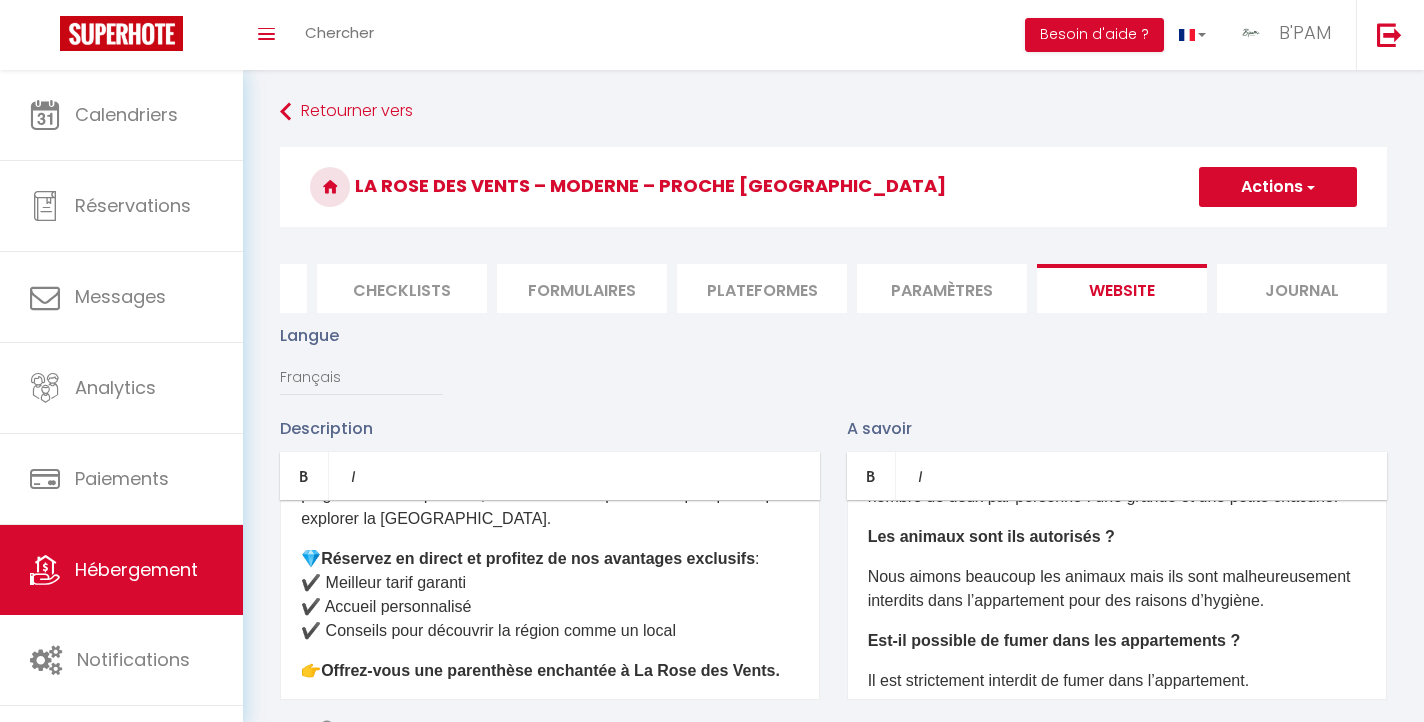 click on "Nous aimons beaucoup les animaux mais ils sont malheureusement interdits dans l’appartement pour des raisons d’hygiène." at bounding box center [1117, 589] 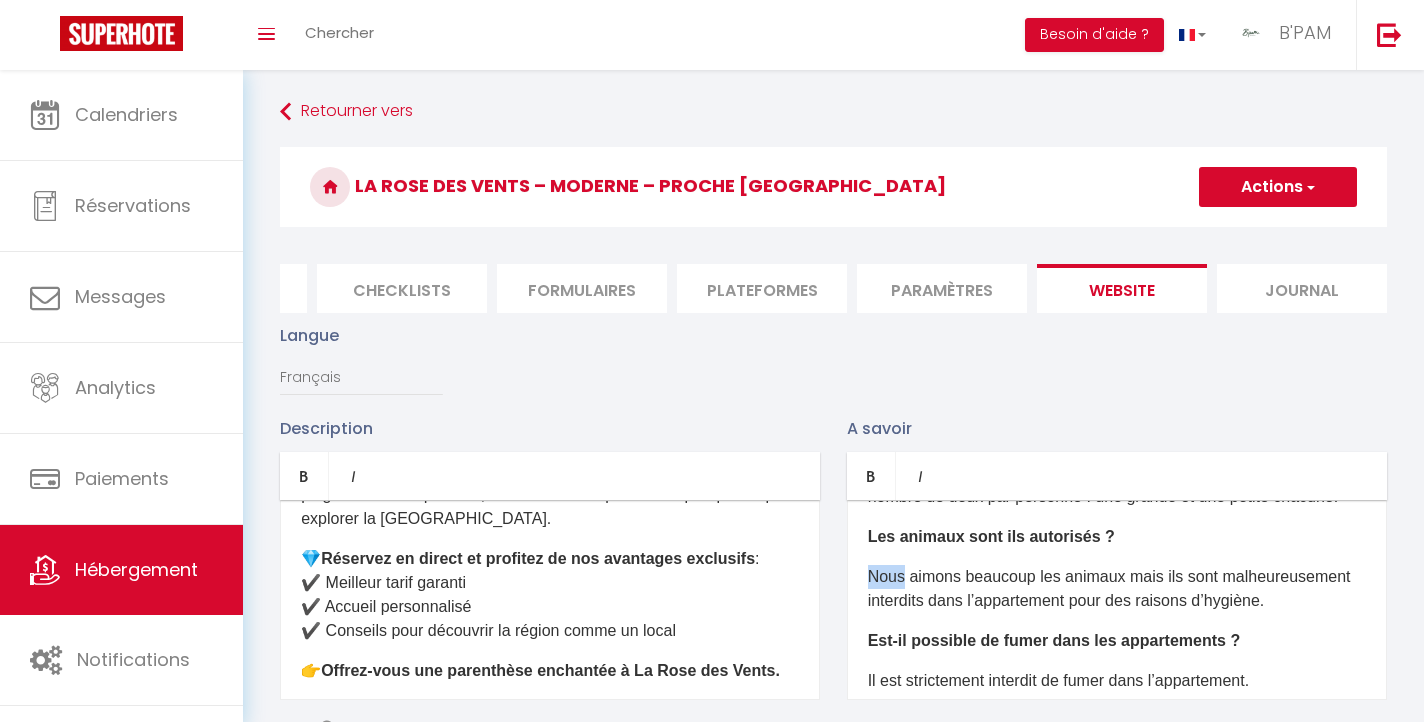 click on "Nous aimons beaucoup les animaux mais ils sont malheureusement interdits dans l’appartement pour des raisons d’hygiène." at bounding box center (1117, 589) 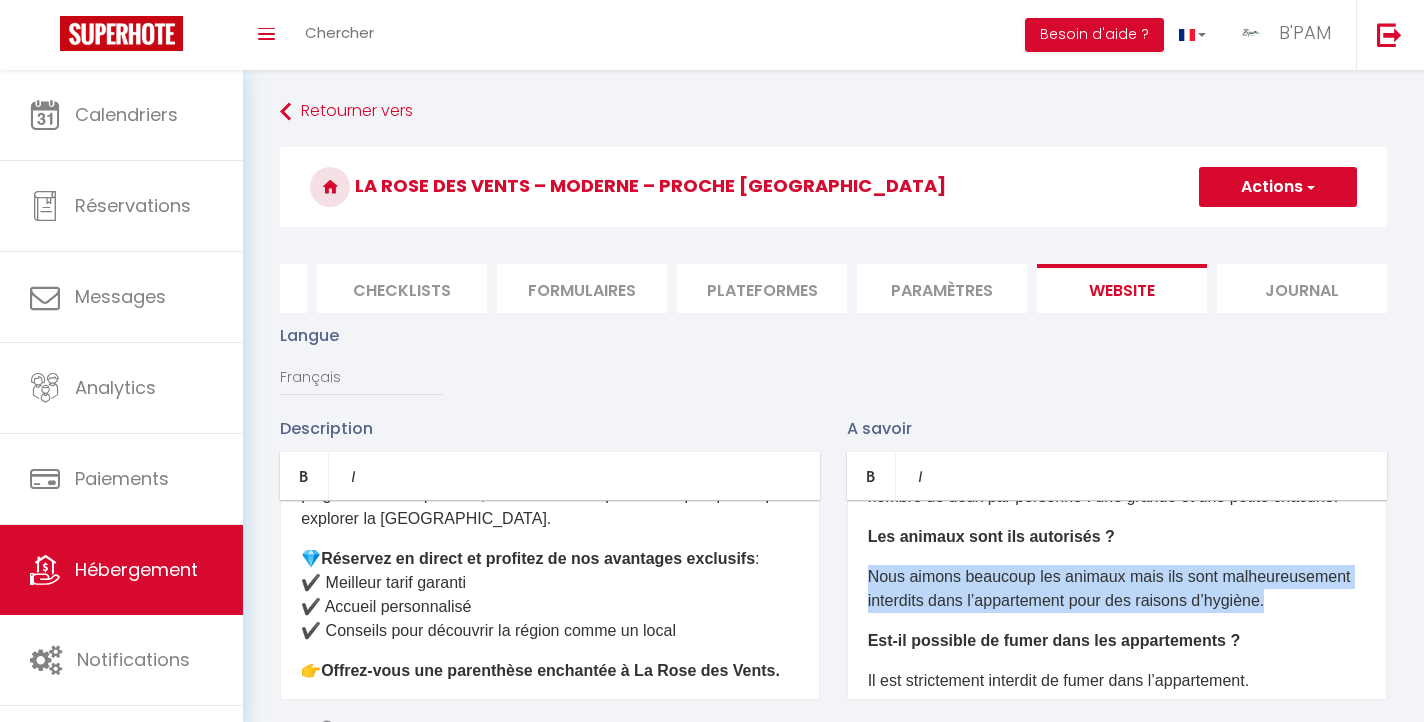 click on "Nous aimons beaucoup les animaux mais ils sont malheureusement interdits dans l’appartement pour des raisons d’hygiène." at bounding box center [1117, 589] 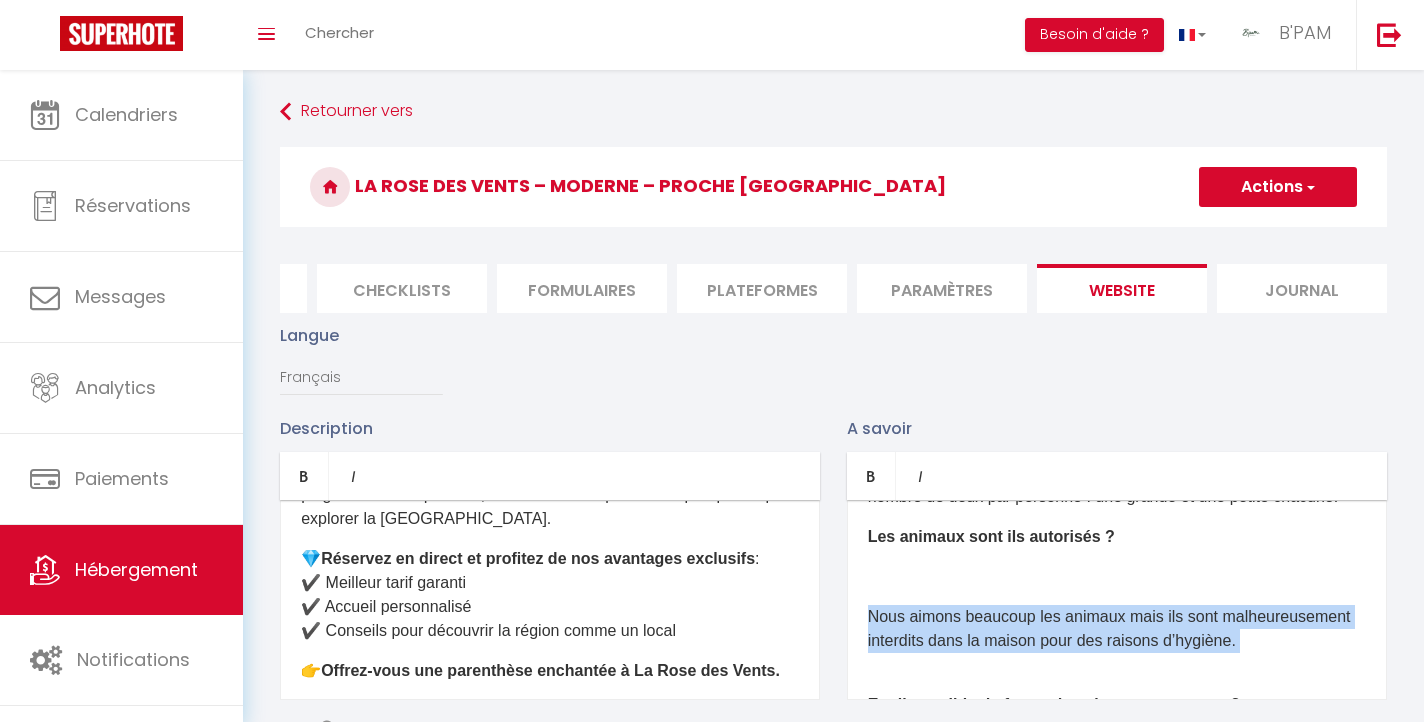scroll, scrollTop: 796, scrollLeft: 0, axis: vertical 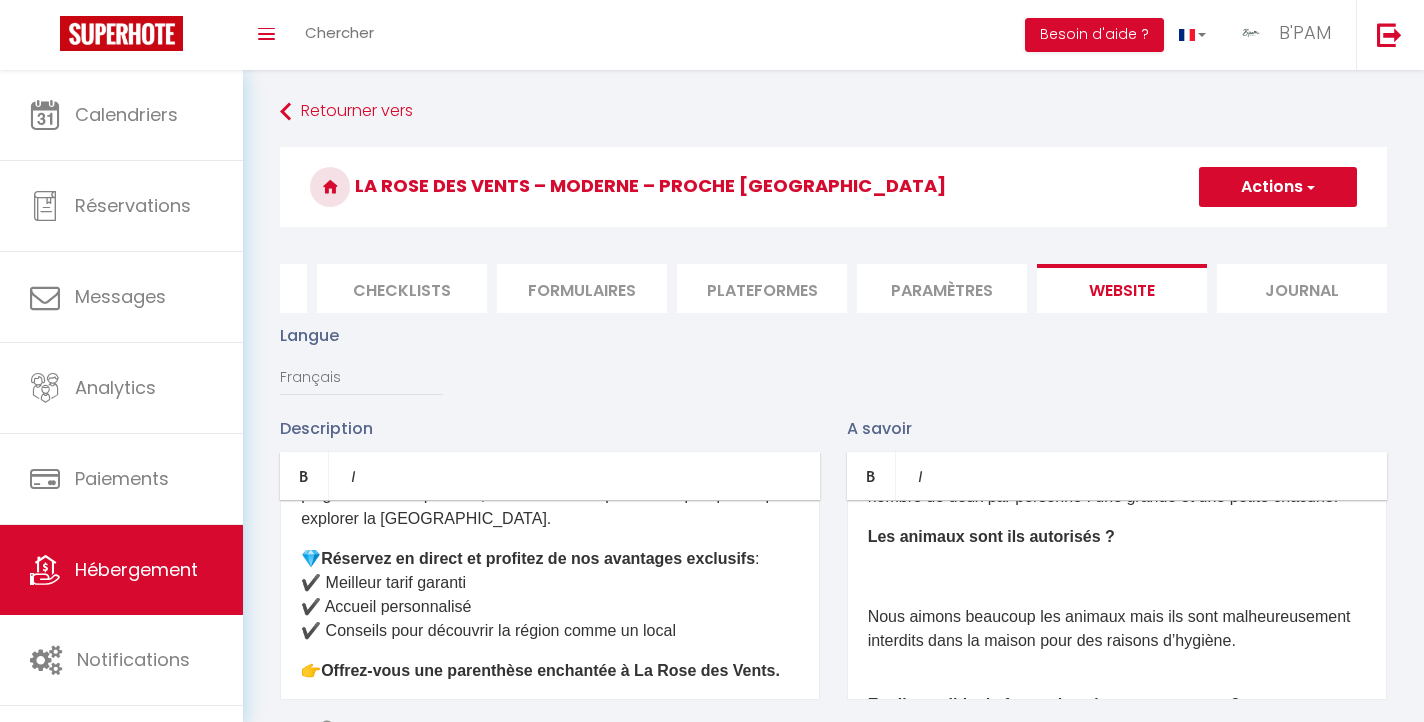 click on "Une caution de 700€ est exigée pour chaque réservation et est demandée sous forme d'une empreinte bancaire 24h avant l'arrivée du voyageur. Cette empreinte n'est pas prélevée, elle sert uniquement à couvrir d'éventuels dommages causés pendant votre séjour. La caution sera automatiquement restituée lors du départ, sauf en cas de constatation de dommages dans le logement. ​​ ​ Votre tranquillité d'esprit est notre priorité ! ​​ L'entrée et le départ sont autonomes grâce à notre système de serrure connectée. Chaque réservation dispose d'un code unique, valable pendant toute la durée de votre séjour. Profitez de cette solution pratique et sécurisée pour accéder à votre logement en toute simplicité.​​ ​​​ Quelle est l’heure d’arrivée et de départ ?
​ Les serviettes de bain sont-elles fournies ?
Les animaux sont ils autorisés ?
​ Est-il possible de fumer dans les appartements ?" at bounding box center [1117, 600] 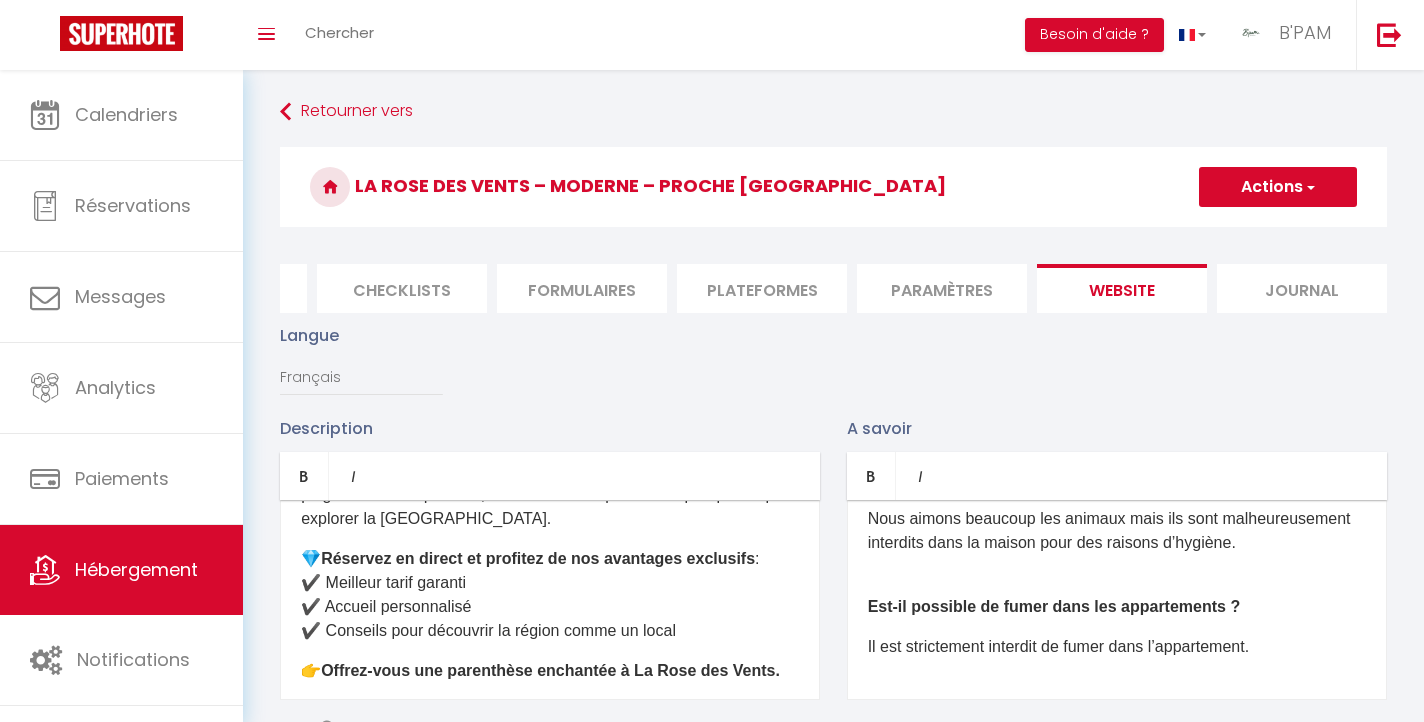 scroll, scrollTop: 878, scrollLeft: 0, axis: vertical 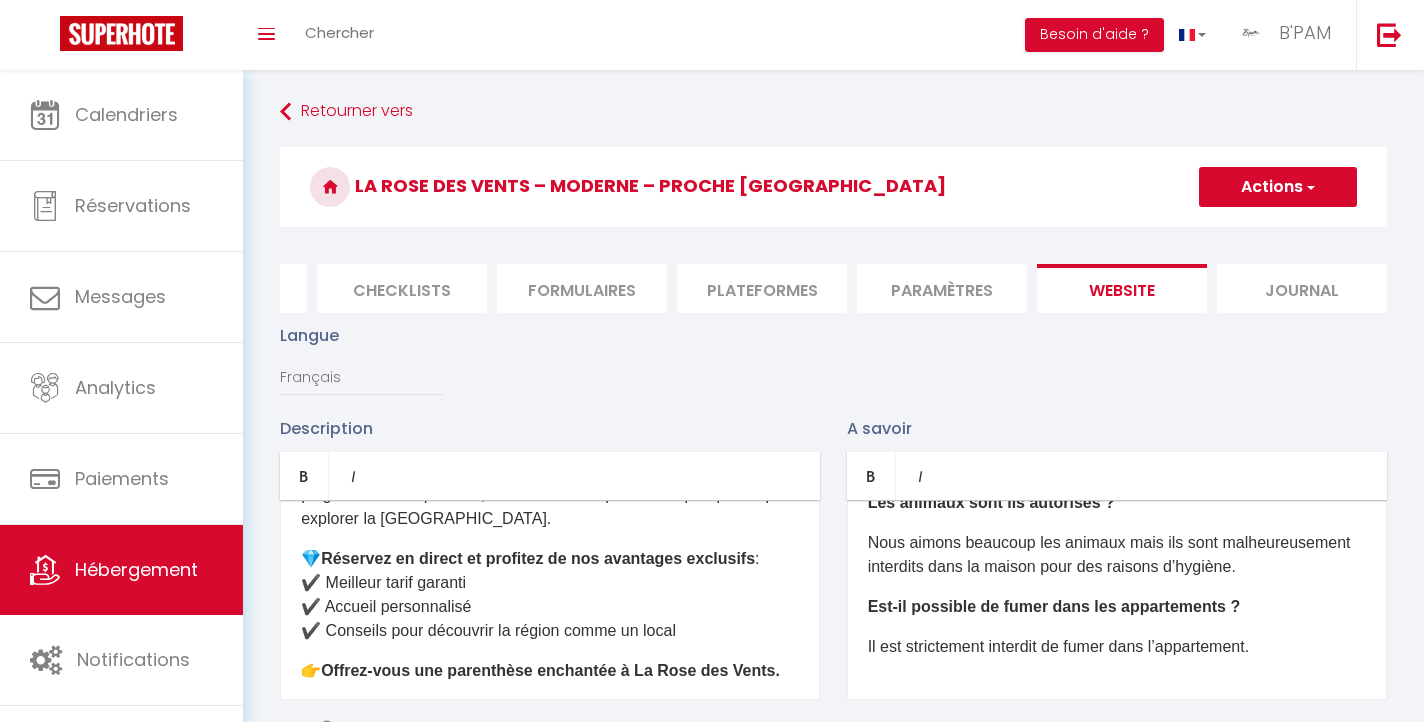 click on "Il est strictement interdit de fumer dans l’appartement." at bounding box center (1117, 647) 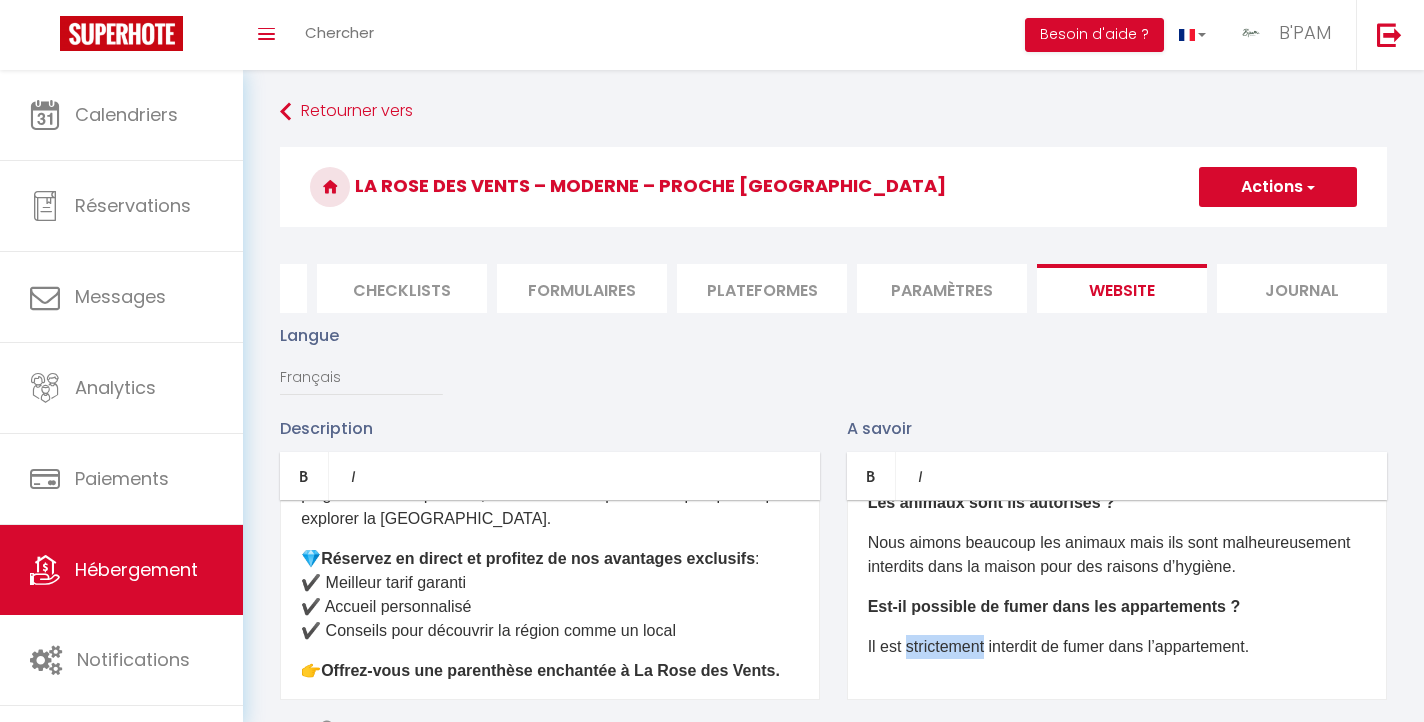 click on "Il est strictement interdit de fumer dans l’appartement." at bounding box center (1117, 647) 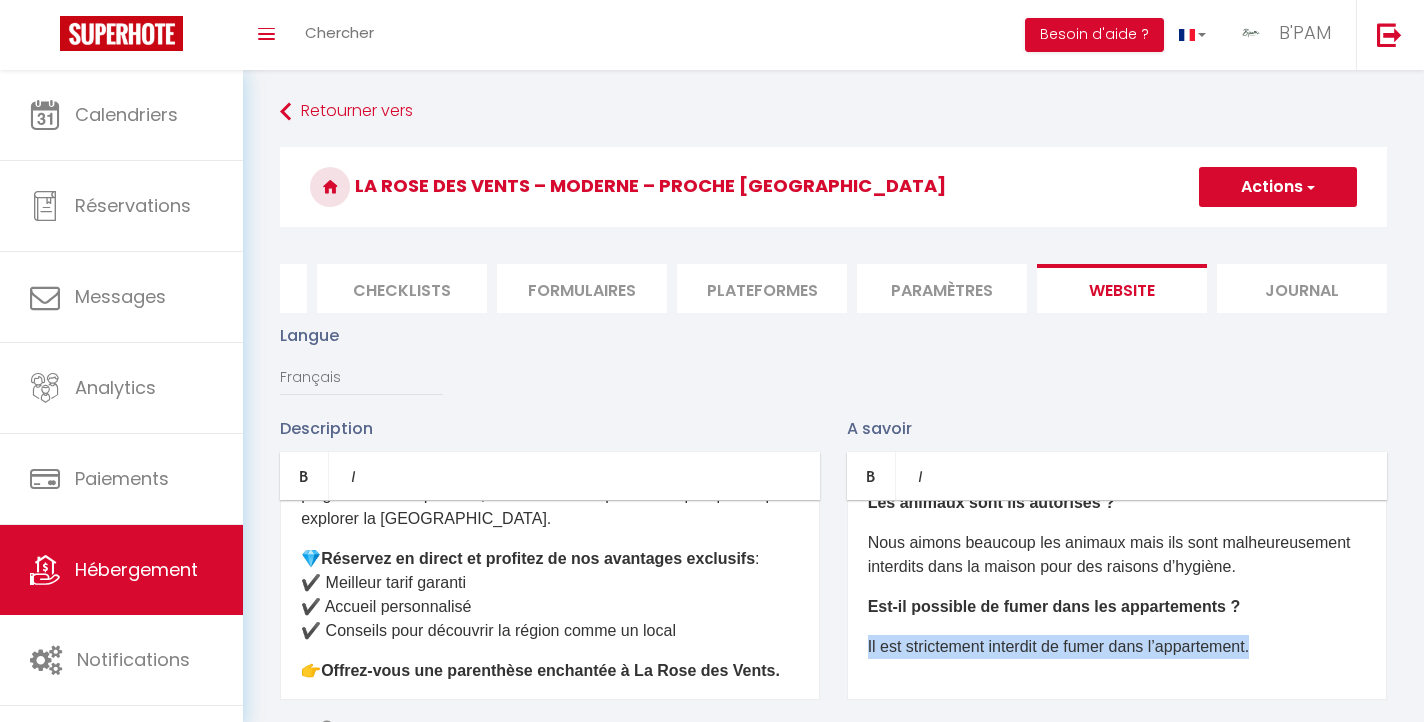 click on "Il est strictement interdit de fumer dans l’appartement." at bounding box center (1117, 647) 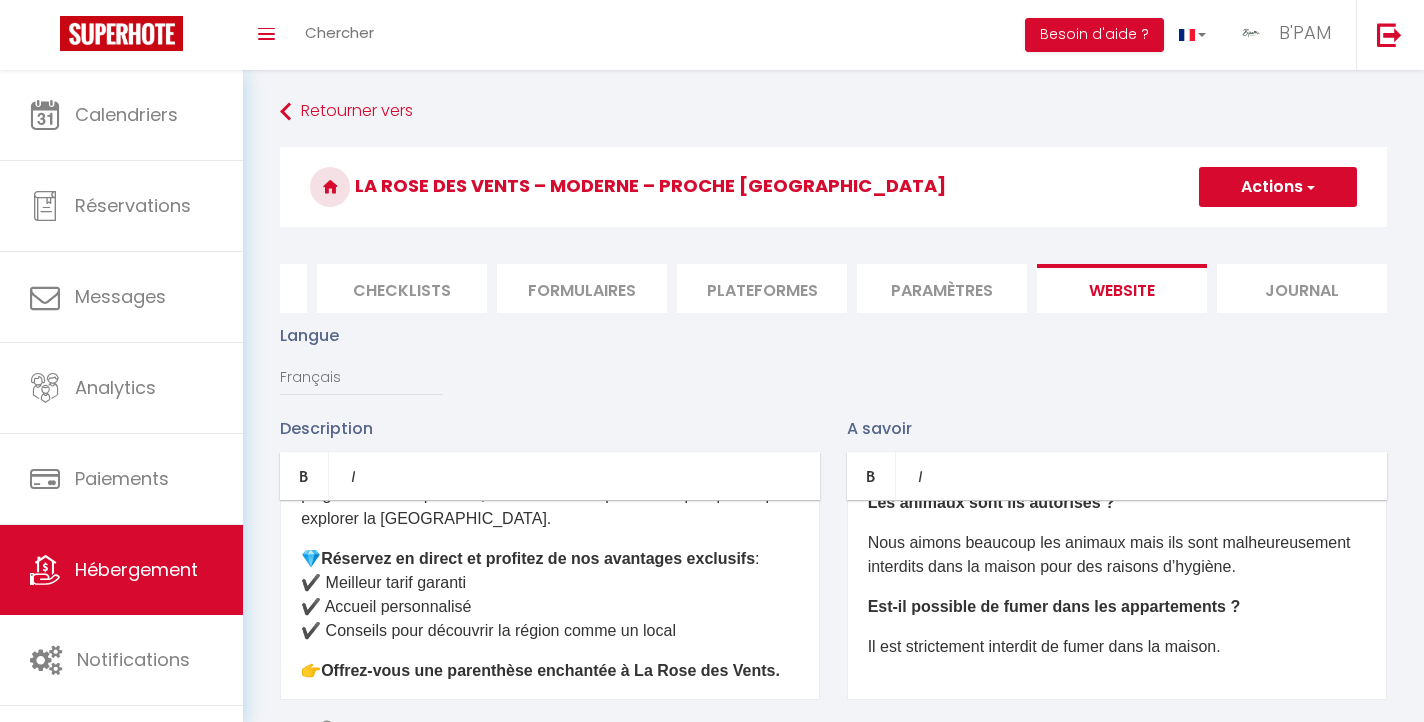 scroll, scrollTop: 854, scrollLeft: 0, axis: vertical 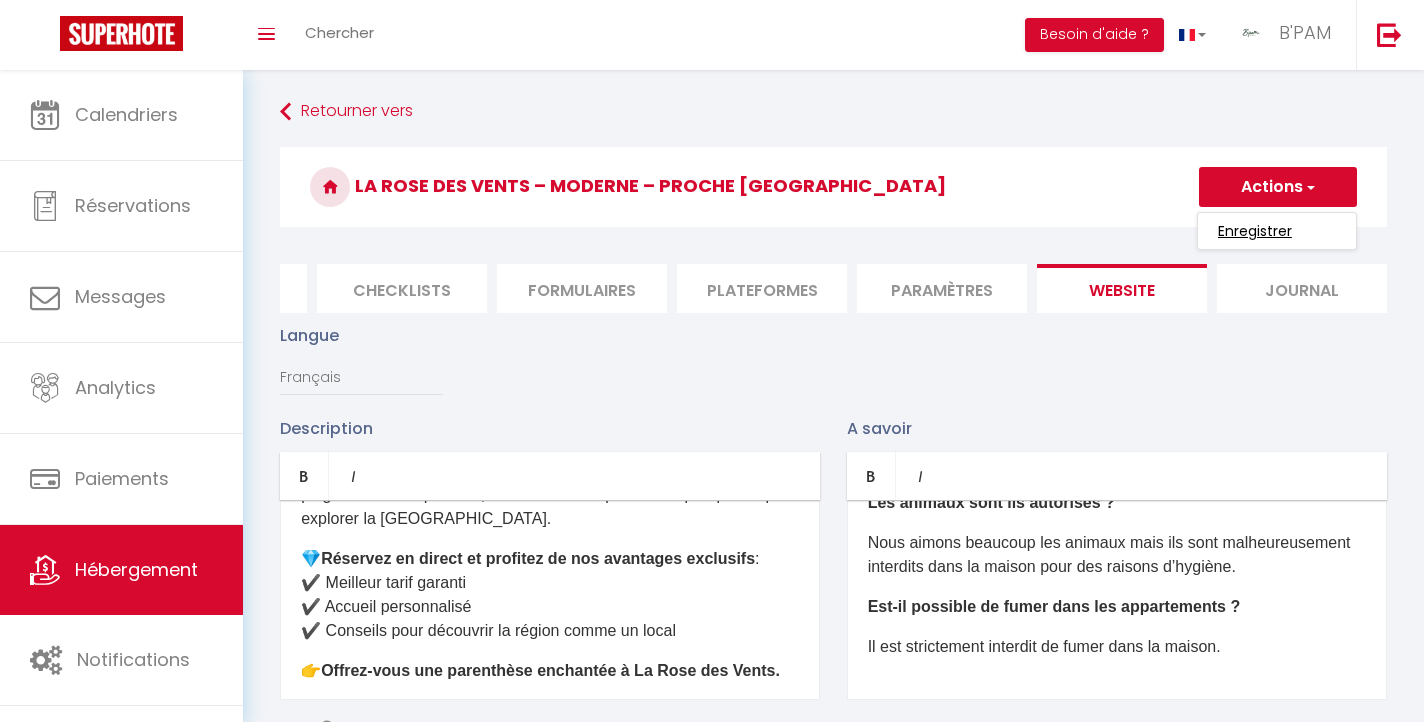 click on "Enregistrer" at bounding box center (1255, 231) 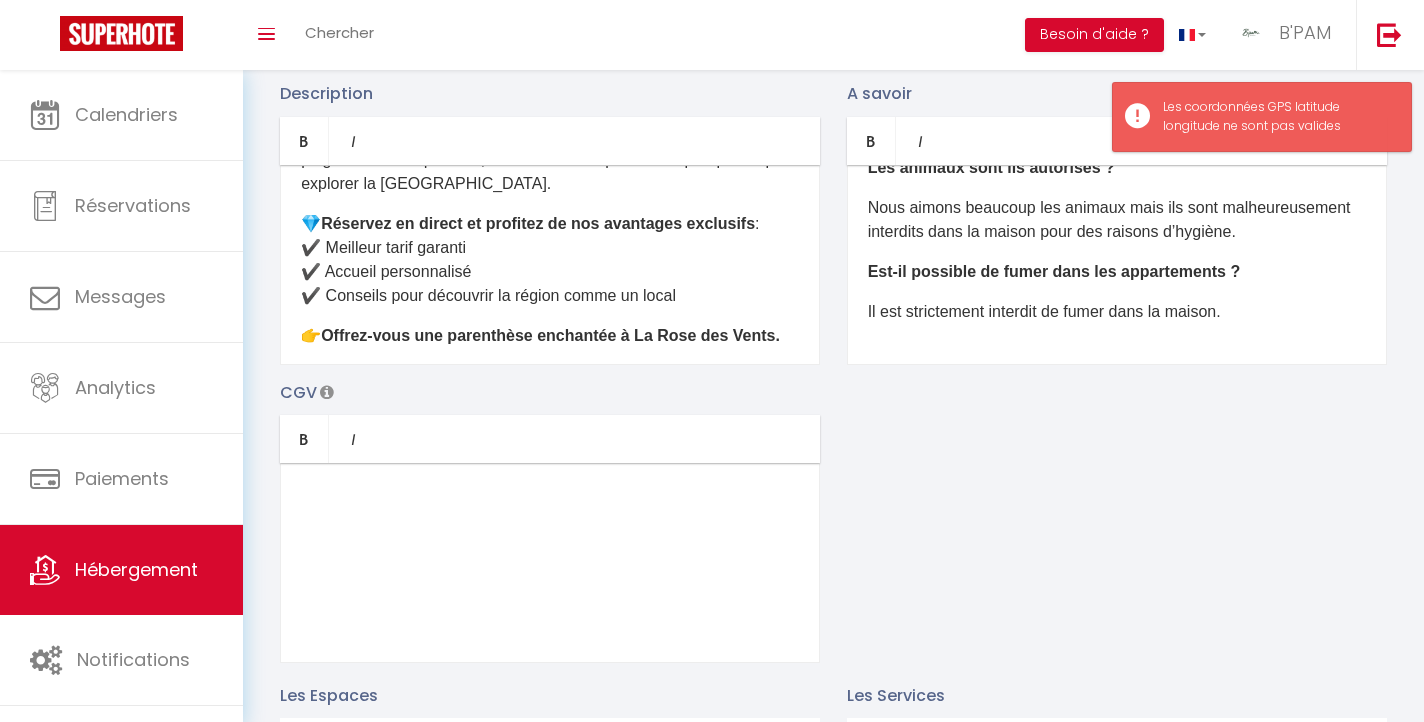 scroll, scrollTop: 471, scrollLeft: 0, axis: vertical 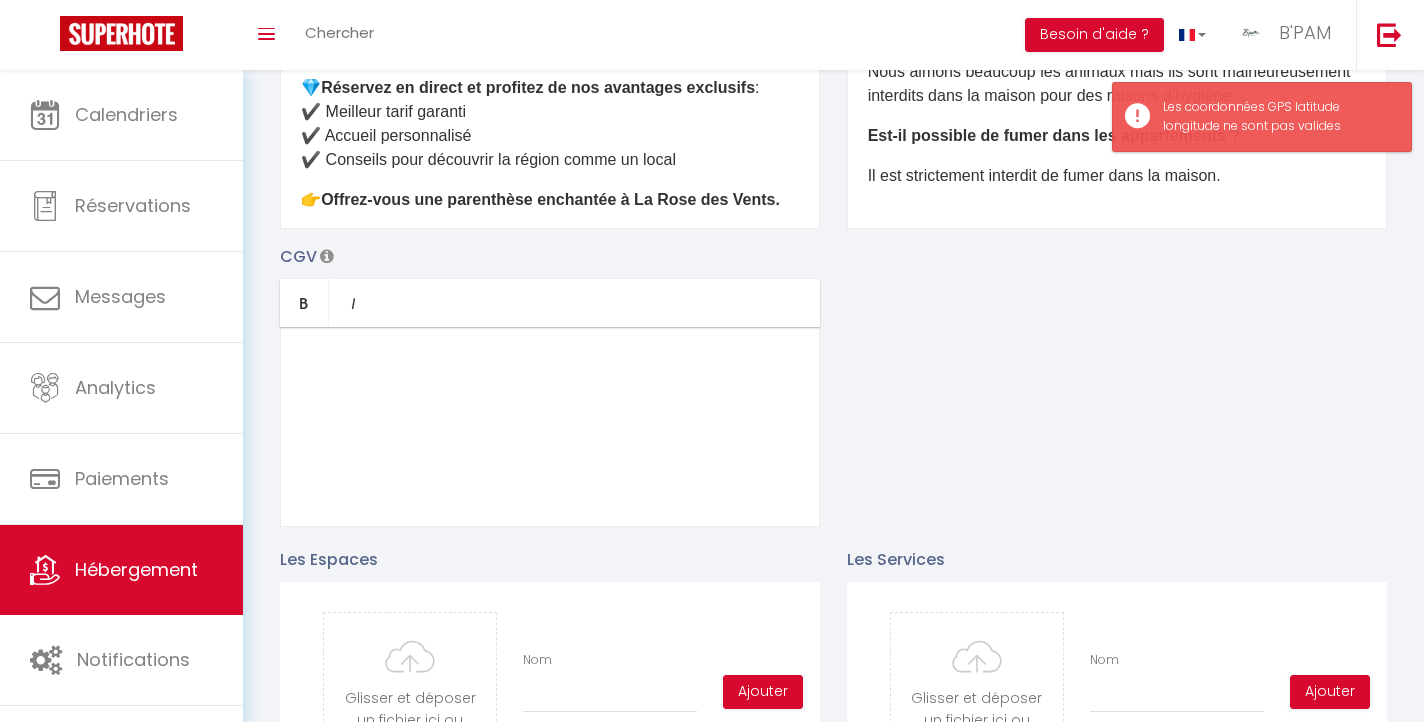 click at bounding box center (550, 427) 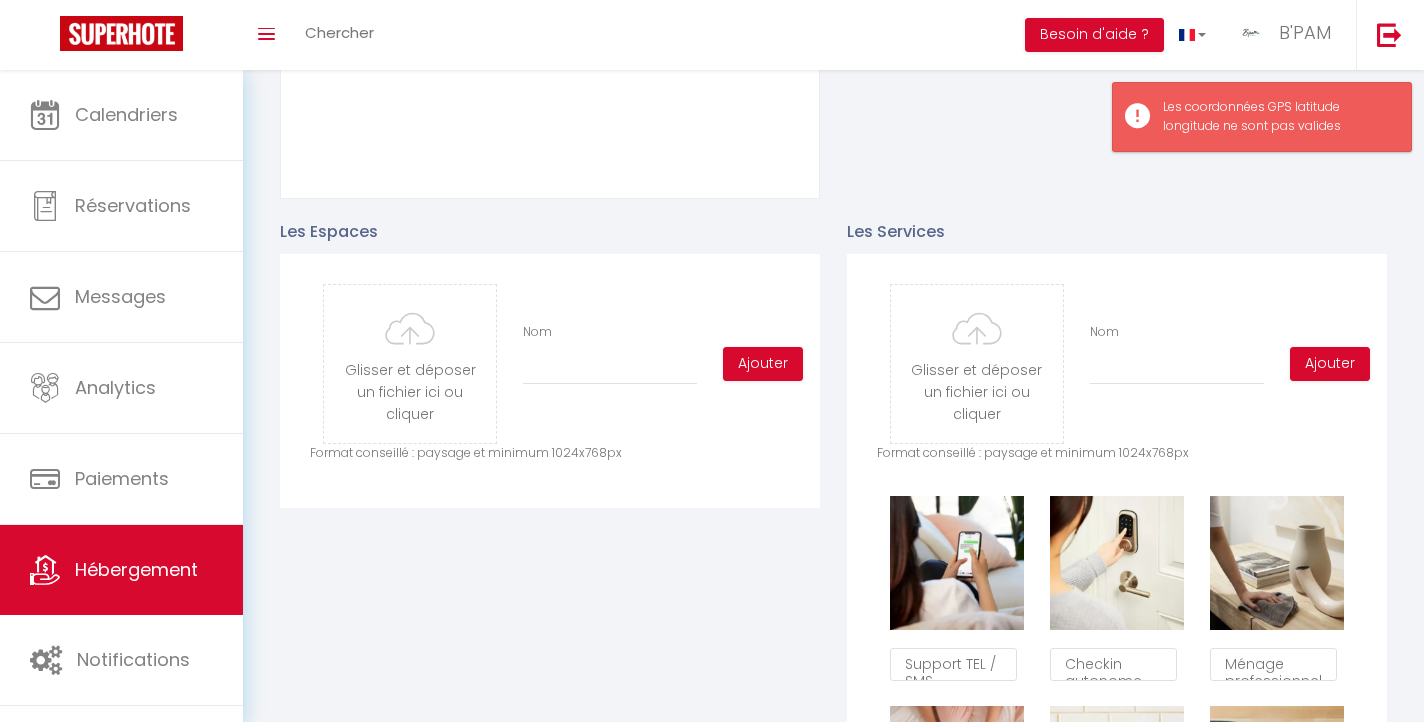 scroll, scrollTop: 802, scrollLeft: 0, axis: vertical 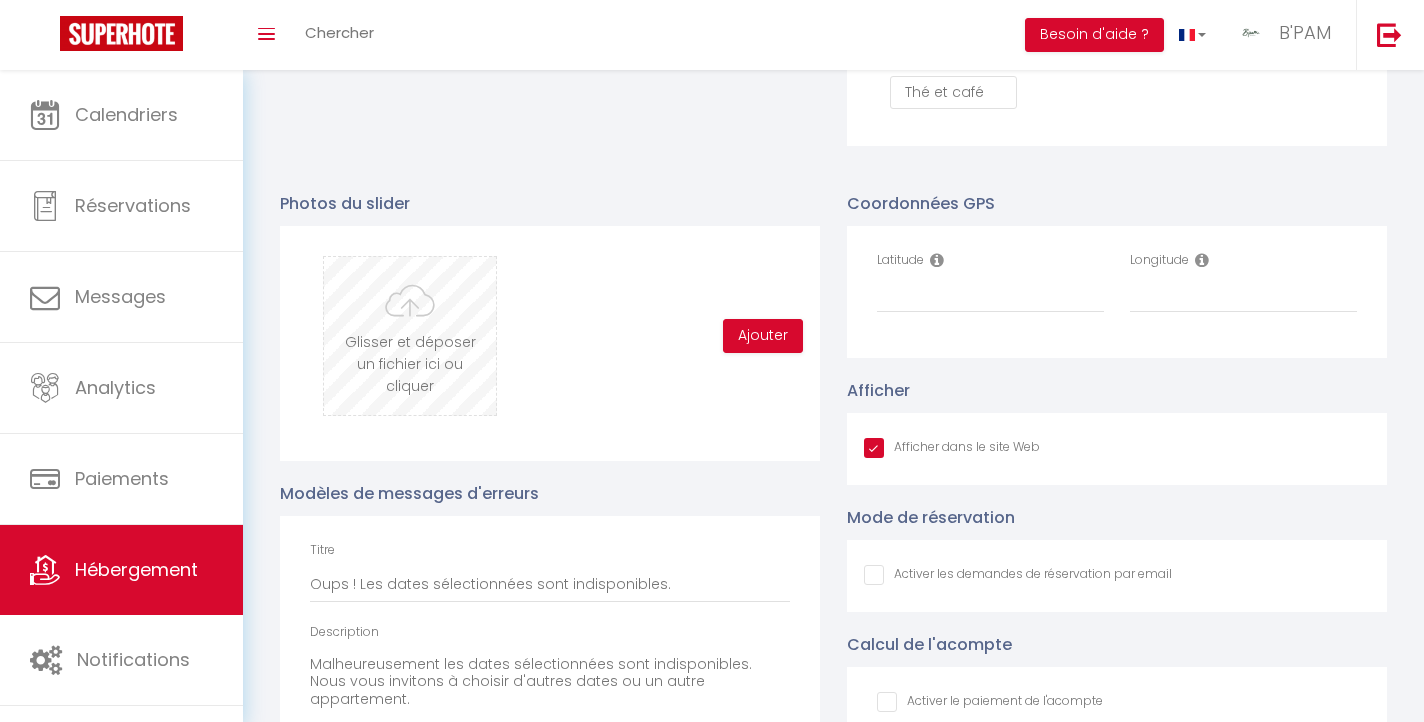 click at bounding box center (410, 336) 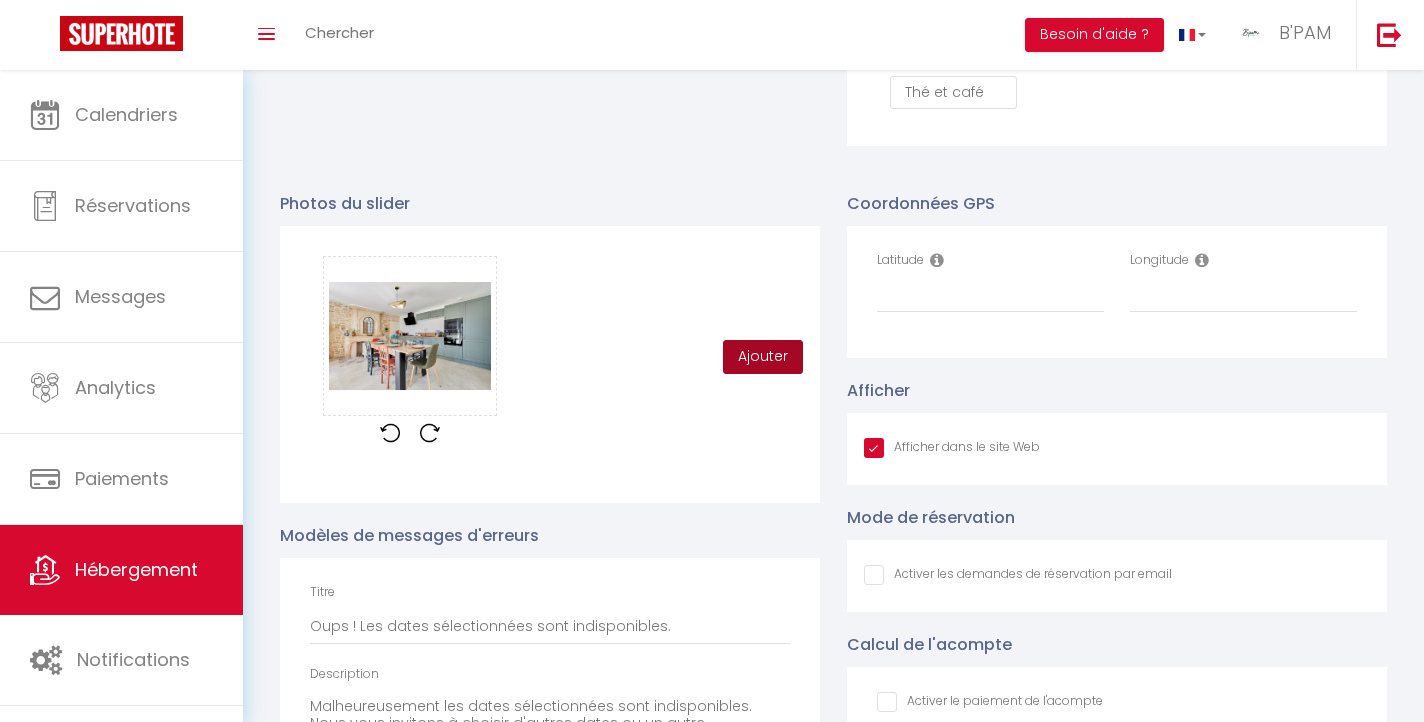 click on "Ajouter" at bounding box center [763, 357] 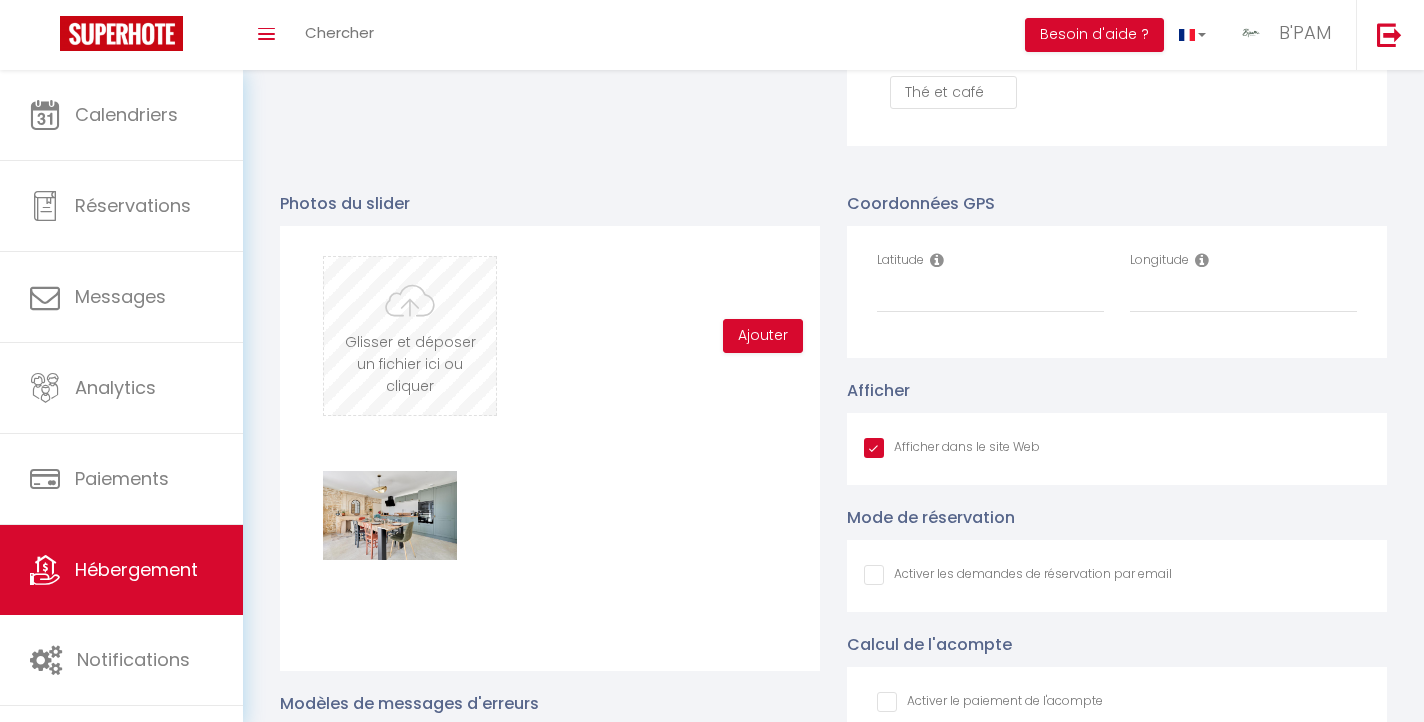 click at bounding box center (410, 336) 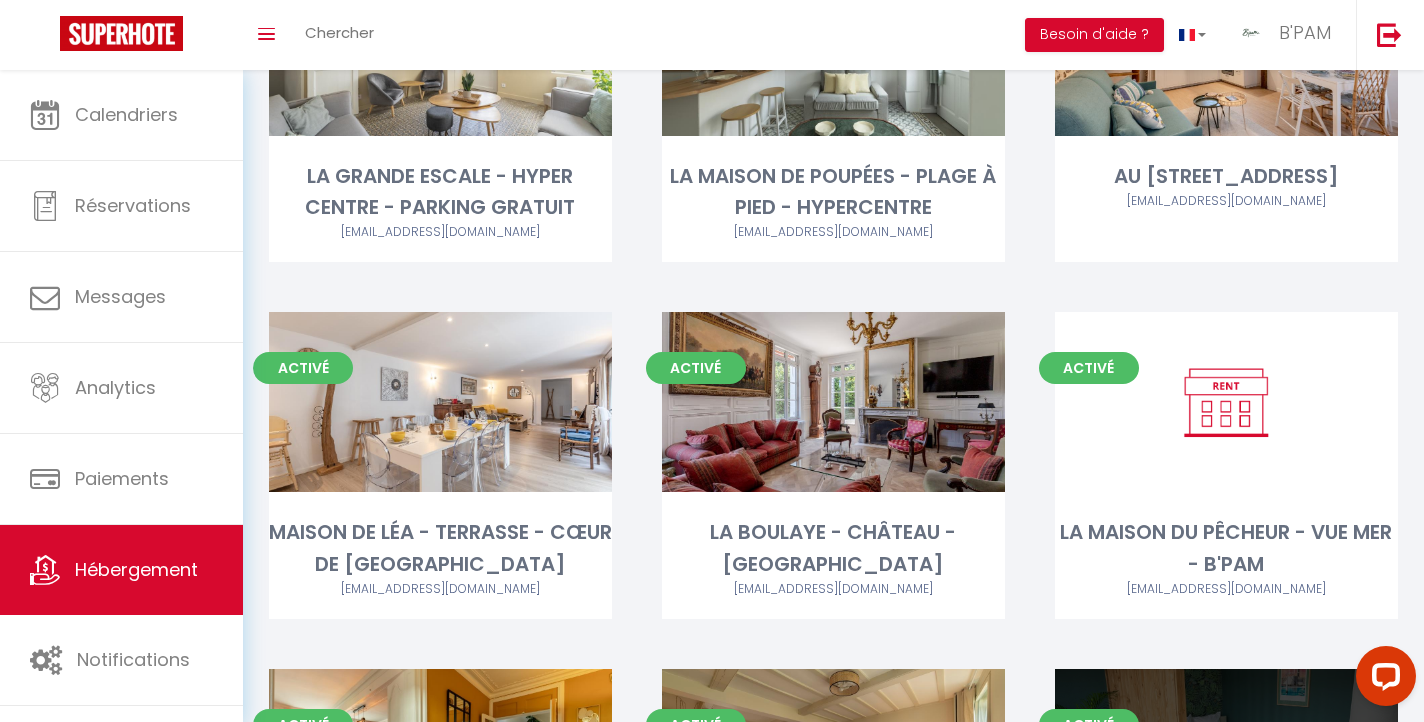 scroll, scrollTop: 531, scrollLeft: 0, axis: vertical 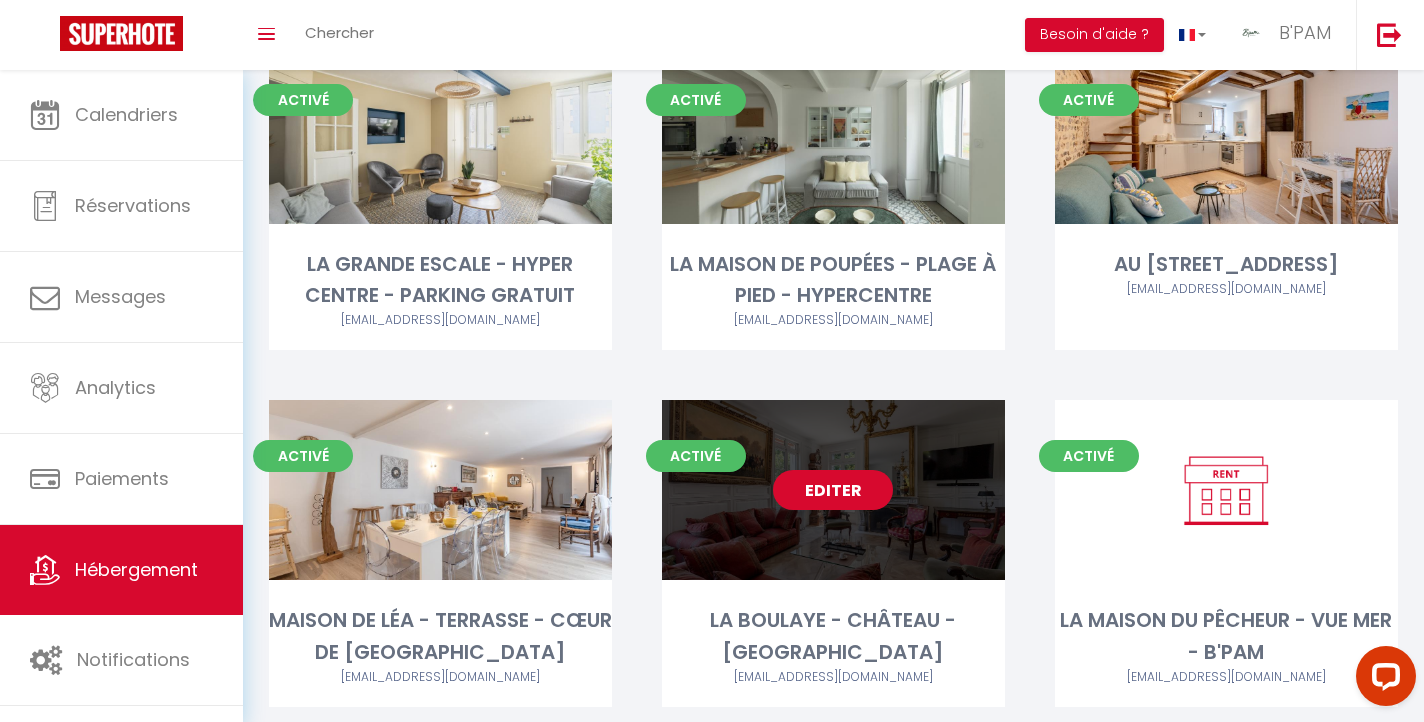 click on "Editer" at bounding box center [833, 490] 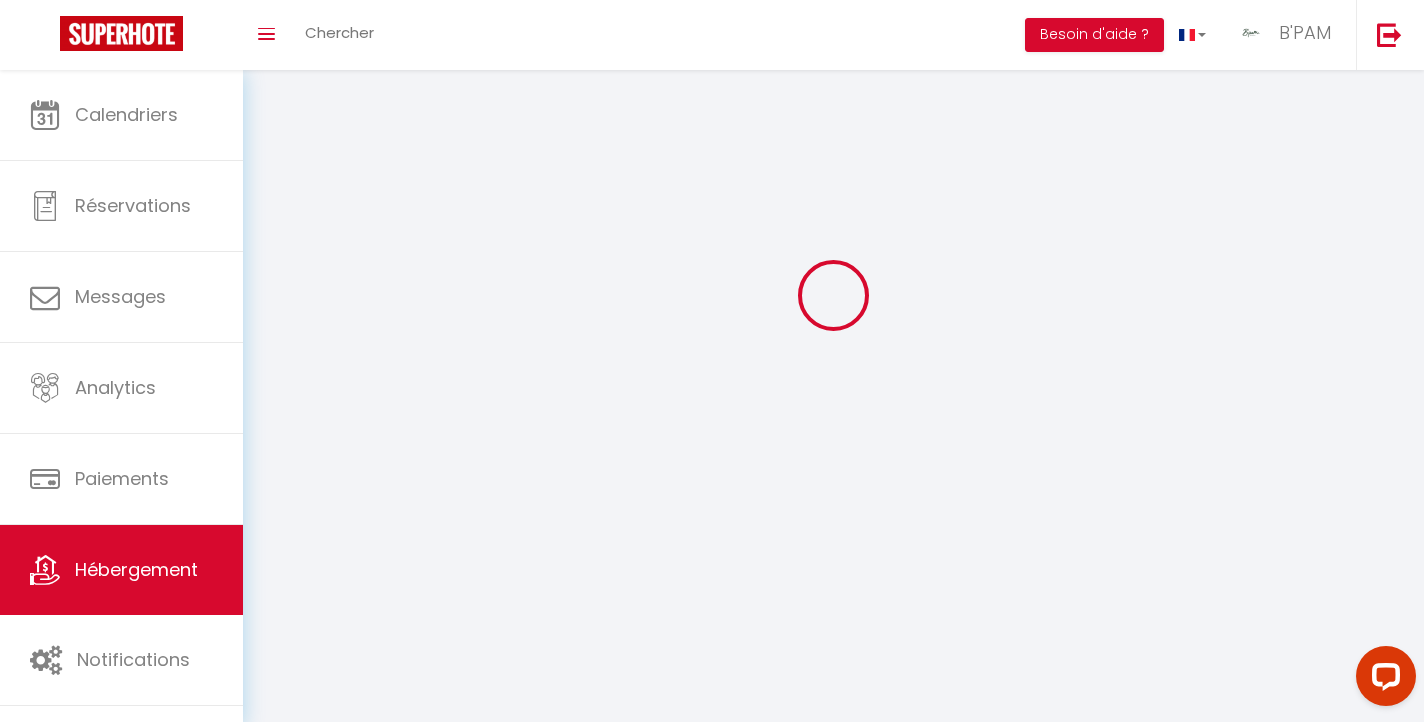 scroll, scrollTop: 0, scrollLeft: 0, axis: both 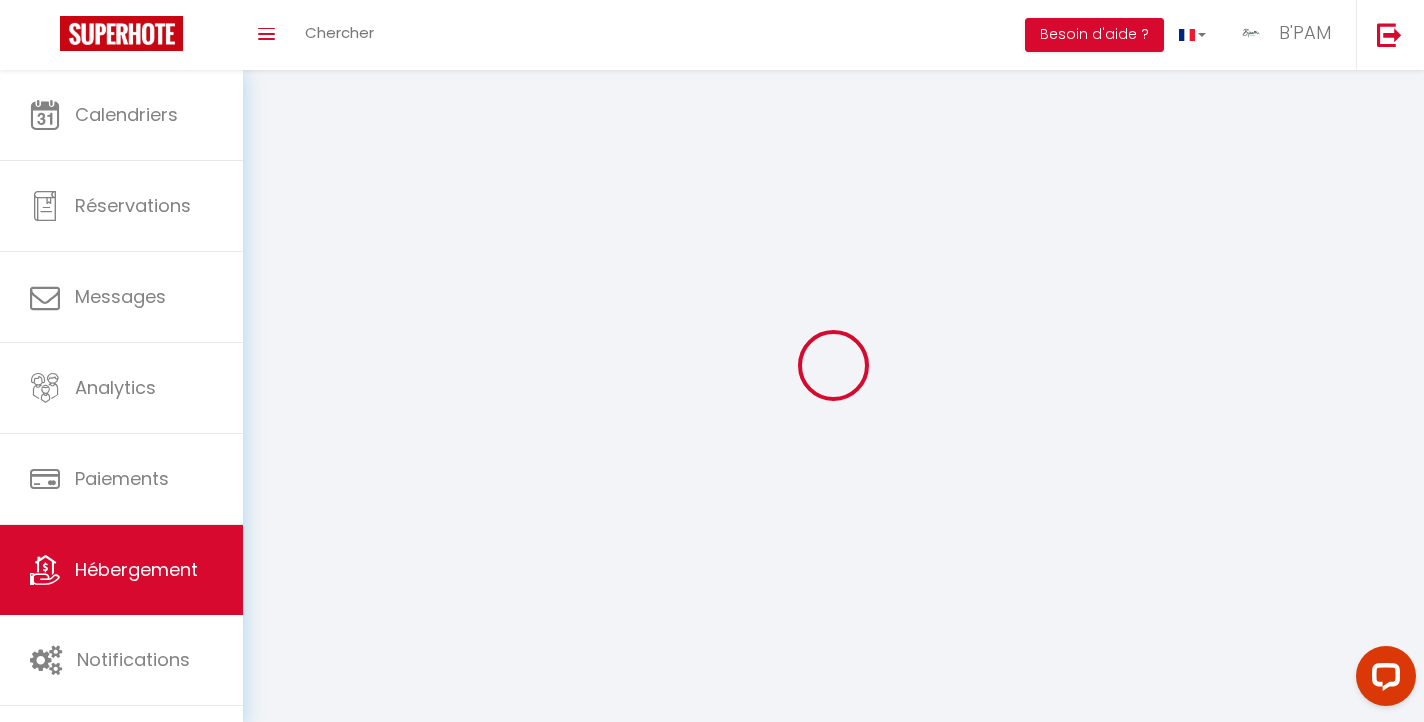 type on "LA BOULAYE - CHÂTEAU - [GEOGRAPHIC_DATA]" 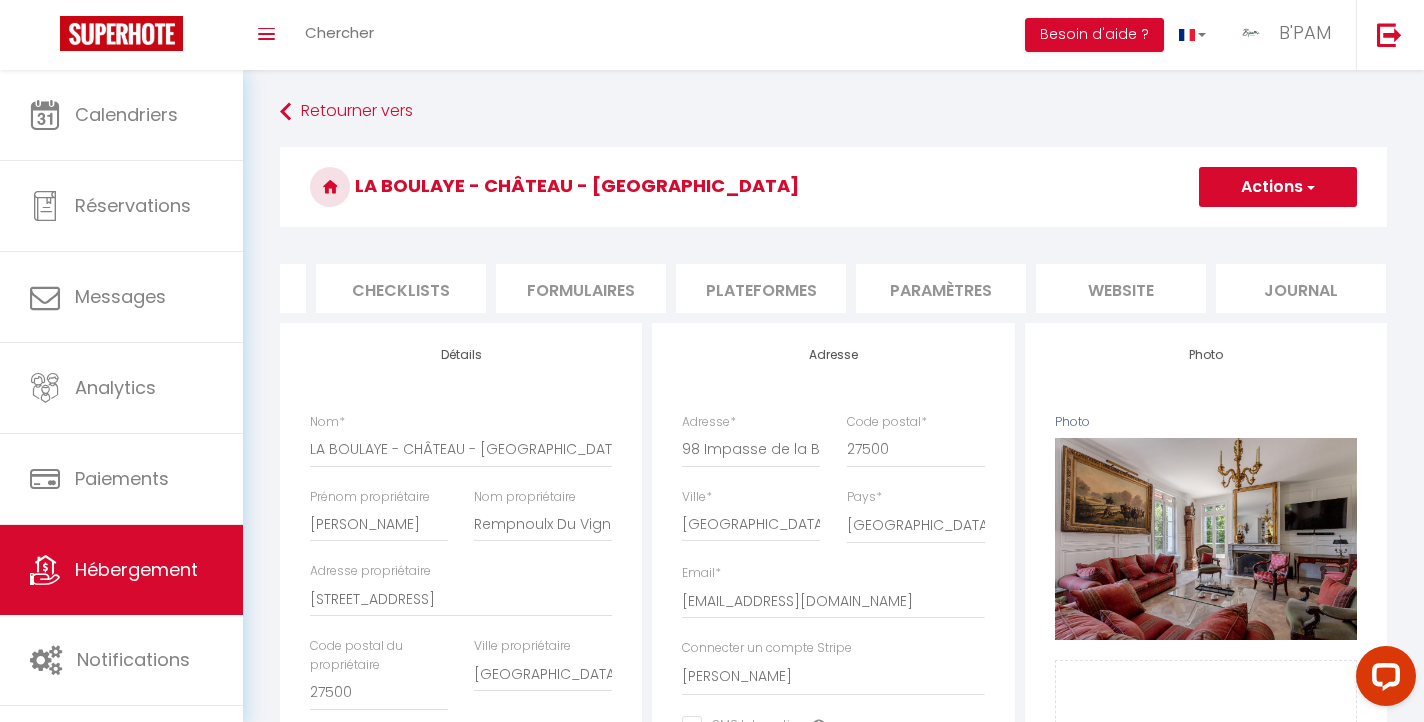 scroll, scrollTop: 0, scrollLeft: 683, axis: horizontal 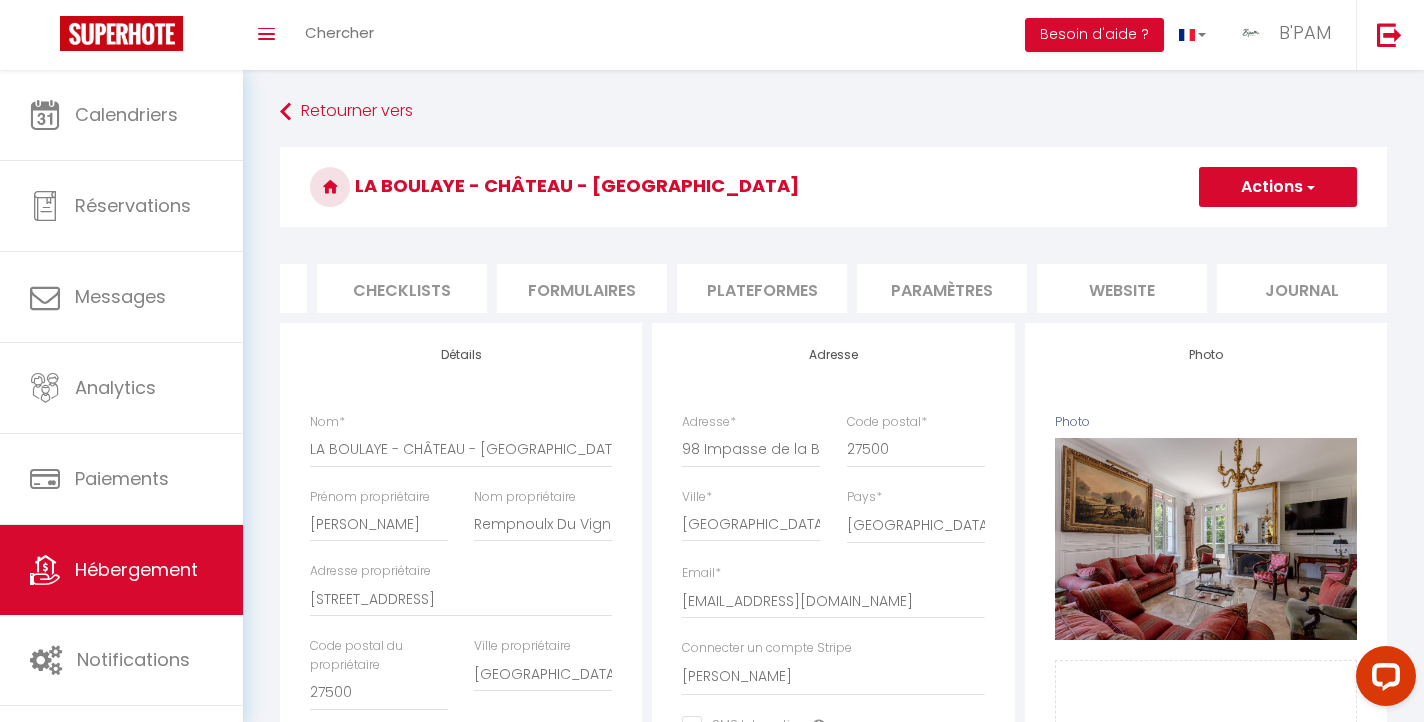 click on "Plateformes" at bounding box center [762, 288] 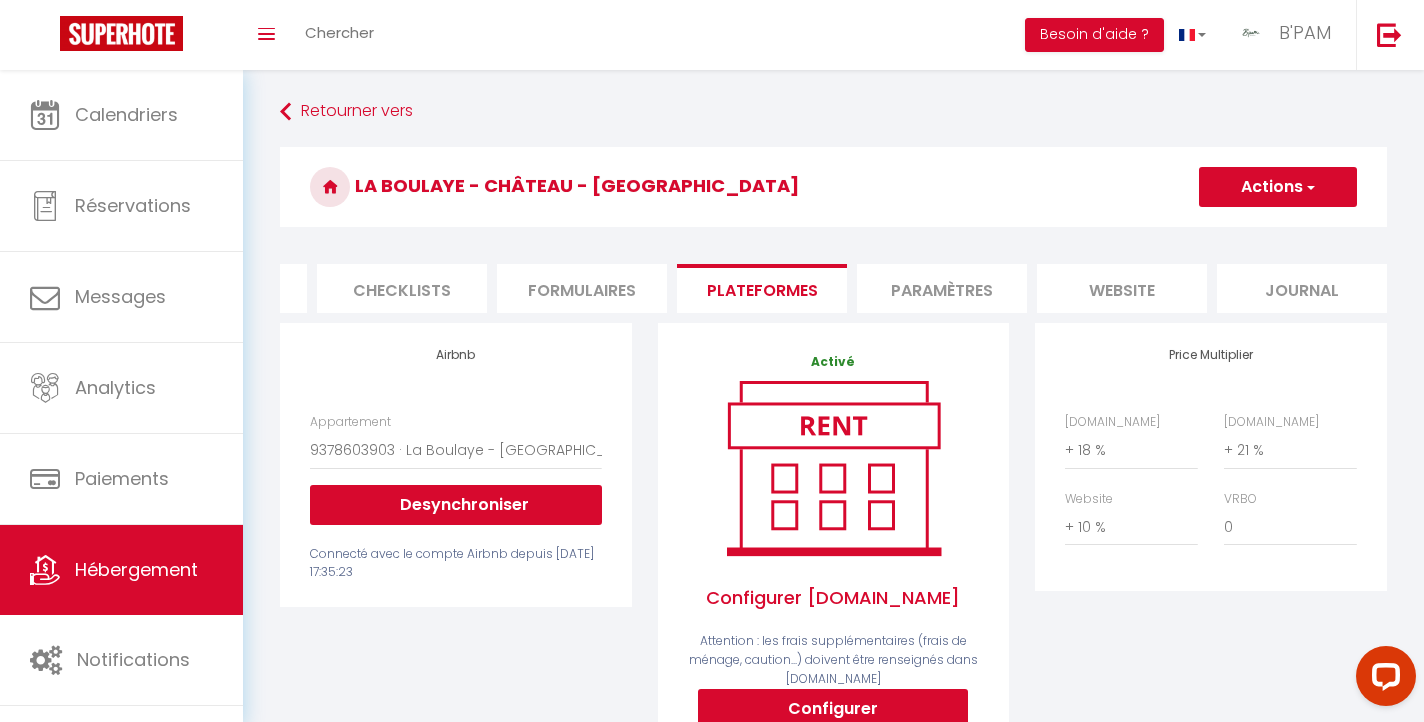 click on "website" at bounding box center [1122, 288] 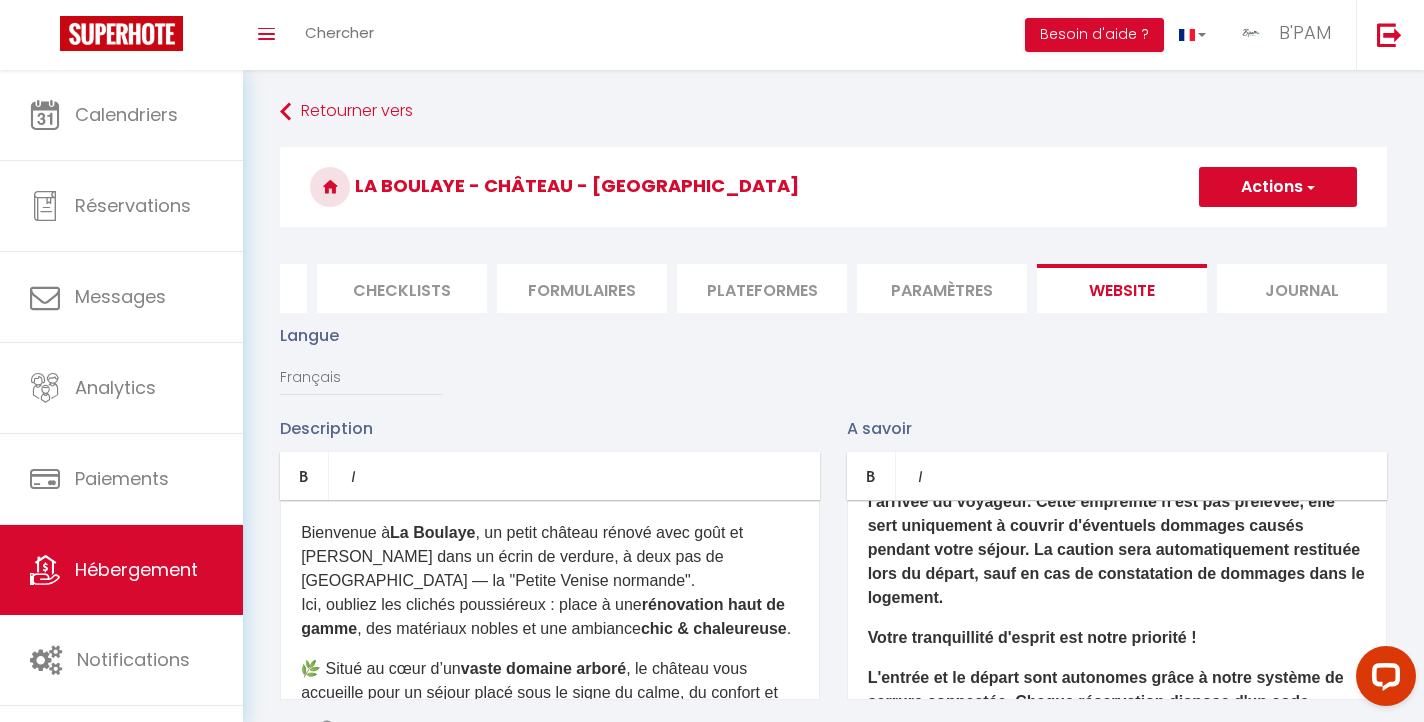scroll, scrollTop: 82, scrollLeft: 0, axis: vertical 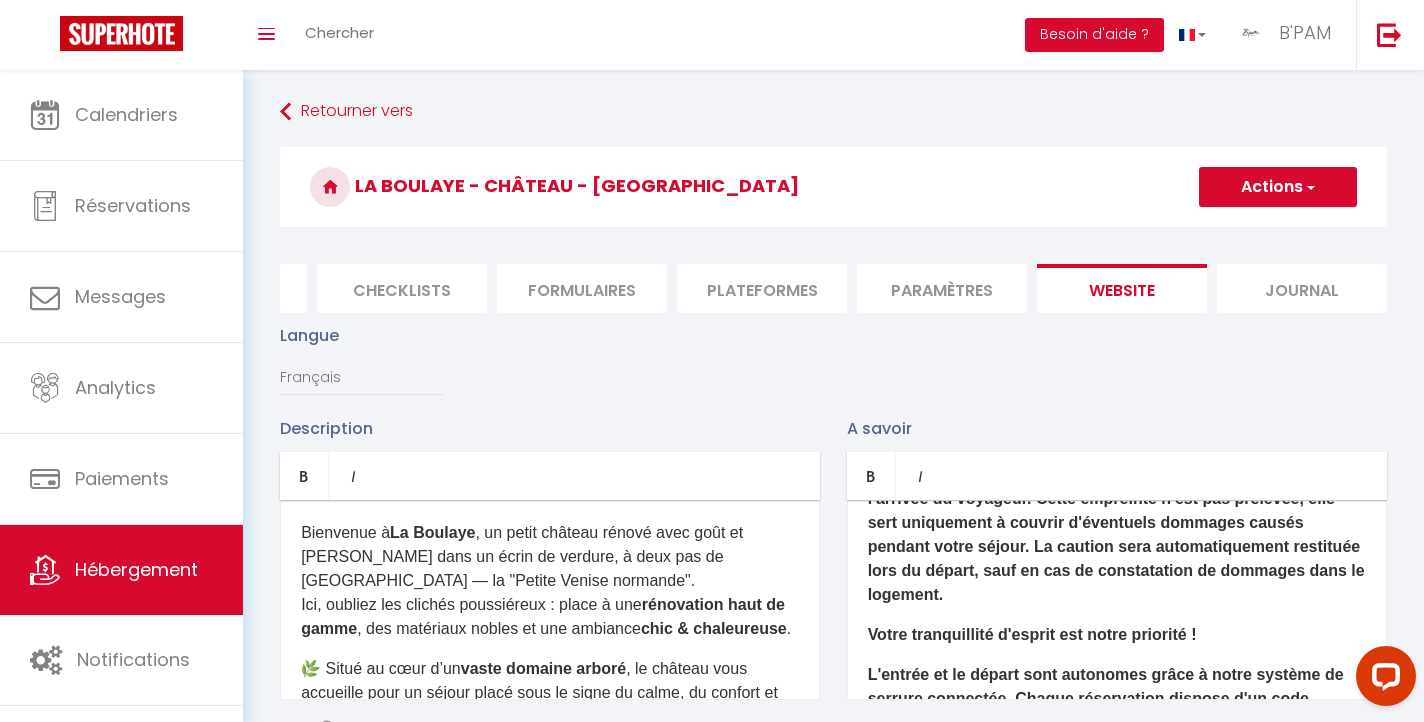 drag, startPoint x: 981, startPoint y: 595, endPoint x: 736, endPoint y: 418, distance: 302.24823 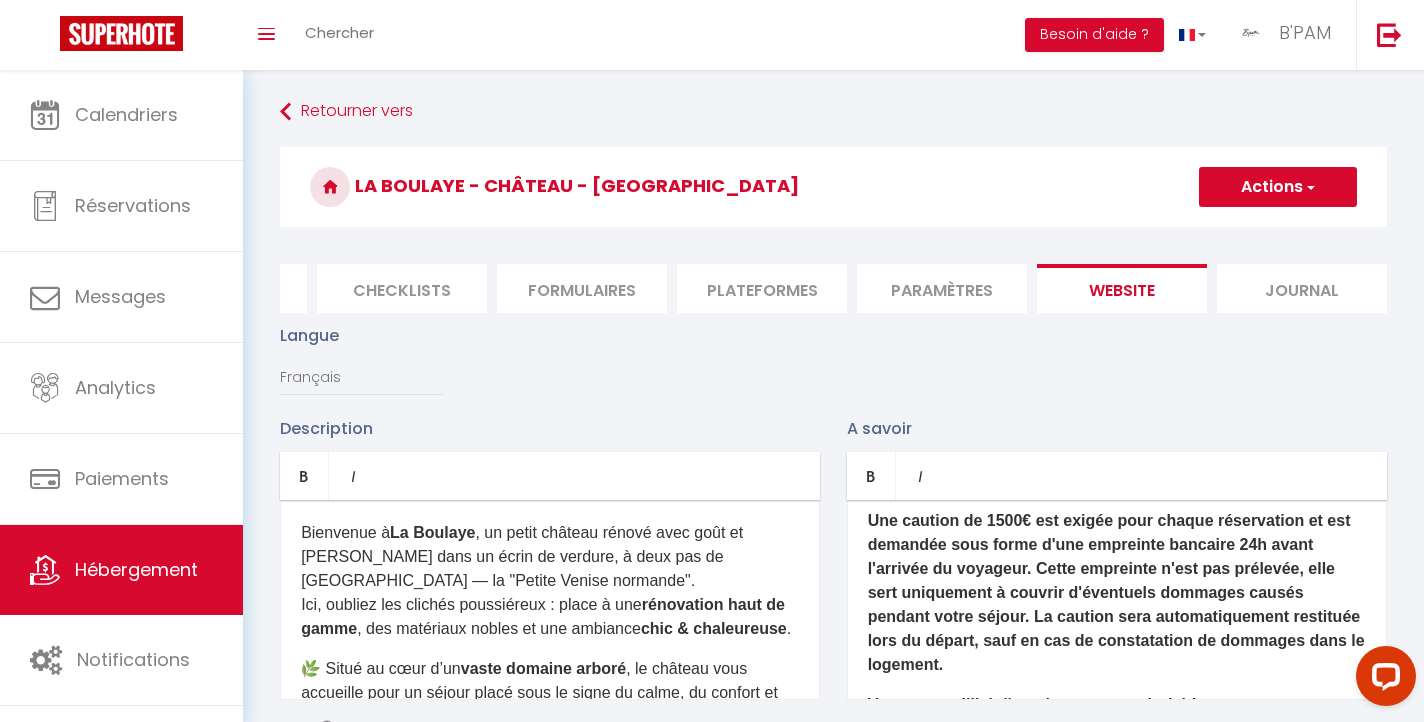 scroll, scrollTop: 4, scrollLeft: 0, axis: vertical 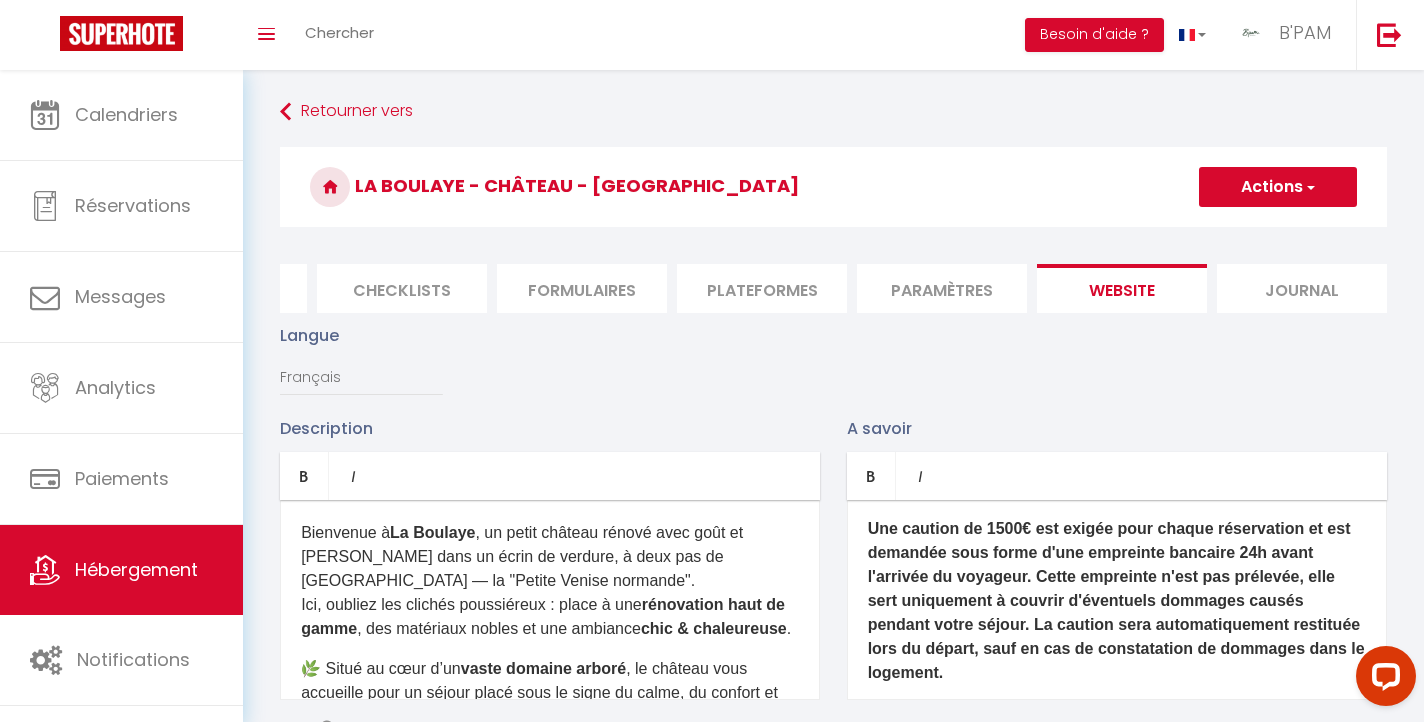 click on "Une caution de 1500€ est exigée pour chaque réservation et est demandée sous forme d'une empreinte bancaire 24h avant l'arrivée du voyageur. Cette empreinte n'est pas prélevée, elle sert uniquement à couvrir d'éventuels dommages causés pendant votre séjour. La caution sera automatiquement restituée lors du départ, sauf en cas de constatation de dommages dans le logement. ​​" at bounding box center [1116, 600] 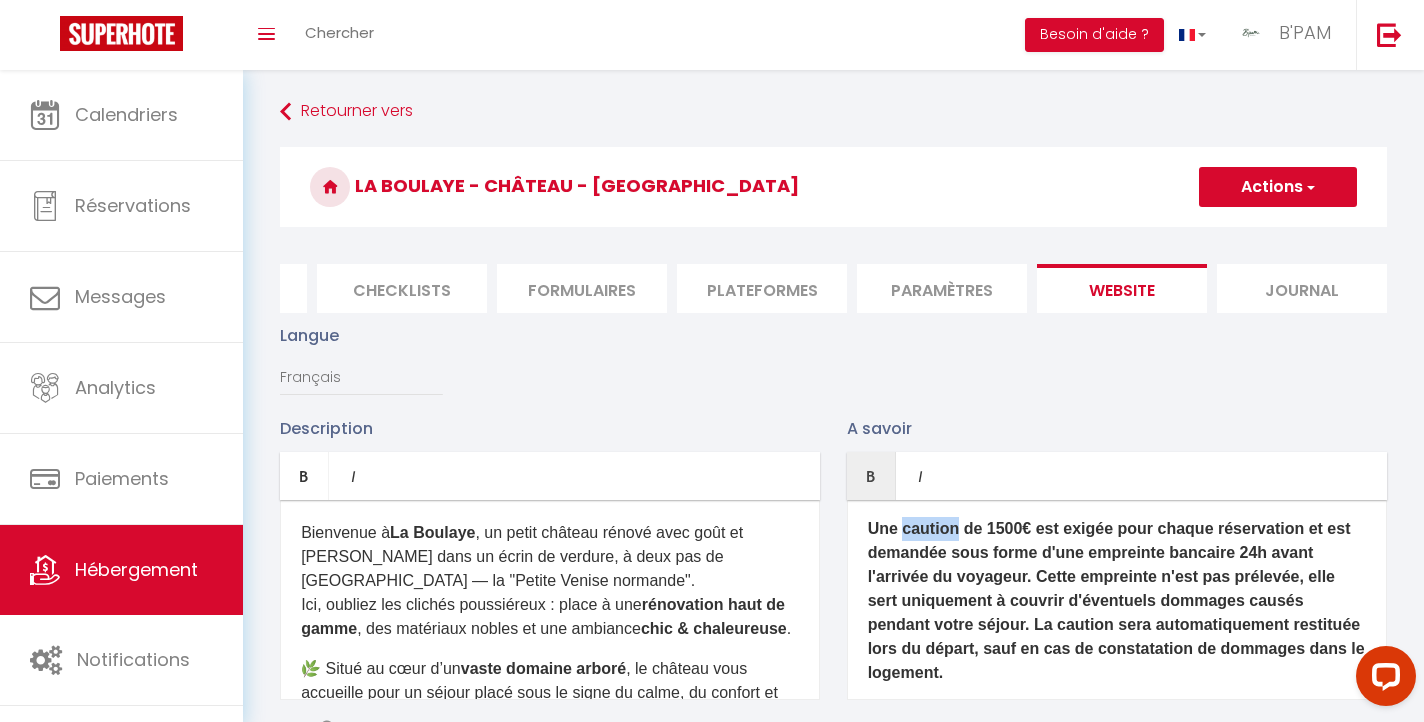 click on "Une caution de 1500€ est exigée pour chaque réservation et est demandée sous forme d'une empreinte bancaire 24h avant l'arrivée du voyageur. Cette empreinte n'est pas prélevée, elle sert uniquement à couvrir d'éventuels dommages causés pendant votre séjour. La caution sera automatiquement restituée lors du départ, sauf en cas de constatation de dommages dans le logement. ​​" at bounding box center [1116, 600] 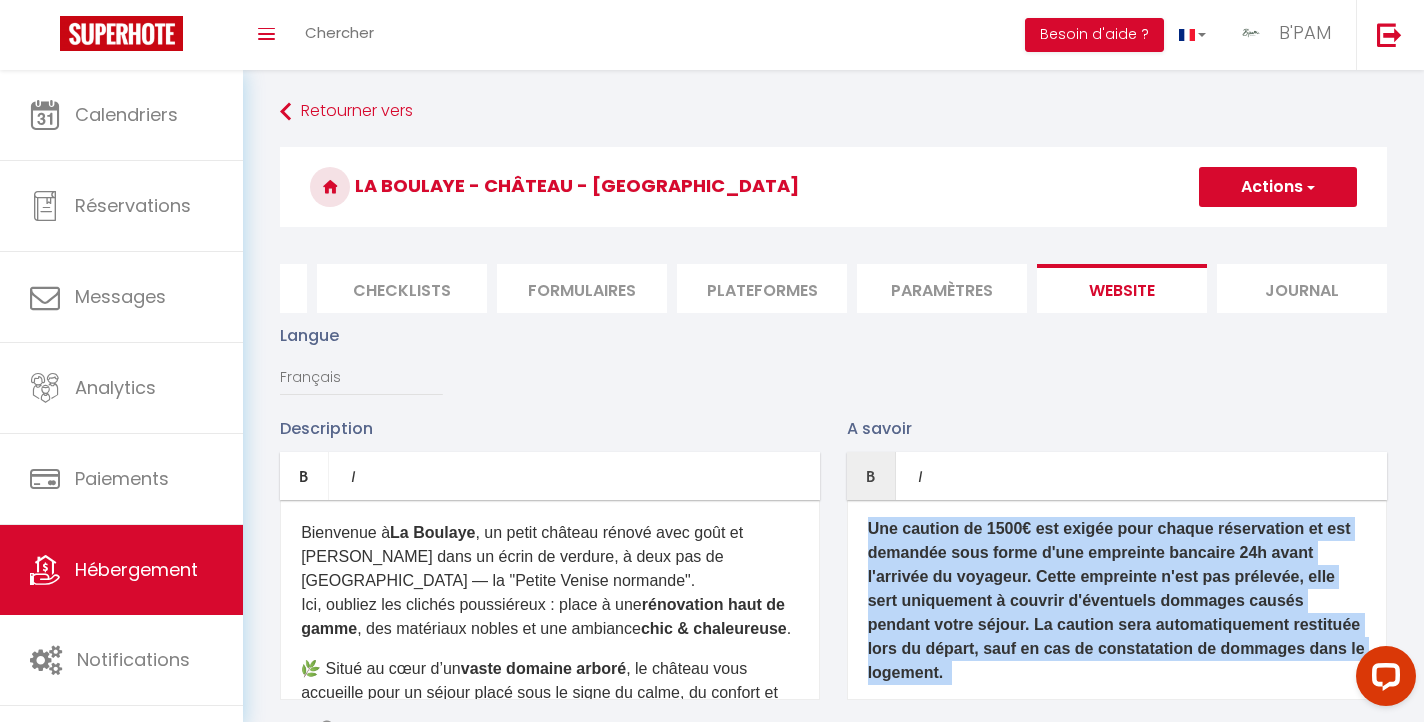 click on "Une caution de 1500€ est exigée pour chaque réservation et est demandée sous forme d'une empreinte bancaire 24h avant l'arrivée du voyageur. Cette empreinte n'est pas prélevée, elle sert uniquement à couvrir d'éventuels dommages causés pendant votre séjour. La caution sera automatiquement restituée lors du départ, sauf en cas de constatation de dommages dans le logement. ​​" at bounding box center (1116, 600) 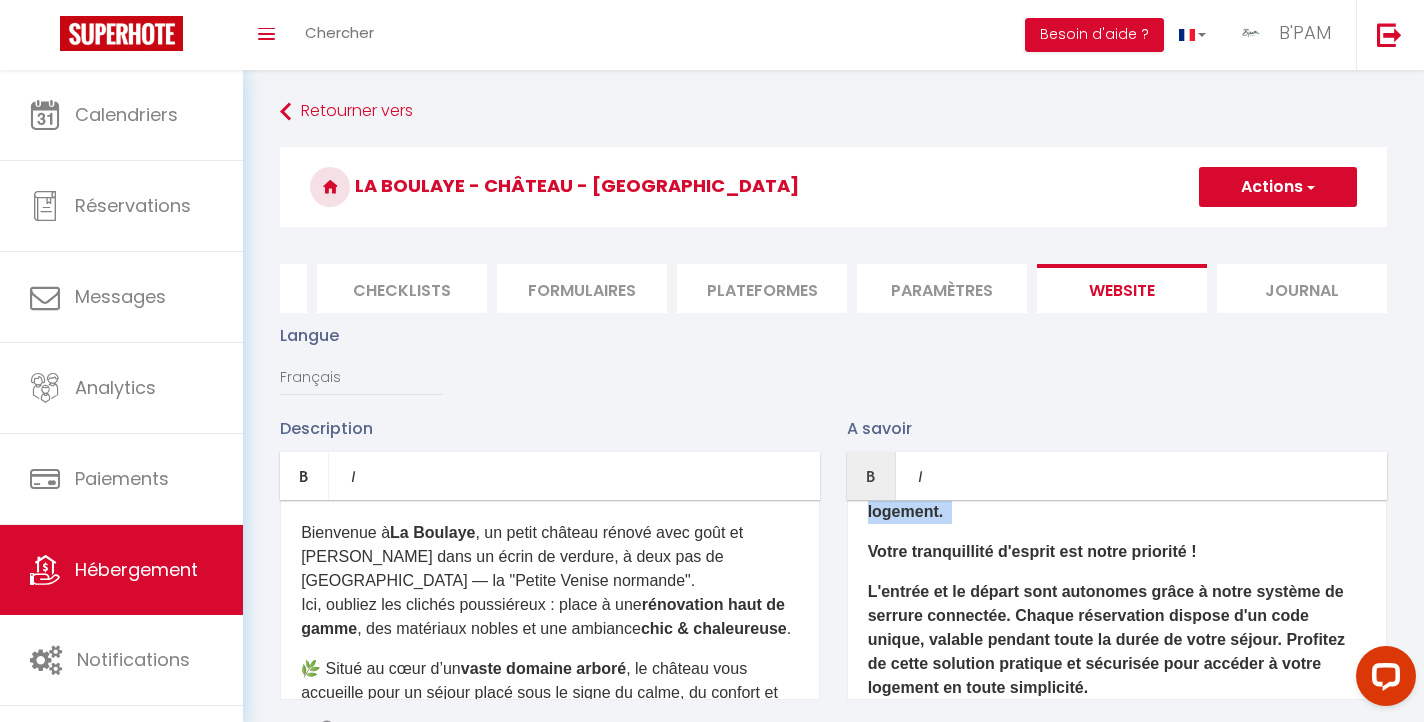 scroll, scrollTop: 166, scrollLeft: 0, axis: vertical 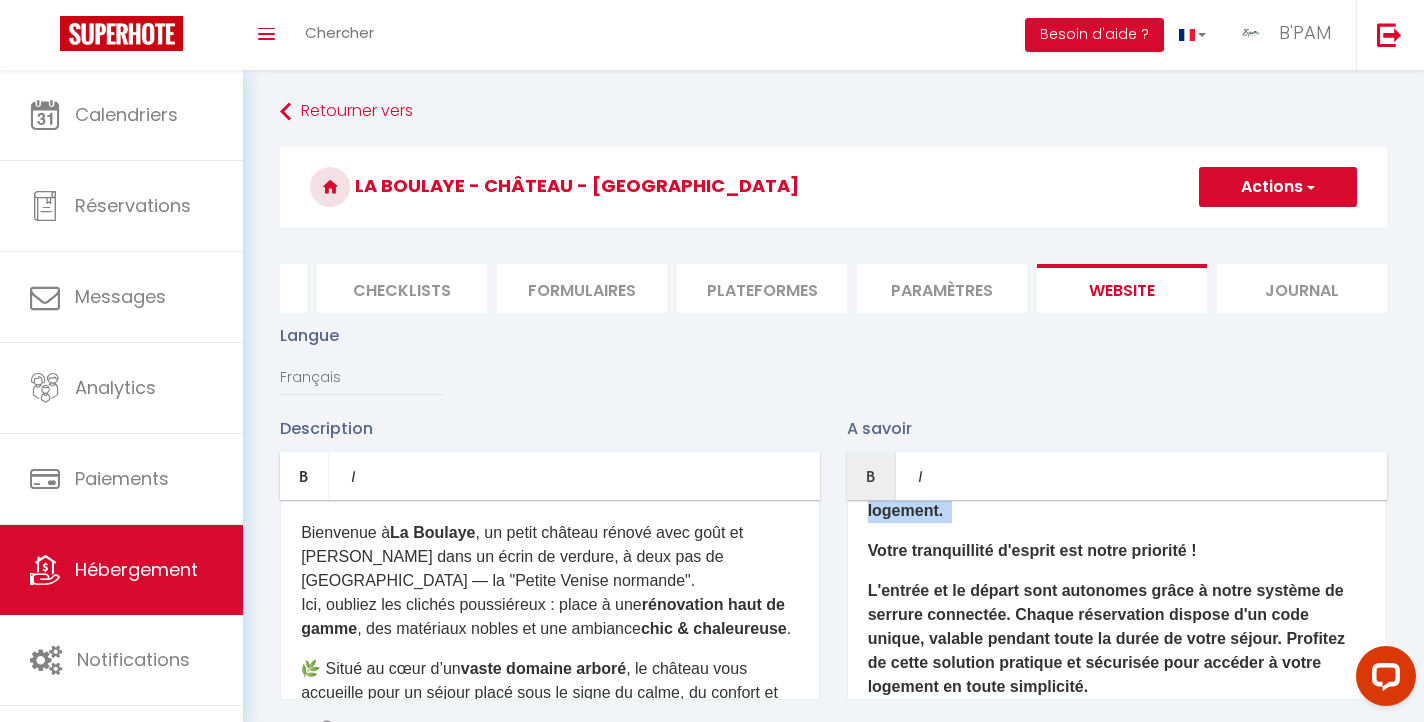 click on "Votre tranquillité d'esprit est notre priorité !" at bounding box center (1032, 550) 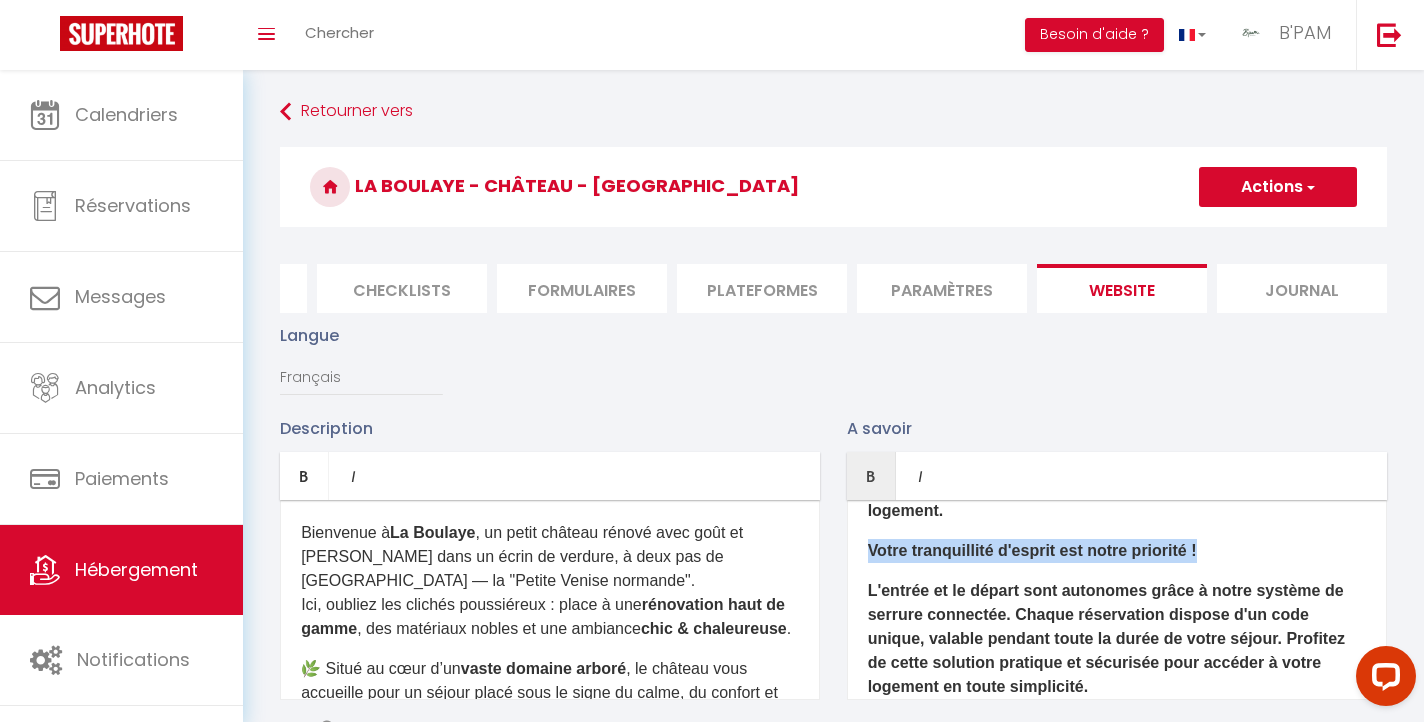 click on "Votre tranquillité d'esprit est notre priorité !" at bounding box center [1032, 550] 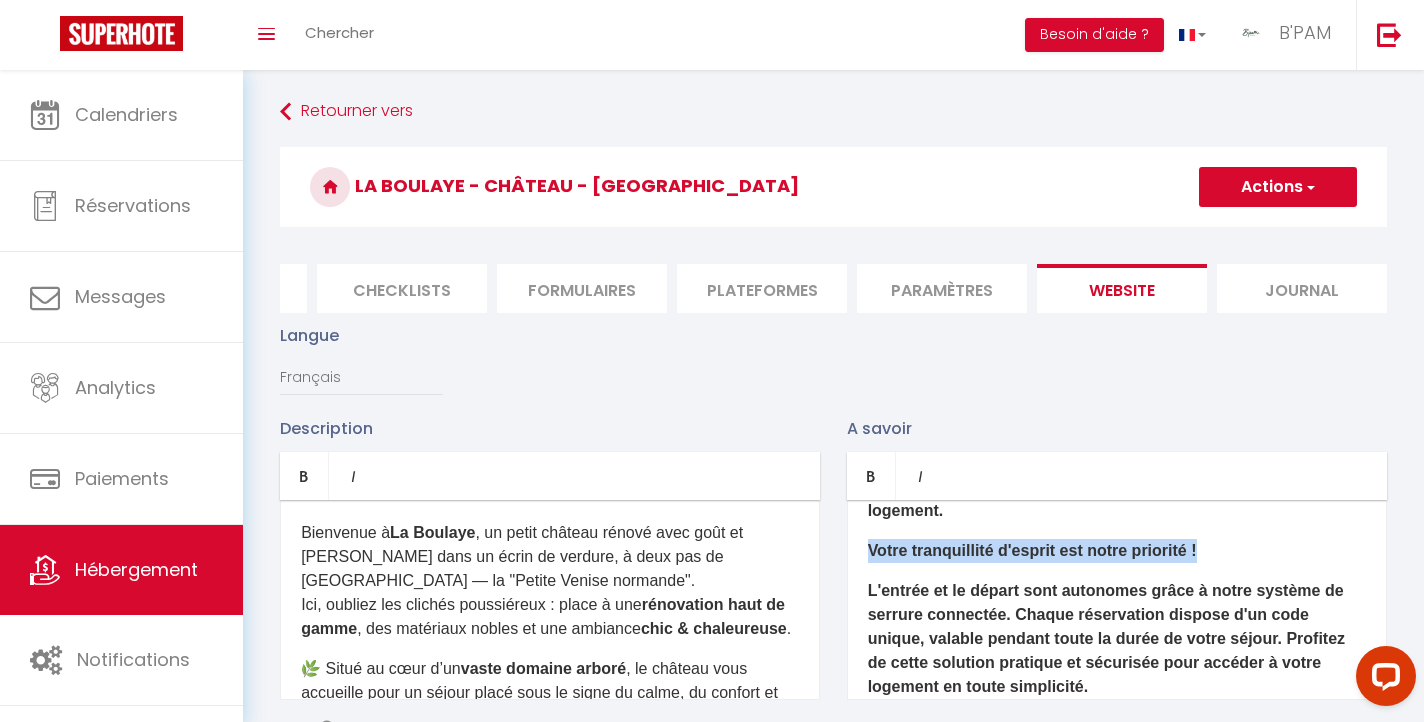 copy on "​ Votre tranquillité d'esprit est notre priorité ! ​​" 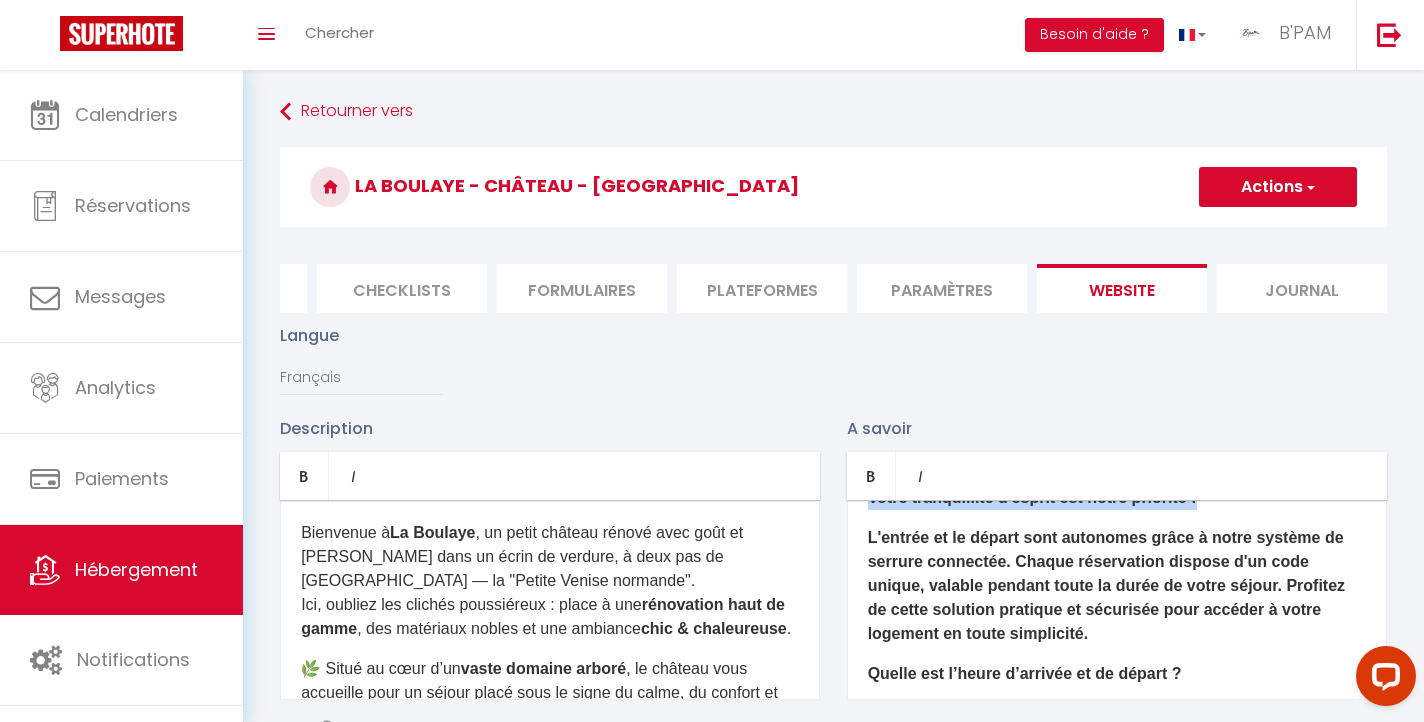 click on "L'entrée et le départ sont autonomes grâce à notre système de serrure connectée. Chaque réservation dispose d'un code unique, valable pendant toute la durée de votre séjour. Profitez de cette solution pratique et sécurisée pour accéder à votre logement en toute simplicité.​​" at bounding box center [1106, 585] 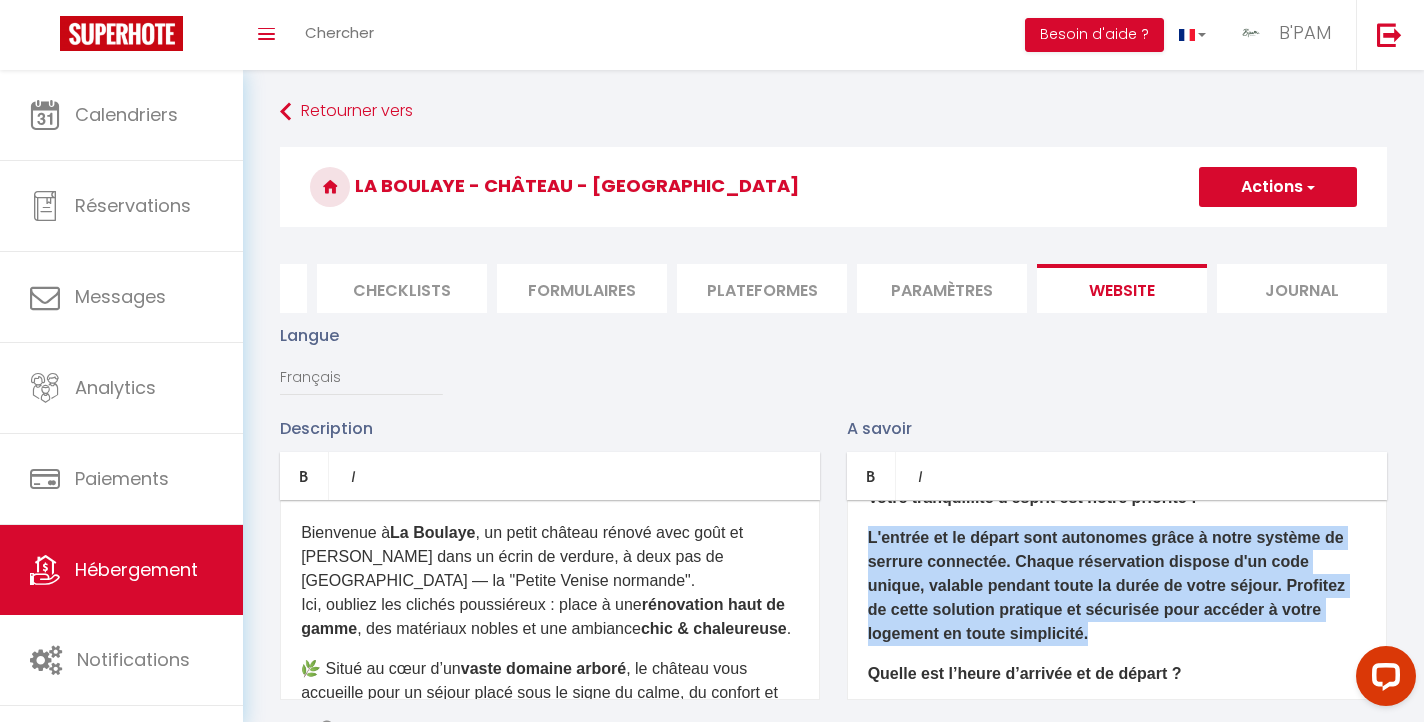 click on "L'entrée et le départ sont autonomes grâce à notre système de serrure connectée. Chaque réservation dispose d'un code unique, valable pendant toute la durée de votre séjour. Profitez de cette solution pratique et sécurisée pour accéder à votre logement en toute simplicité.​​" at bounding box center (1106, 585) 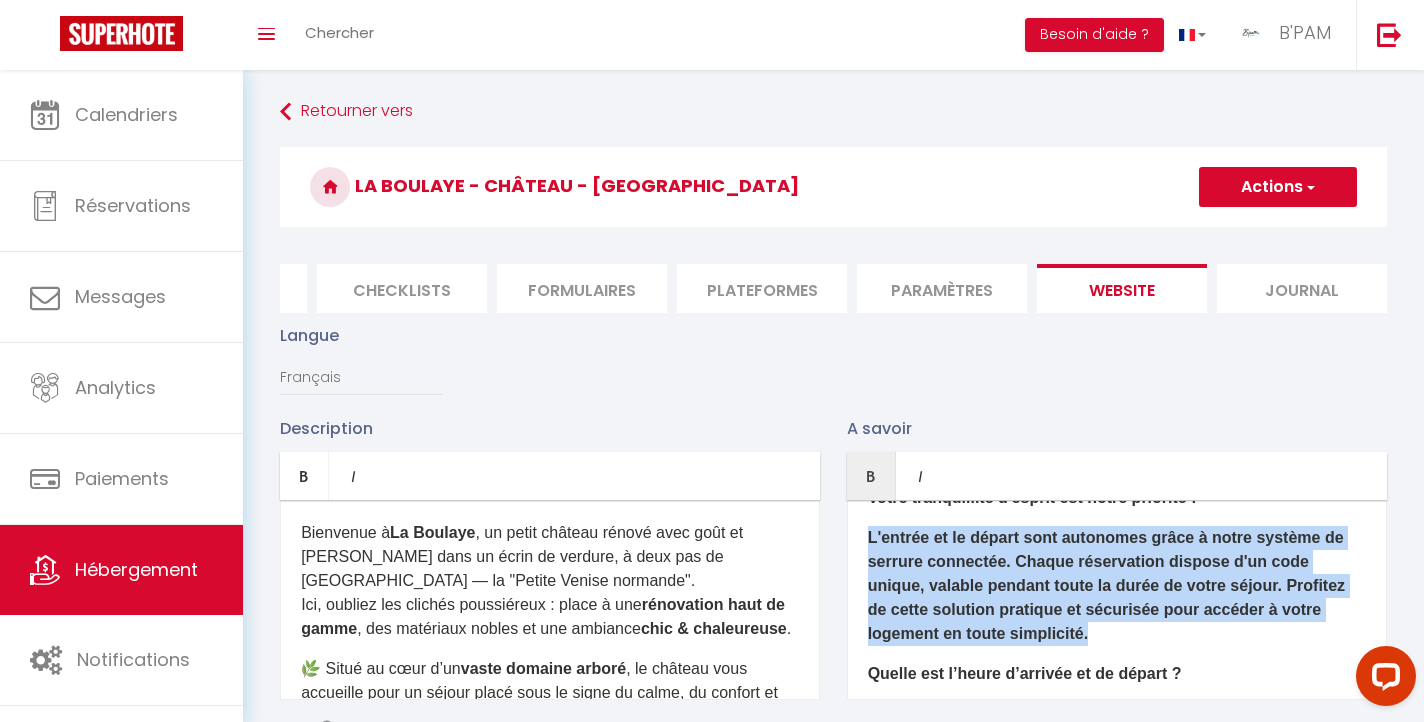 copy on "L'entrée et le départ sont autonomes grâce à notre système de serrure connectée. Chaque réservation dispose d'un code unique, valable pendant toute la durée de votre séjour. Profitez de cette solution pratique et sécurisée pour accéder à votre logement en toute simplicité.​​ ​​​" 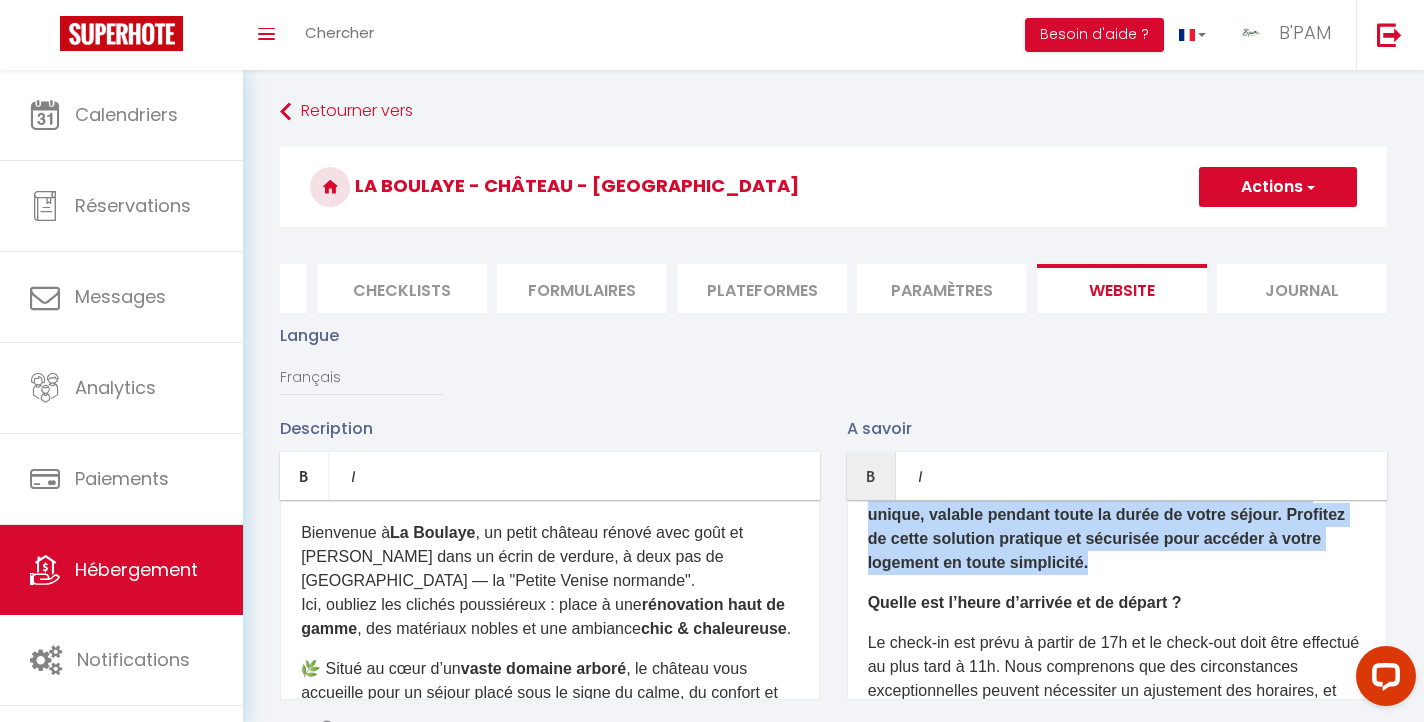 scroll, scrollTop: 315, scrollLeft: 0, axis: vertical 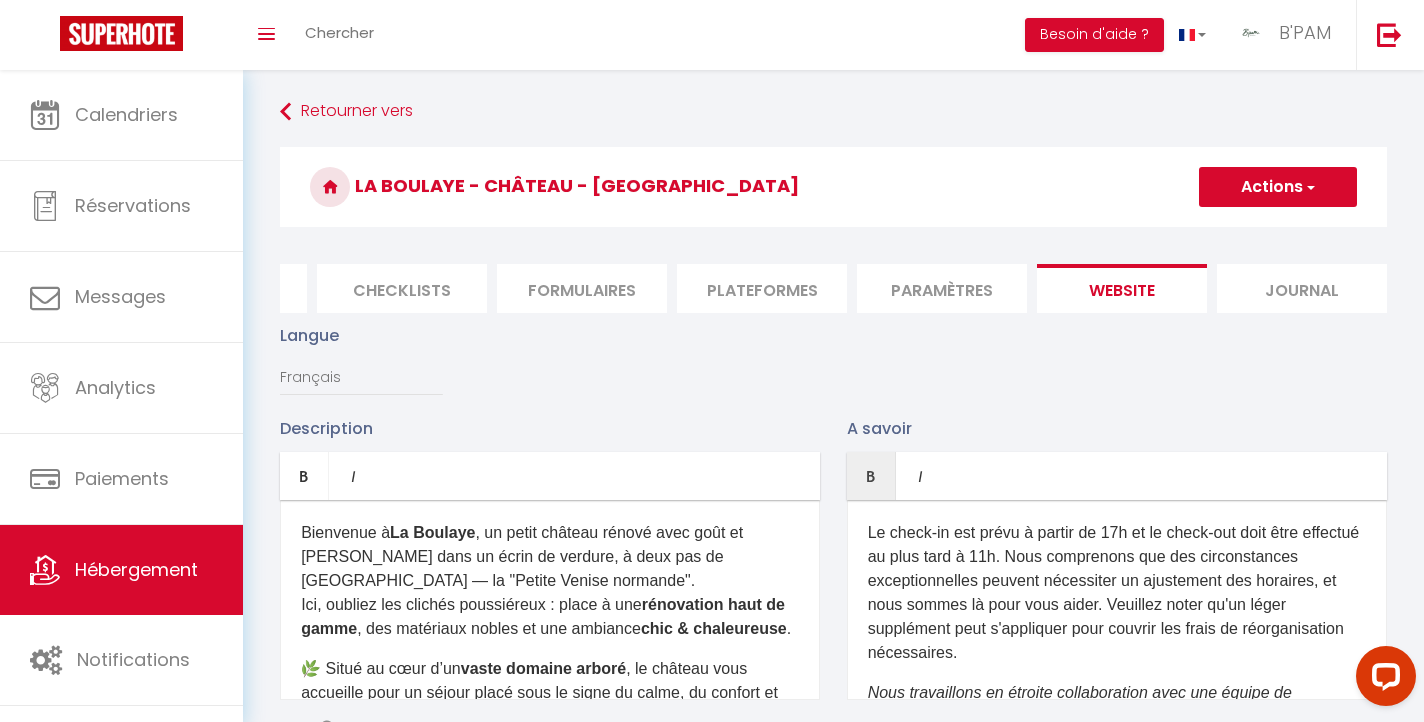 click on "​​​Le check-in est prévu à partir de 17h et le check-out doit être effectué au plus tard à 11h. Nous comprenons que des circonstances exceptionnelles peuvent nécessiter un ajustement des horaires, et nous sommes là pour vous aider. Veuillez noter qu'un léger supplément peut s'appliquer pour couvrir les frais de réorganisation nécessaires." at bounding box center [1117, 593] 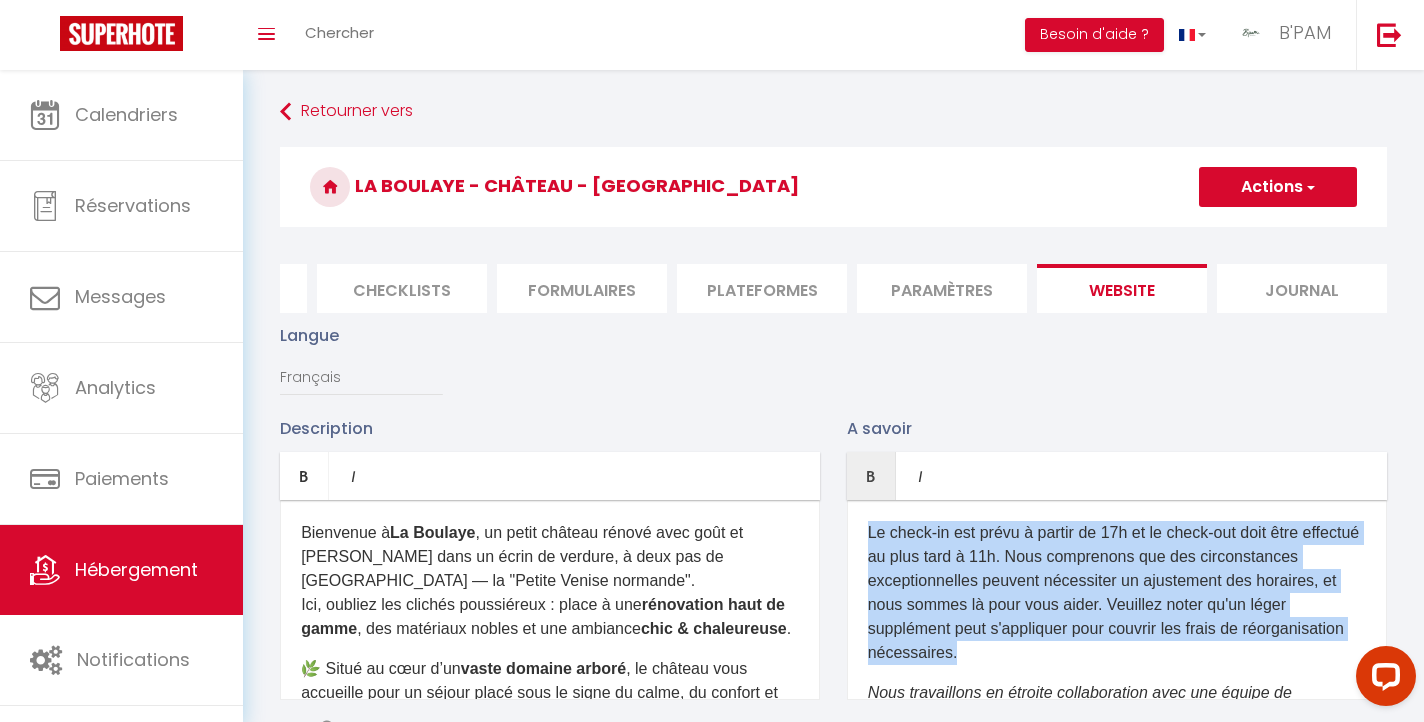 click on "​​​Le check-in est prévu à partir de 17h et le check-out doit être effectué au plus tard à 11h. Nous comprenons que des circonstances exceptionnelles peuvent nécessiter un ajustement des horaires, et nous sommes là pour vous aider. Veuillez noter qu'un léger supplément peut s'appliquer pour couvrir les frais de réorganisation nécessaires." at bounding box center [1117, 593] 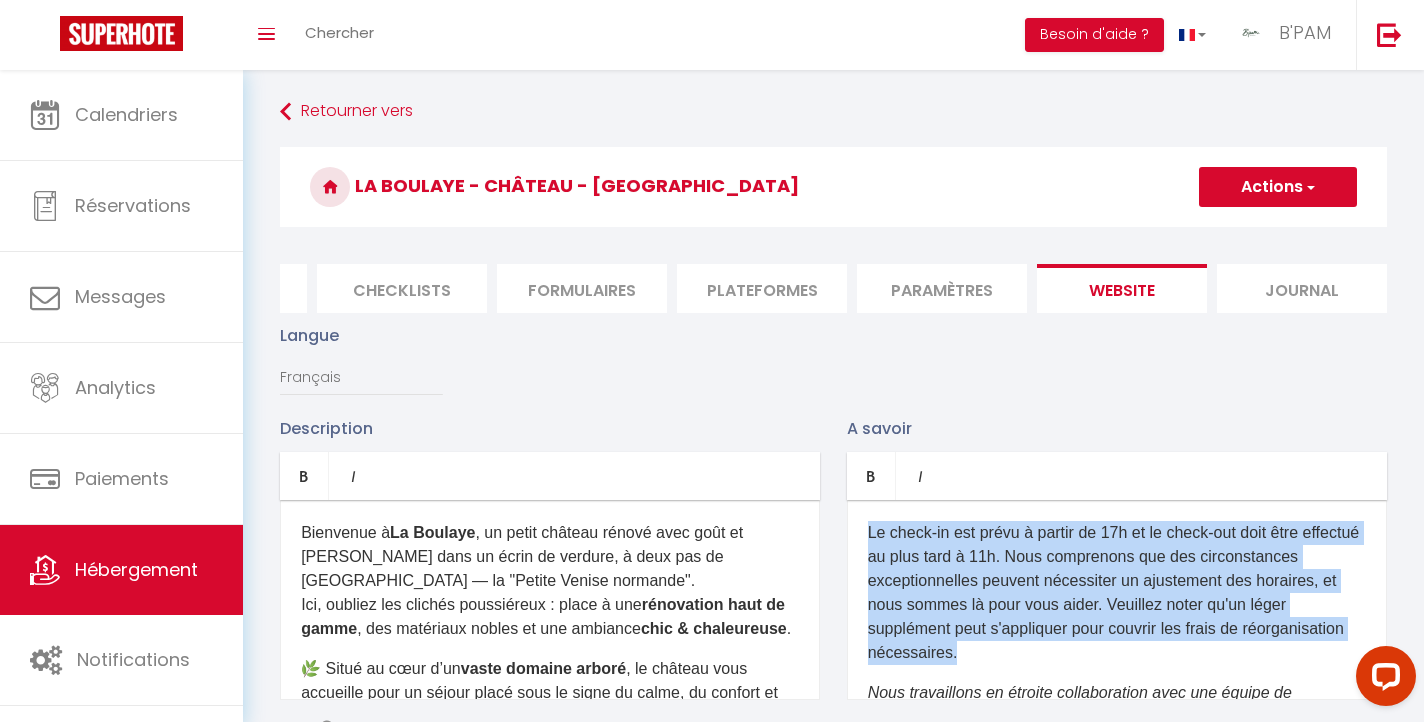 copy on "​​​Le check-in est prévu à partir de 17h et le check-out doit être effectué au plus tard à 11h. Nous comprenons que des circonstances exceptionnelles peuvent nécessiter un ajustement des horaires, et nous sommes là pour vous aider. Veuillez noter qu'un léger supplément peut s'appliquer pour couvrir les frais de réorganisation nécessaires." 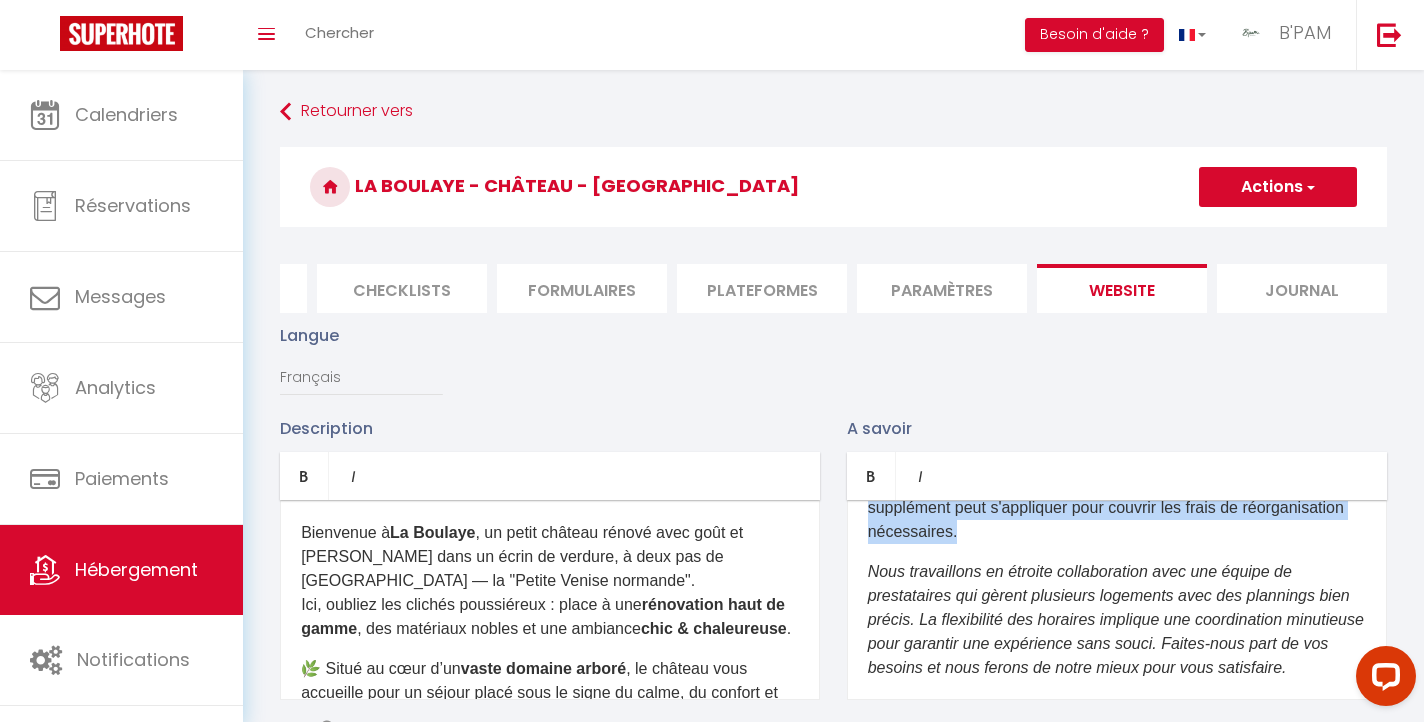 scroll, scrollTop: 523, scrollLeft: 0, axis: vertical 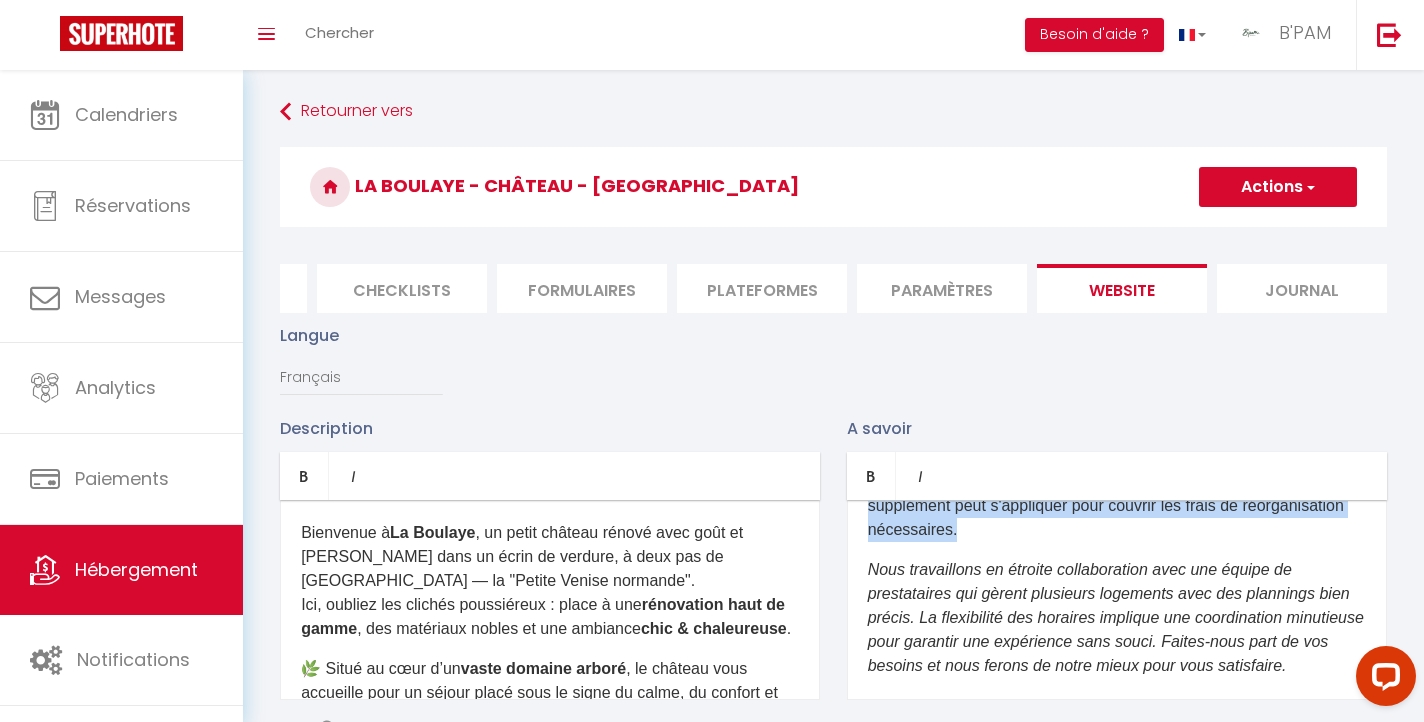 click on "Nous travaillons en étroite collaboration avec une équipe de prestataires qui gèrent plusieurs logements avec des plannings bien précis. La flexibilité des horaires implique une coordination minutieuse pour garantir une expérience sans souci. Faites-nous part de vos besoins et nous ferons de notre mieux pour vous satisfaire." at bounding box center [1116, 617] 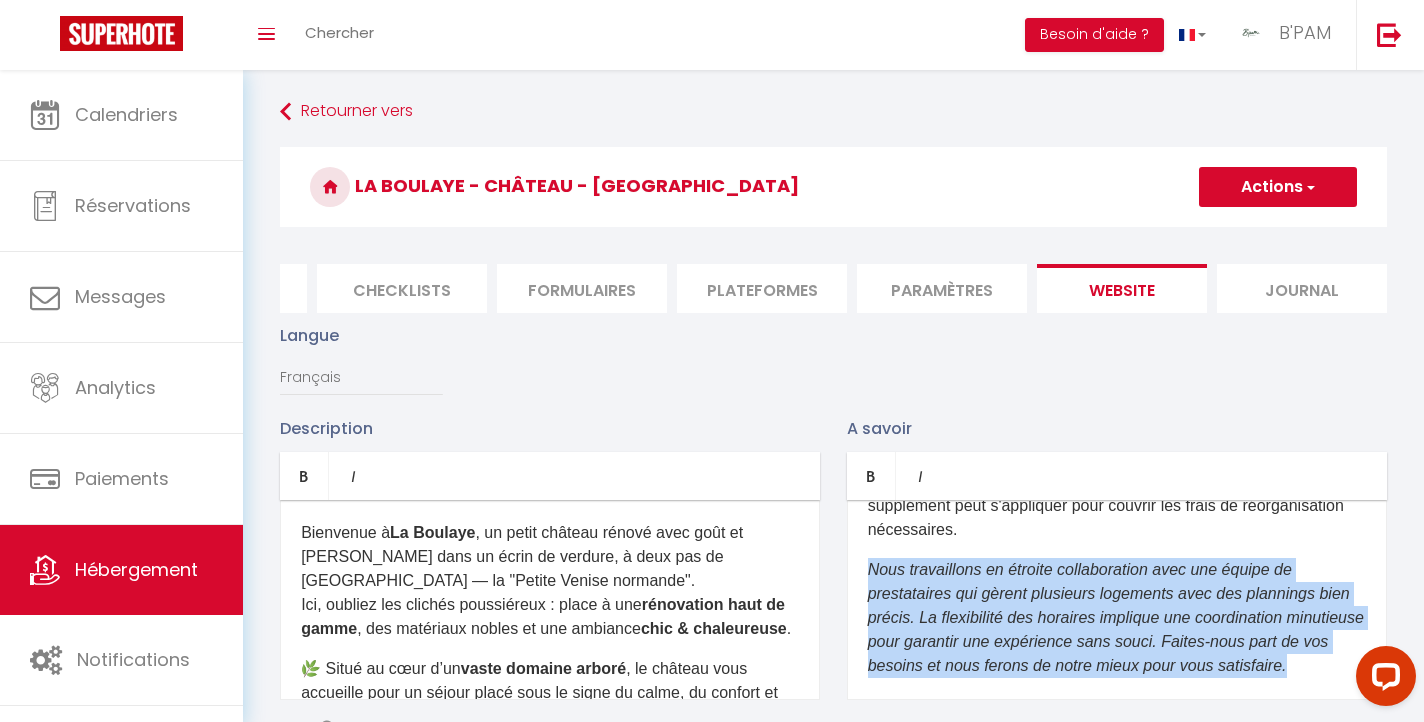 click on "Nous travaillons en étroite collaboration avec une équipe de prestataires qui gèrent plusieurs logements avec des plannings bien précis. La flexibilité des horaires implique une coordination minutieuse pour garantir une expérience sans souci. Faites-nous part de vos besoins et nous ferons de notre mieux pour vous satisfaire." at bounding box center (1116, 617) 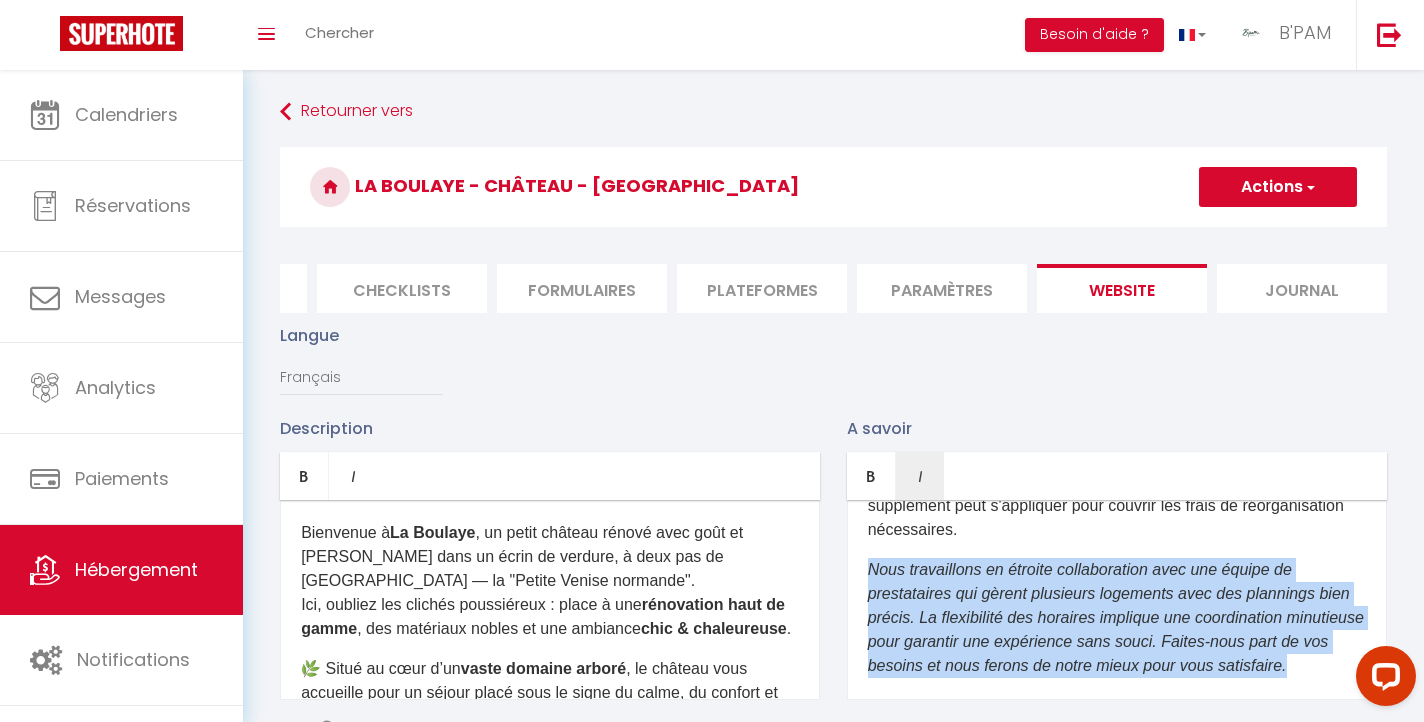 copy on "Nous travaillons en étroite collaboration avec une équipe de prestataires qui gèrent plusieurs logements avec des plannings bien précis. La flexibilité des horaires implique une coordination minutieuse pour garantir une expérience sans souci. Faites-nous part de vos besoins et nous ferons de notre mieux pour vous satisfaire.  ​" 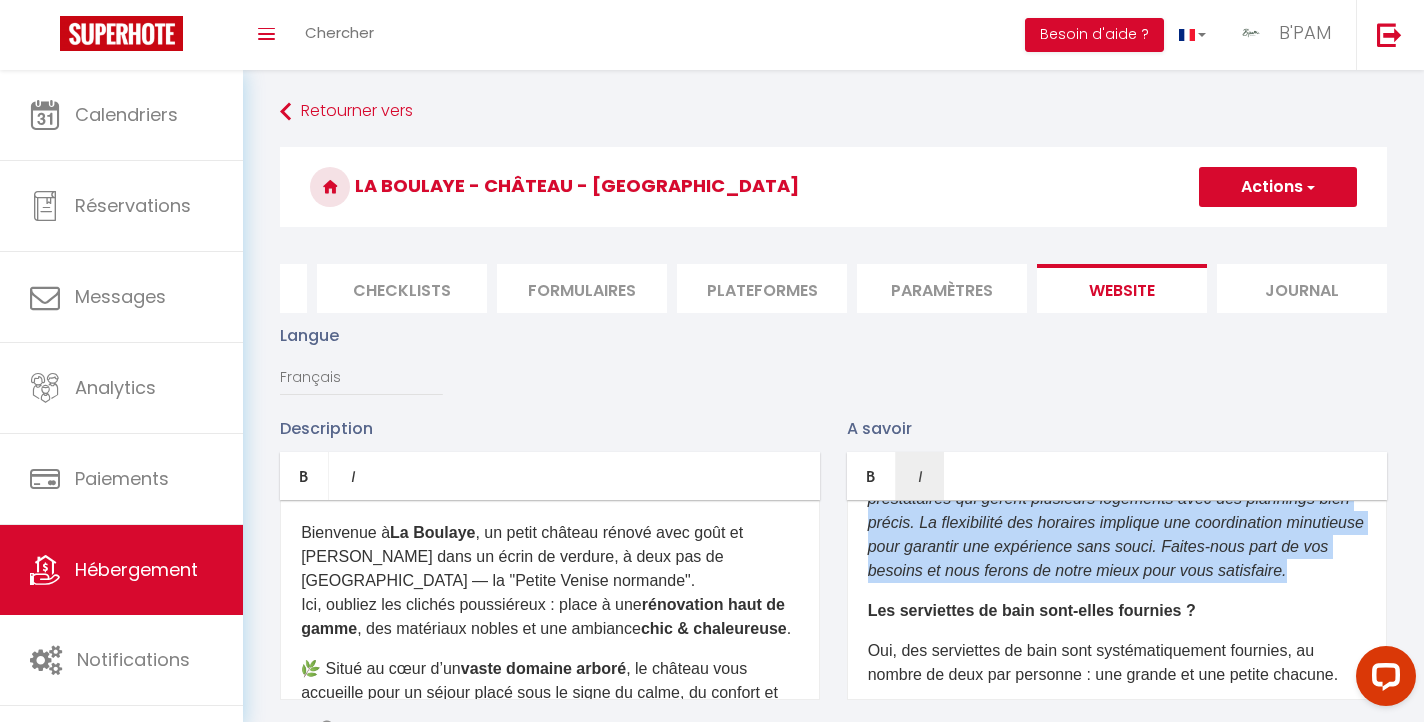 scroll, scrollTop: 621, scrollLeft: 0, axis: vertical 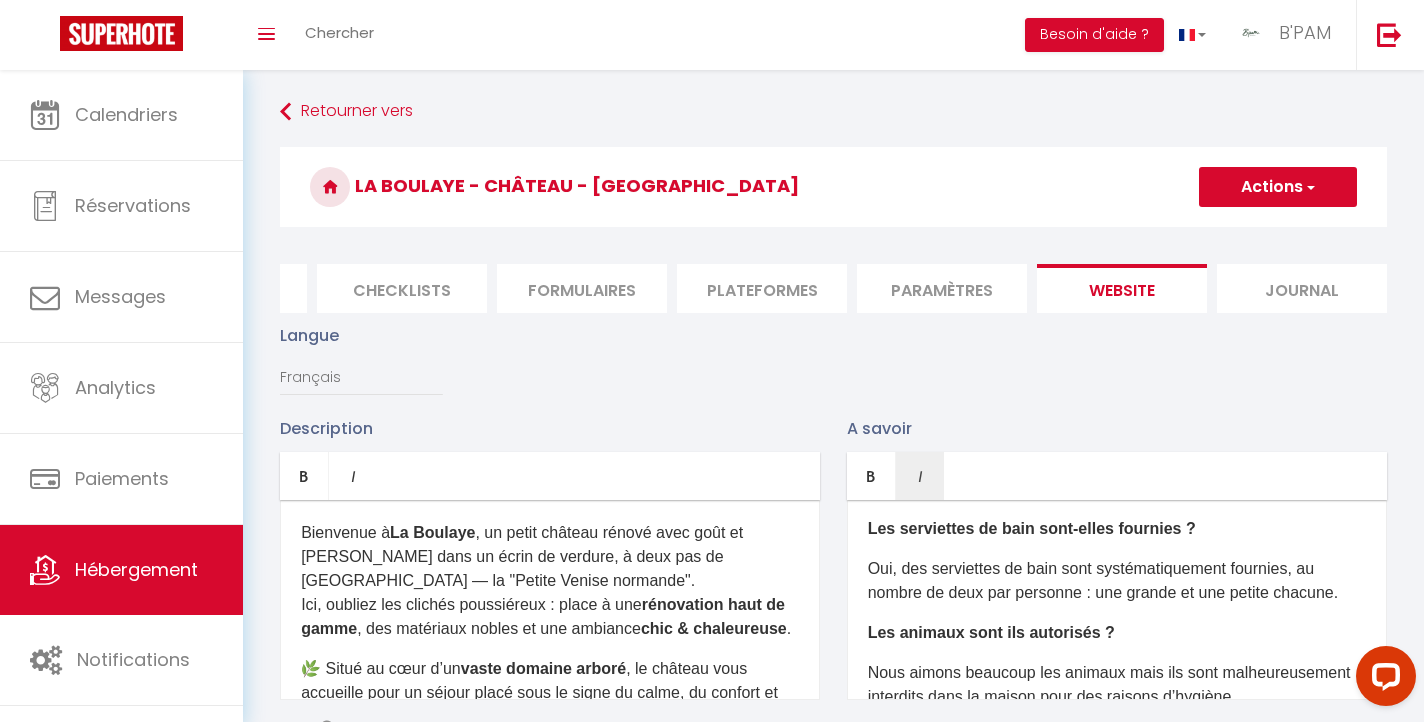 click on "Oui, des serviettes de bain sont systématiquement fournies, au nombre de deux par personne : une grande et une petite chacune.​" at bounding box center (1117, 581) 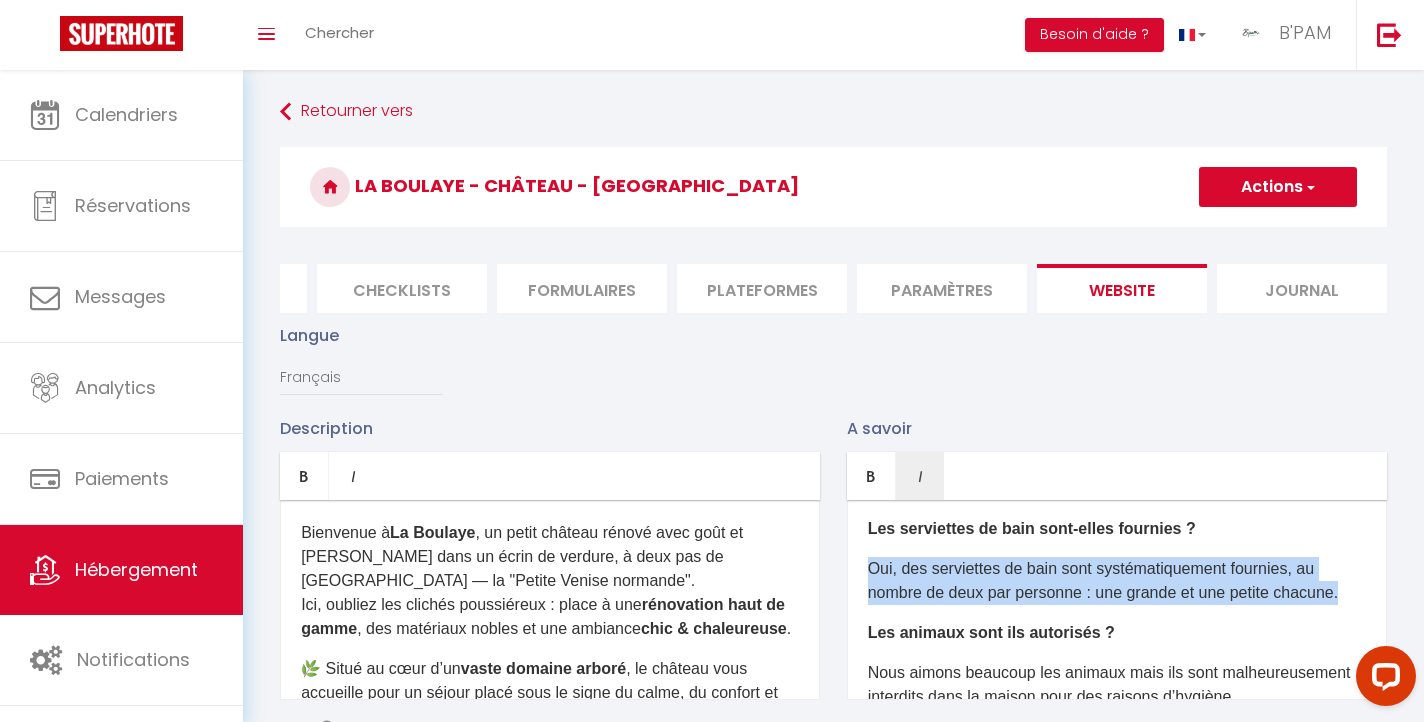 click on "Oui, des serviettes de bain sont systématiquement fournies, au nombre de deux par personne : une grande et une petite chacune.​" at bounding box center [1117, 581] 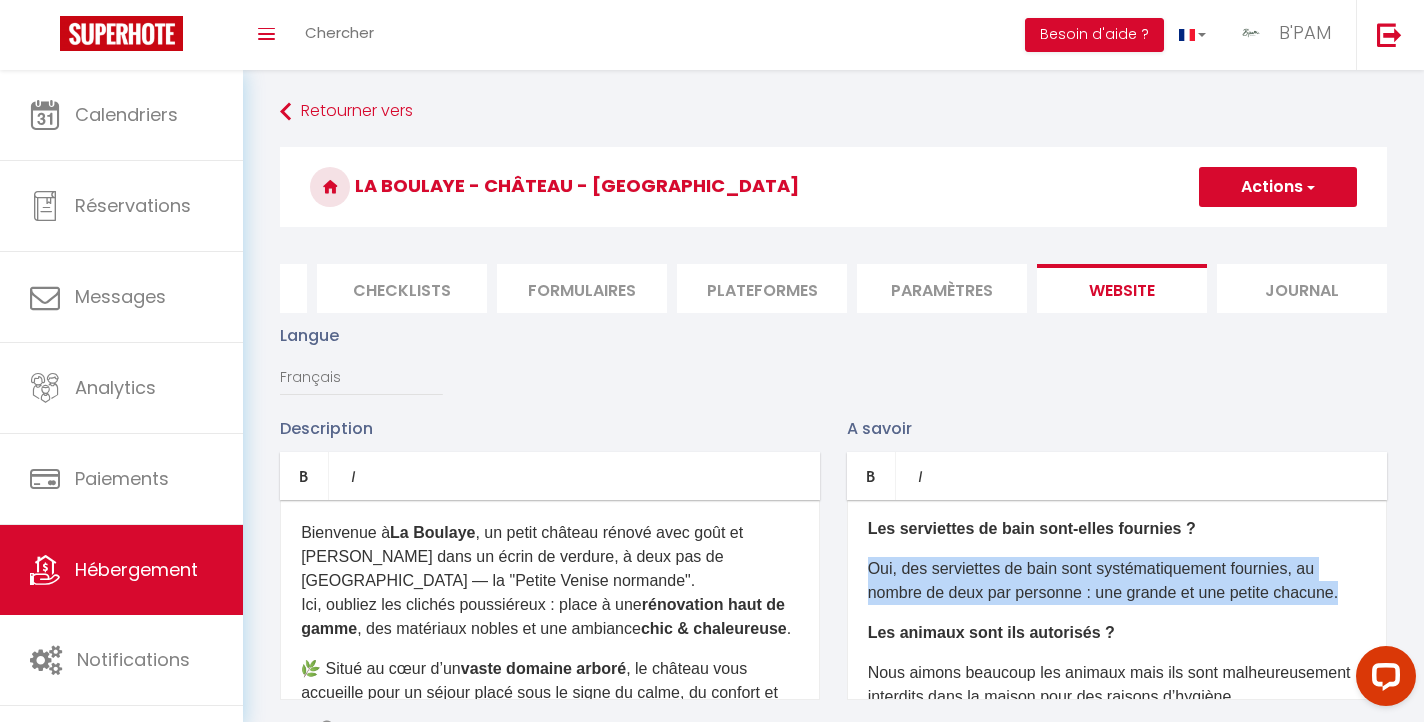 copy on "Oui, des serviettes de bain sont systématiquement fournies, au nombre de deux par personne : une grande et une petite chacune.​" 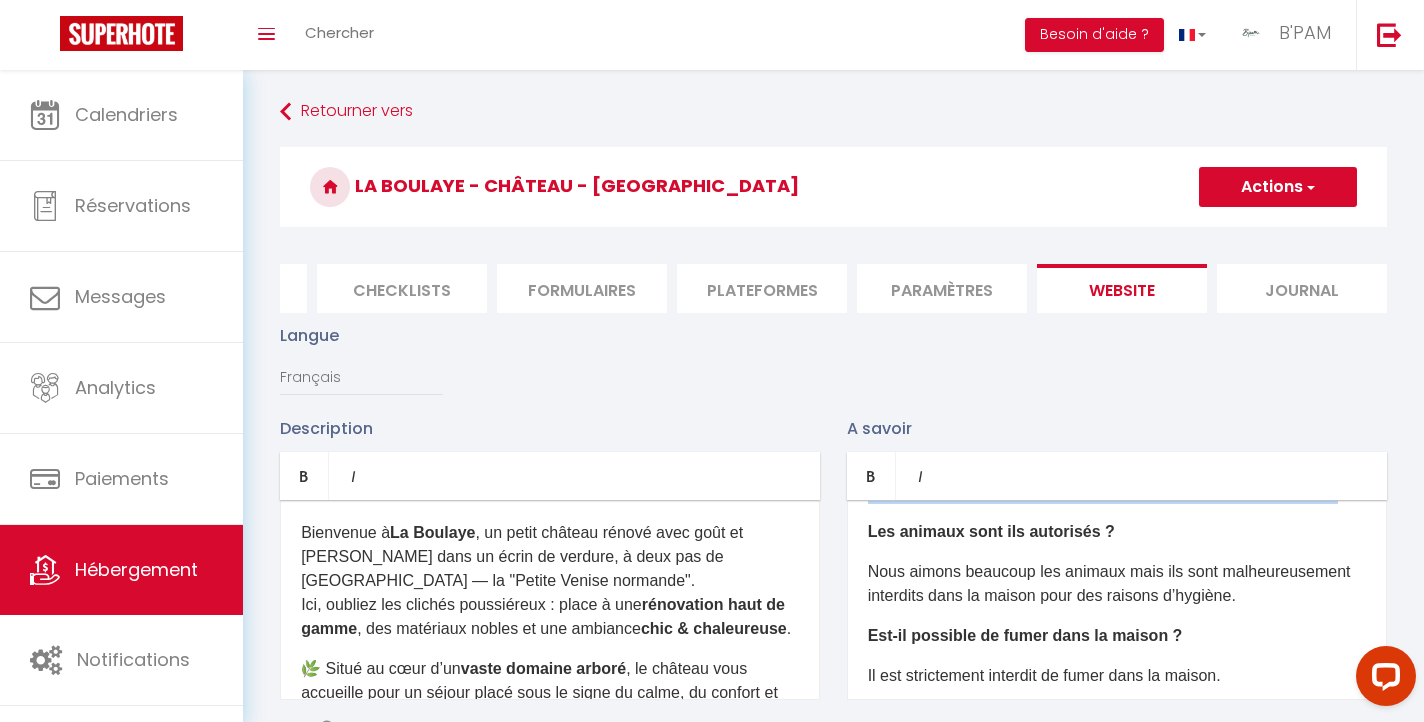 scroll, scrollTop: 802, scrollLeft: 0, axis: vertical 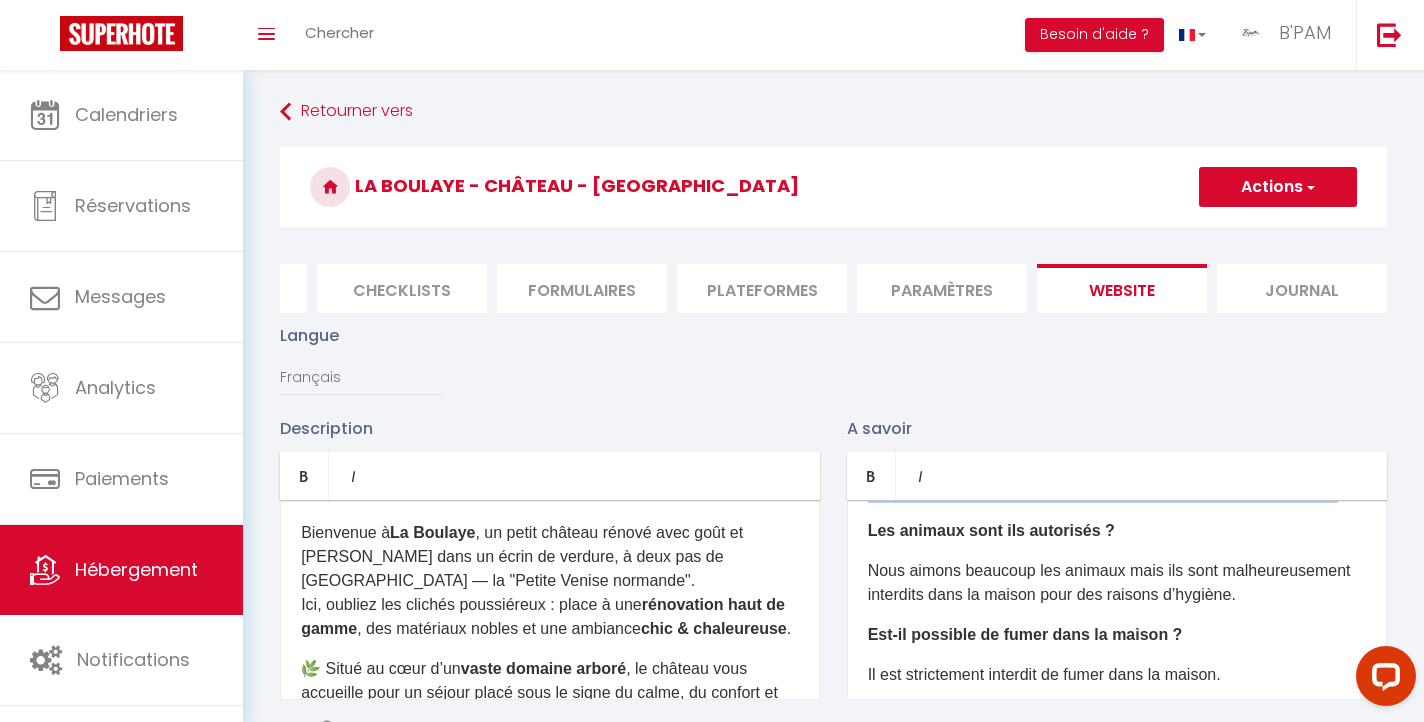 click on "Nous aimons beaucoup les animaux mais ils sont malheureusement interdits dans la maison pour des raisons d’hygiène." at bounding box center (1117, 583) 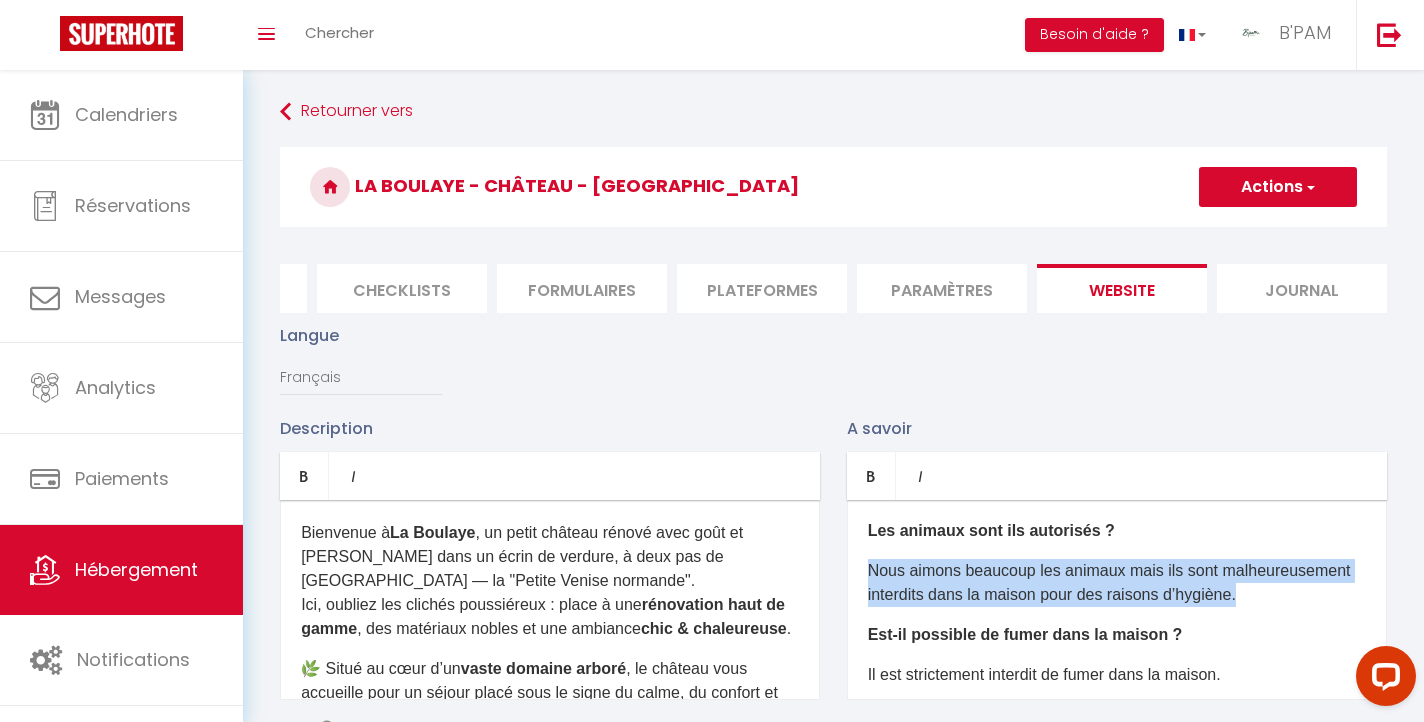 click on "Nous aimons beaucoup les animaux mais ils sont malheureusement interdits dans la maison pour des raisons d’hygiène." at bounding box center [1117, 583] 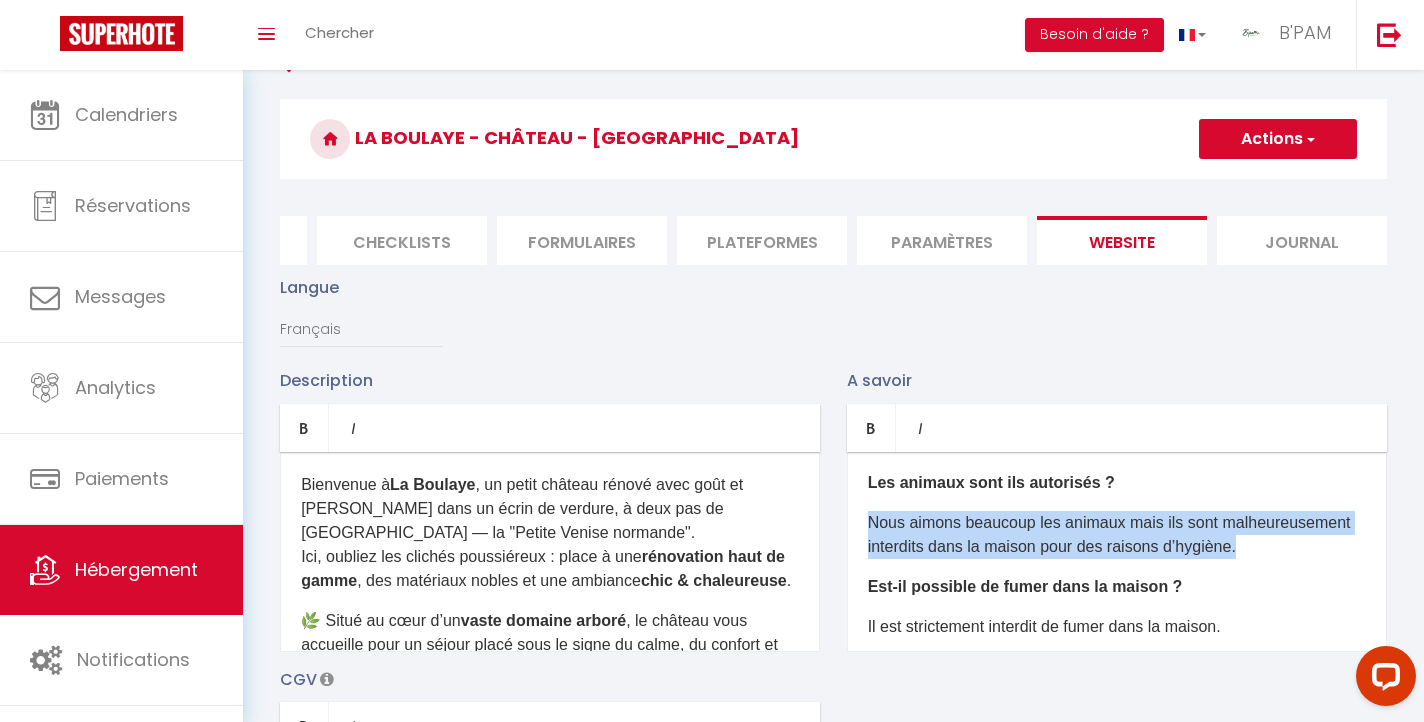 scroll, scrollTop: 51, scrollLeft: 0, axis: vertical 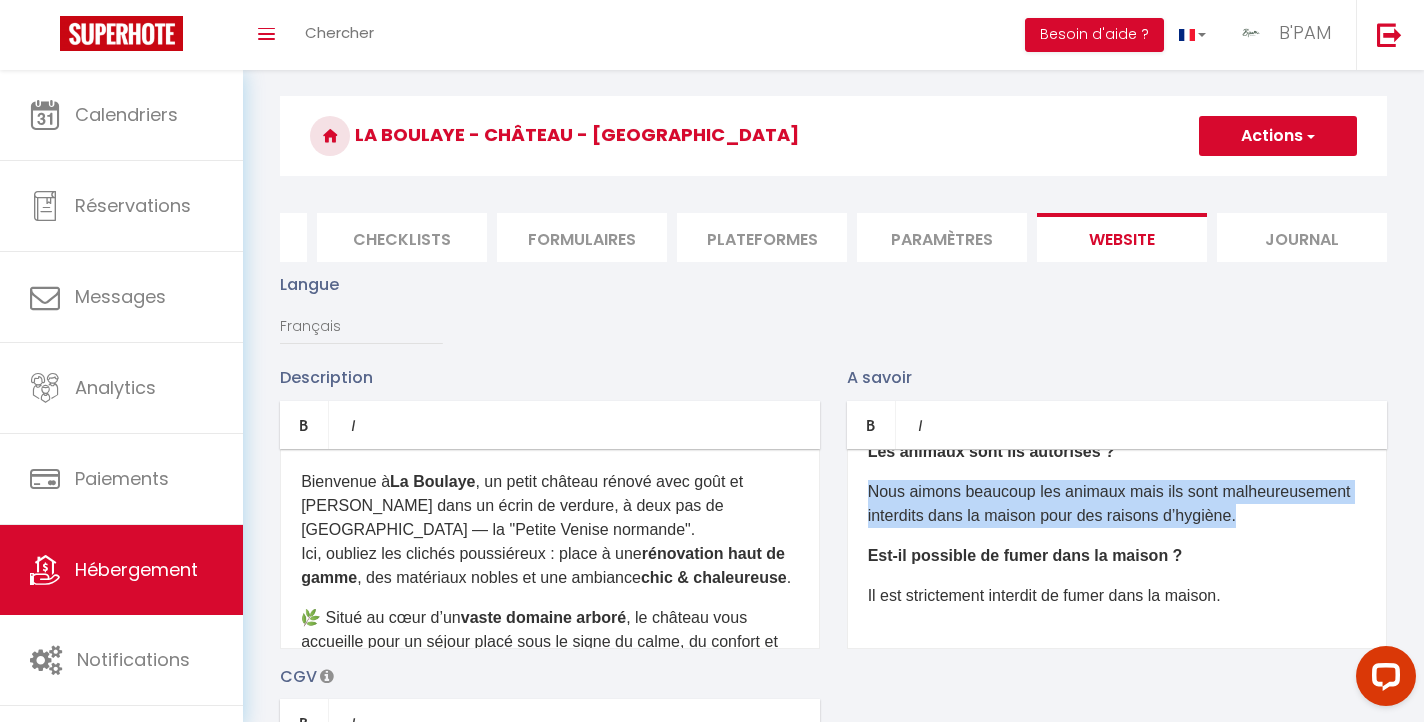 click on "​​Il est strictement interdit de fumer dans la maison.​" at bounding box center [1117, 596] 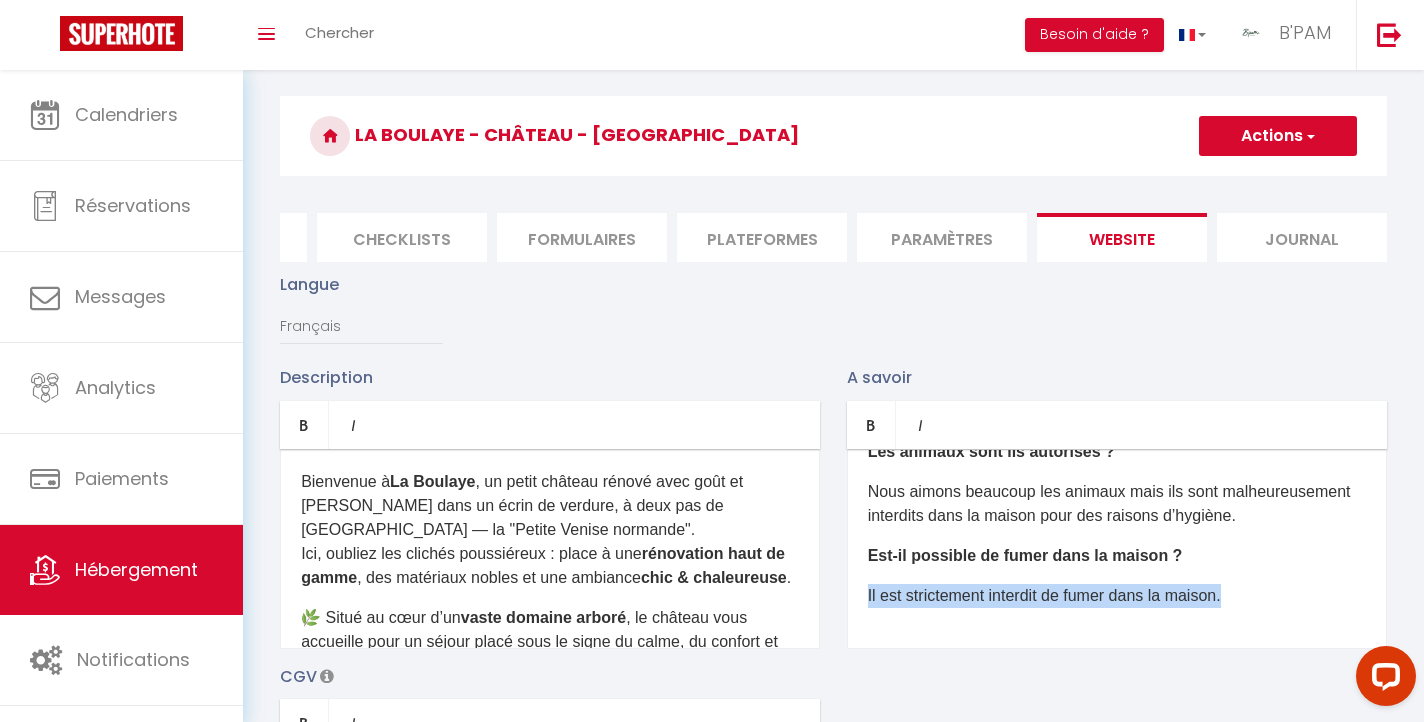 click on "​​Il est strictement interdit de fumer dans la maison.​" at bounding box center (1117, 596) 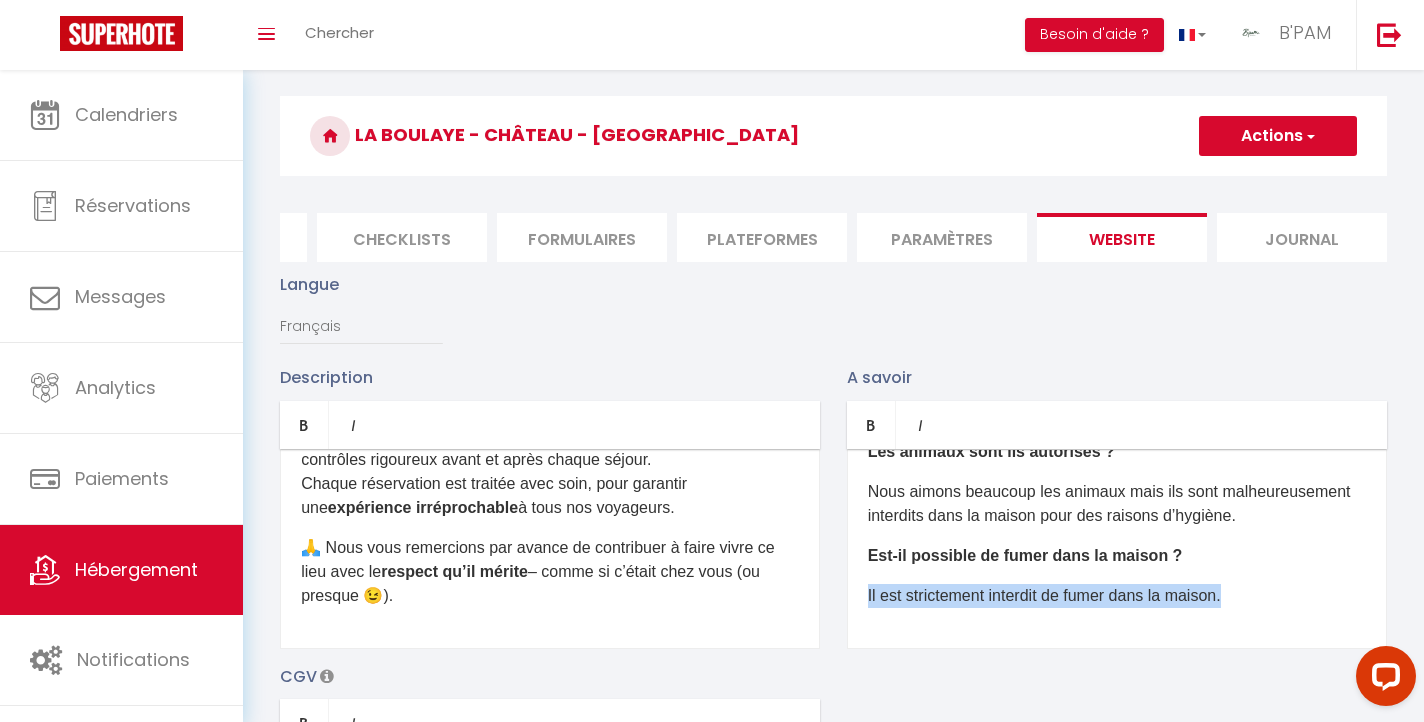 scroll, scrollTop: 1318, scrollLeft: 0, axis: vertical 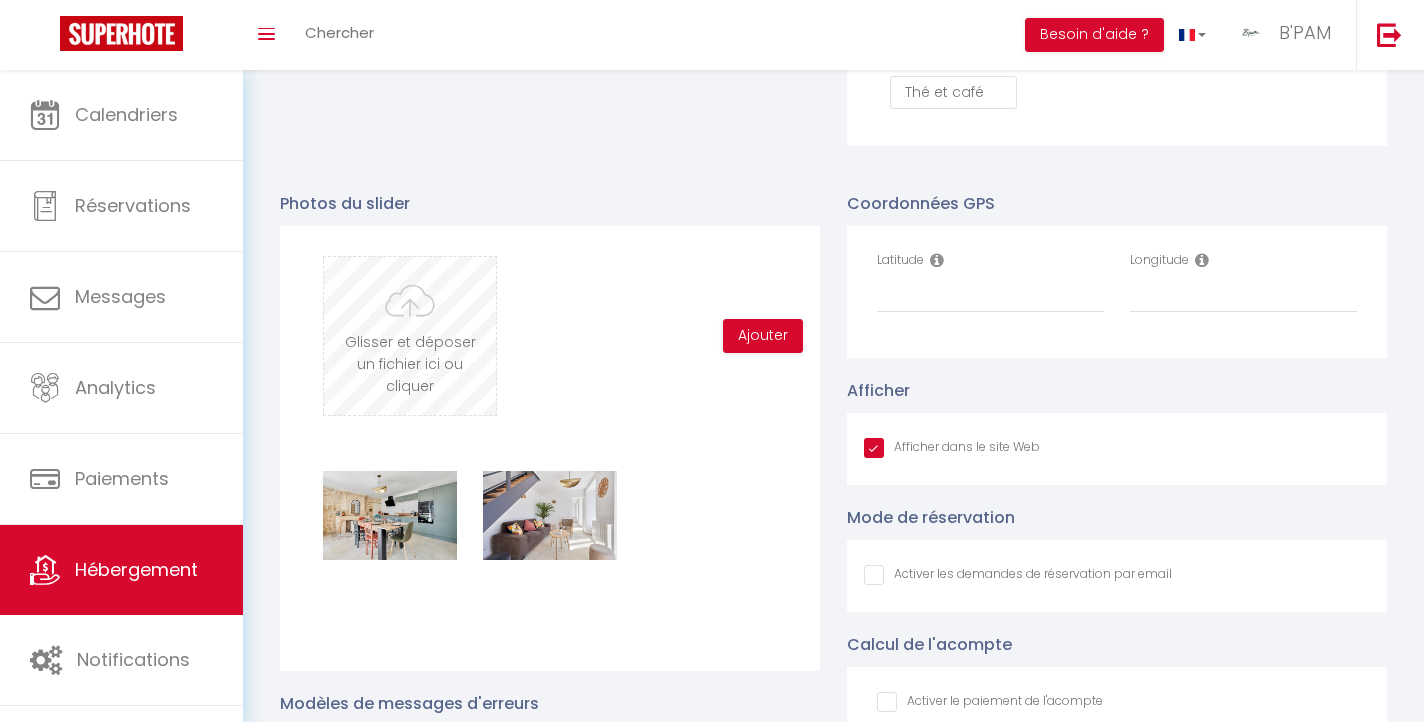 click at bounding box center (410, 336) 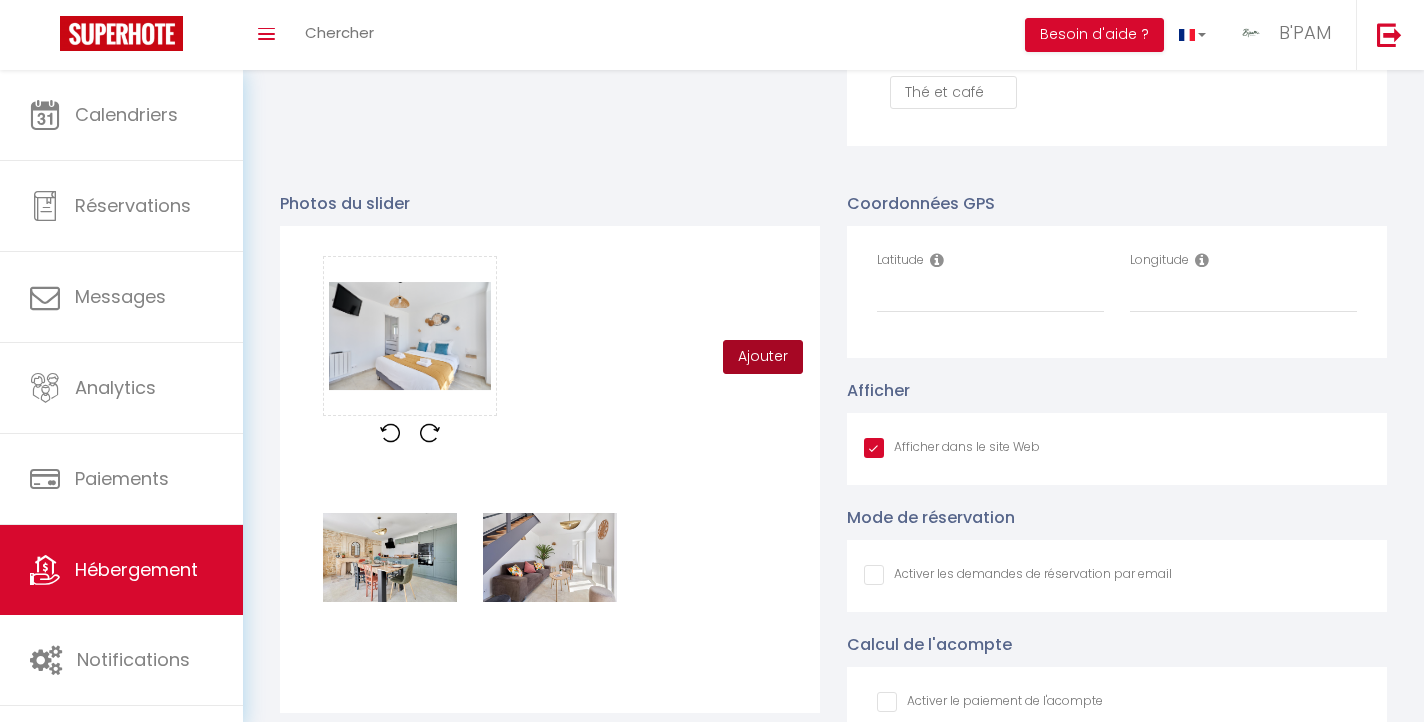 click on "Ajouter" at bounding box center [763, 357] 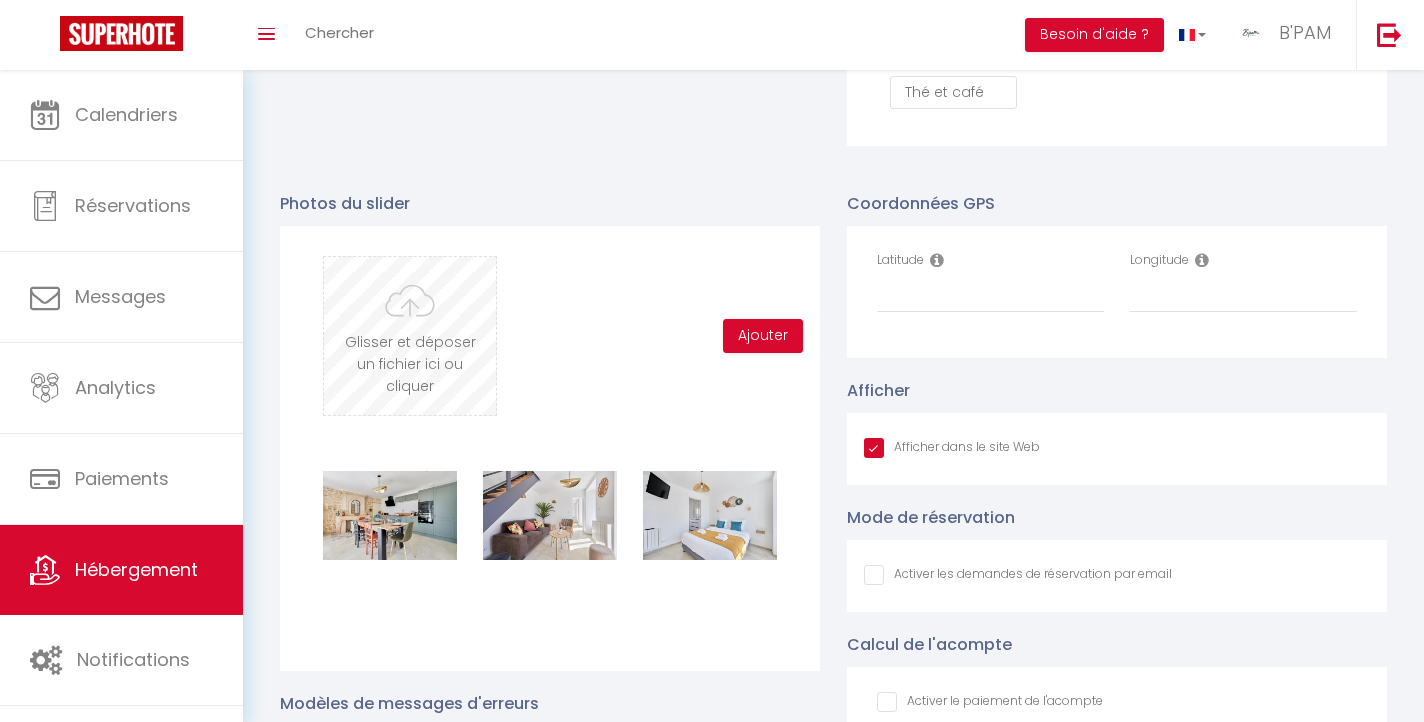 click at bounding box center (410, 336) 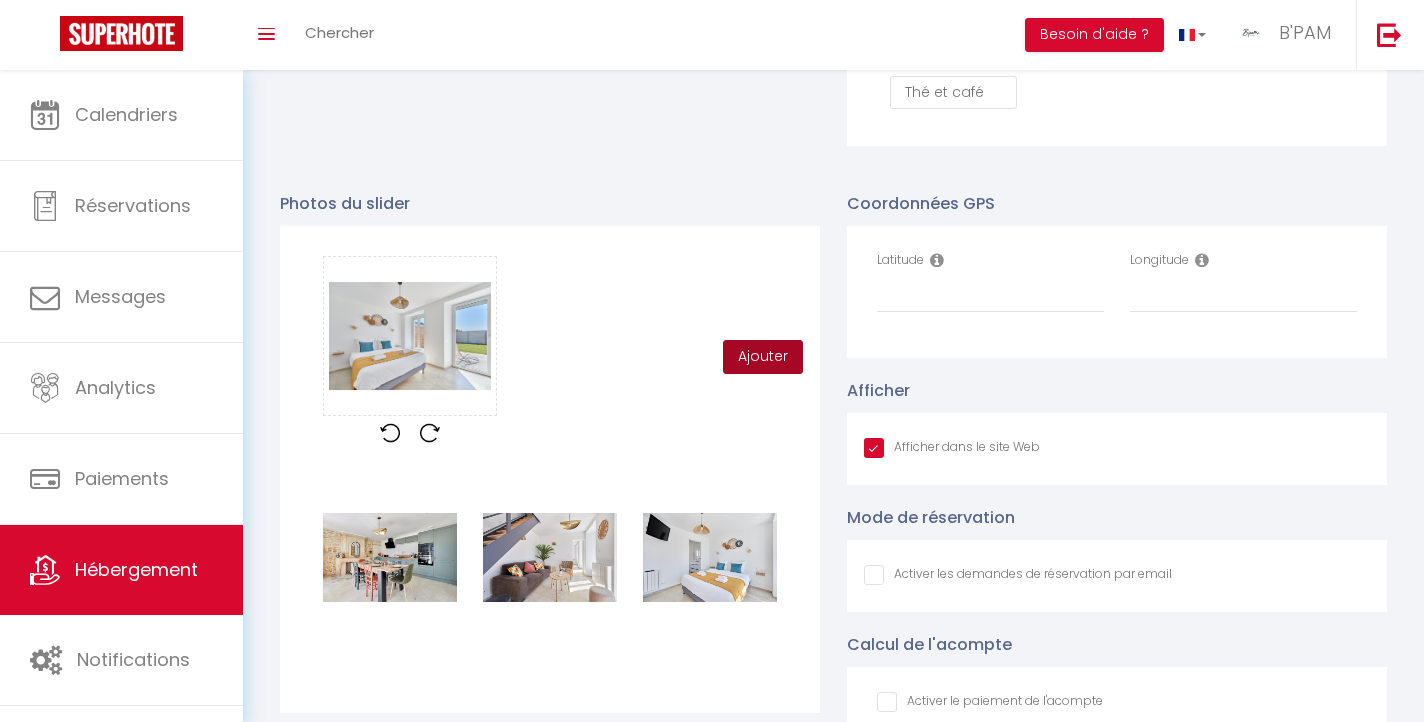 click on "Ajouter" at bounding box center [763, 357] 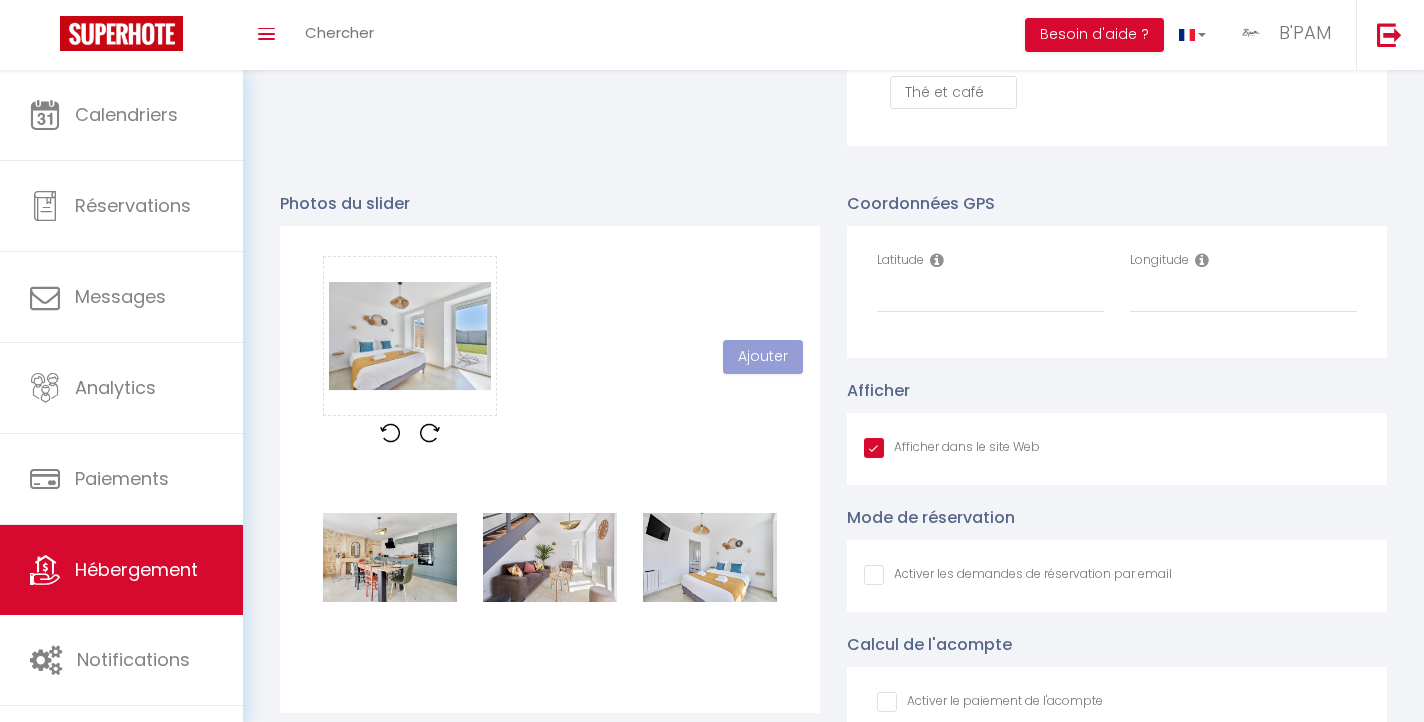 scroll, scrollTop: 2107, scrollLeft: 0, axis: vertical 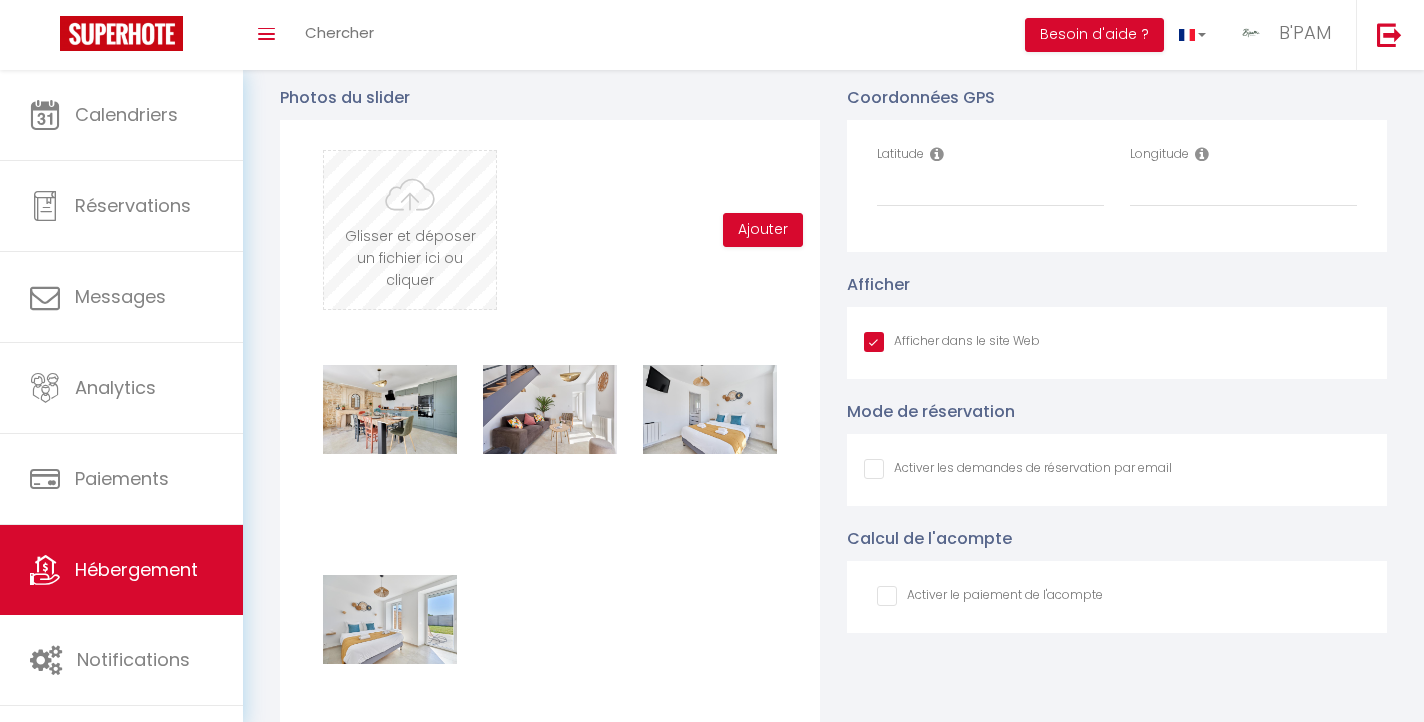 click at bounding box center (410, 230) 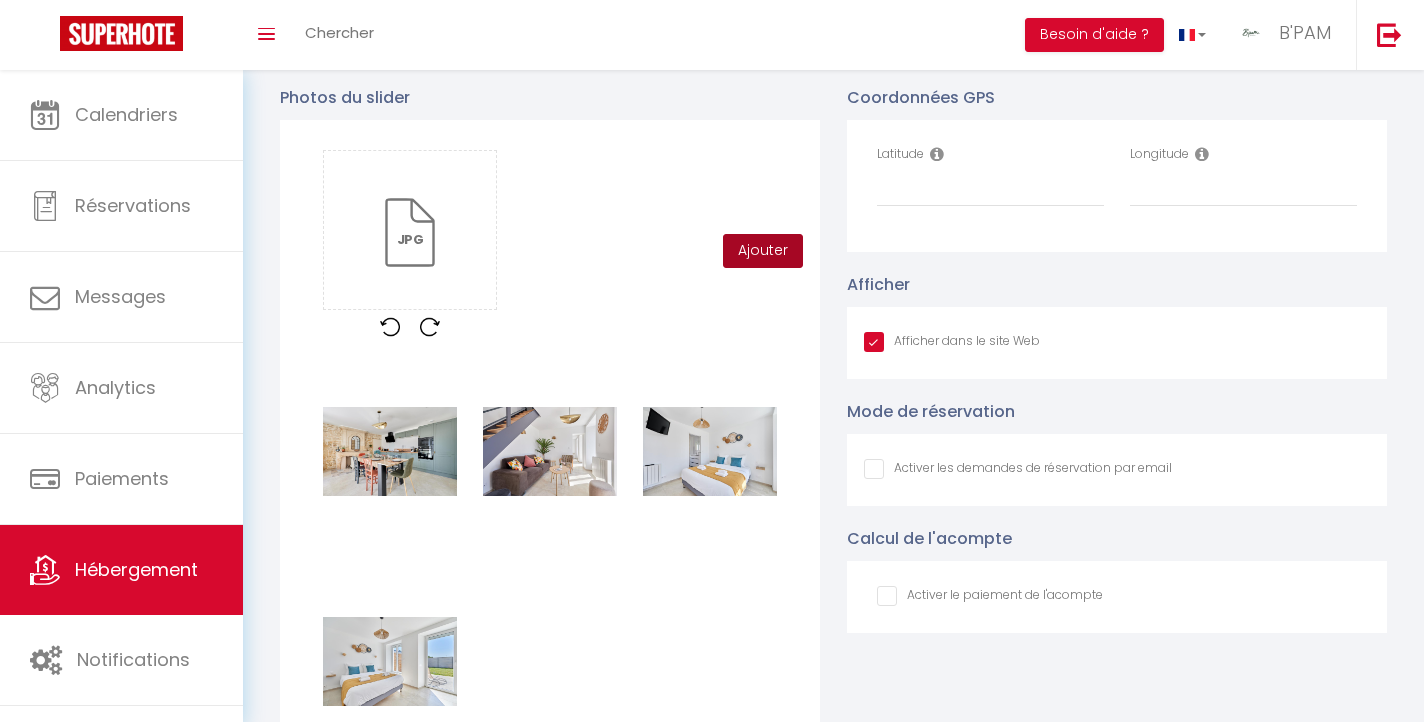 click on "Ajouter" at bounding box center (763, 251) 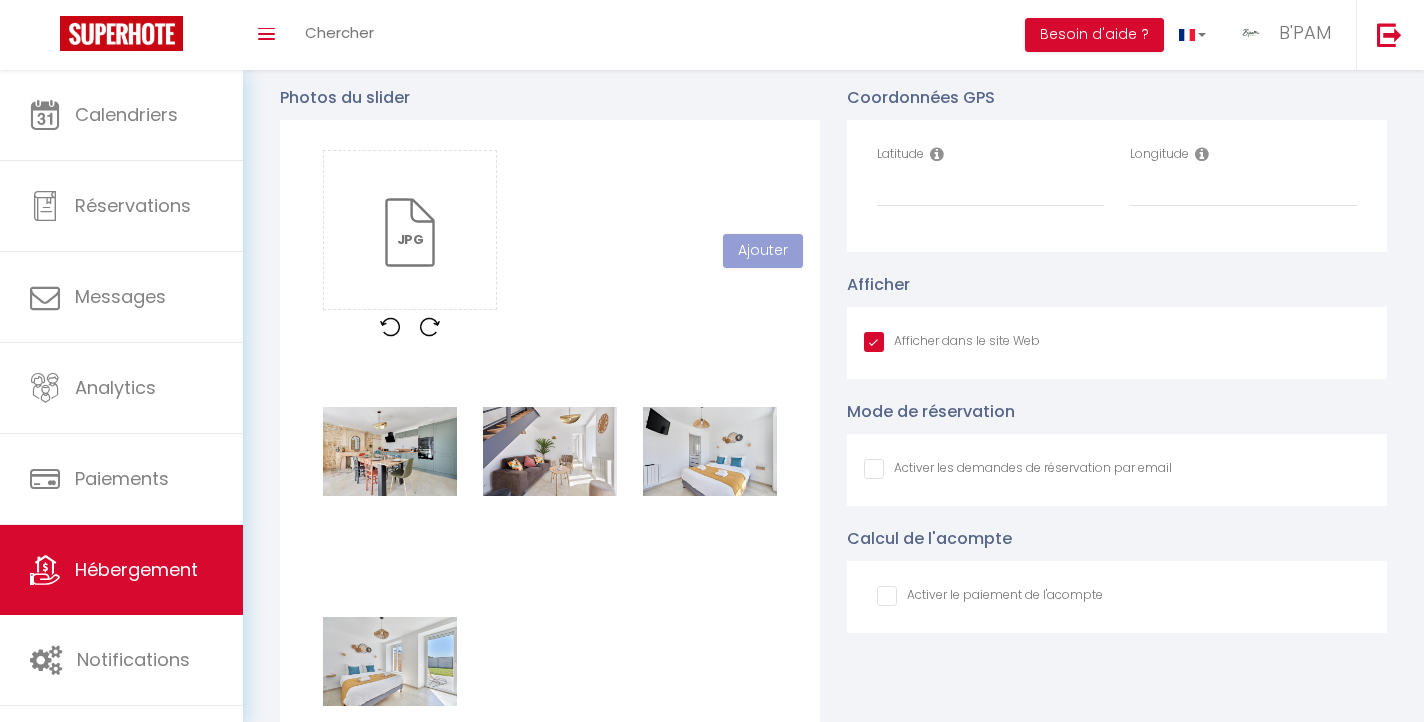 scroll, scrollTop: 0, scrollLeft: 0, axis: both 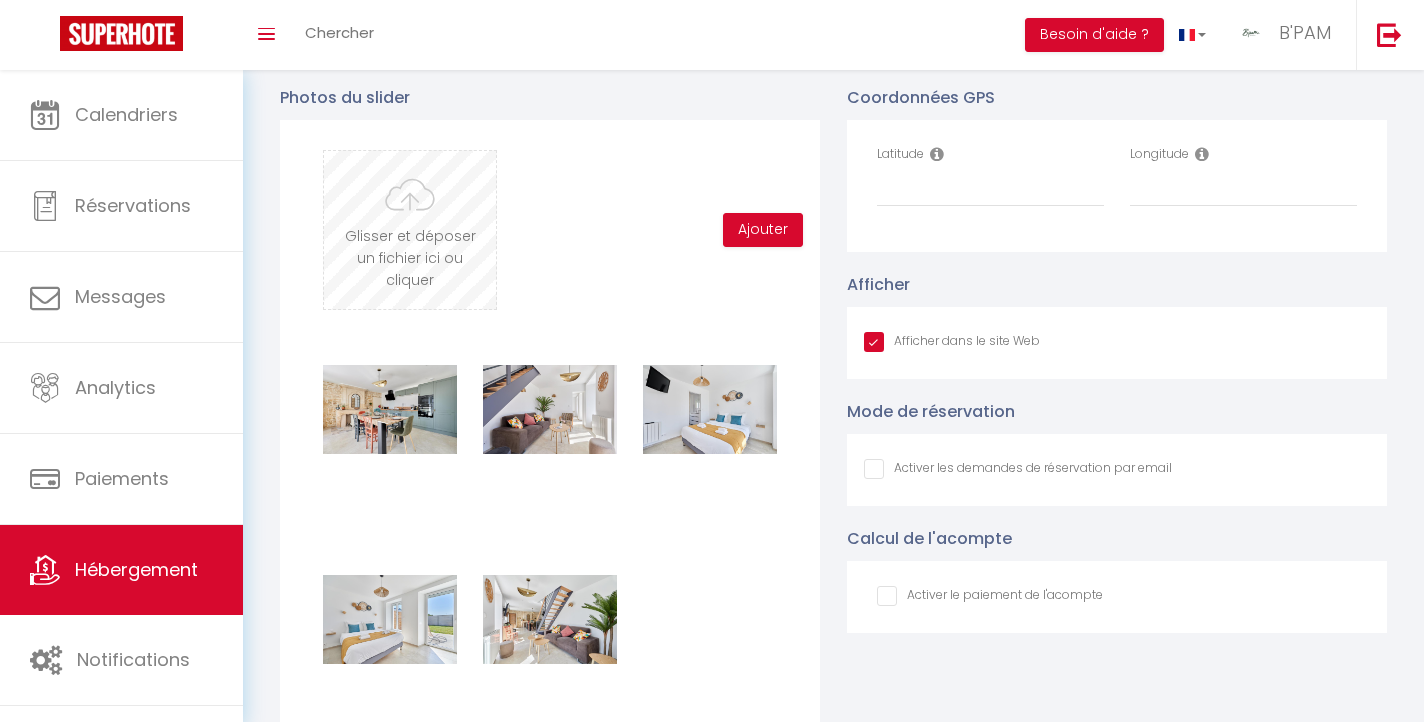 click at bounding box center (410, 230) 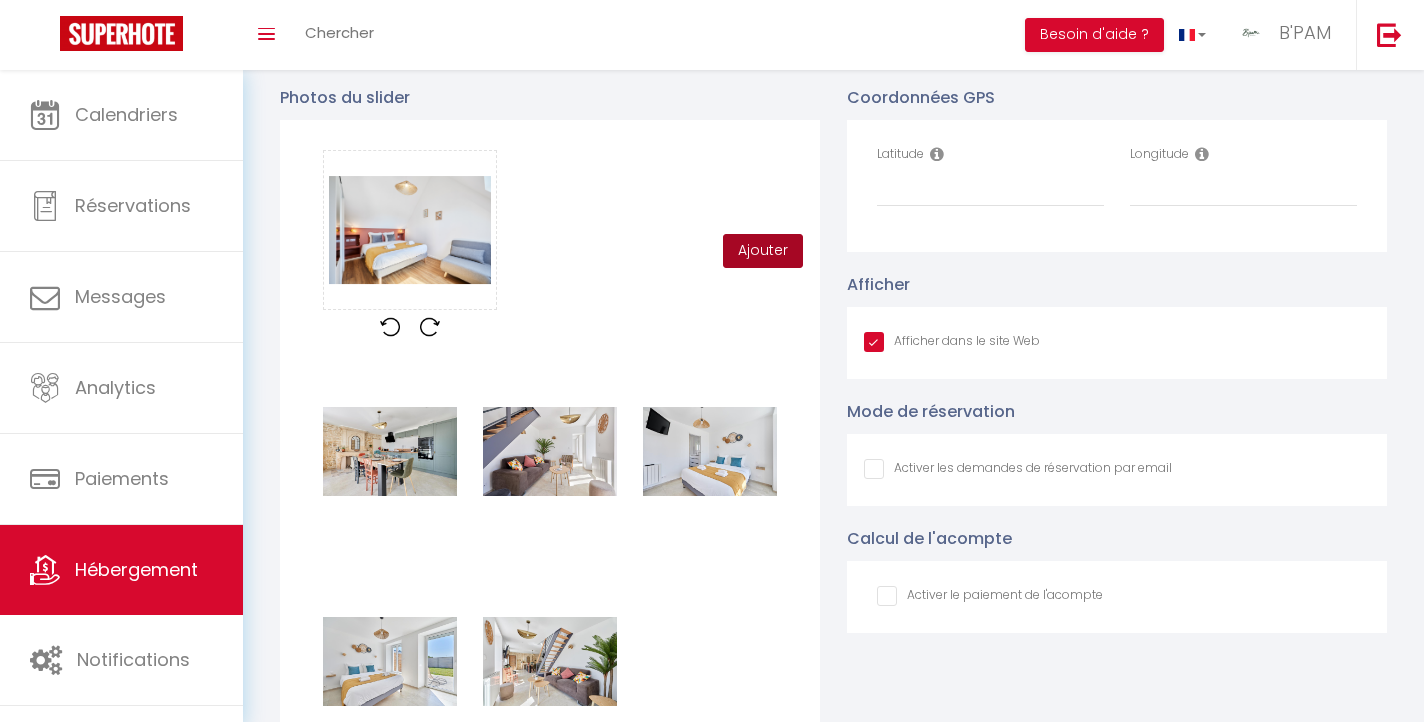 click on "Ajouter" at bounding box center [763, 251] 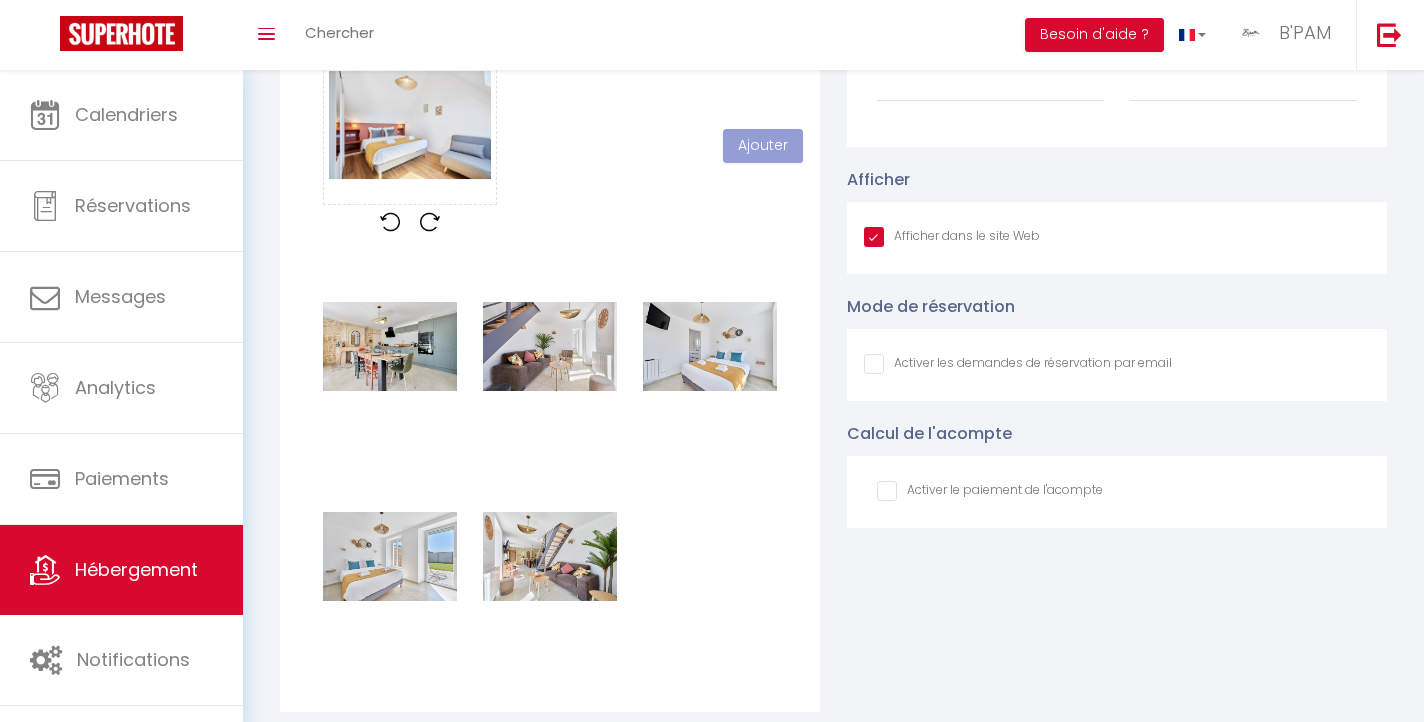 scroll, scrollTop: 2213, scrollLeft: 0, axis: vertical 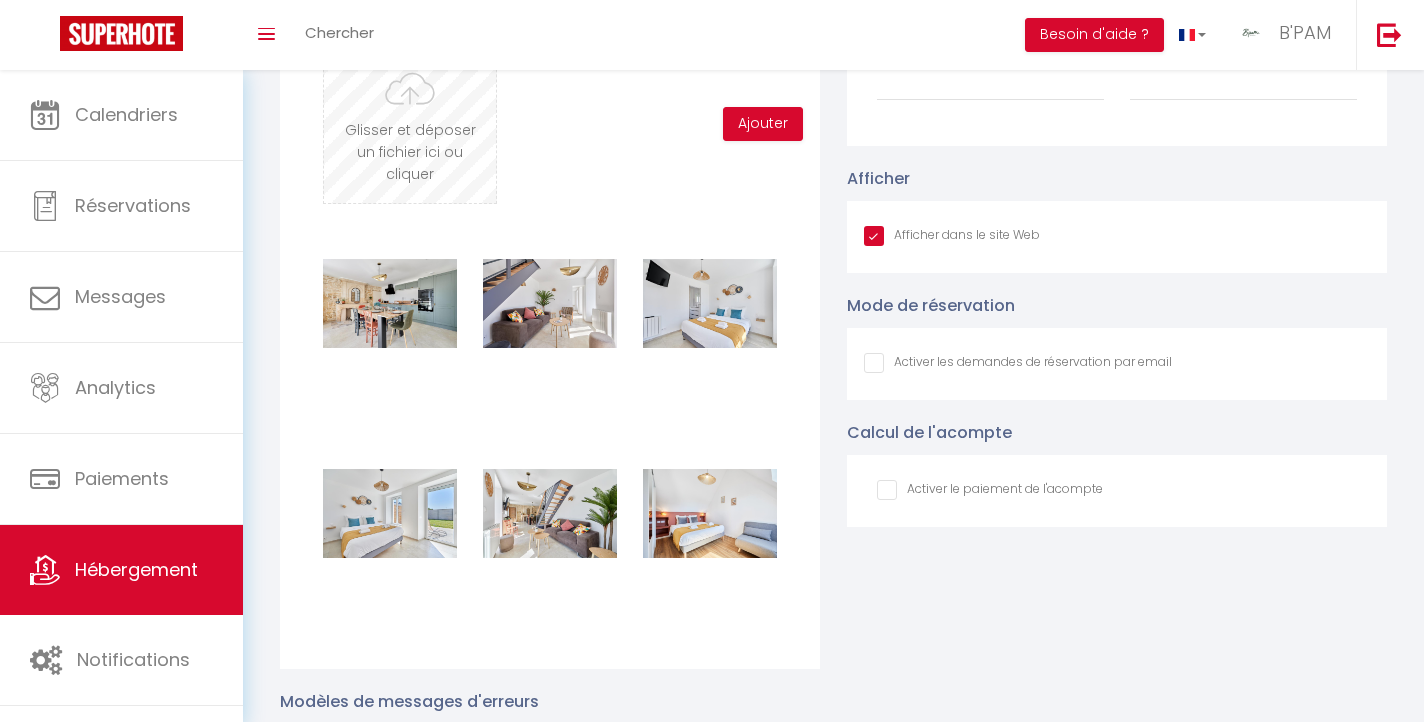 click at bounding box center [410, 124] 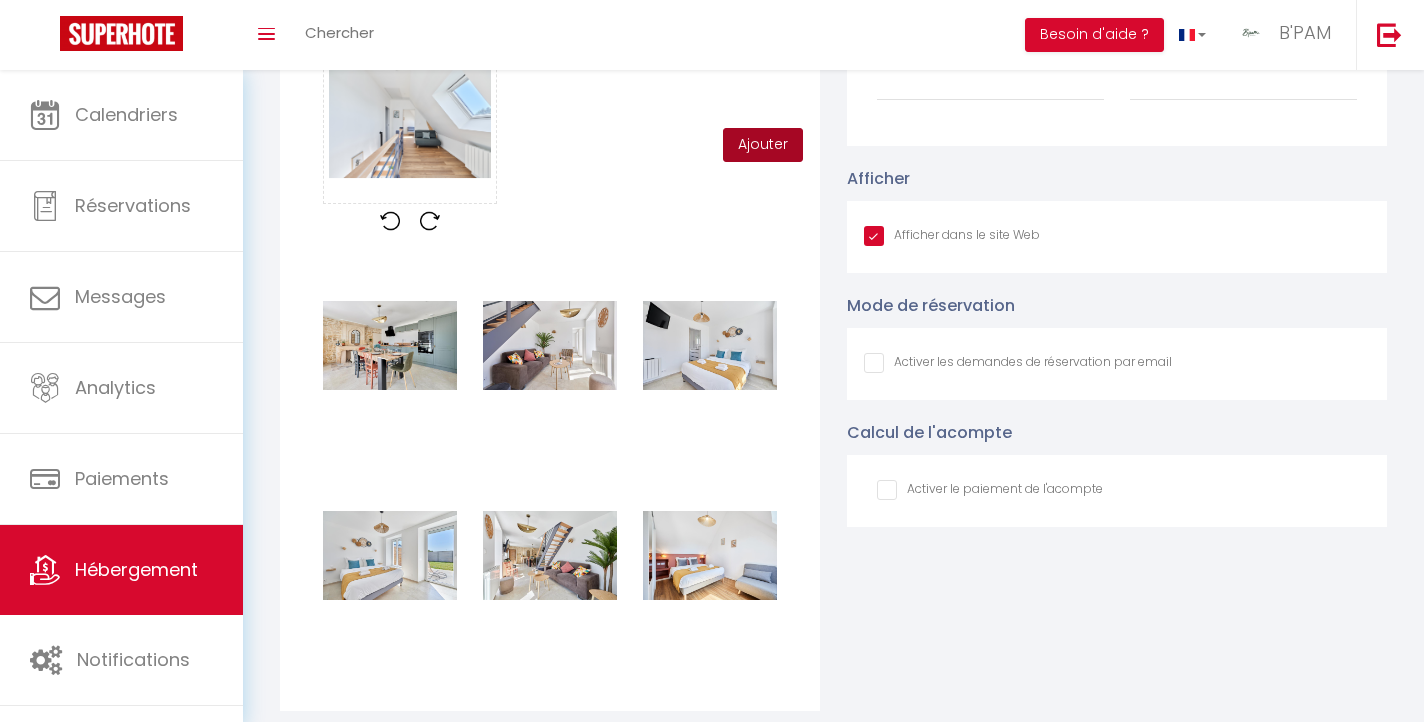 click on "Ajouter" at bounding box center (763, 145) 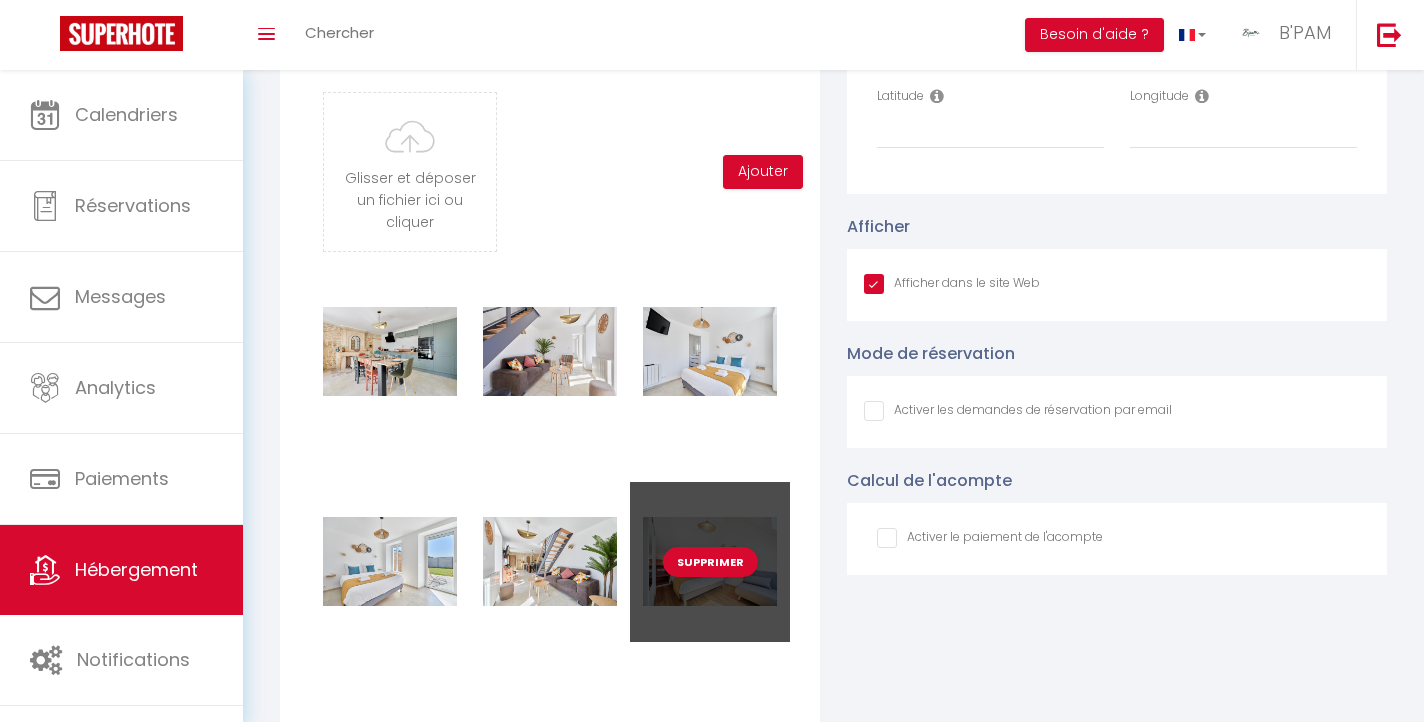 scroll, scrollTop: 2165, scrollLeft: 0, axis: vertical 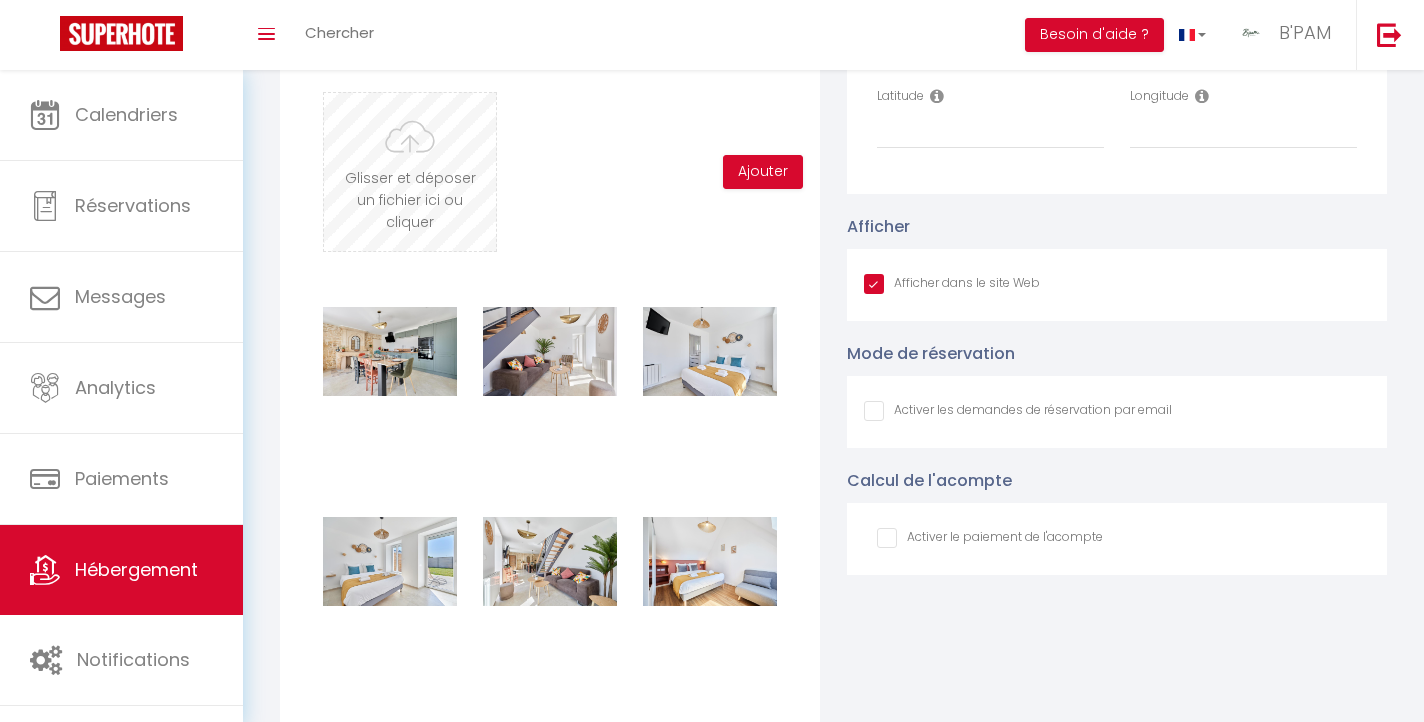 click at bounding box center [410, 172] 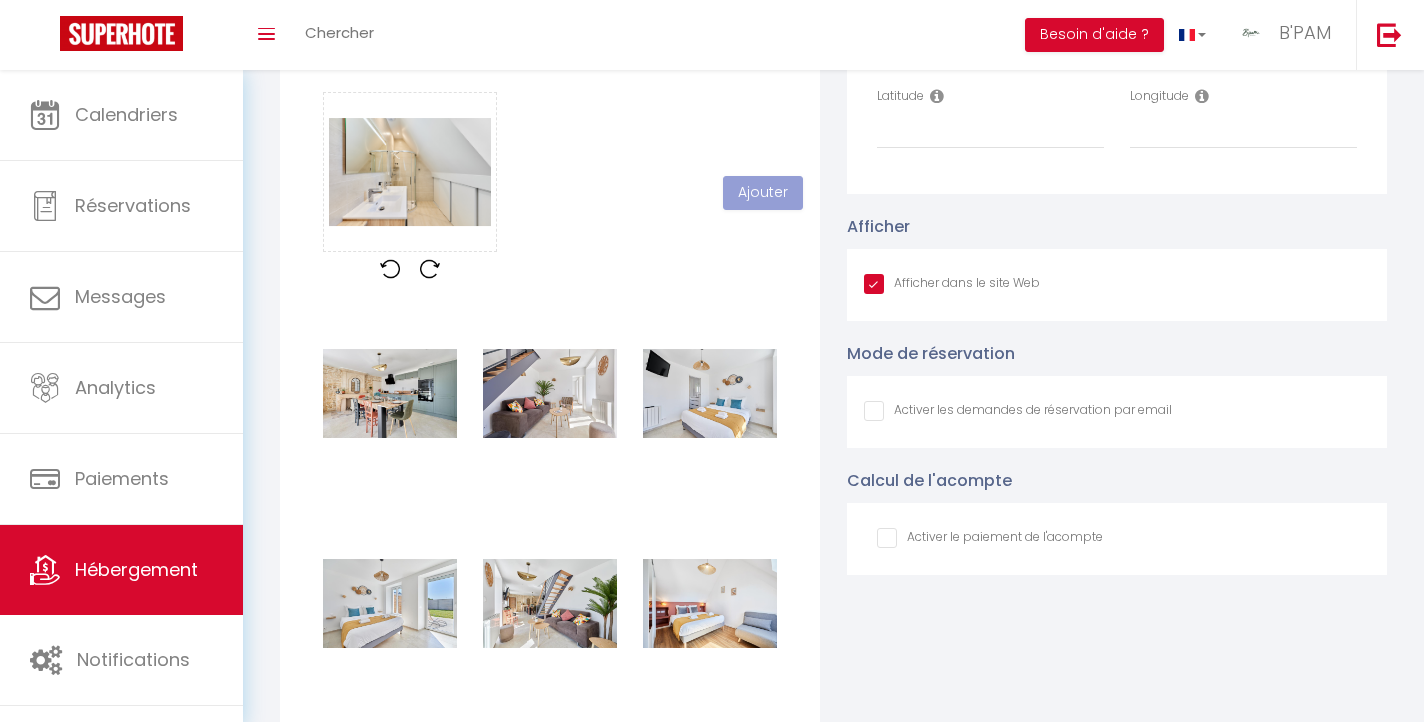 scroll, scrollTop: 0, scrollLeft: 0, axis: both 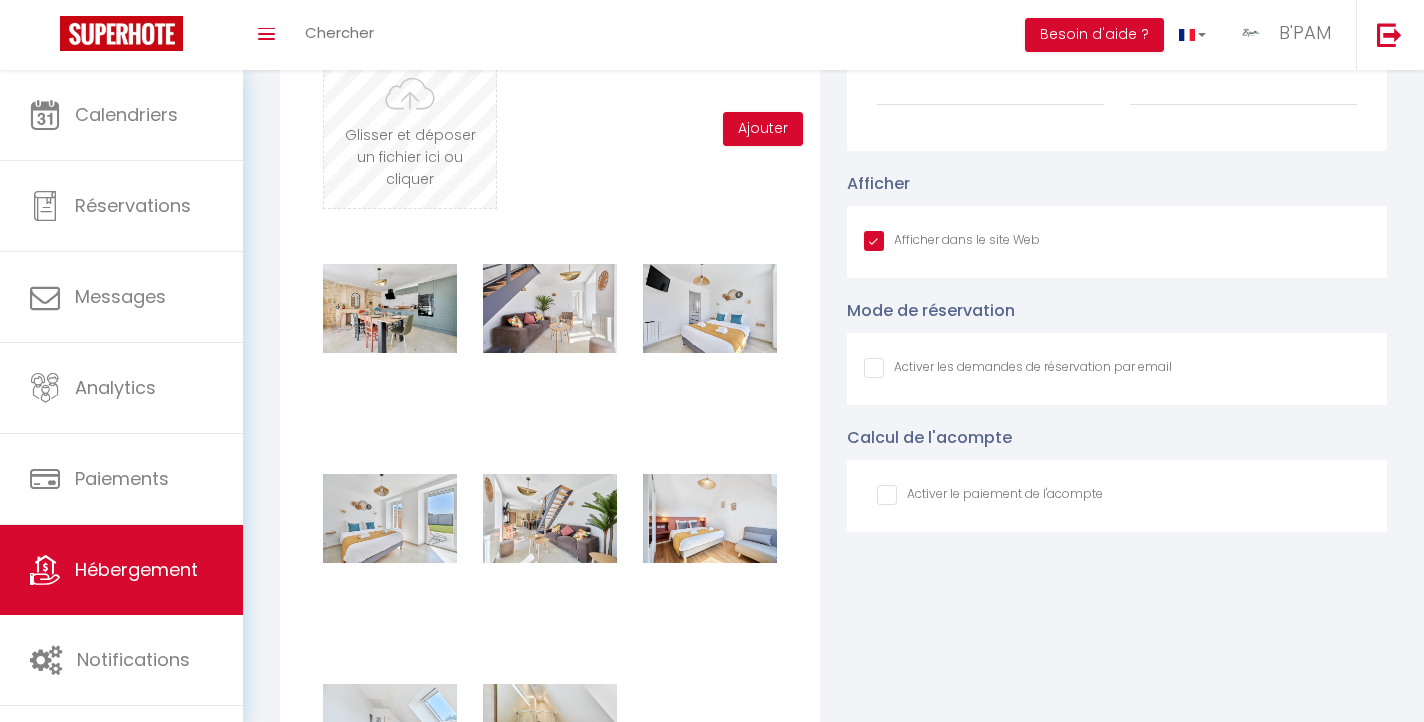 click at bounding box center [410, 129] 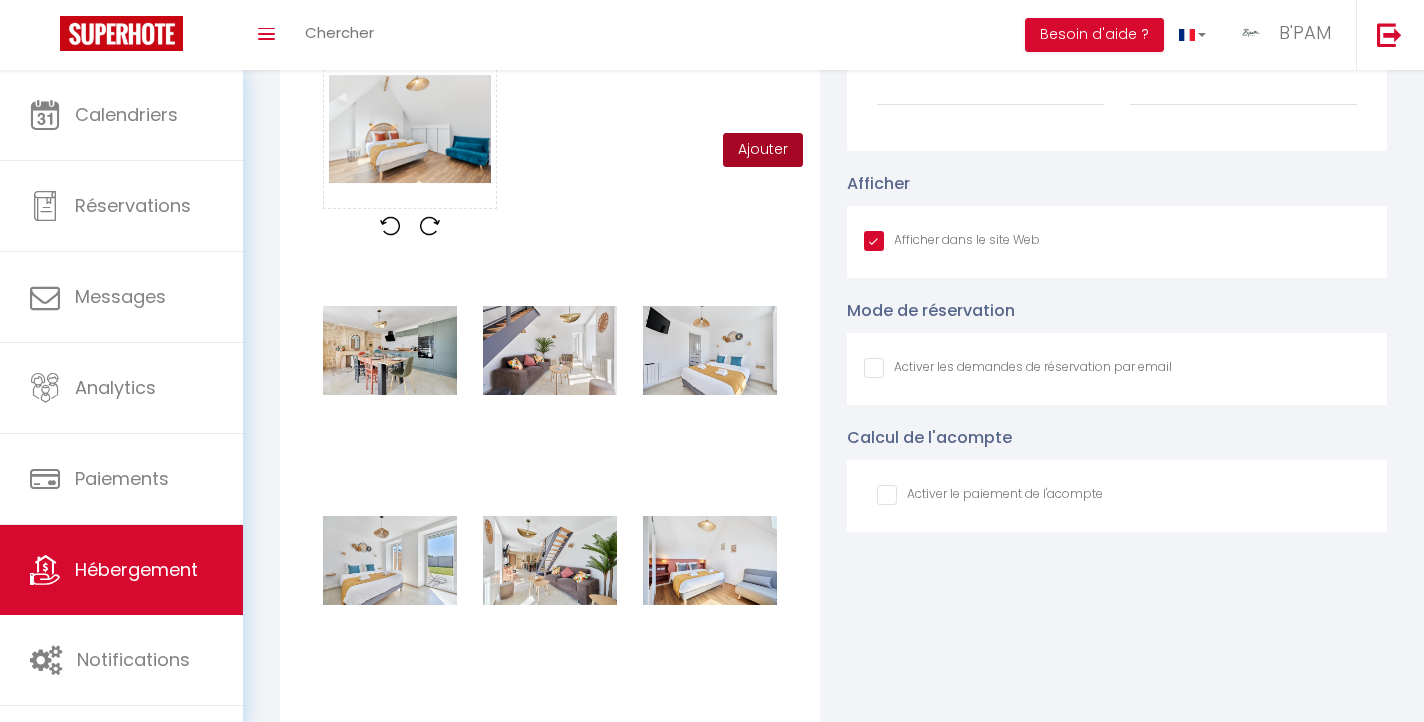 click on "Ajouter" at bounding box center [763, 150] 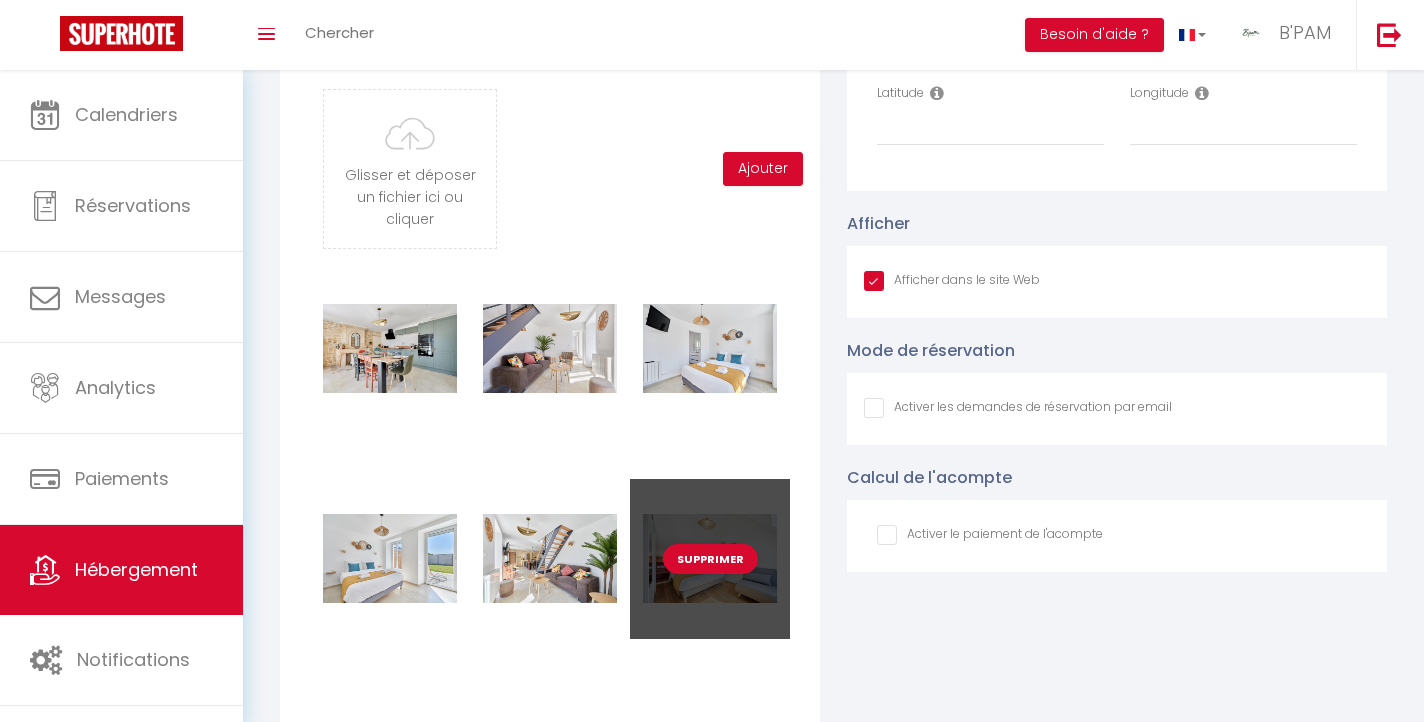 scroll, scrollTop: 2115, scrollLeft: 0, axis: vertical 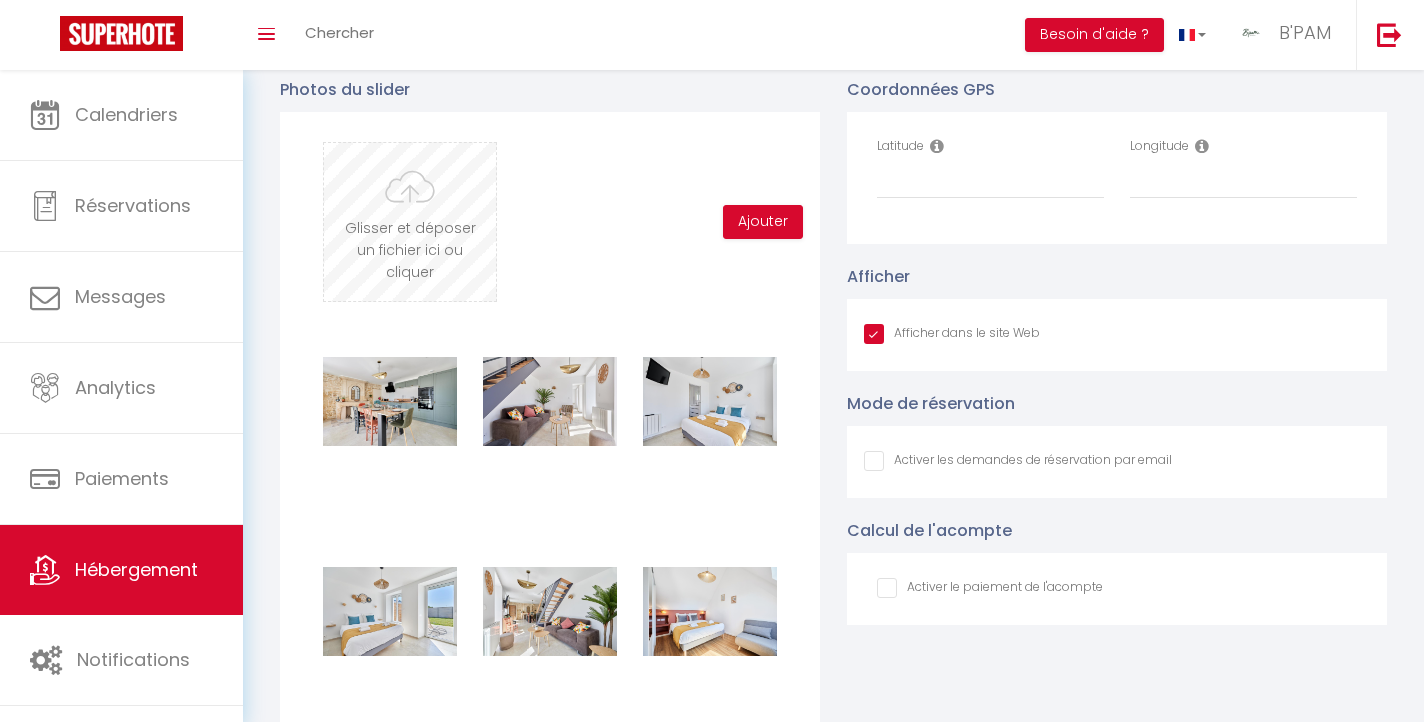 click at bounding box center [410, 222] 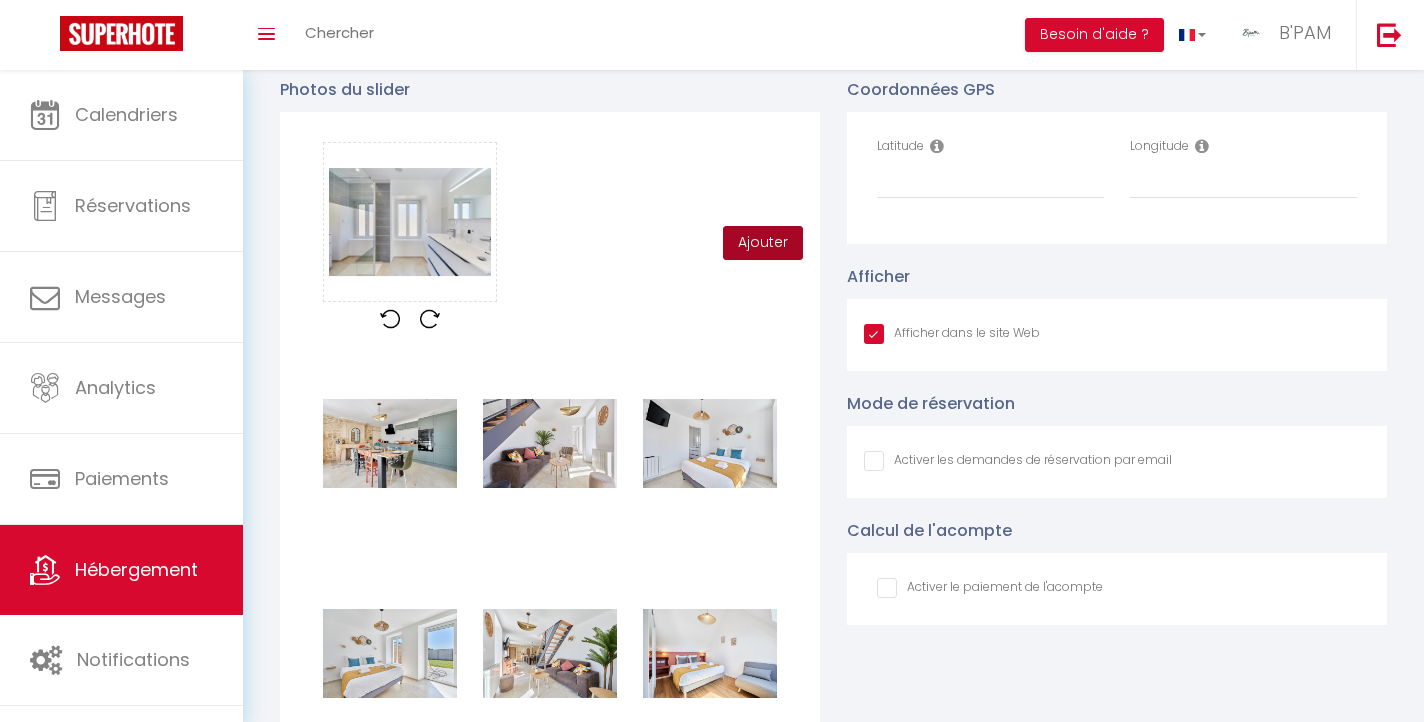 click on "Ajouter" at bounding box center [763, 243] 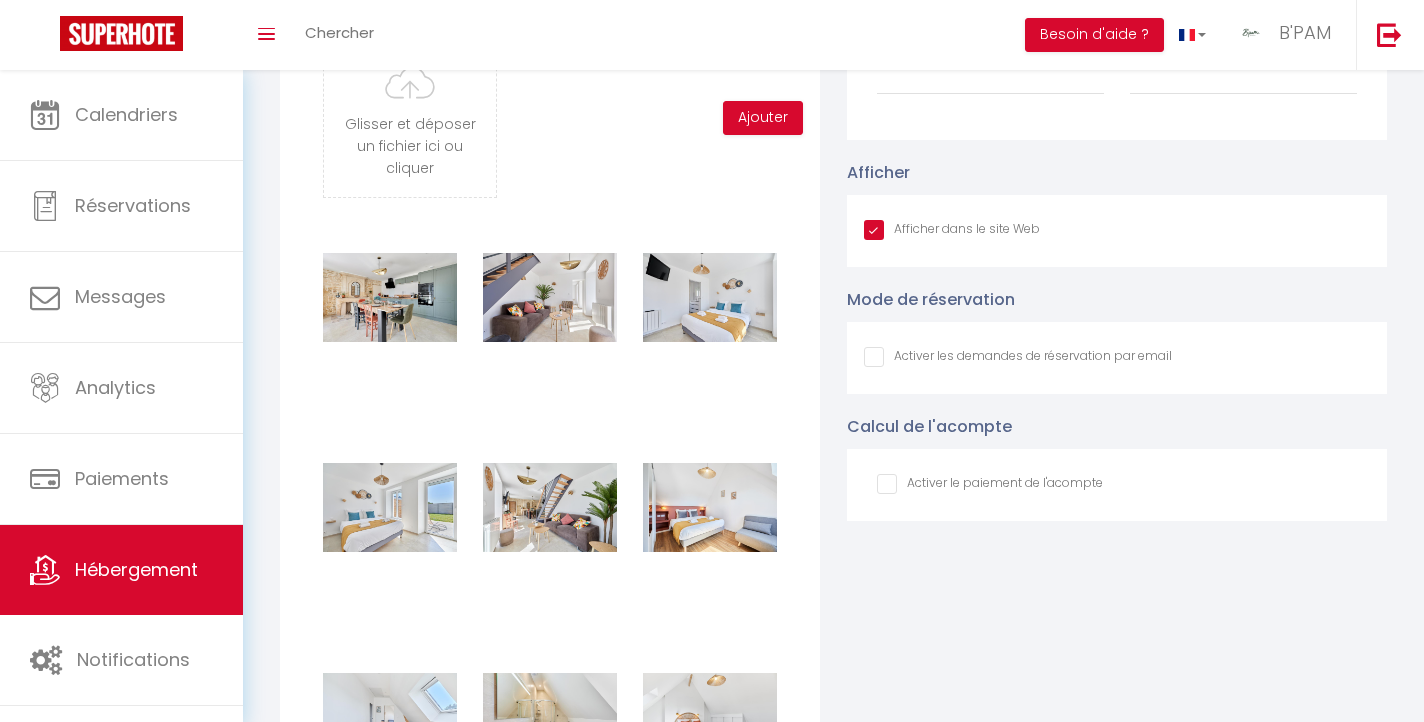scroll, scrollTop: 2054, scrollLeft: 0, axis: vertical 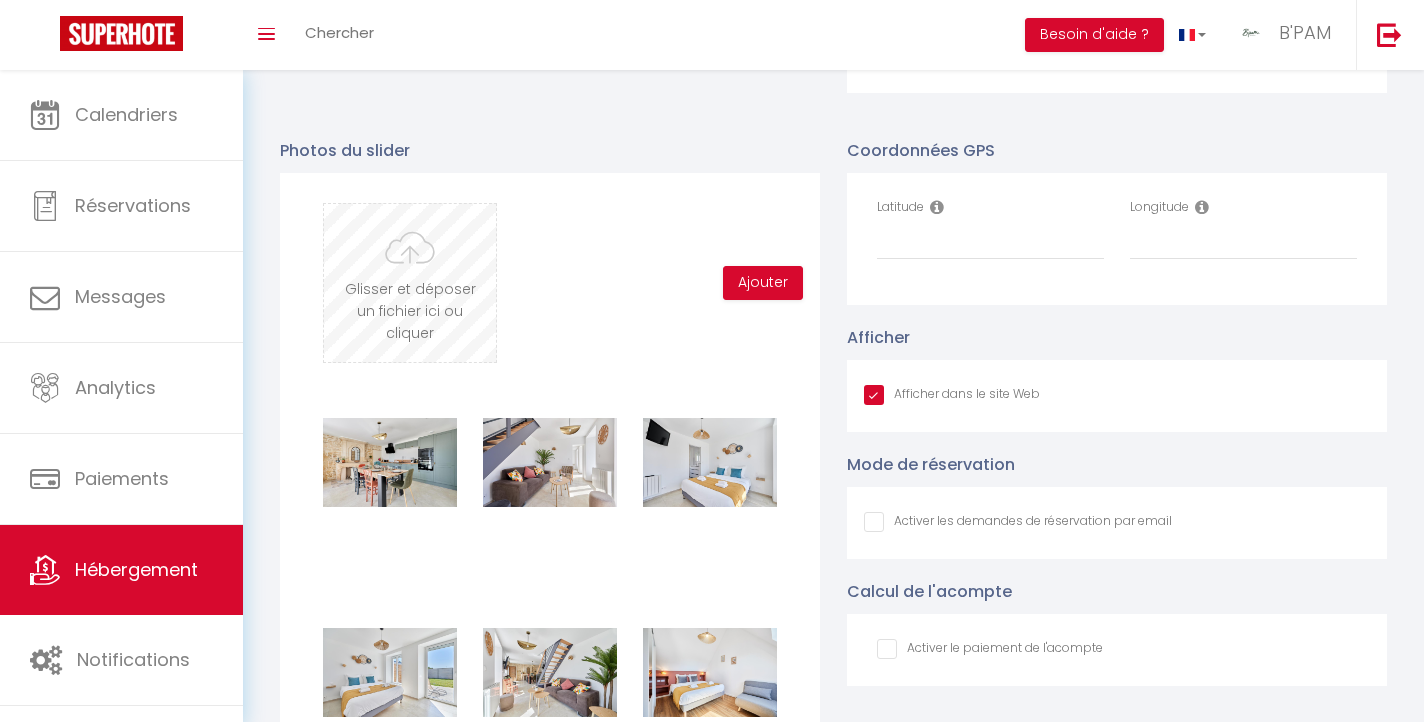 click at bounding box center (410, 283) 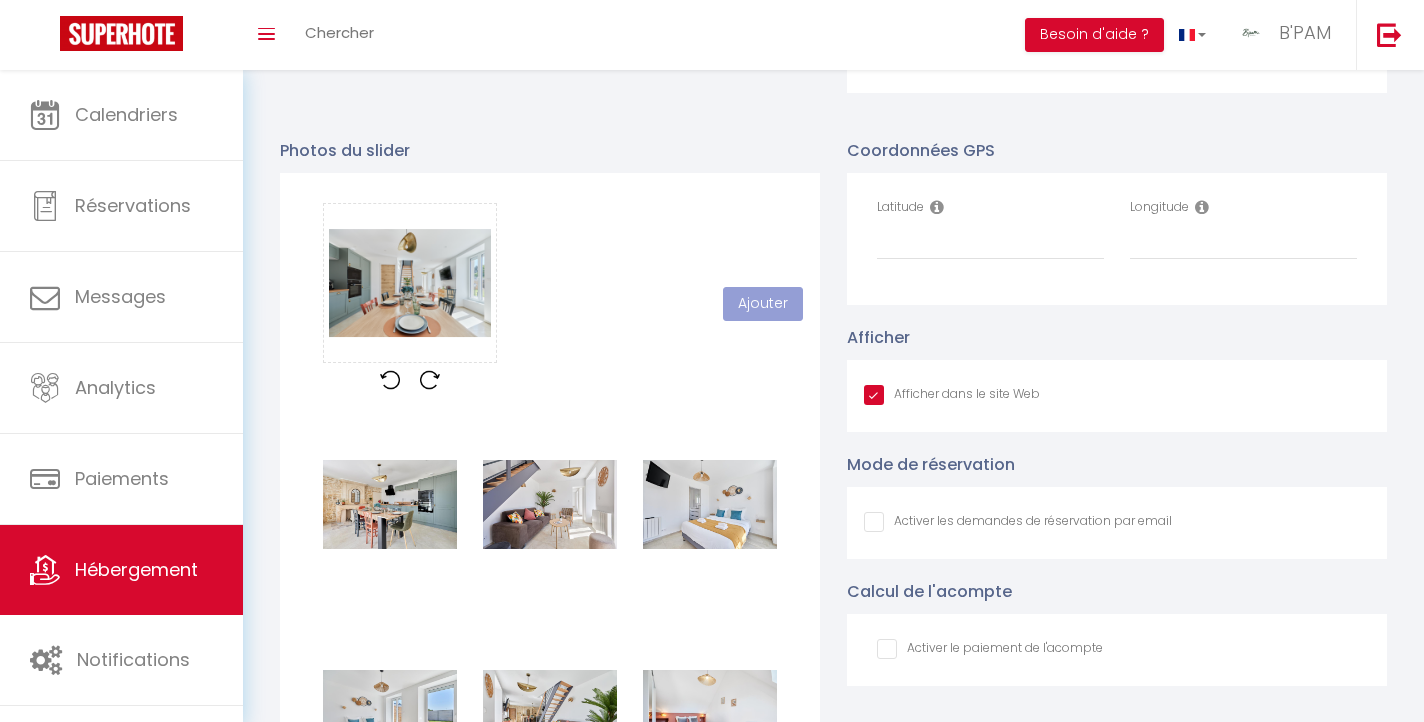 type 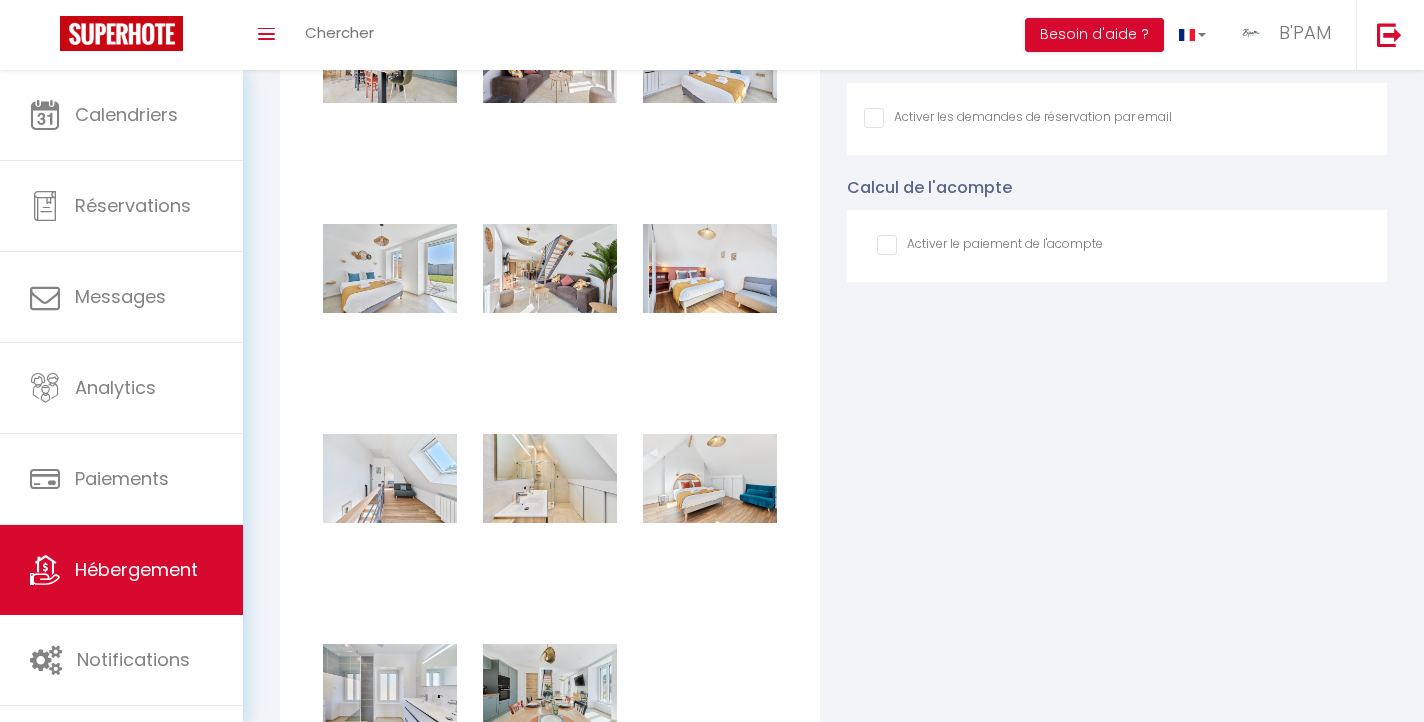 scroll, scrollTop: 2460, scrollLeft: 0, axis: vertical 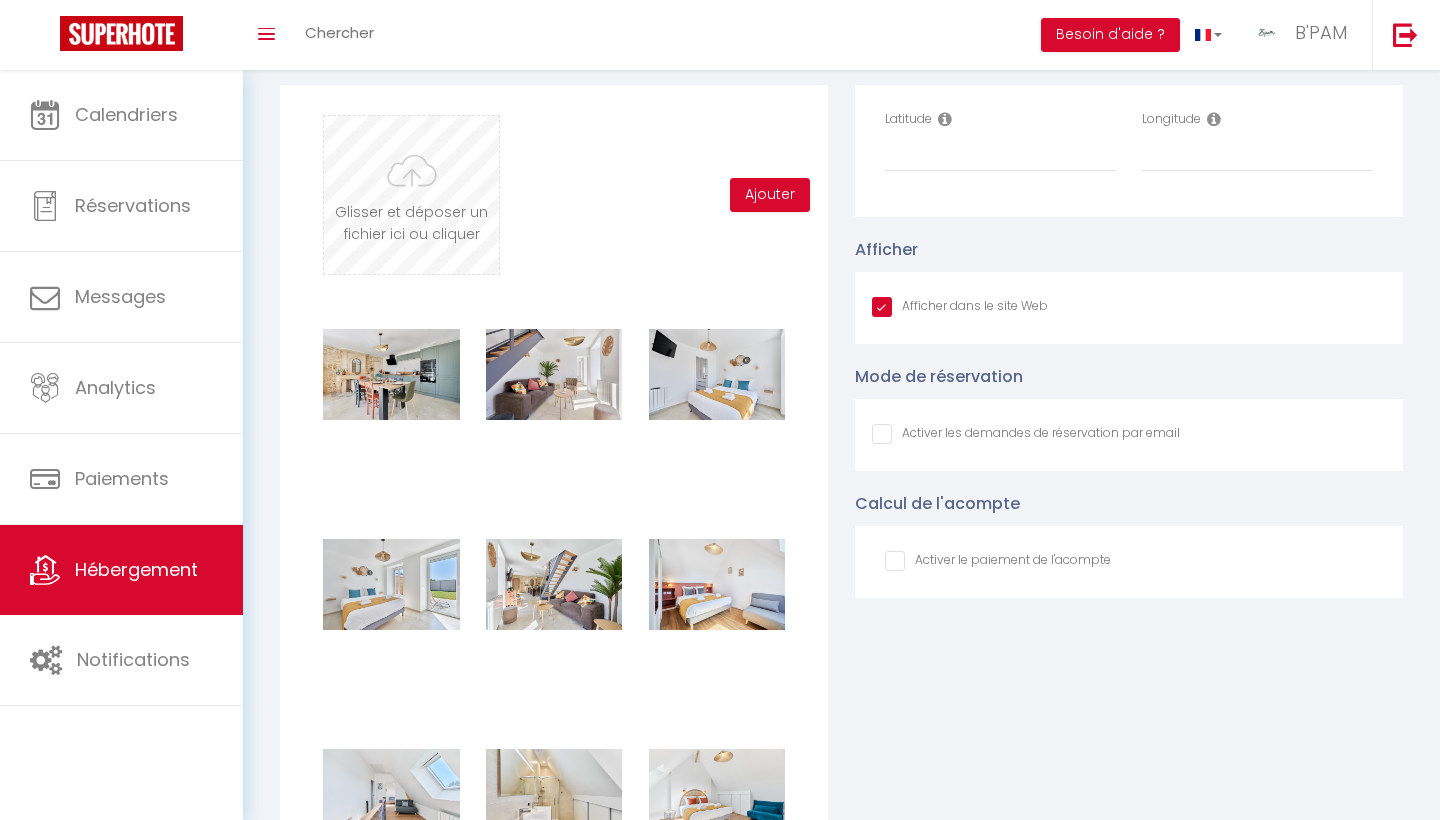 click at bounding box center (411, 195) 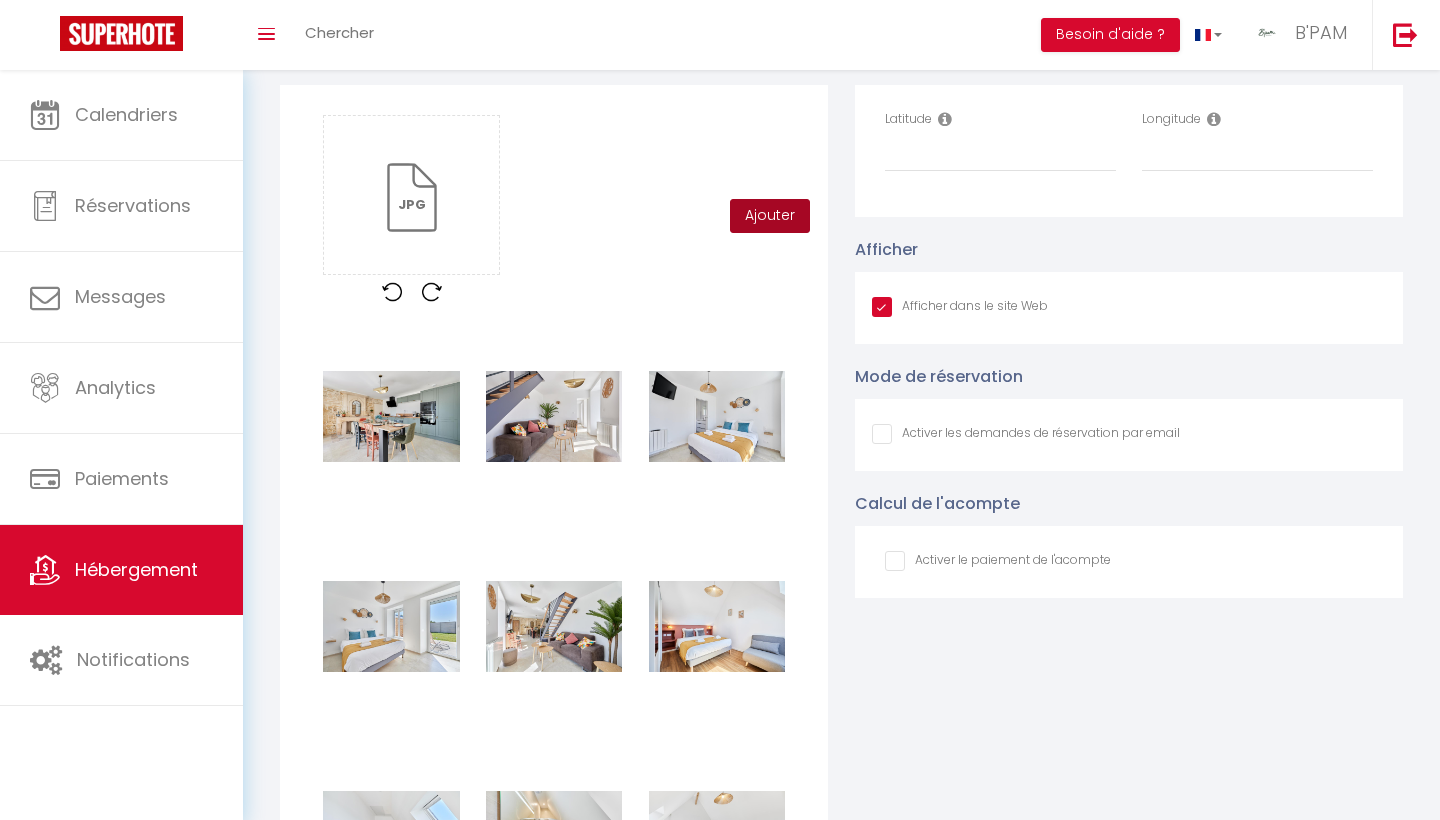 click on "Ajouter" at bounding box center (770, 216) 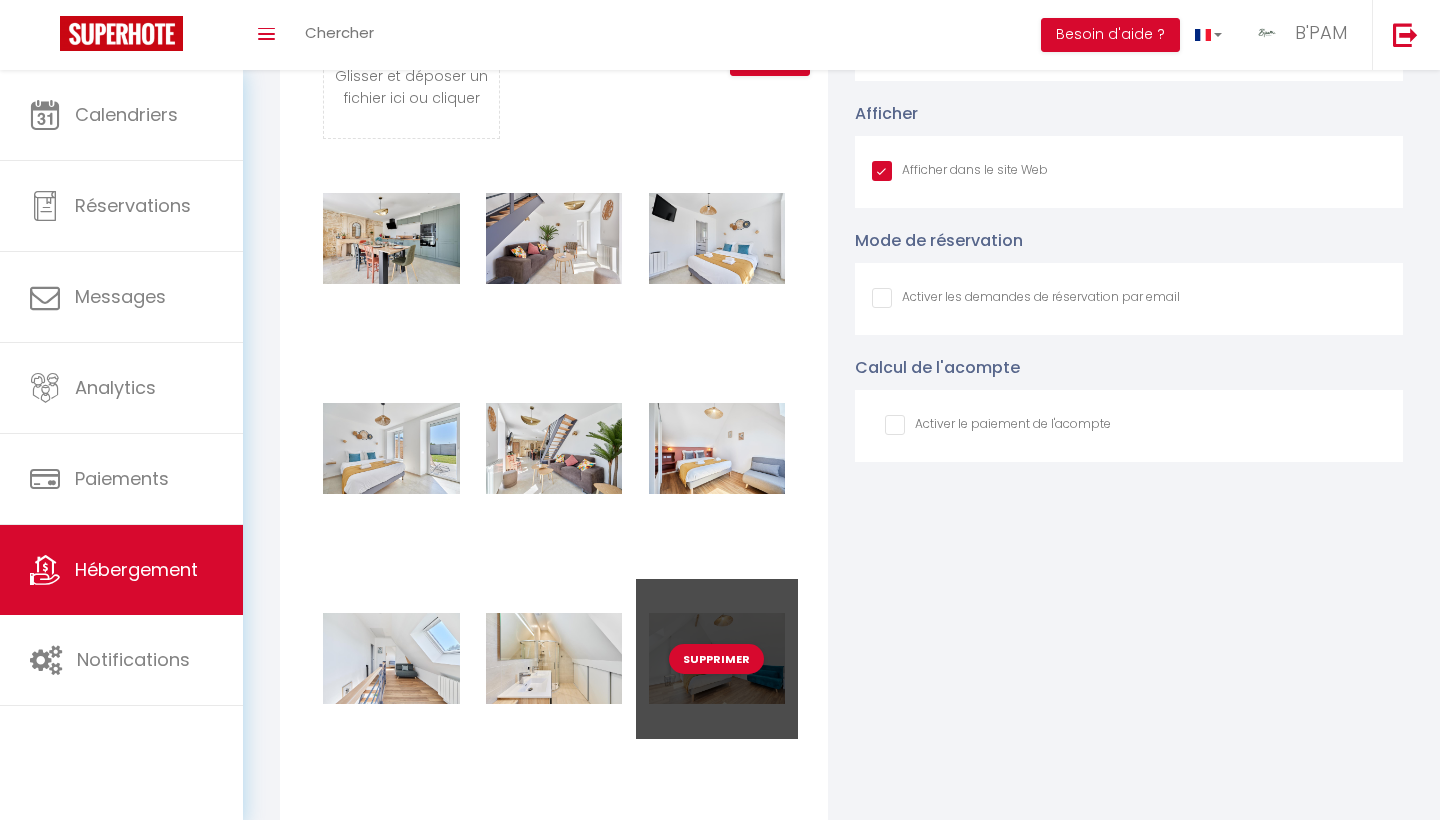scroll, scrollTop: 2092, scrollLeft: 0, axis: vertical 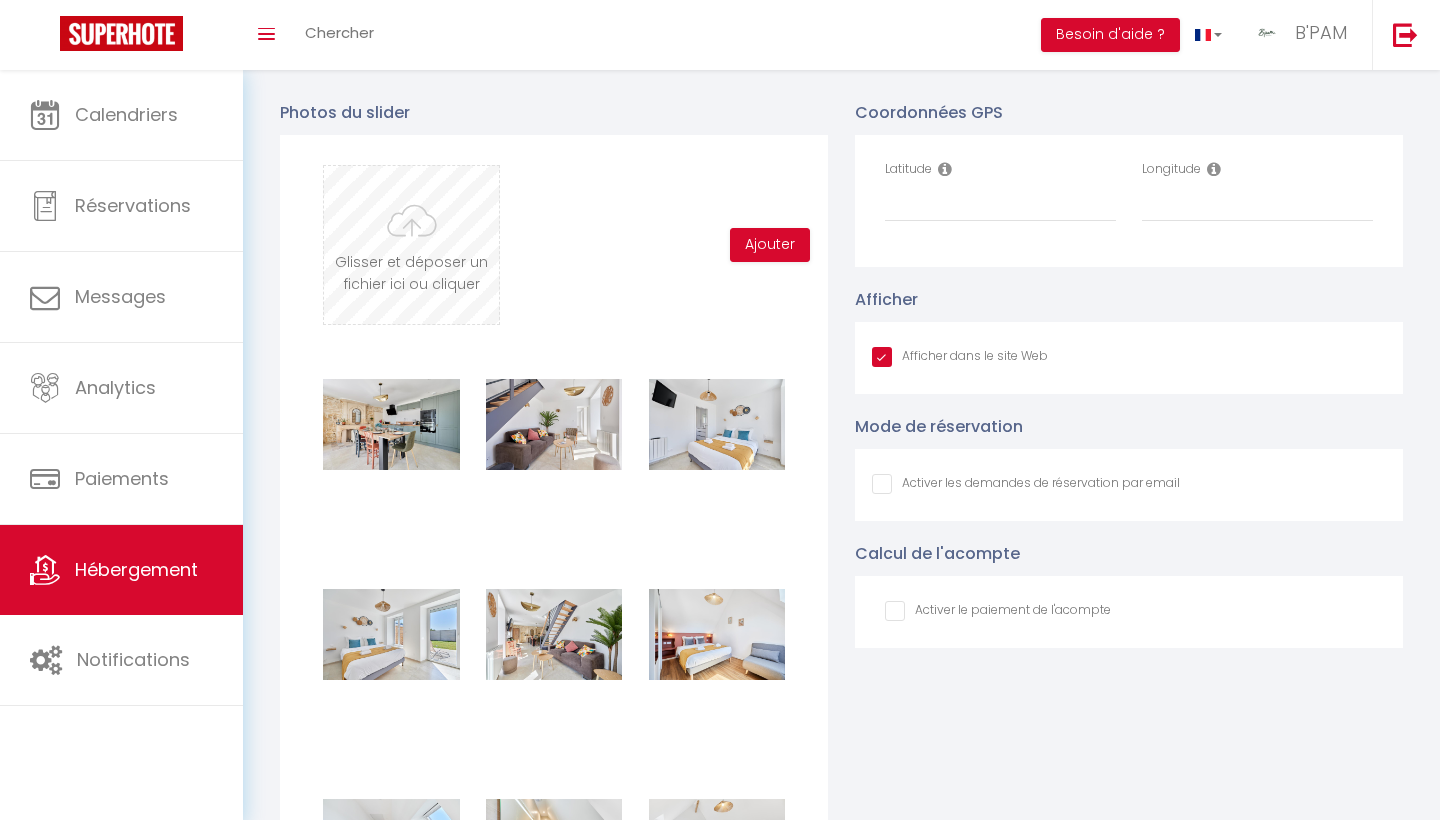 click at bounding box center [411, 245] 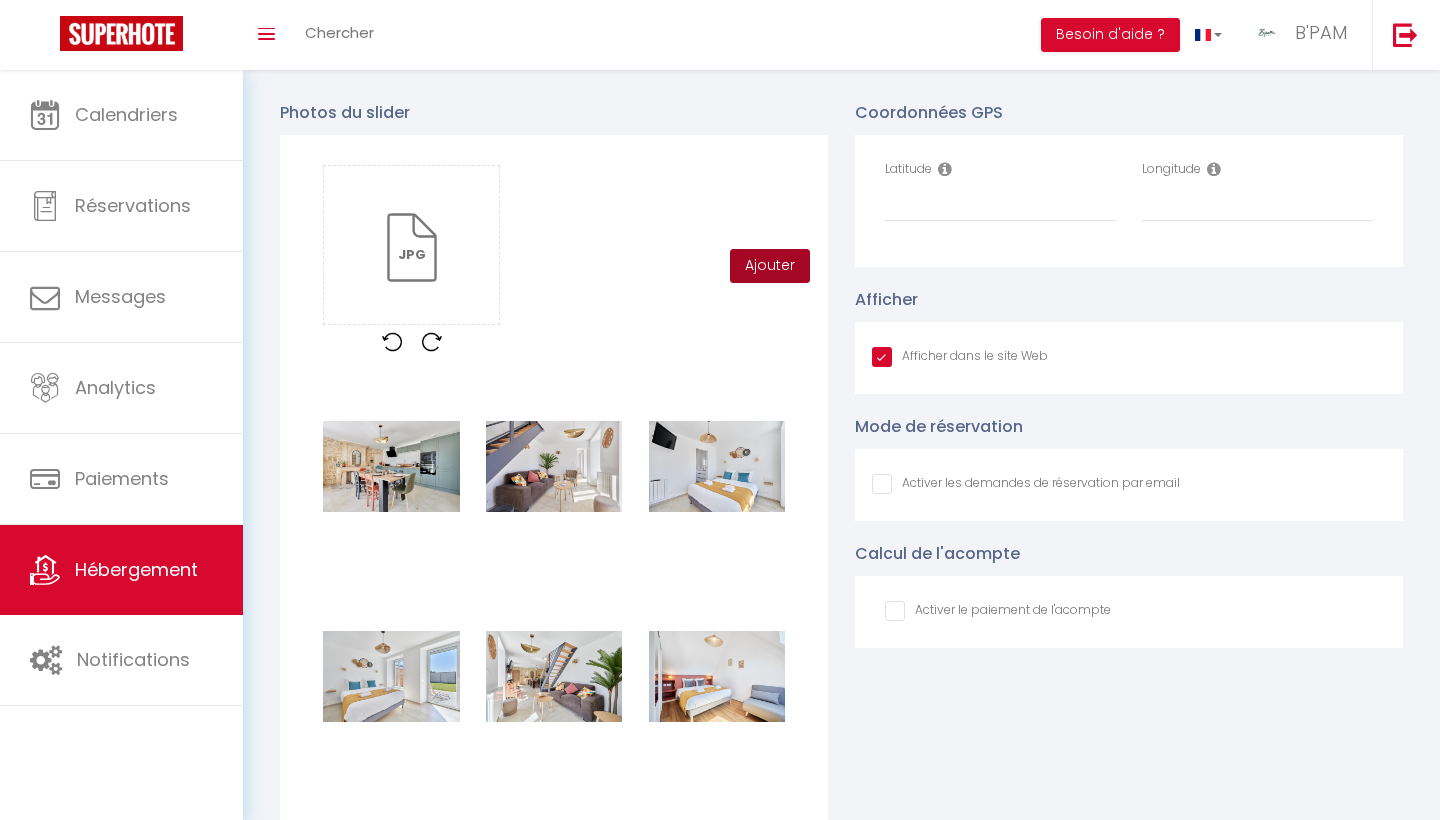 click on "Ajouter" at bounding box center (770, 266) 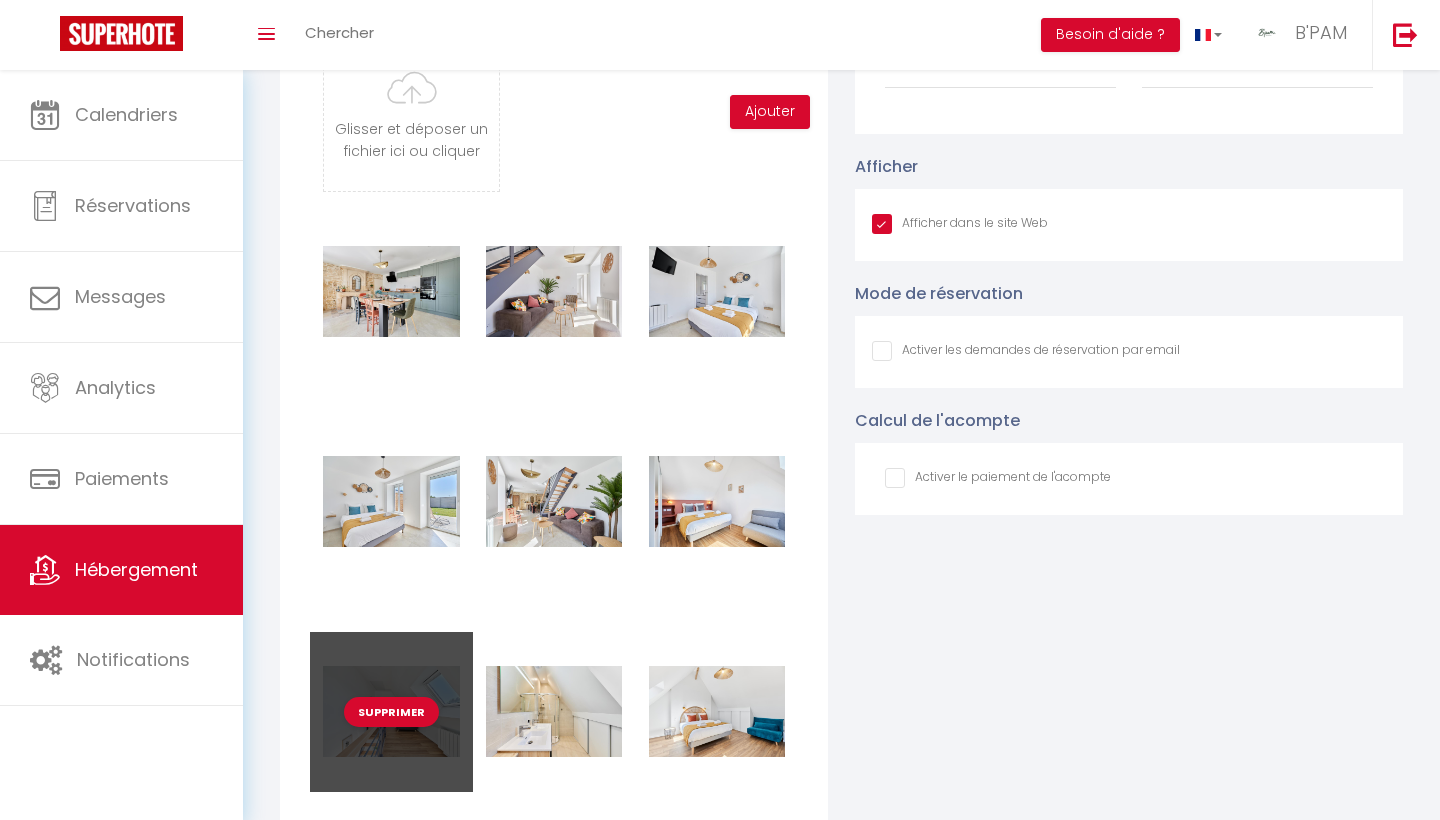 scroll, scrollTop: 2138, scrollLeft: 0, axis: vertical 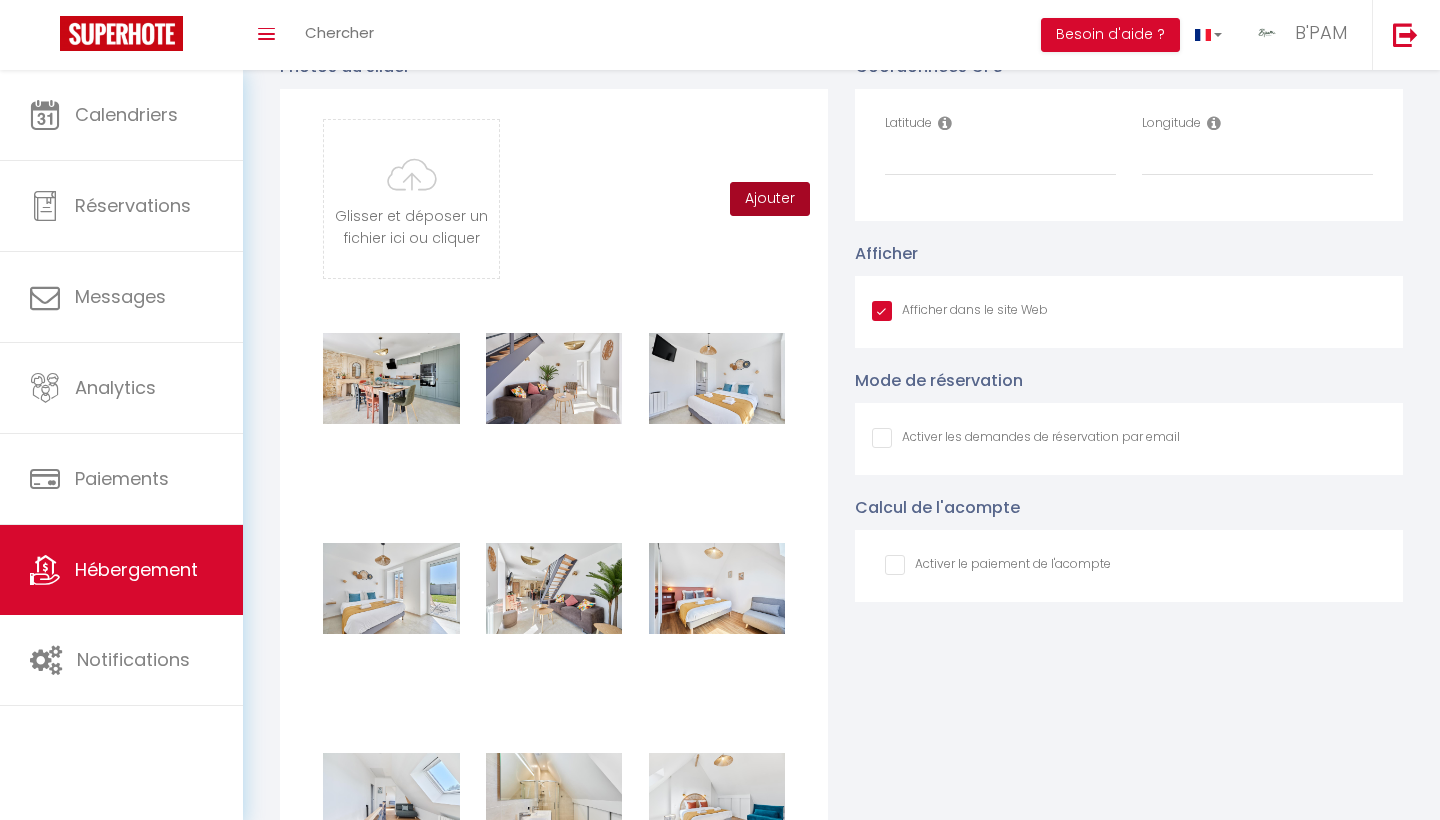 click on "Ajouter" at bounding box center (770, 199) 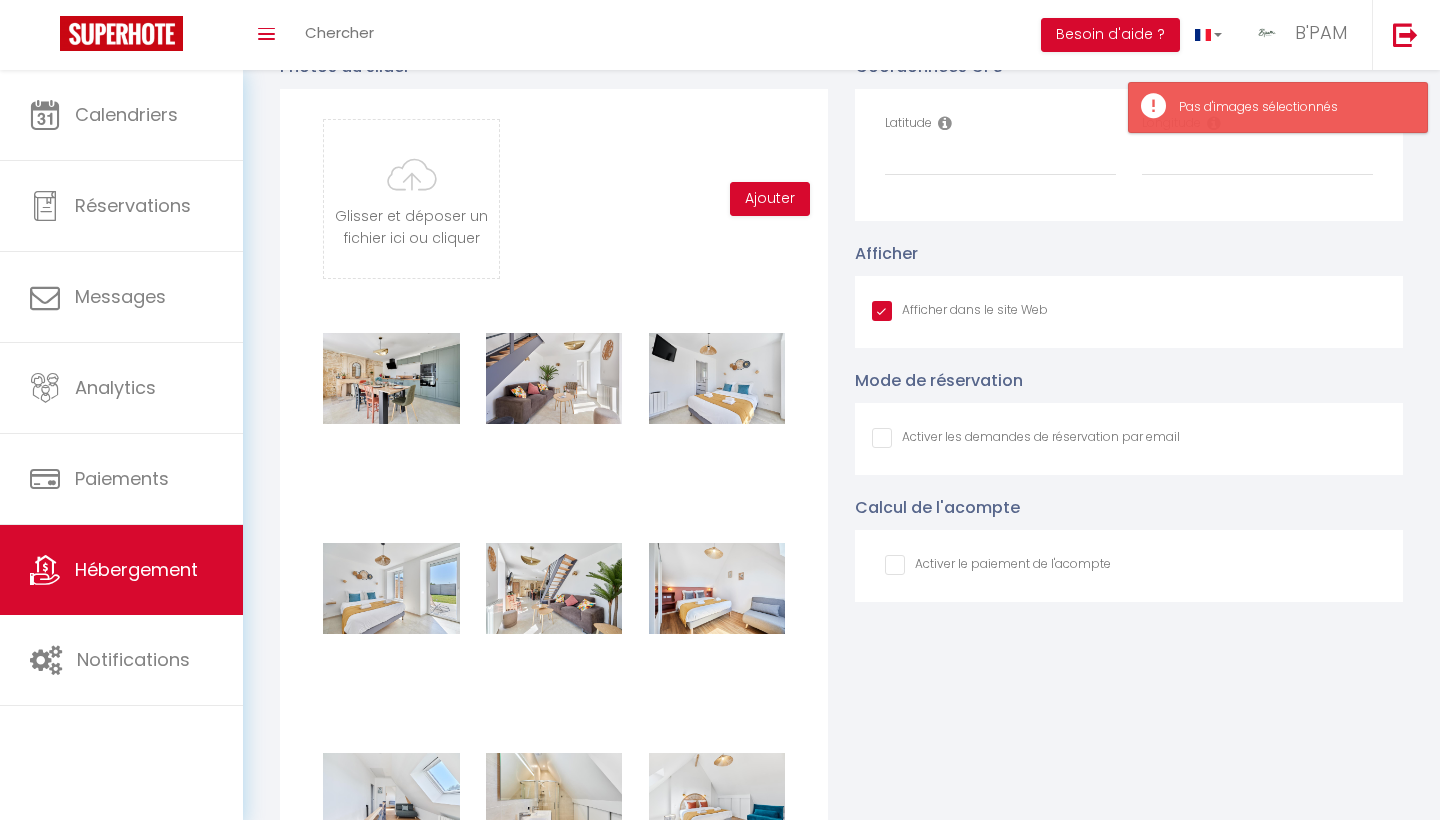 click on "Glisser et déposer un fichier ici ou cliquer Ooops, something wrong happened. Remove   [STREET_ADDRESS] 22.jpg Drag and drop or click to replace" at bounding box center (411, 199) 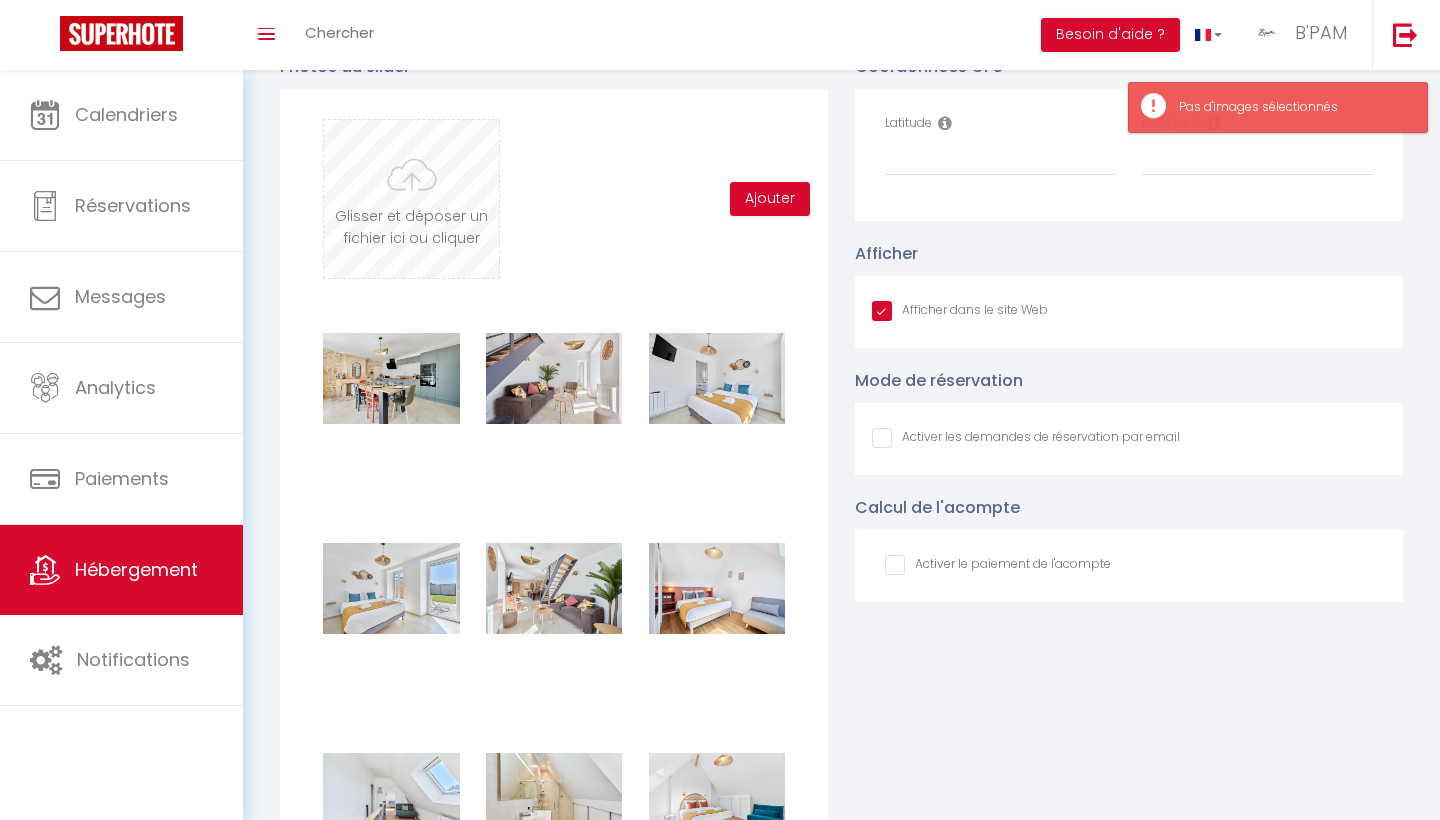 click at bounding box center [411, 199] 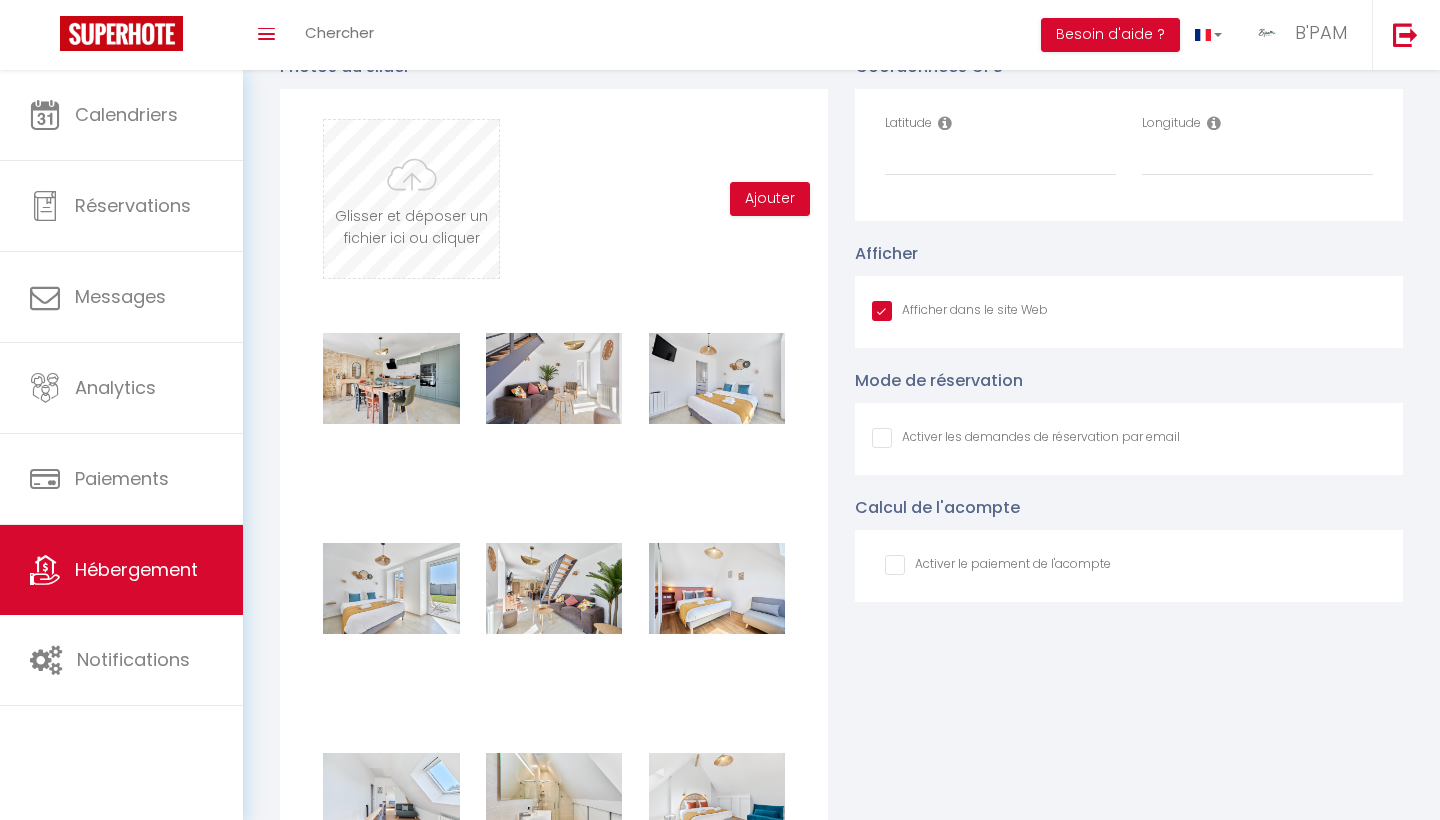 type on "C:\fakepath\[STREET_ADDRESS] 0.jpg" 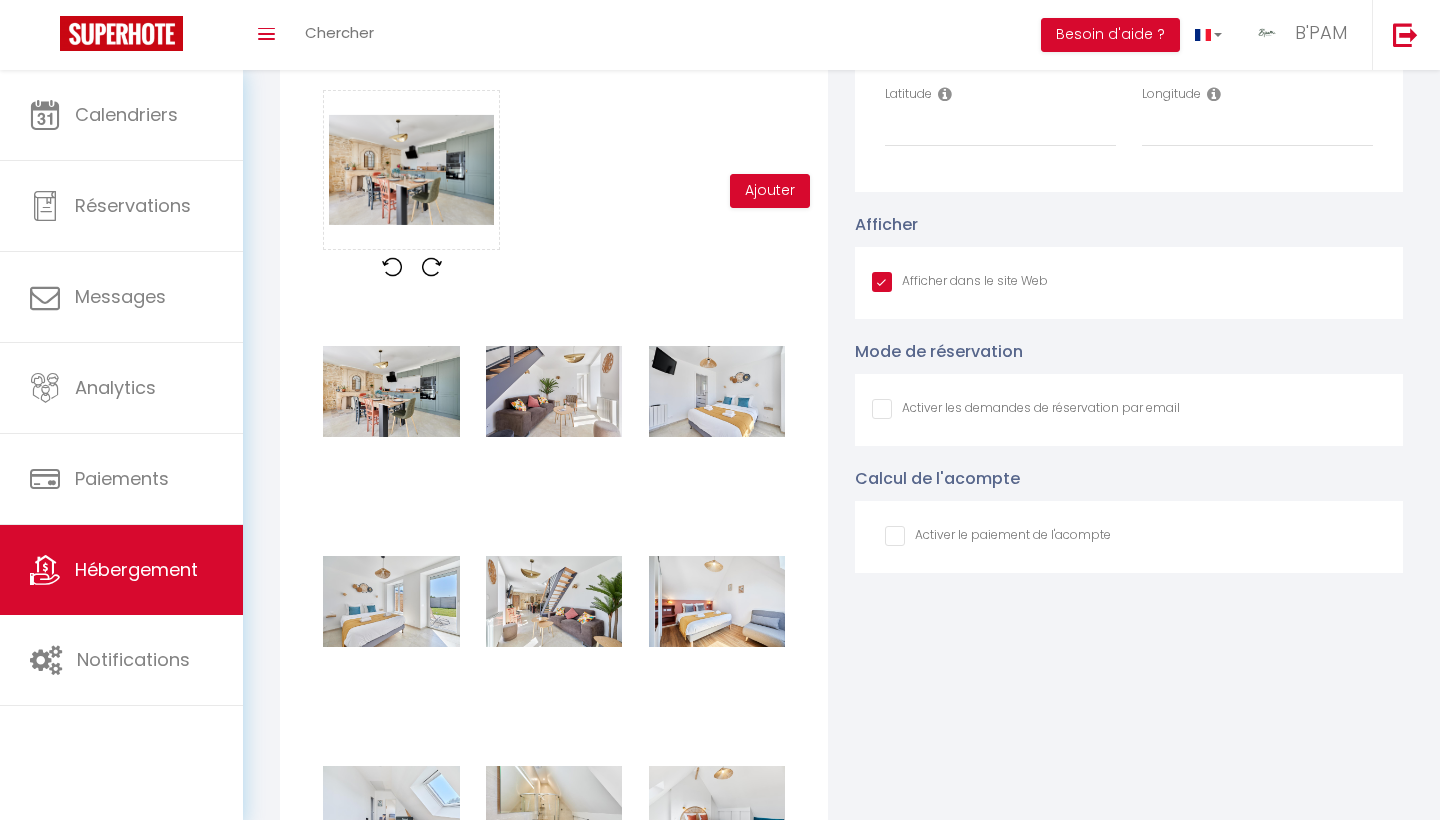 scroll, scrollTop: 2181, scrollLeft: 0, axis: vertical 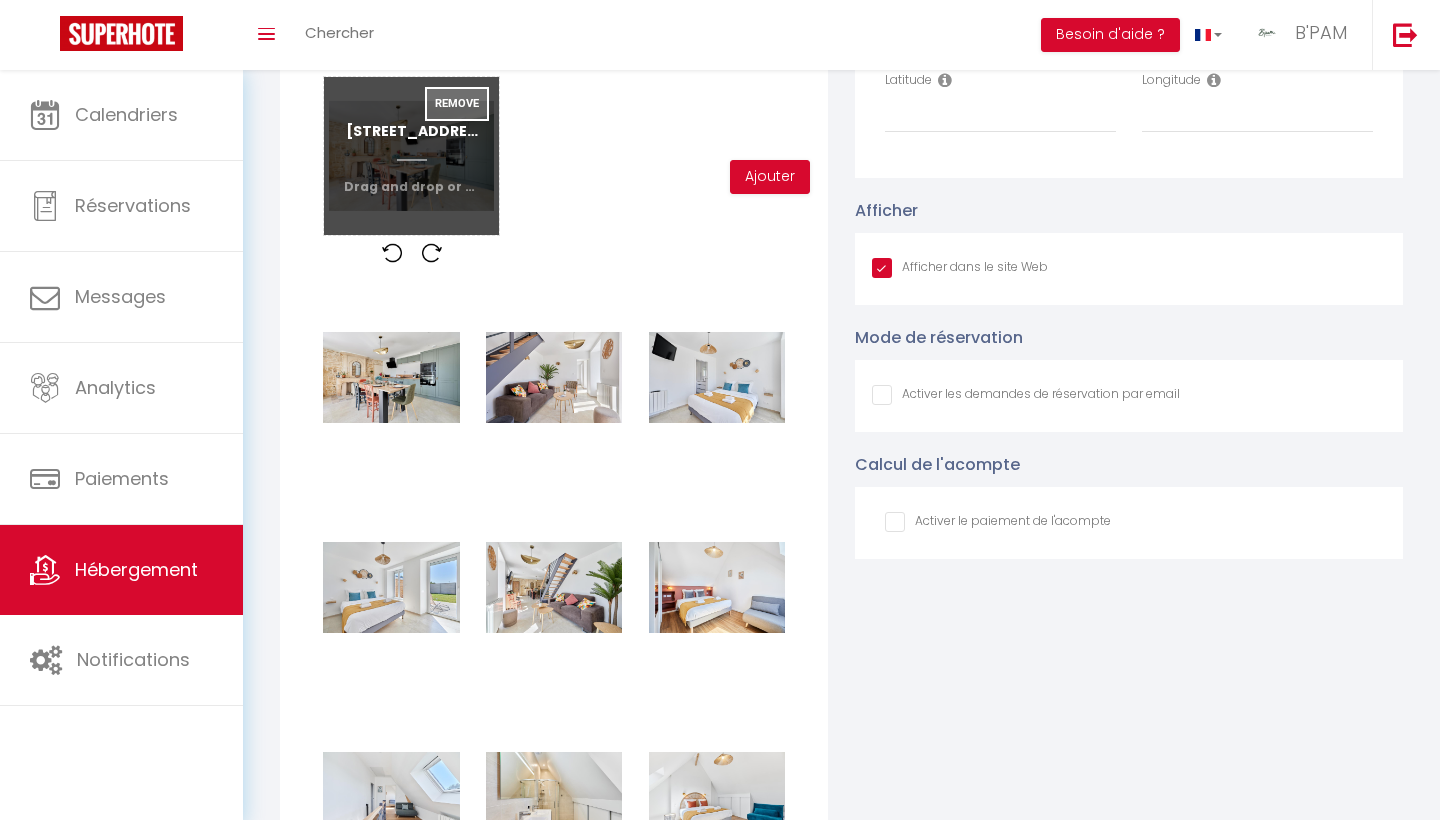 click on "Remove" at bounding box center (457, 104) 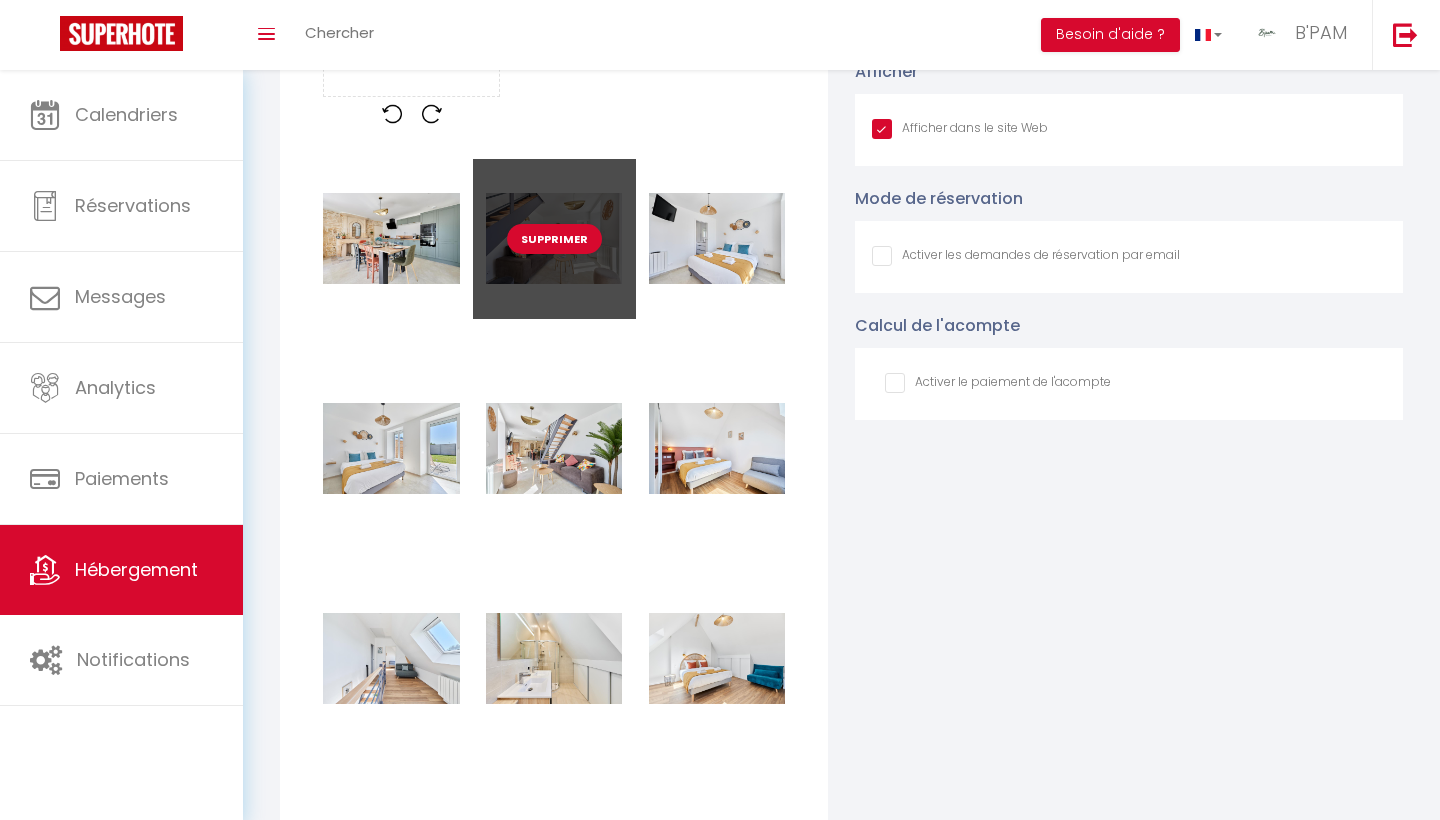 scroll, scrollTop: 2323, scrollLeft: 0, axis: vertical 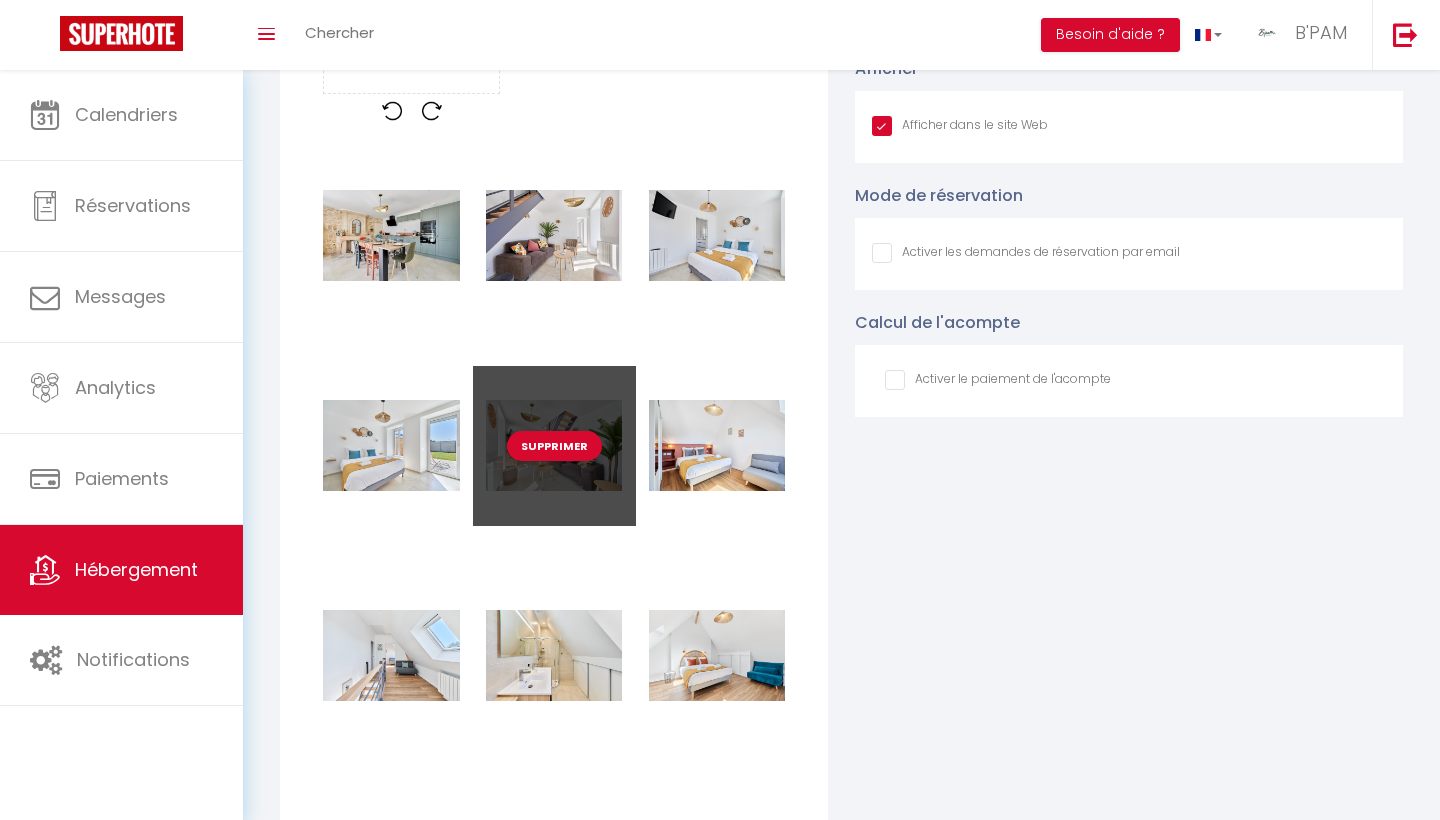 type 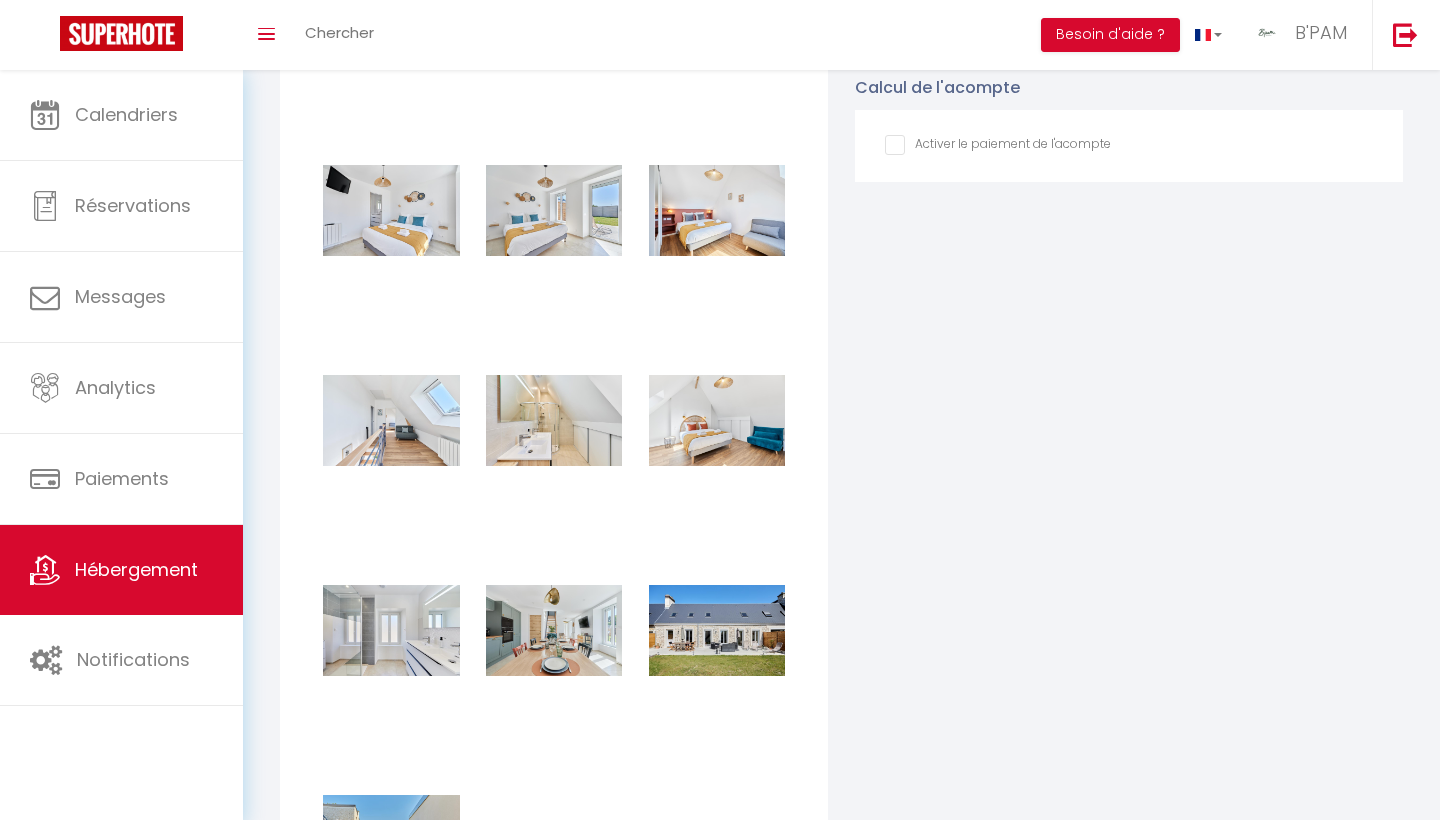 scroll, scrollTop: 2563, scrollLeft: 0, axis: vertical 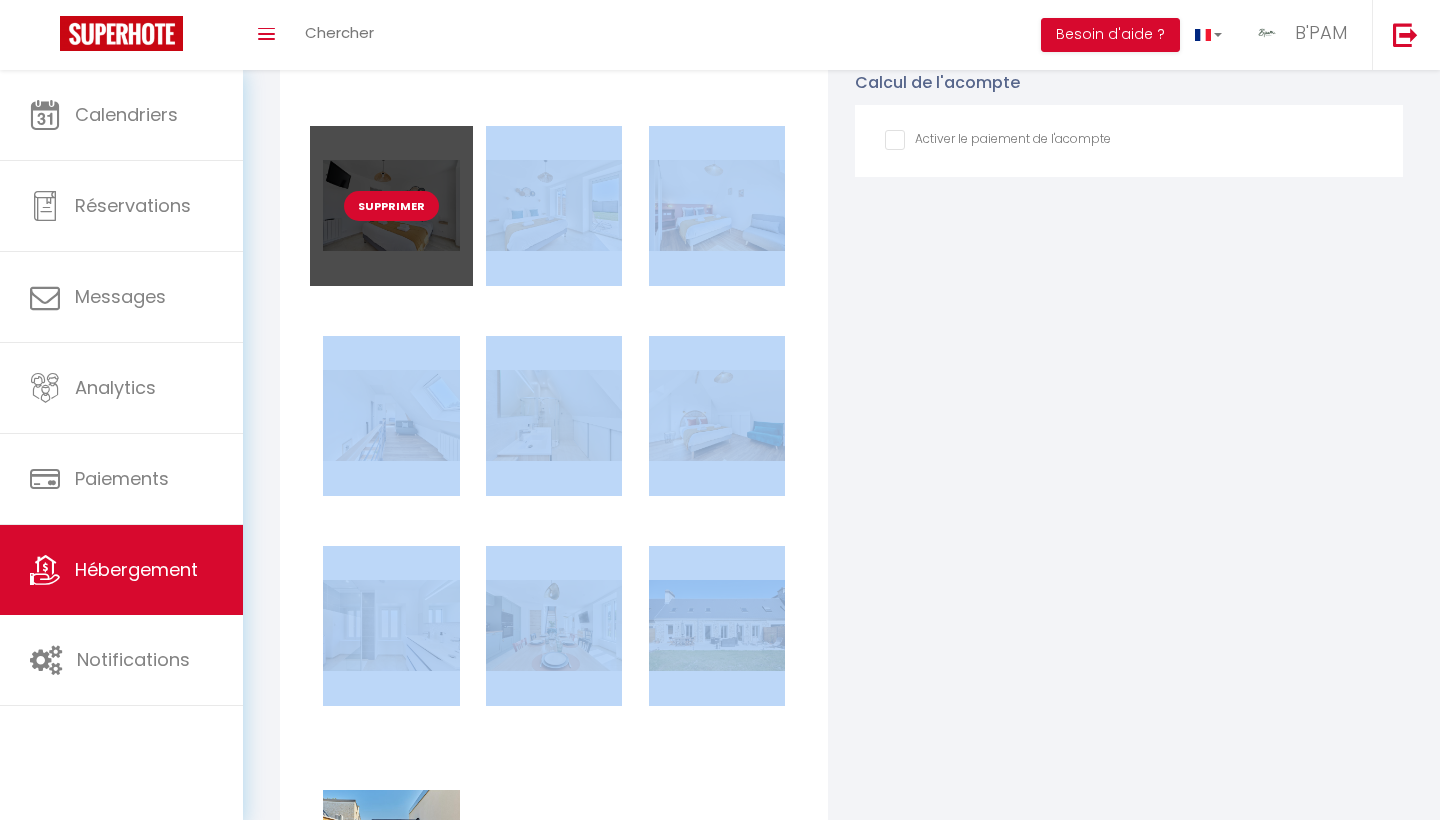drag, startPoint x: 536, startPoint y: 662, endPoint x: 367, endPoint y: 203, distance: 489.12372 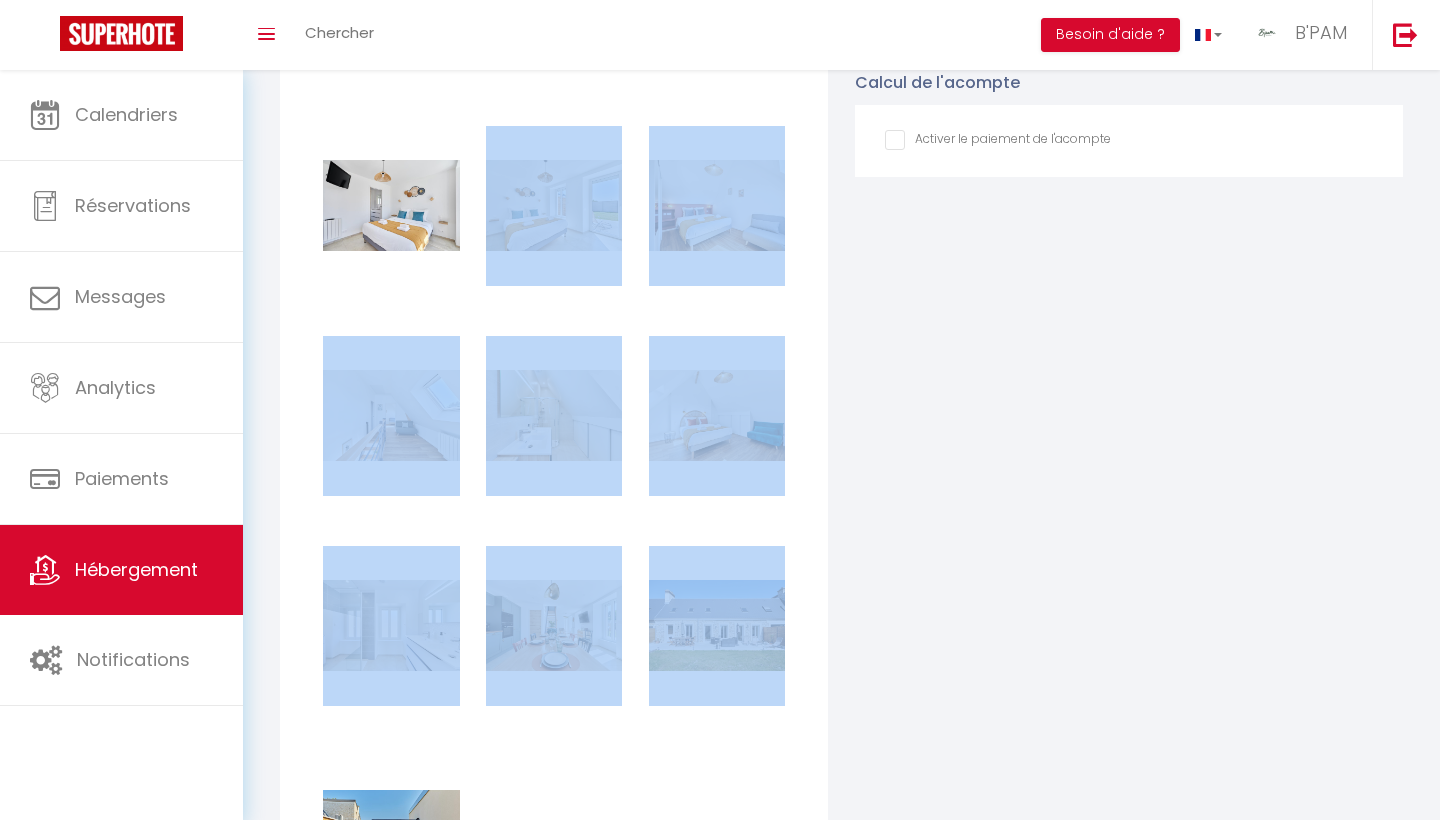 click on "Supprimer
Supprimer
Supprimer
Supprimer
Supprimer
Supprimer
Supprimer
Supprimer
Supprimer
Supprimer
Supprimer
Supprimer
Supprimer" at bounding box center (554, 441) 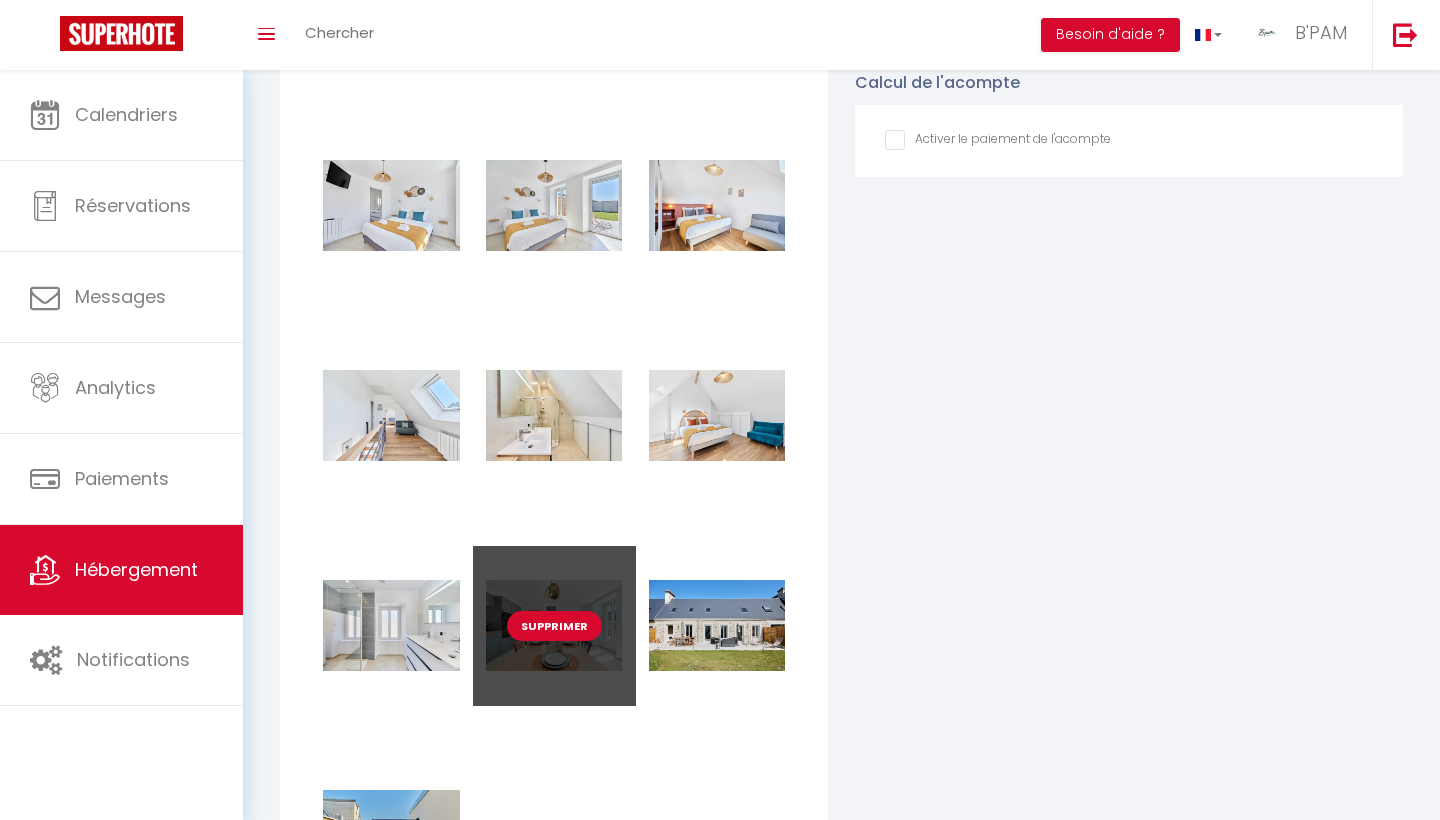 click on "Supprimer" at bounding box center (554, 626) 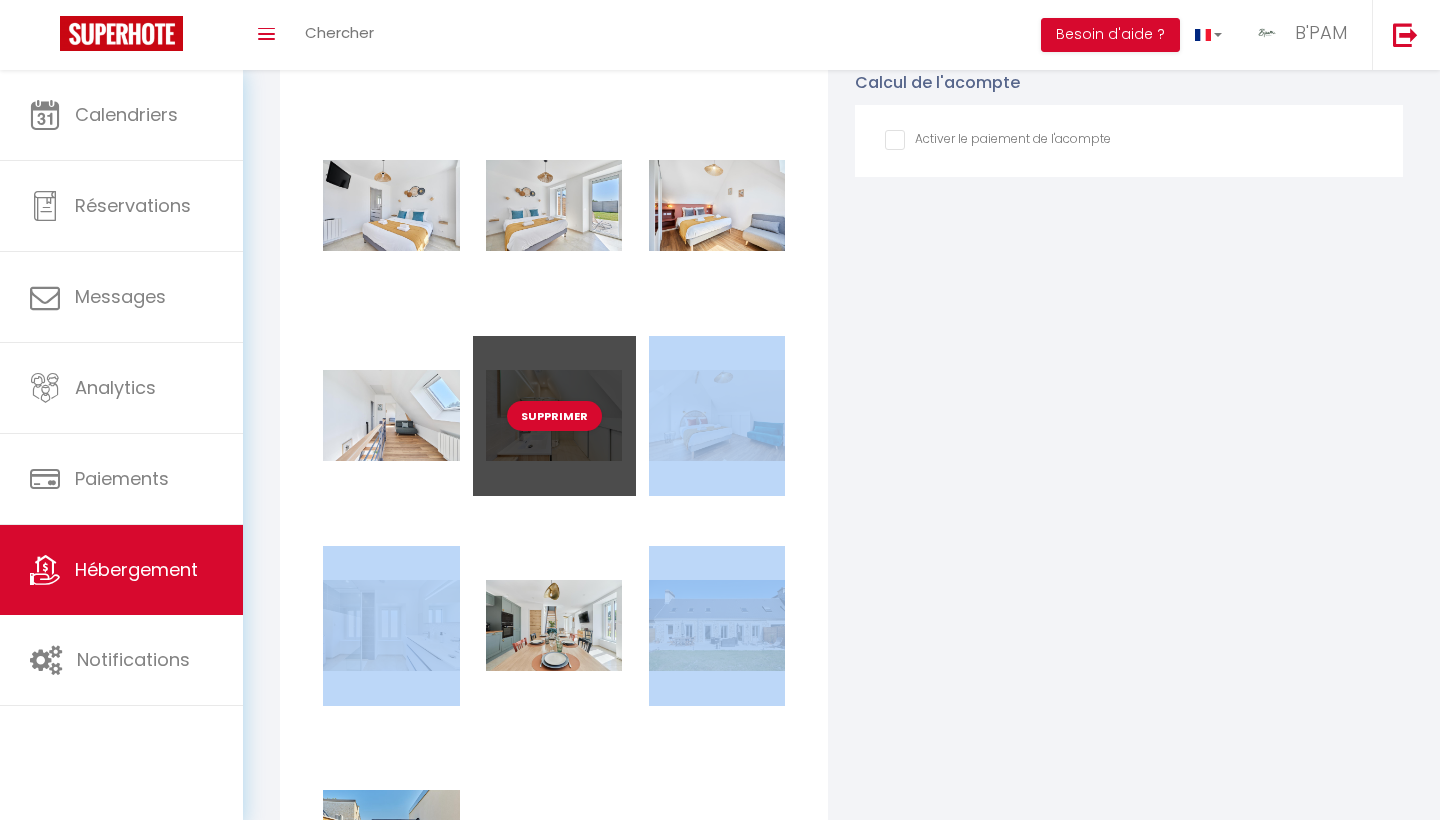 drag, startPoint x: 577, startPoint y: 675, endPoint x: 534, endPoint y: 488, distance: 191.88017 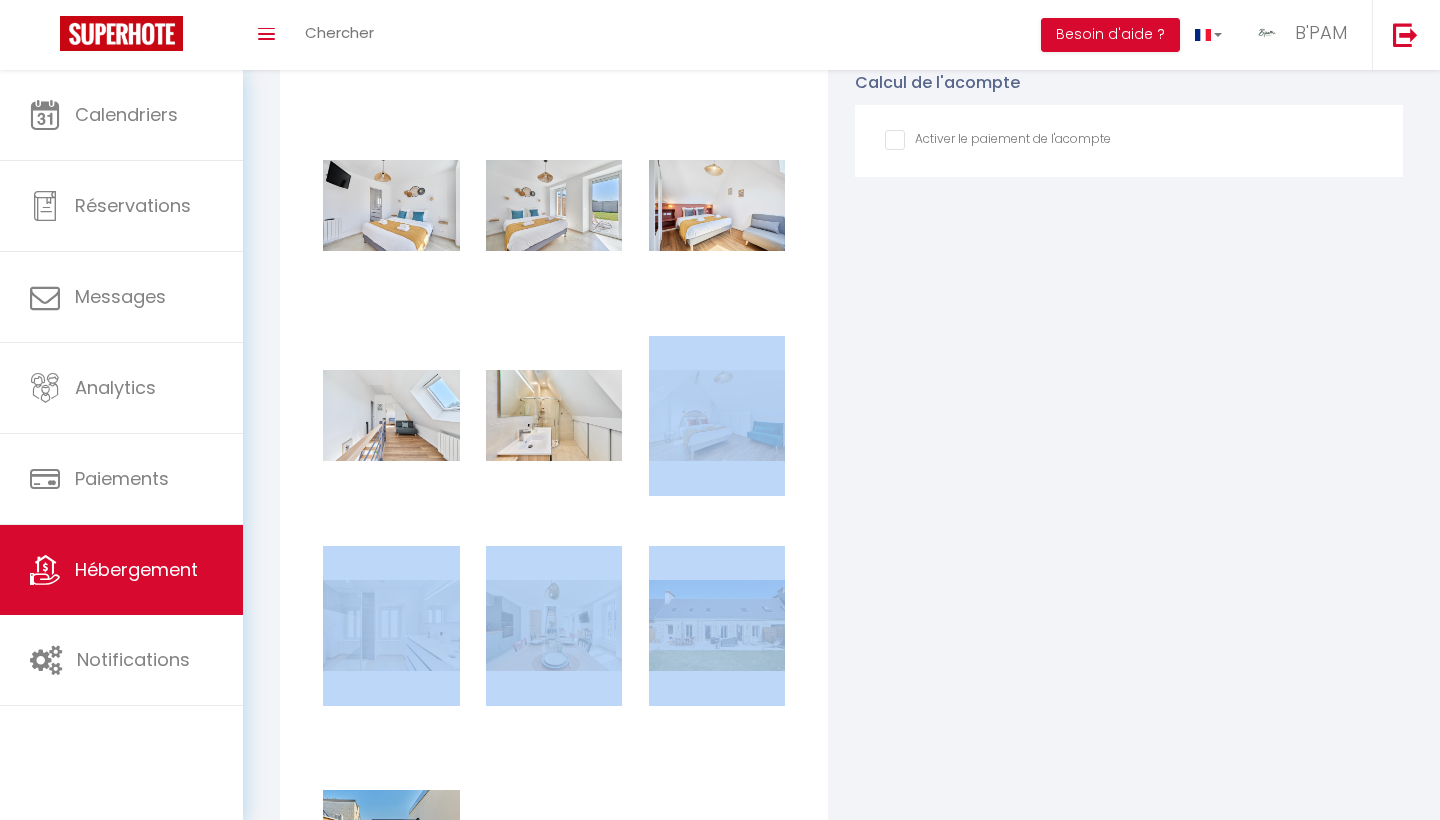 click on "Supprimer
Supprimer
Supprimer
Supprimer
Supprimer
Supprimer
Supprimer
Supprimer
Supprimer
Supprimer
Supprimer
Supprimer
Supprimer" at bounding box center [554, 441] 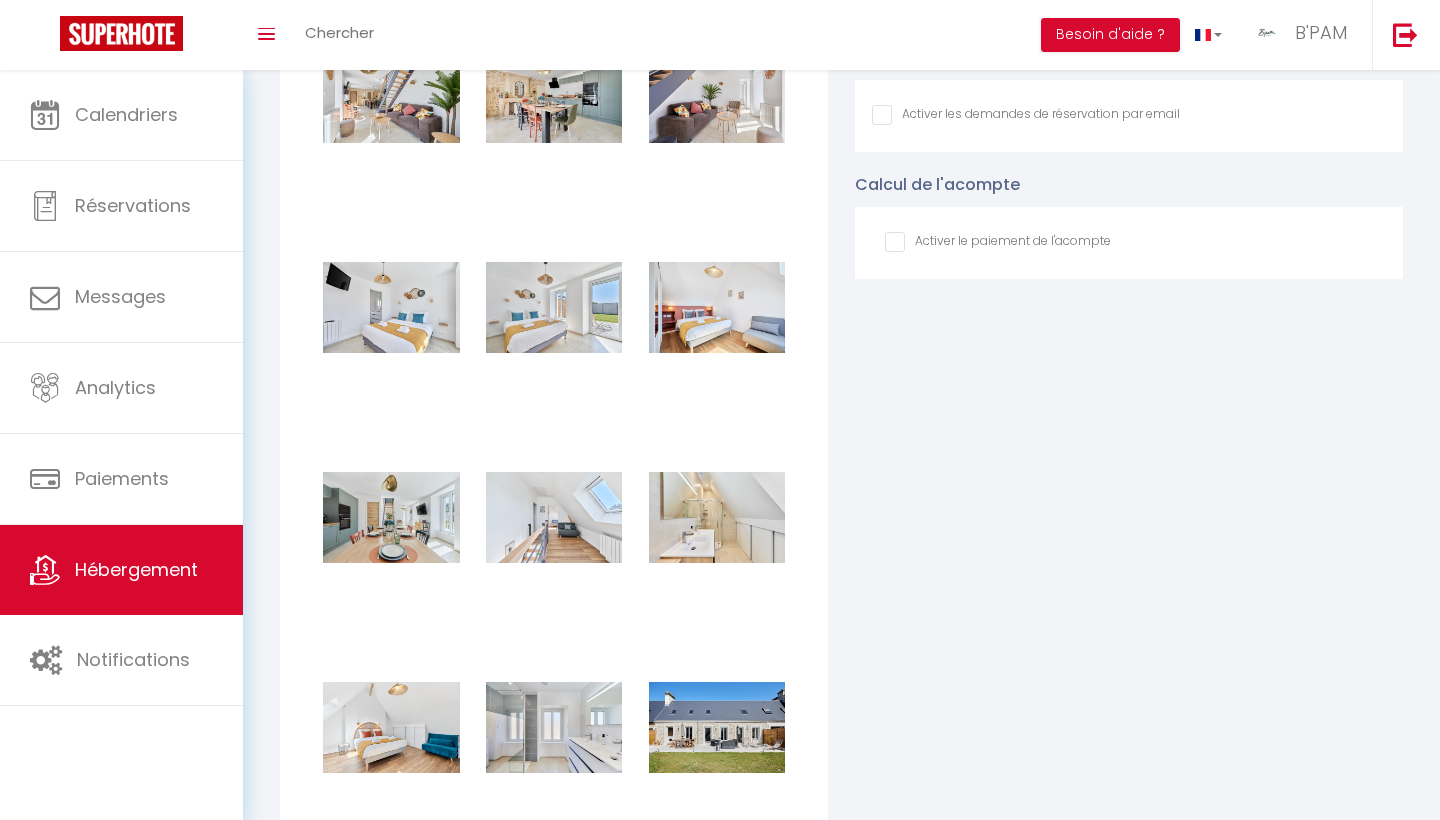 scroll, scrollTop: 2457, scrollLeft: 0, axis: vertical 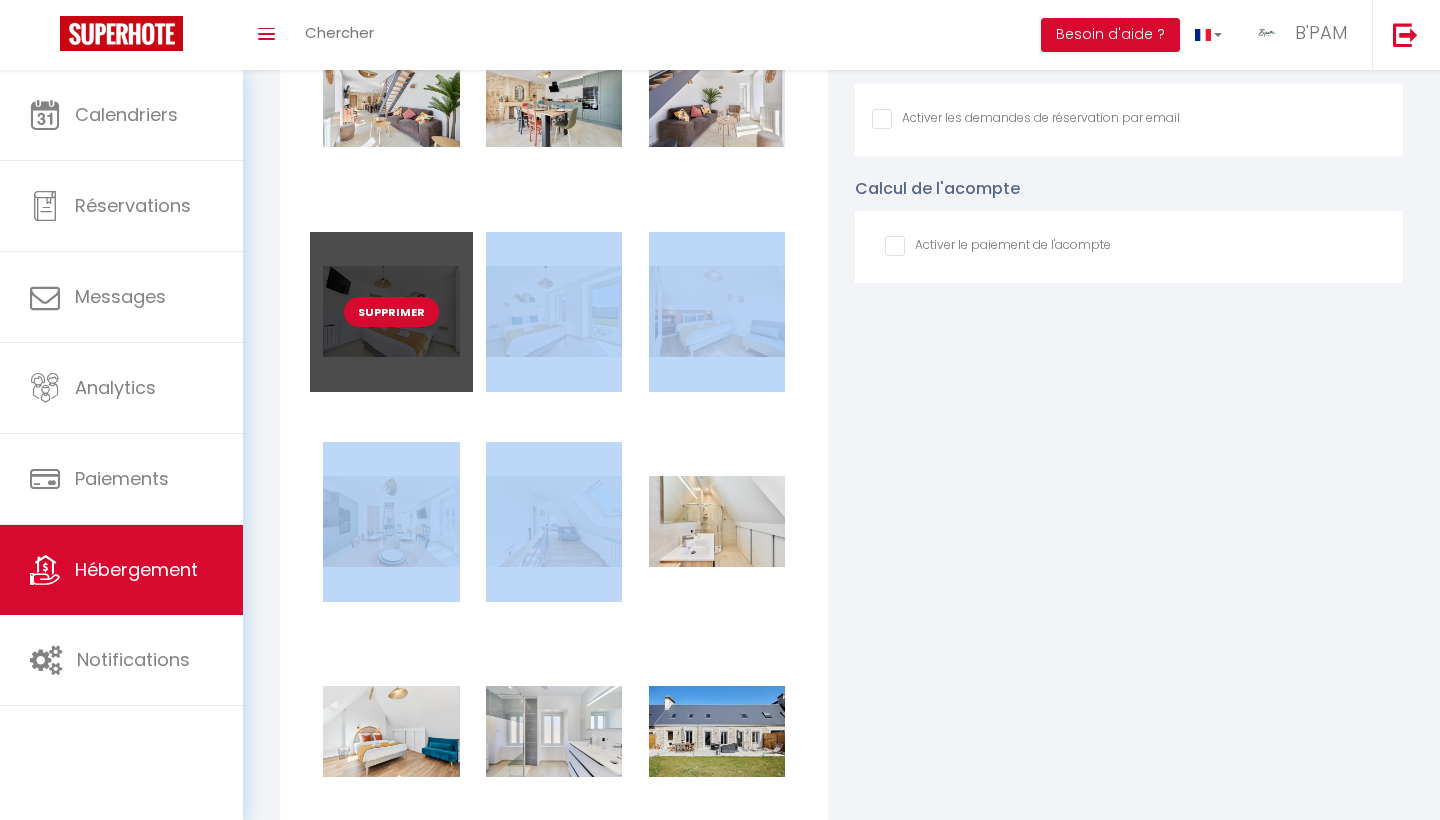 drag, startPoint x: 341, startPoint y: 553, endPoint x: 358, endPoint y: 296, distance: 257.56165 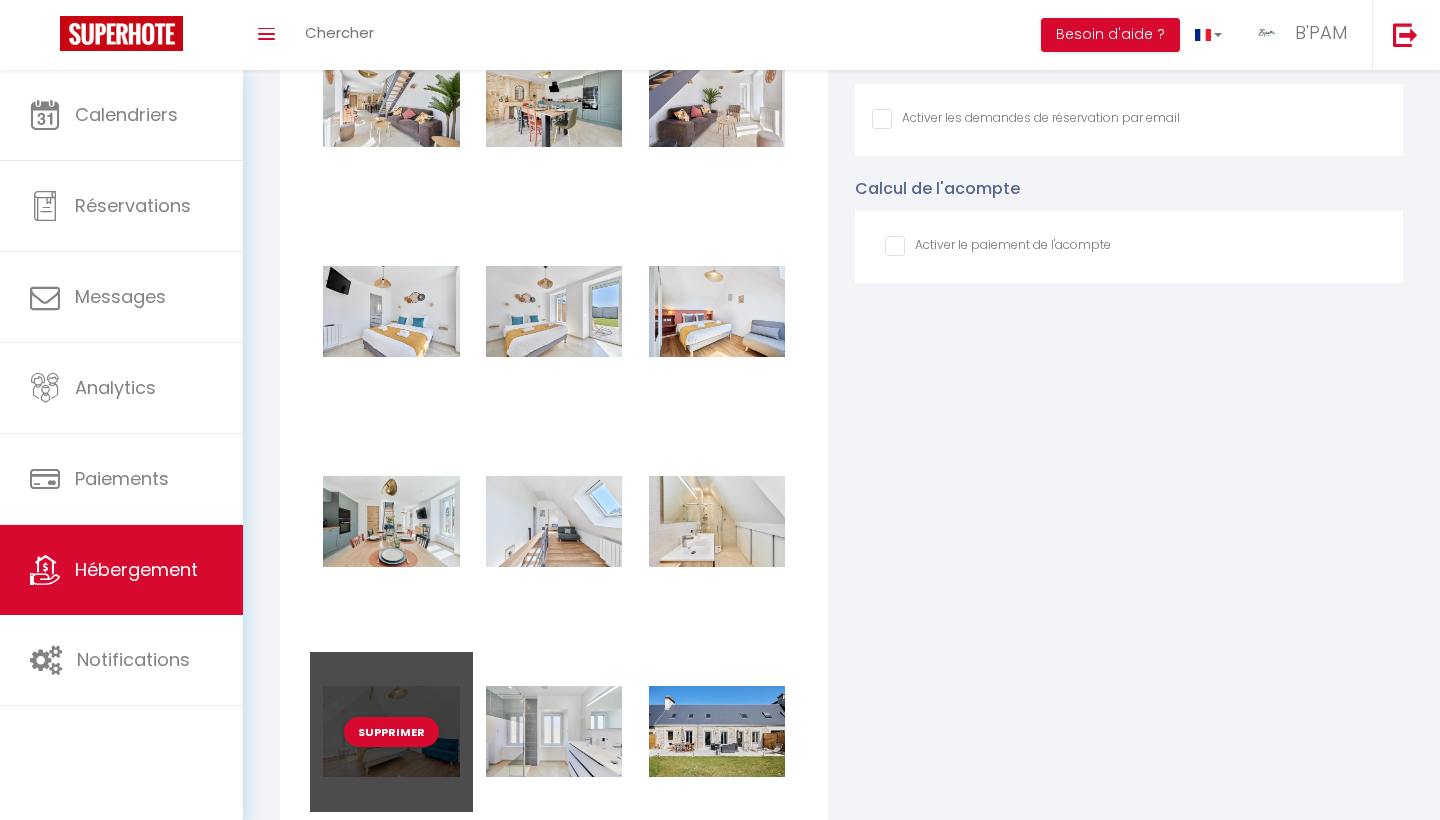click on "Supprimer" at bounding box center (391, 732) 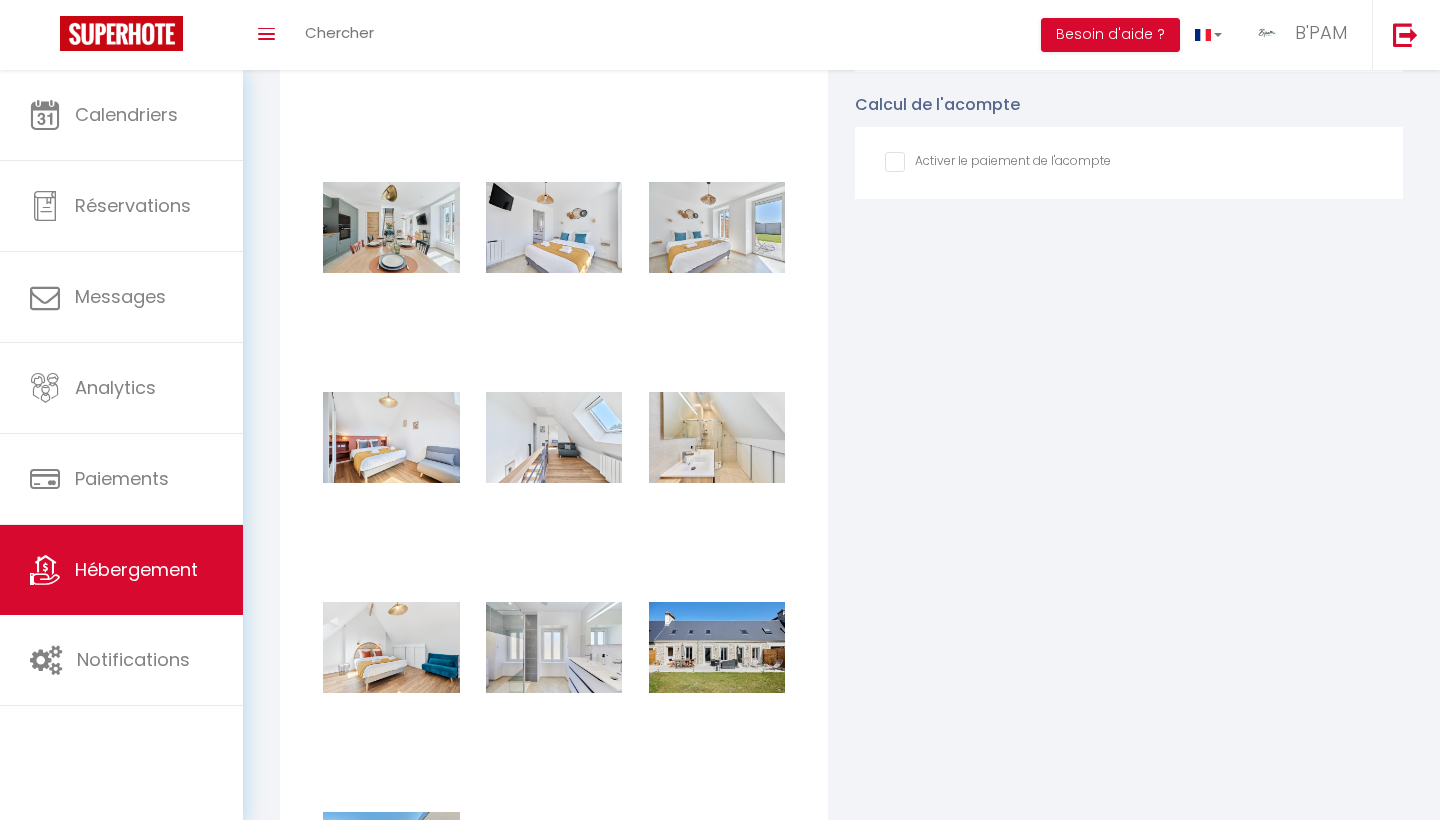 scroll, scrollTop: 2537, scrollLeft: 0, axis: vertical 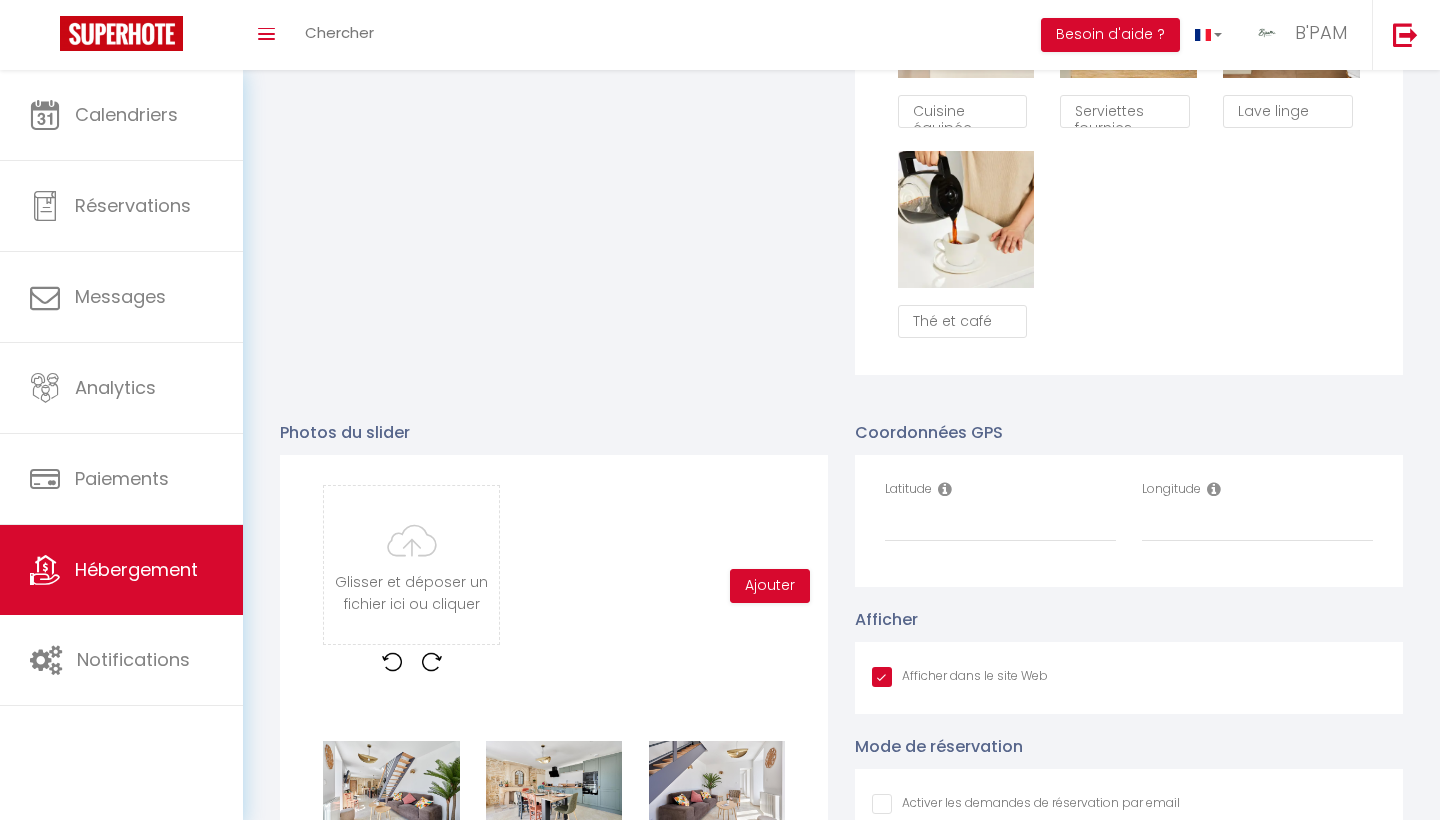drag, startPoint x: 932, startPoint y: 489, endPoint x: 882, endPoint y: 490, distance: 50.01 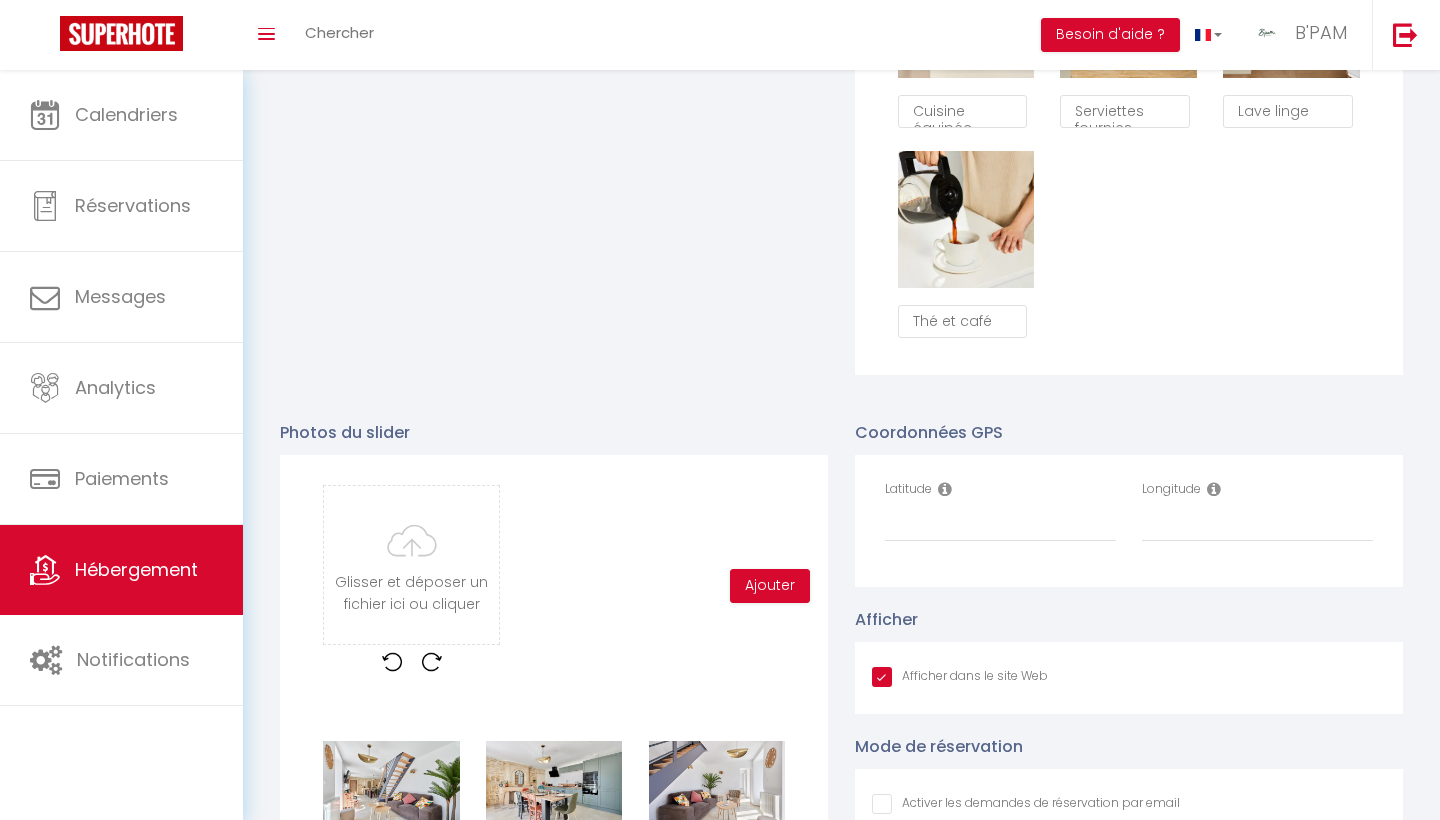 click on "Latitude" at bounding box center (1000, 521) 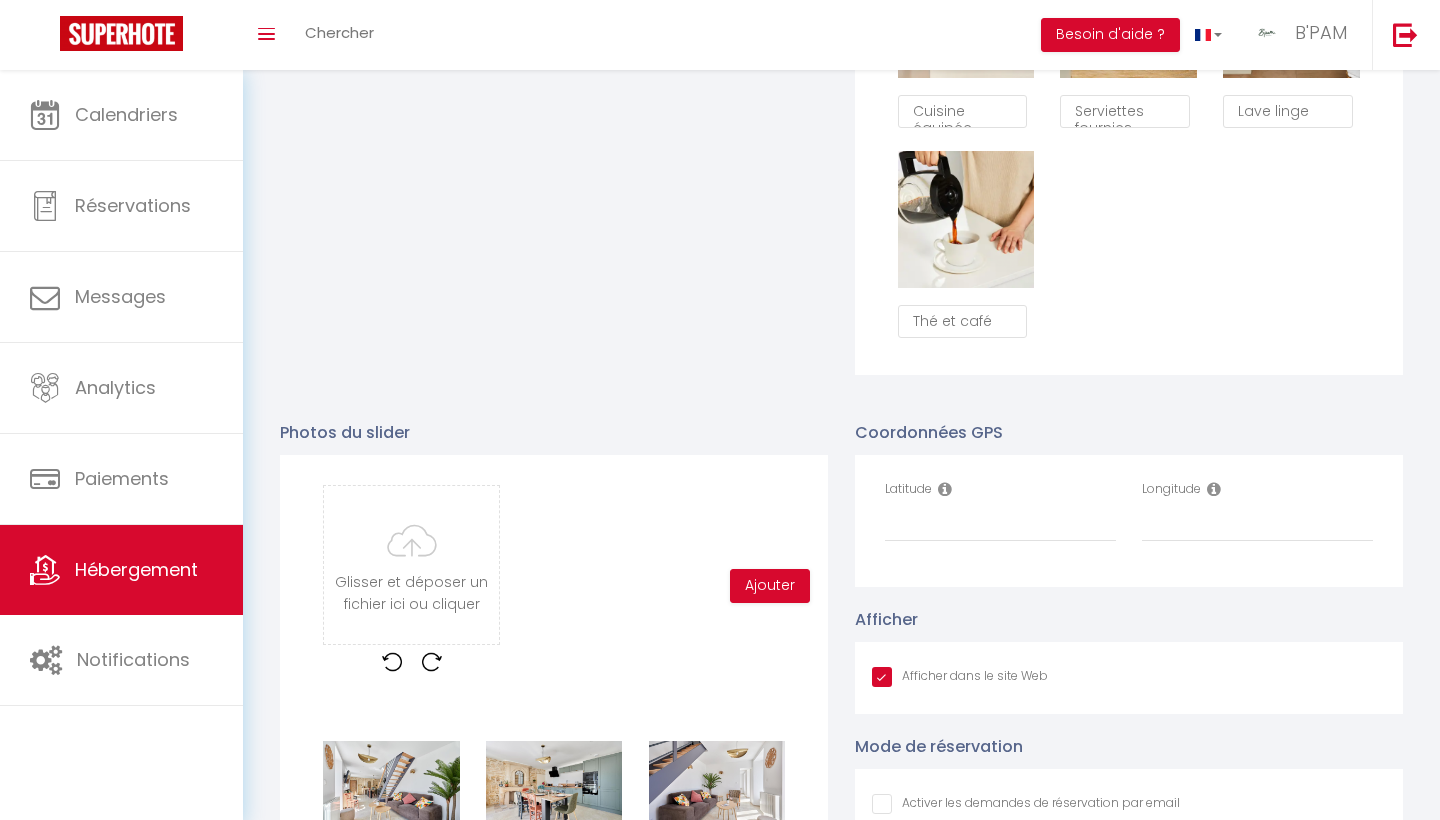 copy on "Latitude" 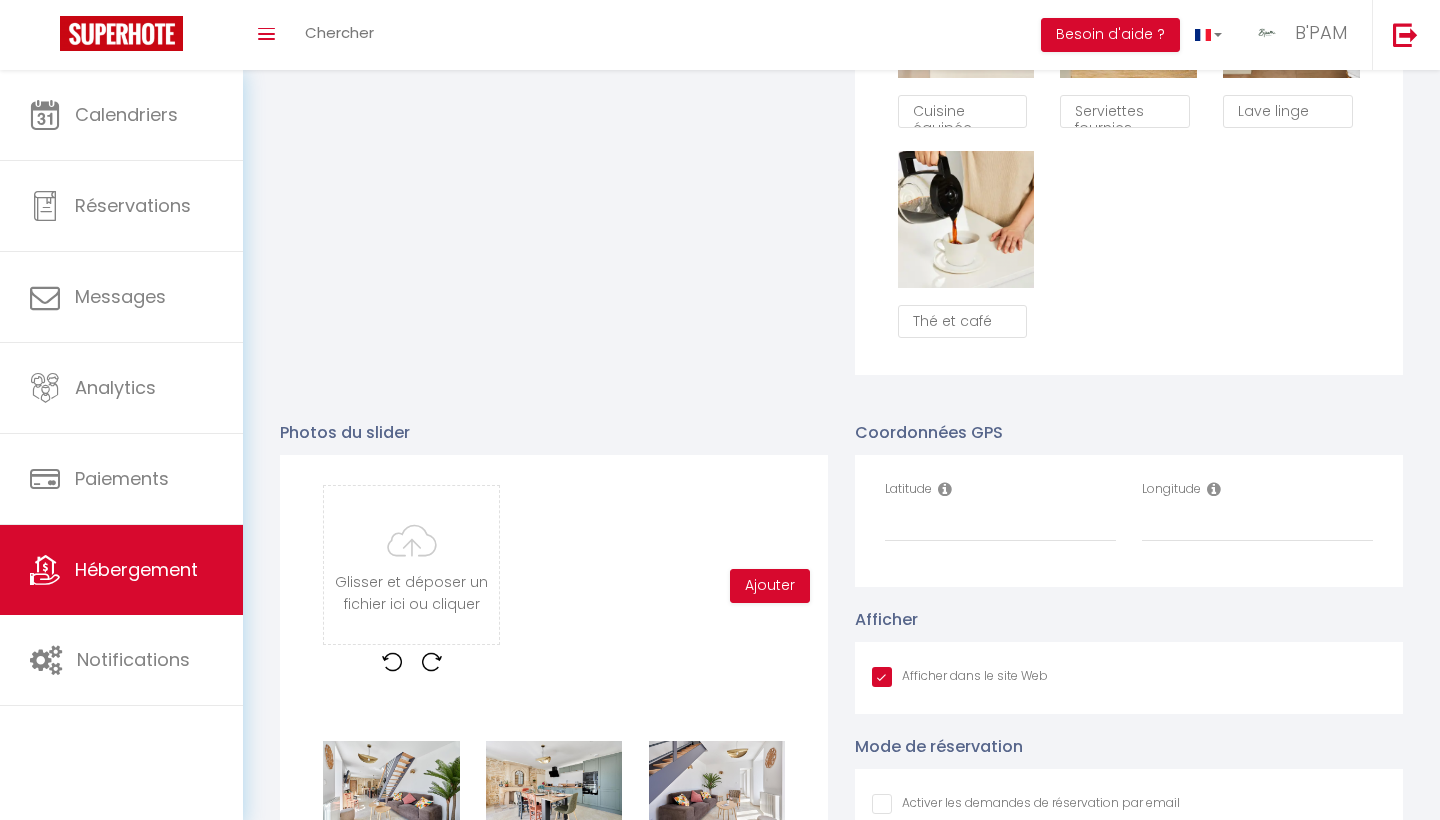 click on "Longitude" at bounding box center (1257, 511) 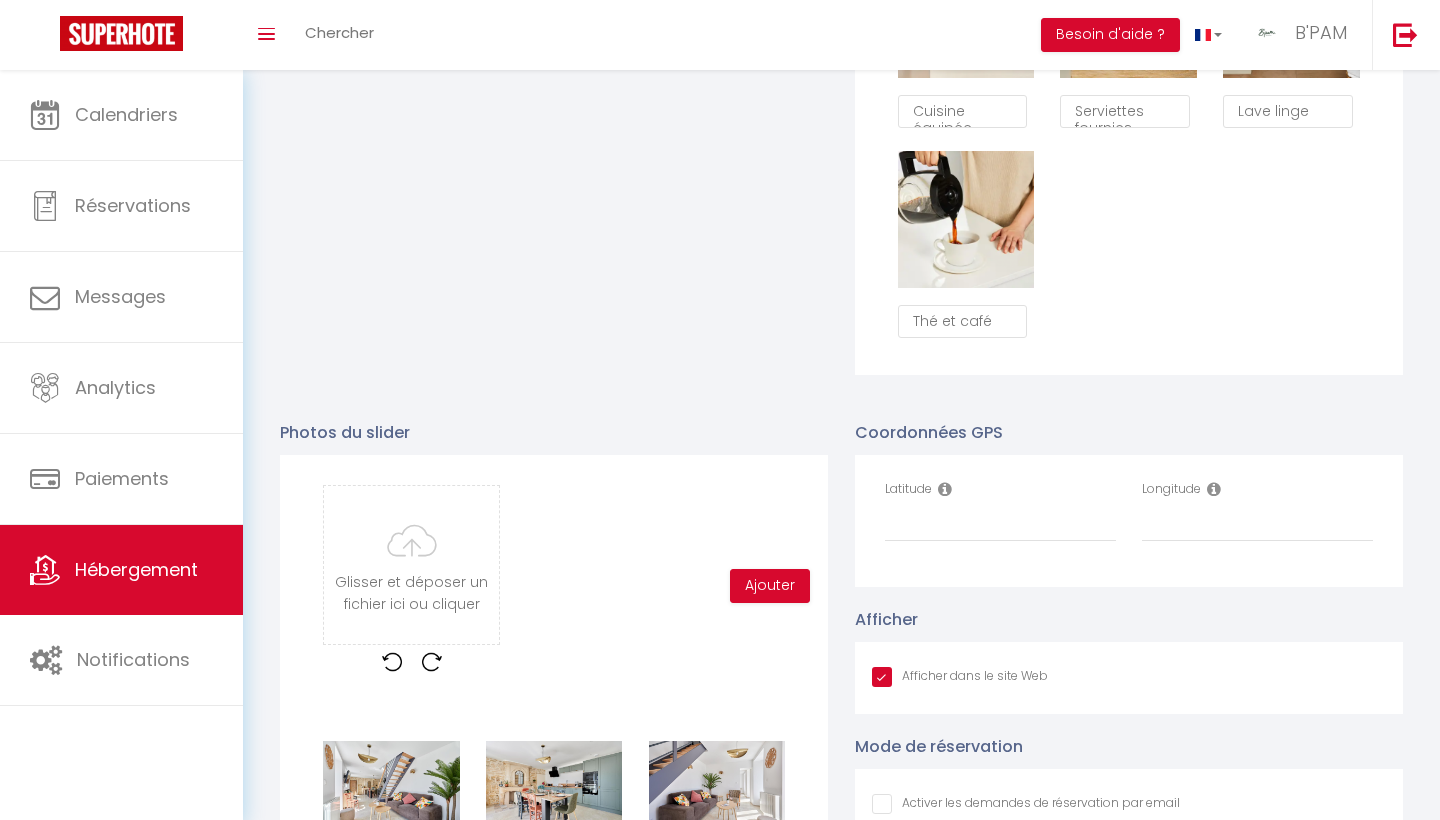 copy on "Longitude" 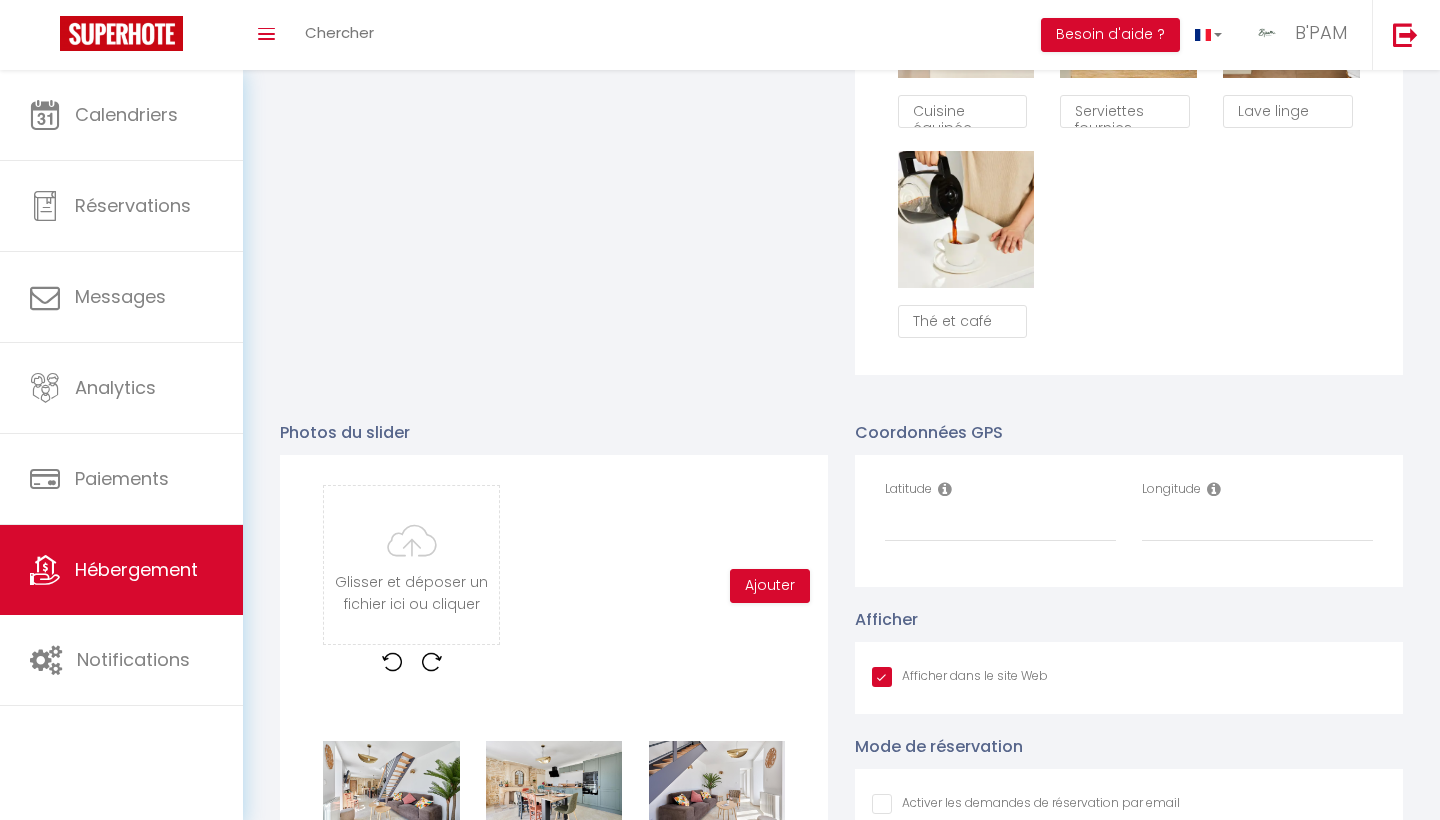 click on "Latitude" at bounding box center [1000, 511] 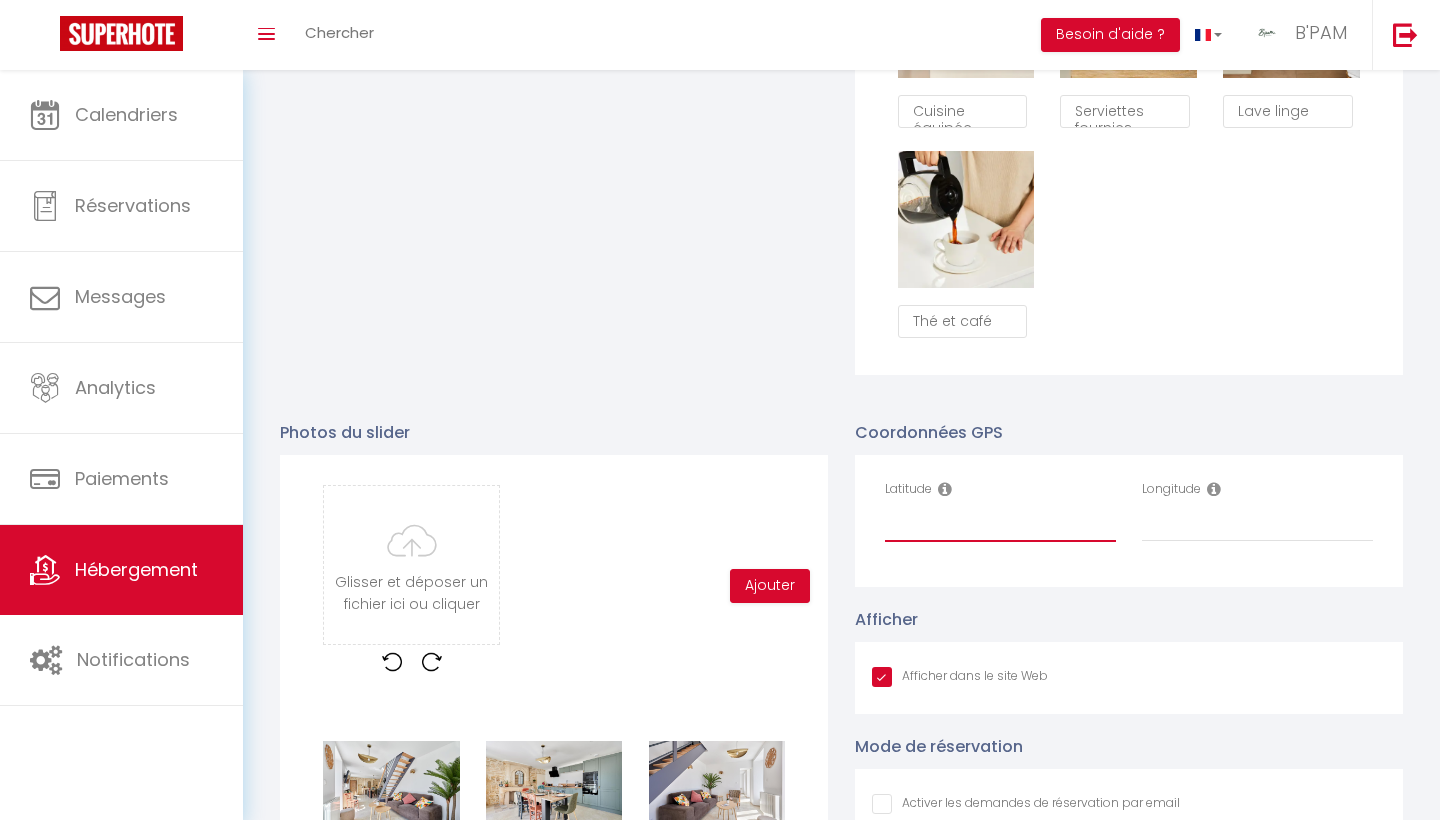 click on "Latitude" at bounding box center [1000, 524] 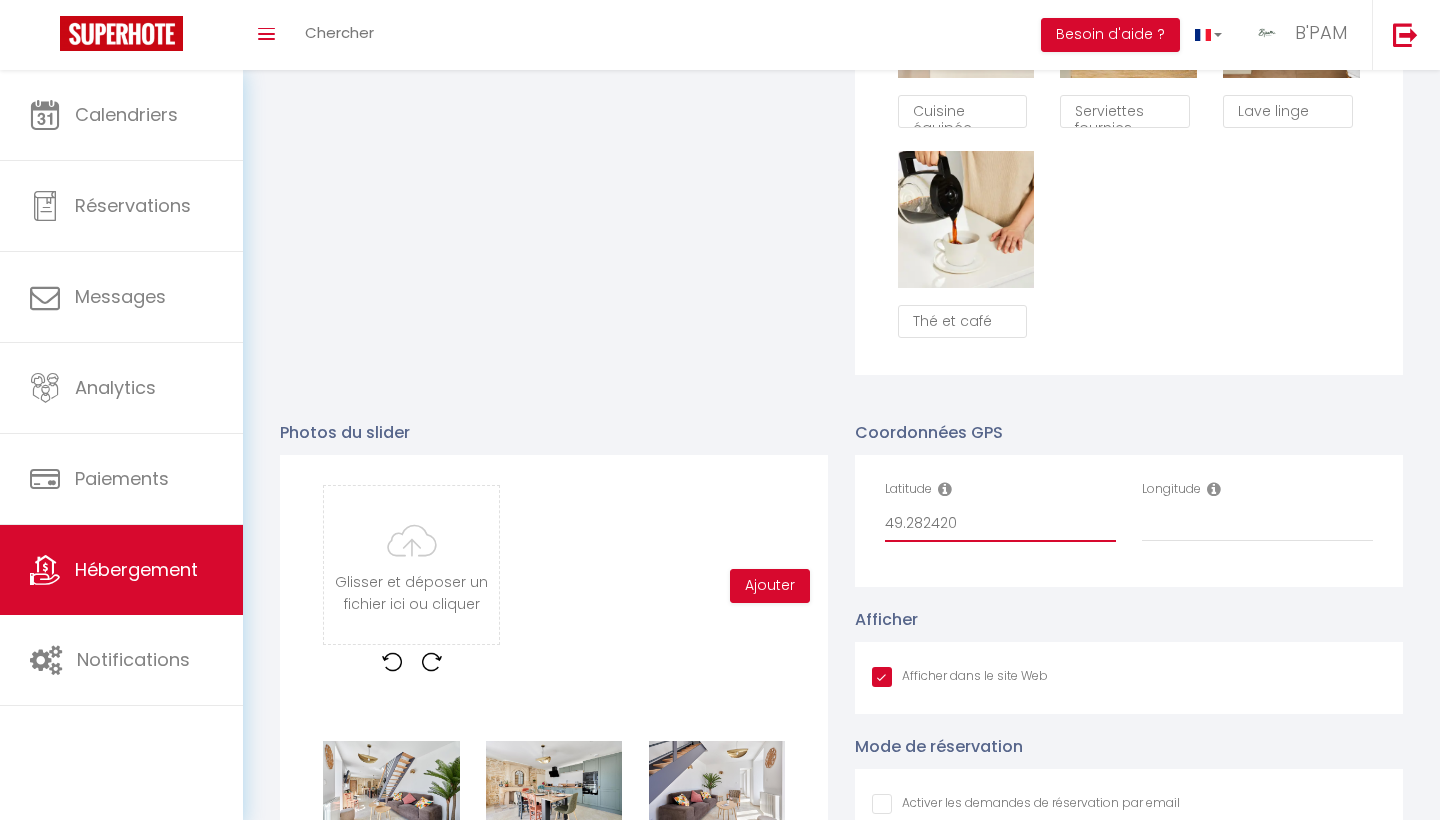 type on "49.282420" 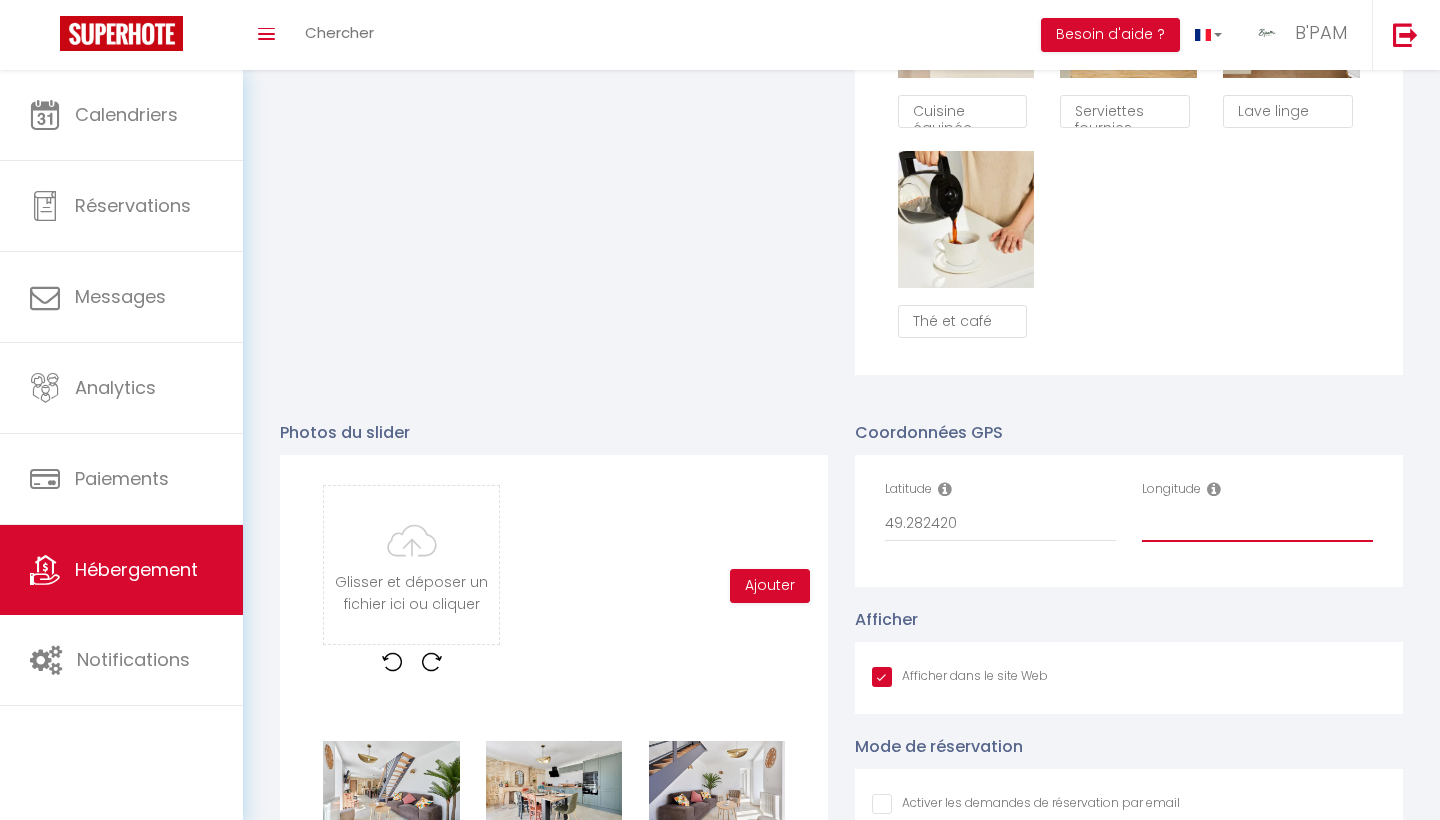 click on "Longitude" at bounding box center [1257, 524] 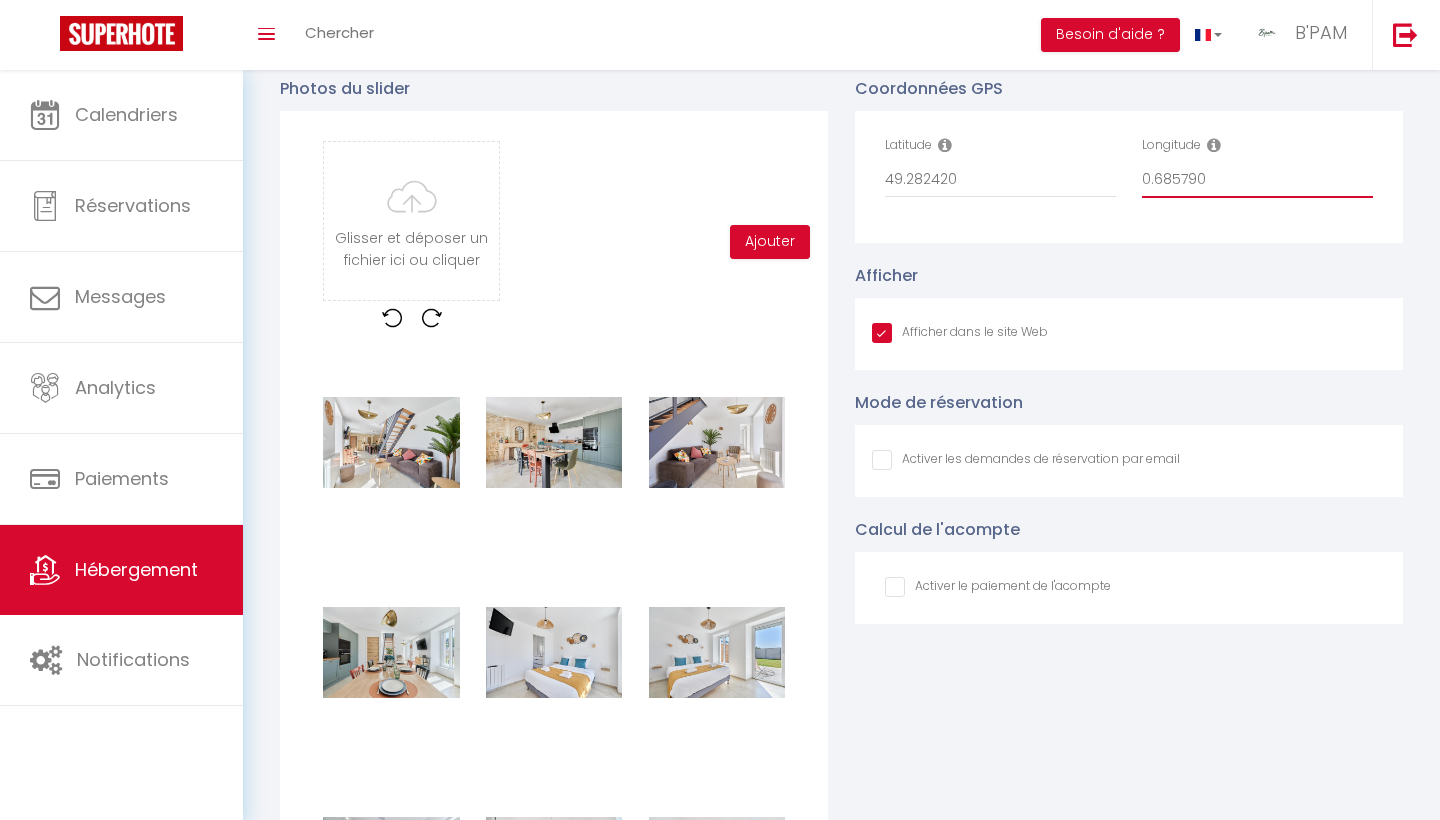 scroll, scrollTop: 2117, scrollLeft: 0, axis: vertical 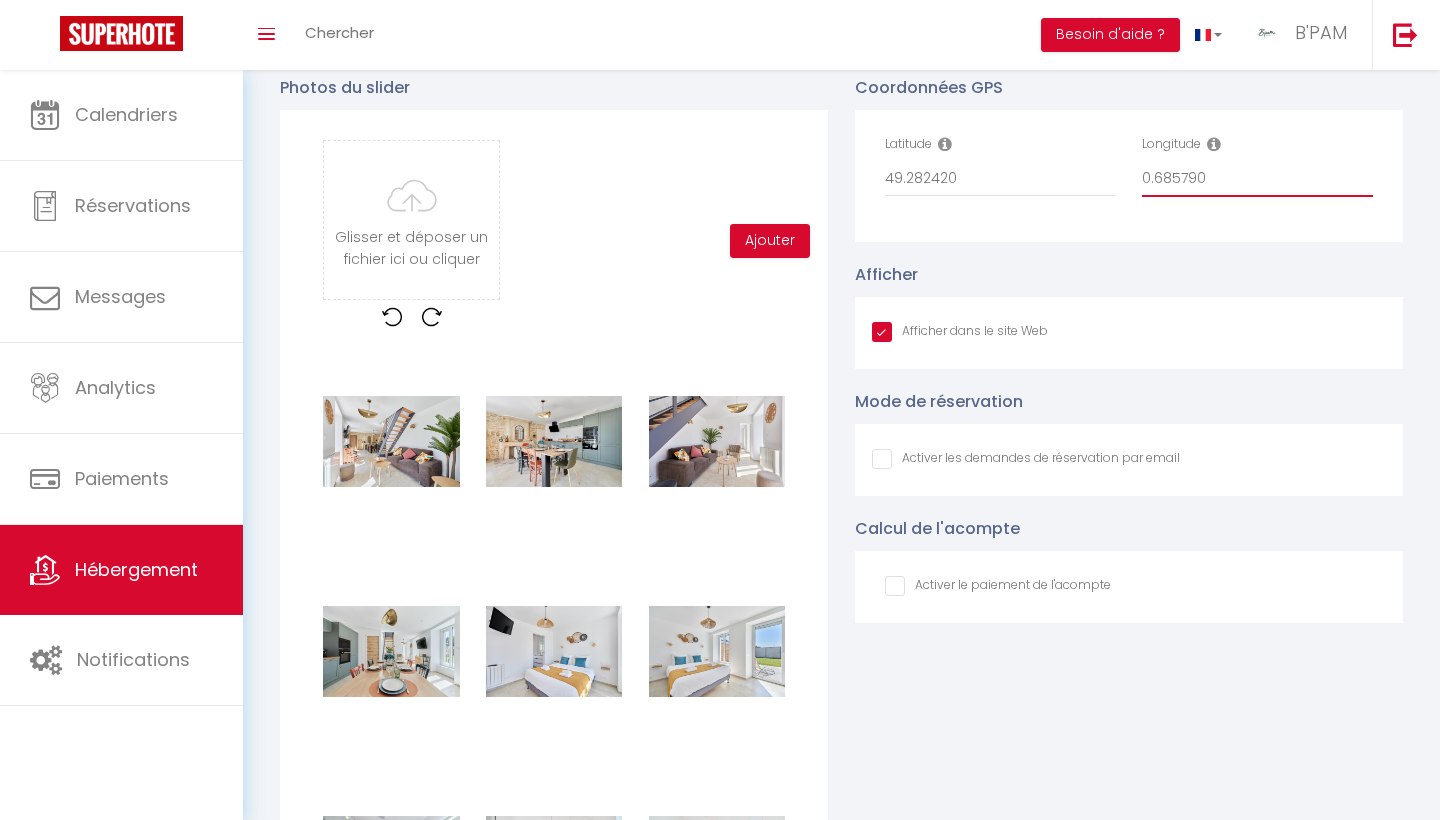 type on "0.685790" 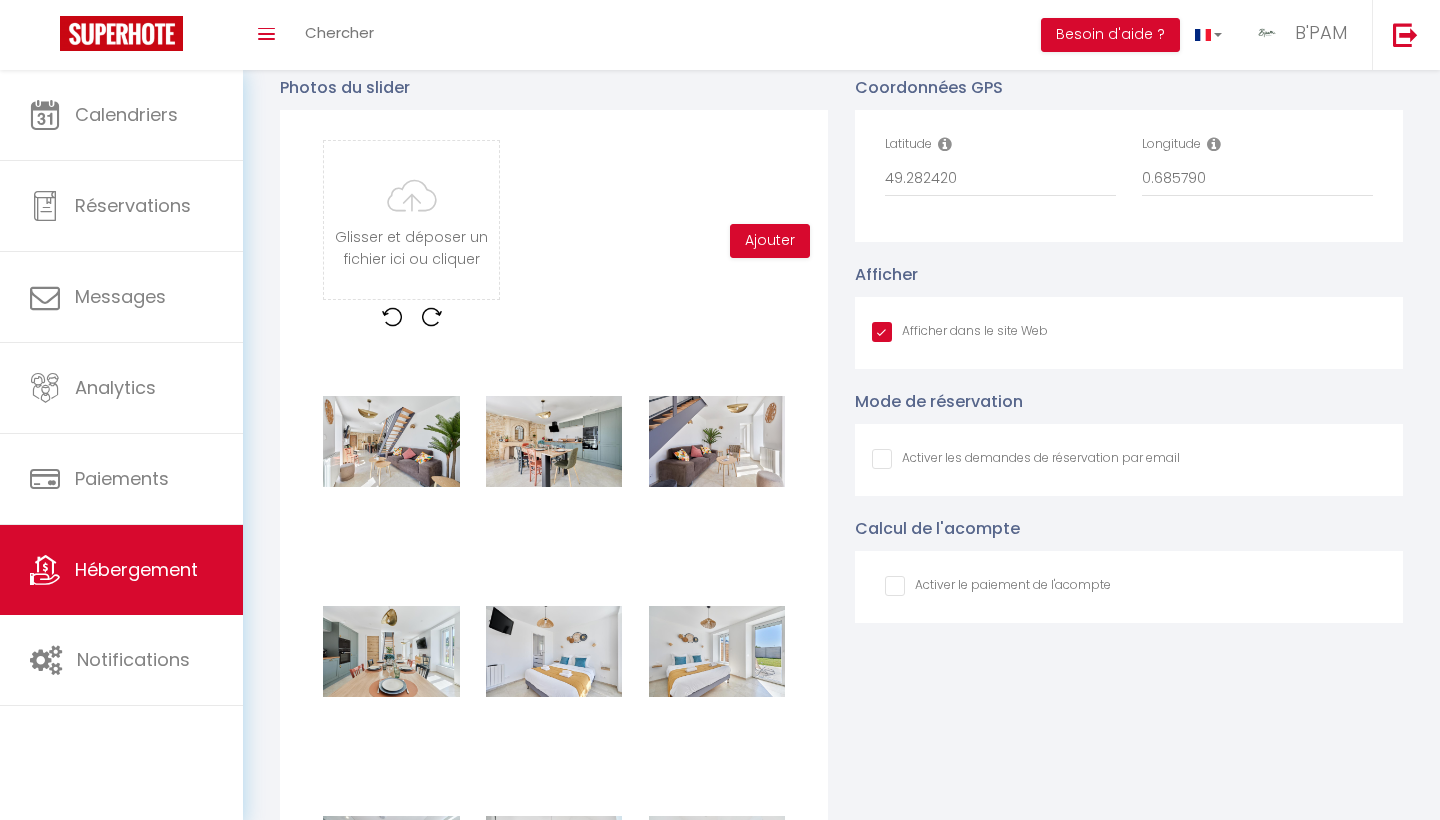 click on "Coordonnées GPS
Latitude
49.282420
Longitude
0.685790   Afficher     Afficher dans le site Web   Mode de réservation     Activer les demandes de réservation par email   Calcul de l'acompte     Activer le paiement de l'acompte   Pourcent %   30" at bounding box center [1129, 956] 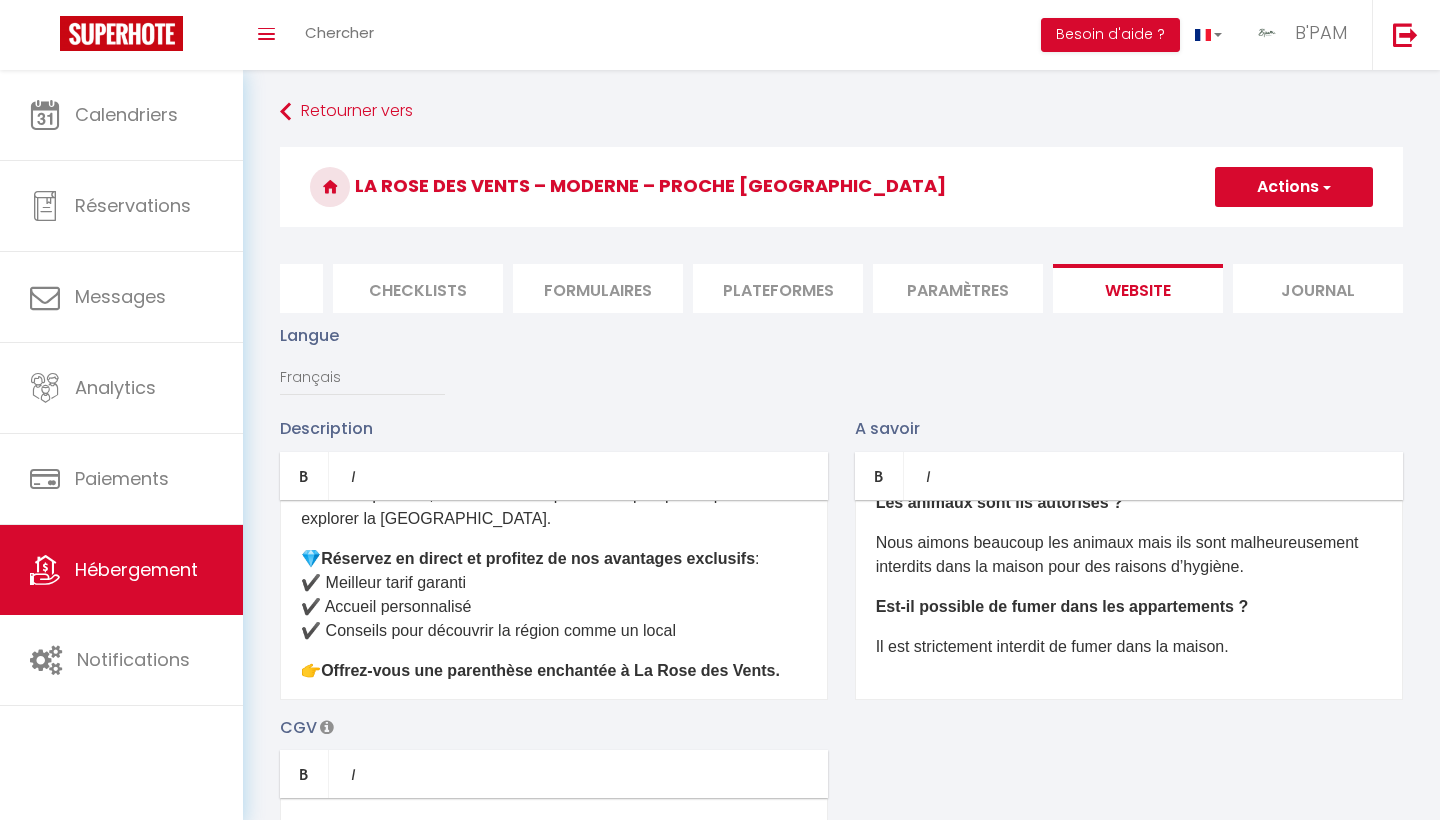 scroll, scrollTop: 0, scrollLeft: 0, axis: both 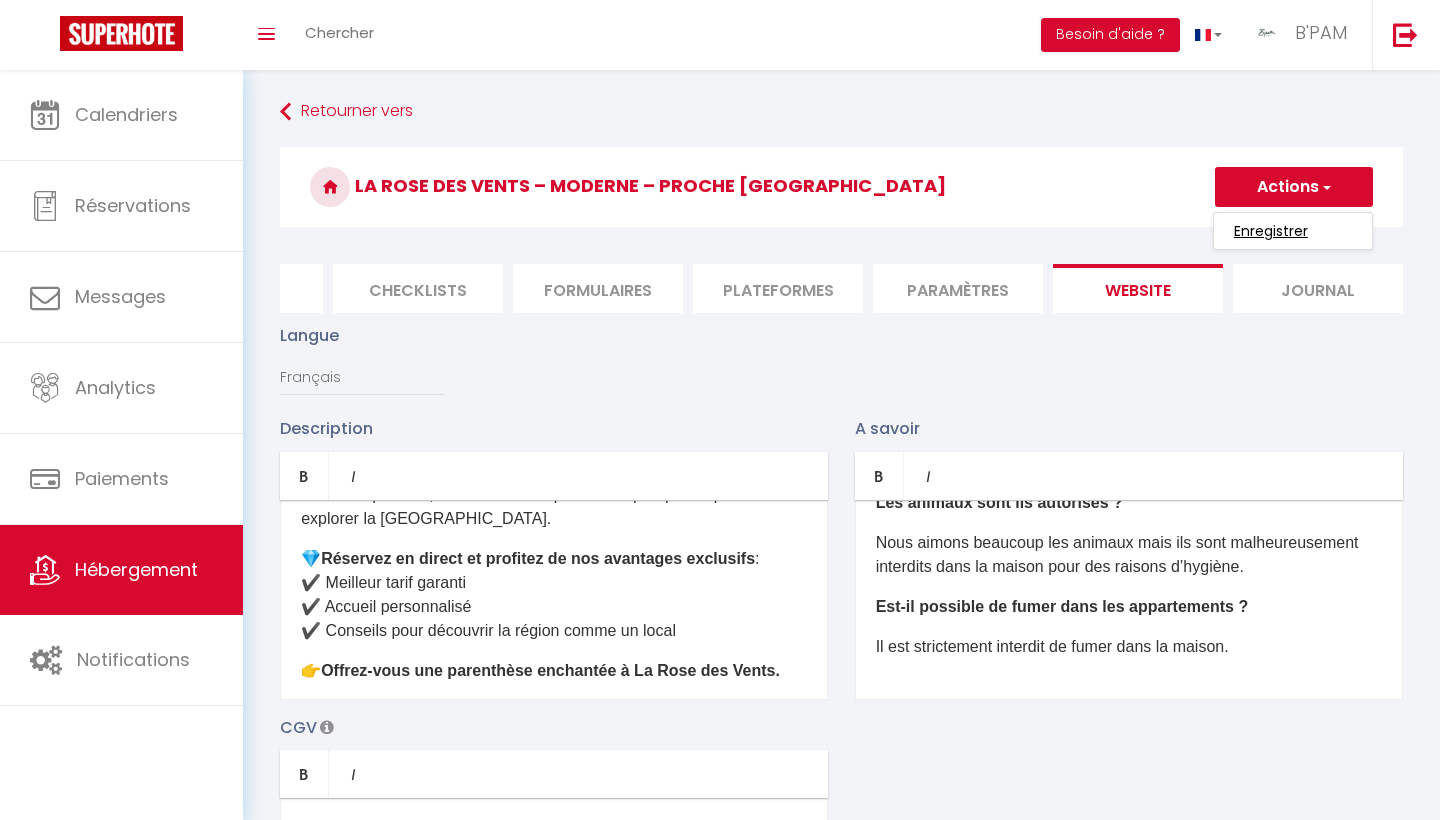 click on "Enregistrer" at bounding box center [1271, 231] 